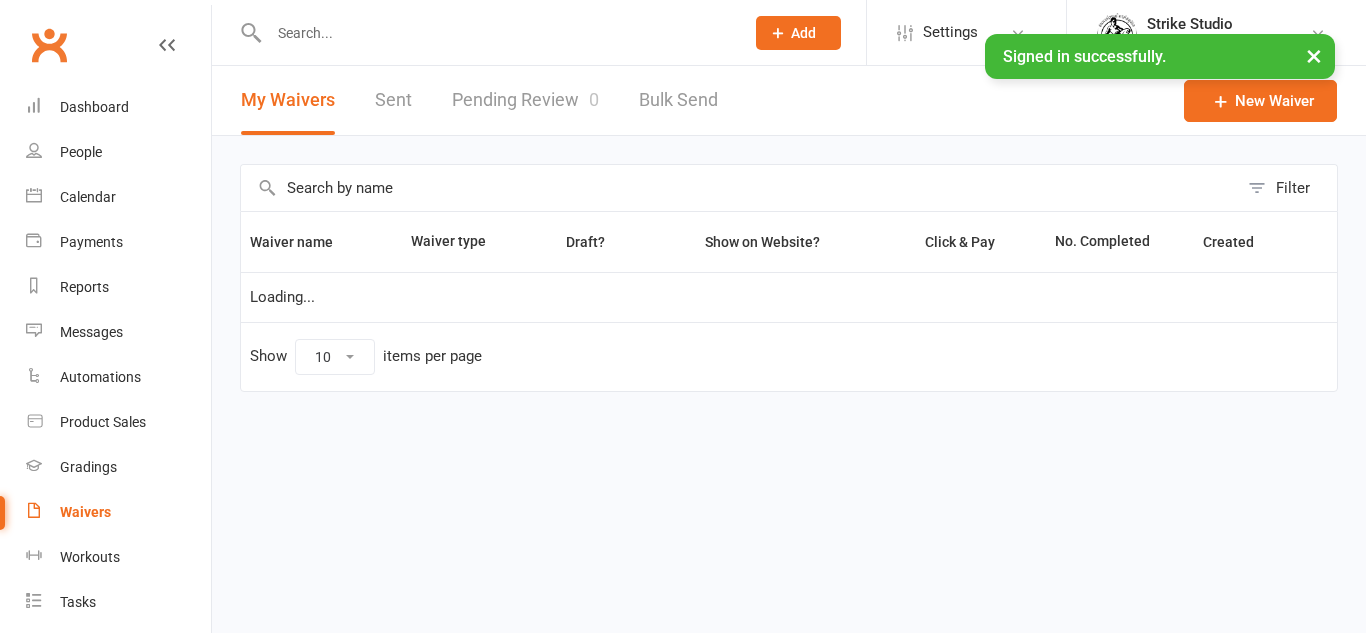 scroll, scrollTop: 0, scrollLeft: 0, axis: both 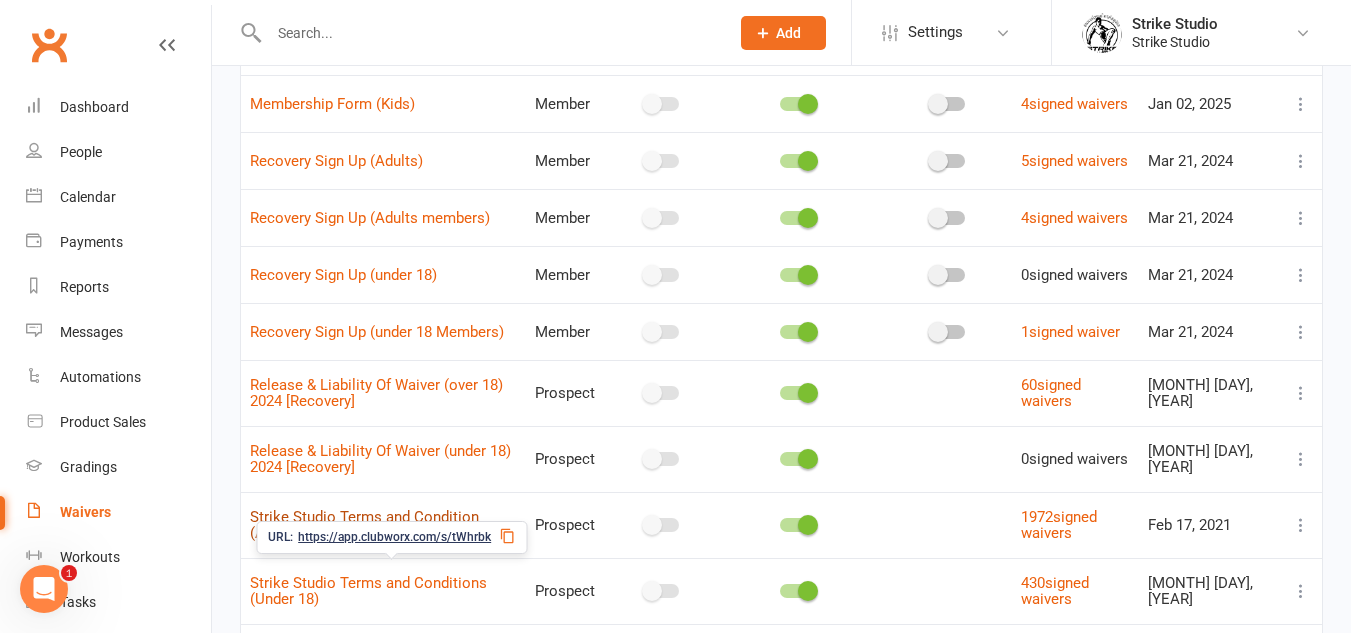 click on "Strike Studio Terms and Condition (Adults)" at bounding box center [364, 525] 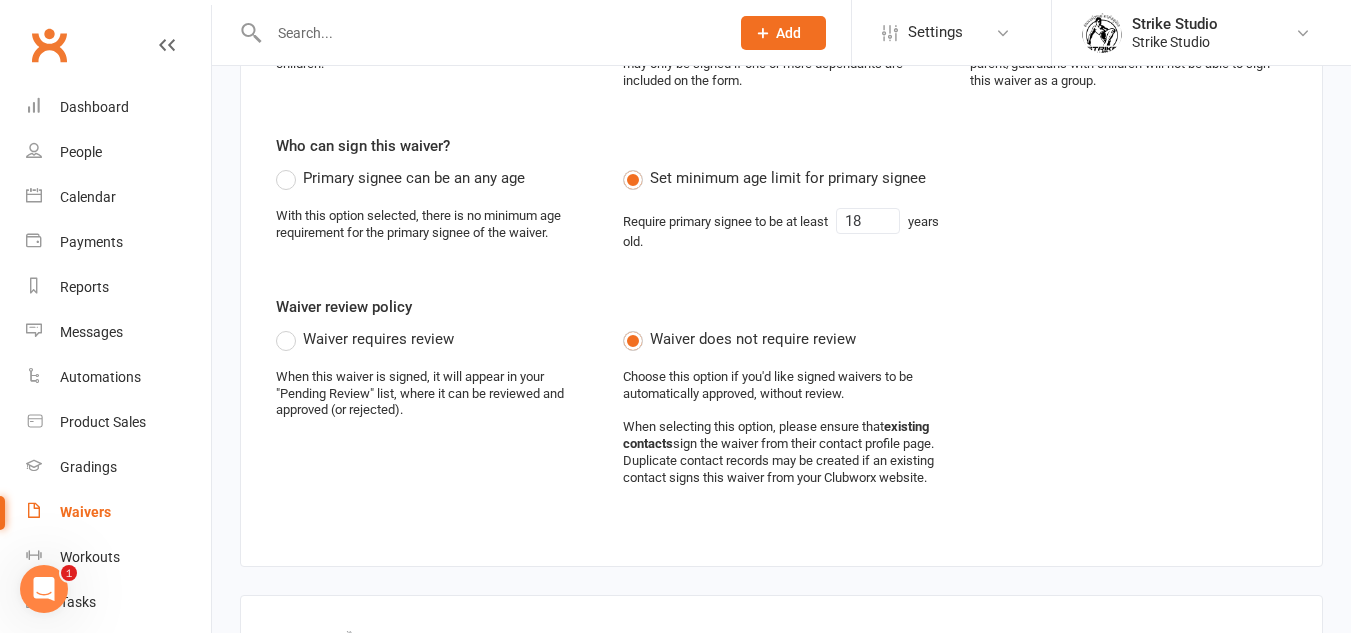 select on "select" 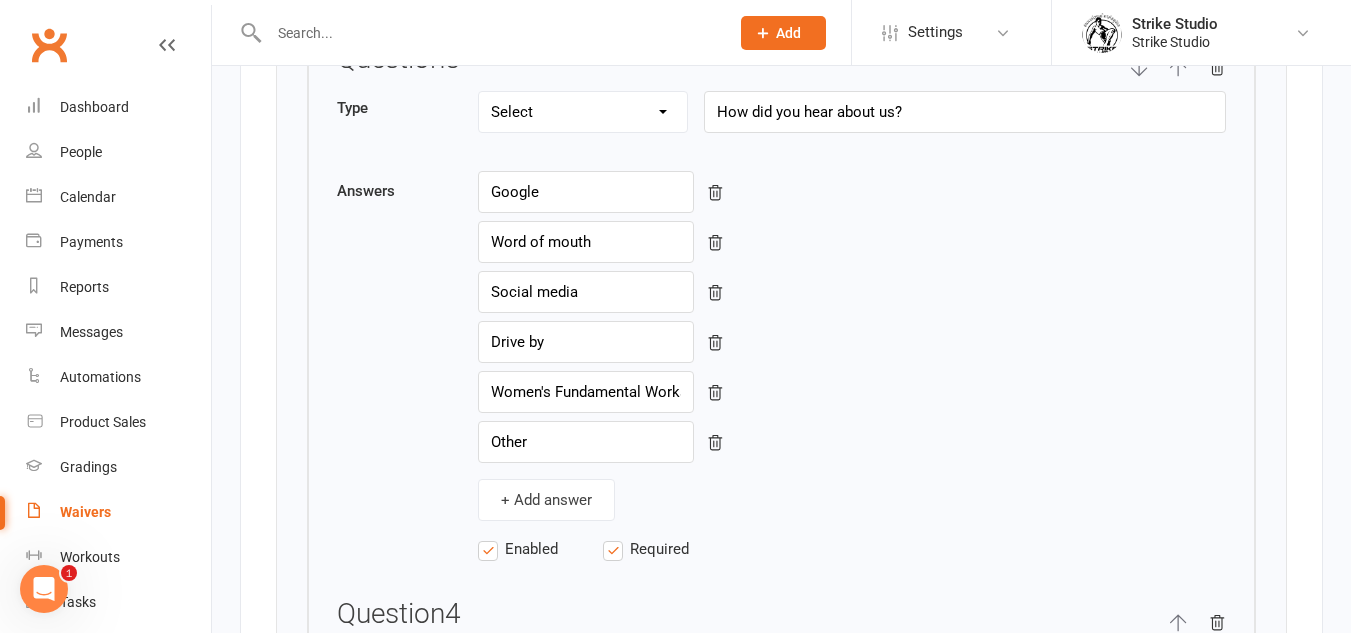 scroll, scrollTop: 3800, scrollLeft: 0, axis: vertical 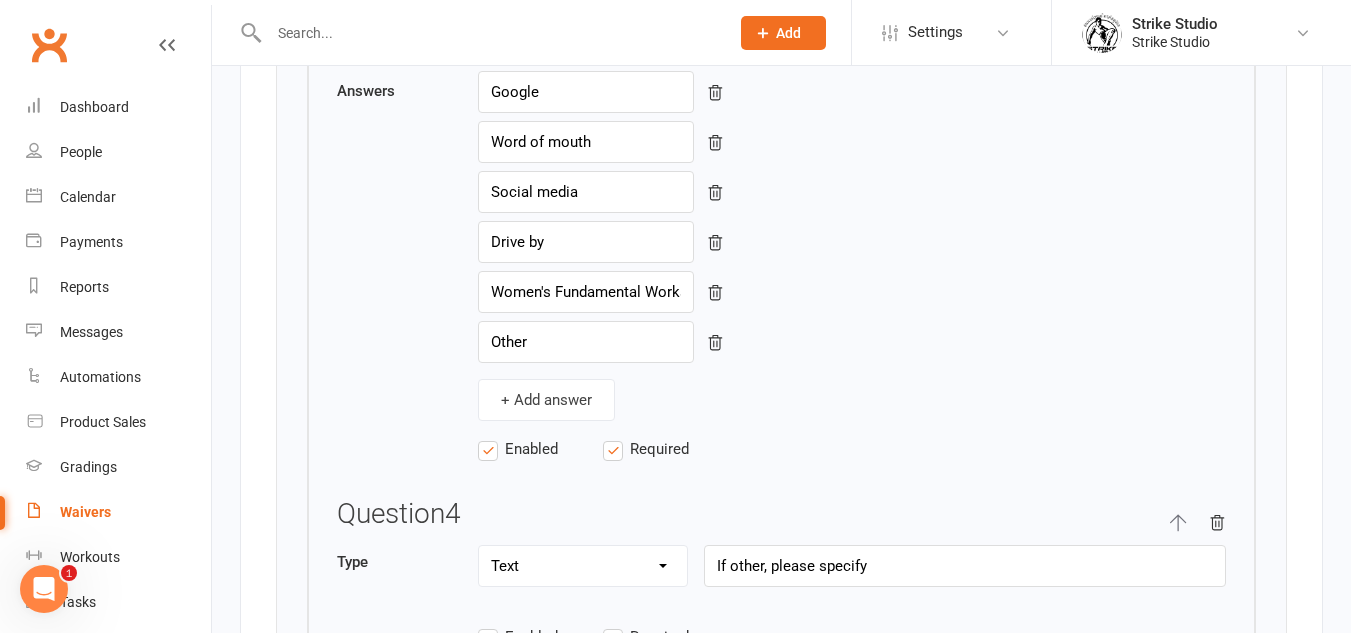 click on "Enabled" at bounding box center [540, 449] 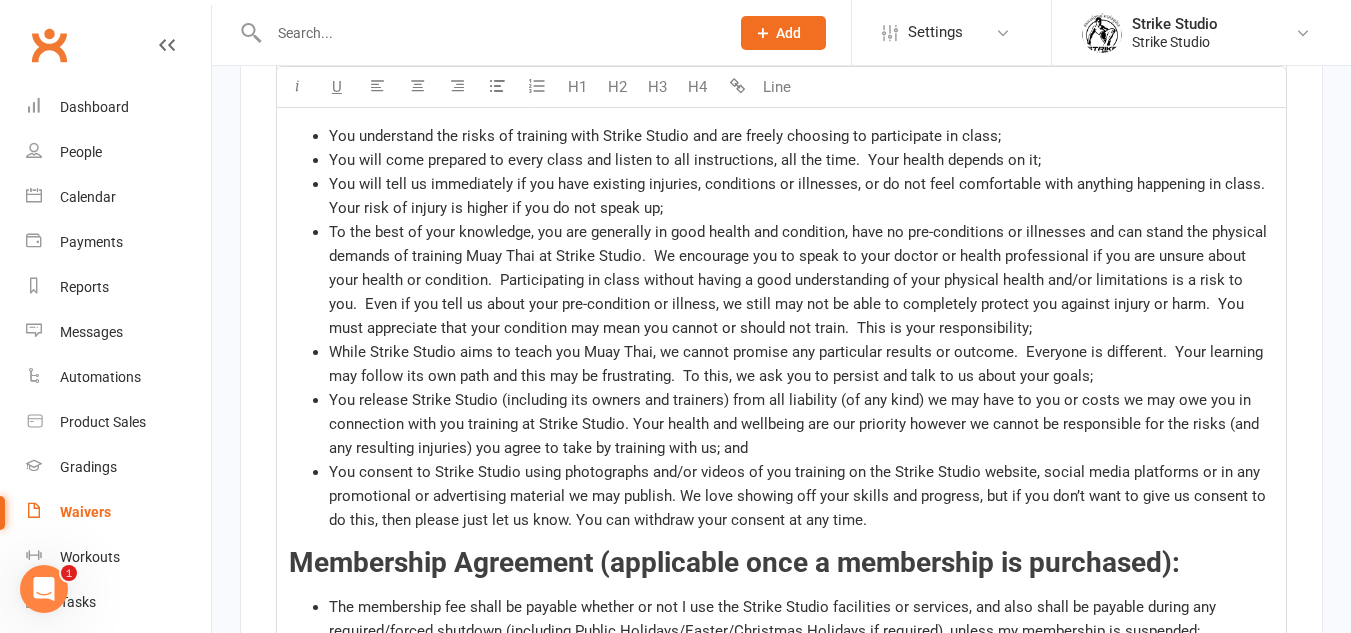 scroll, scrollTop: 5600, scrollLeft: 0, axis: vertical 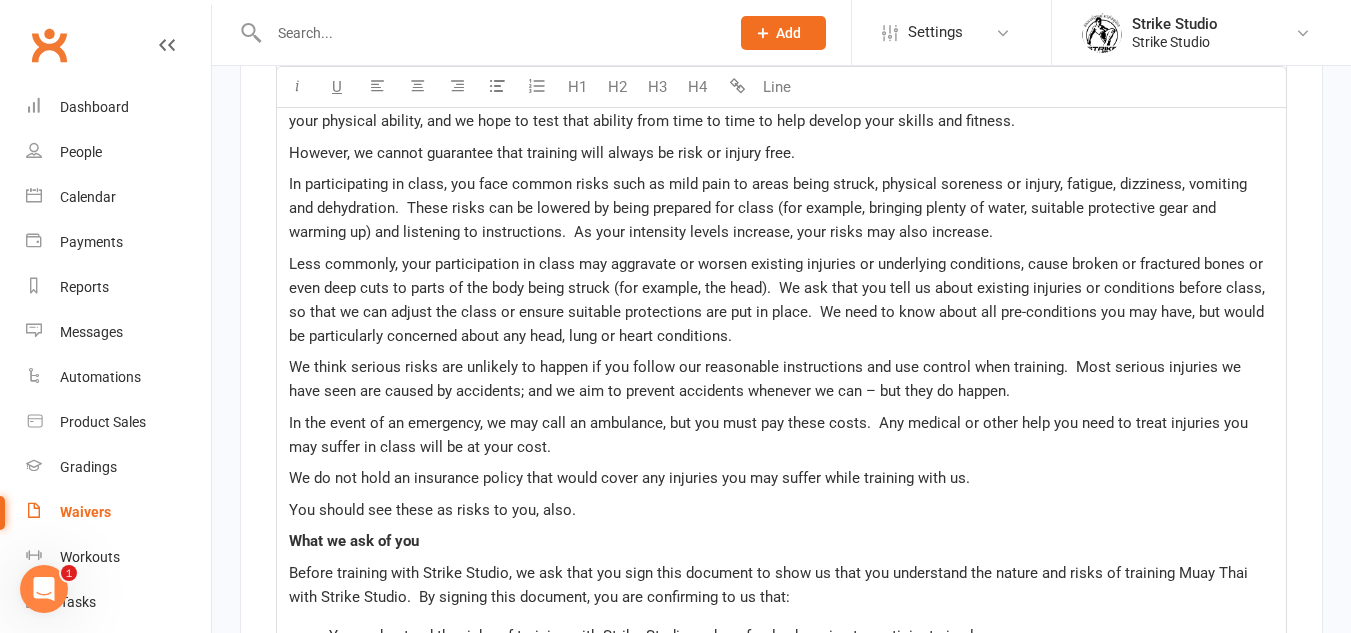 click on "In the event of an emergency, we may call an ambulance, but you must pay these costs.  Any medical or other help you need to treat injuries you may suffer in class will be at your cost." at bounding box center [781, 435] 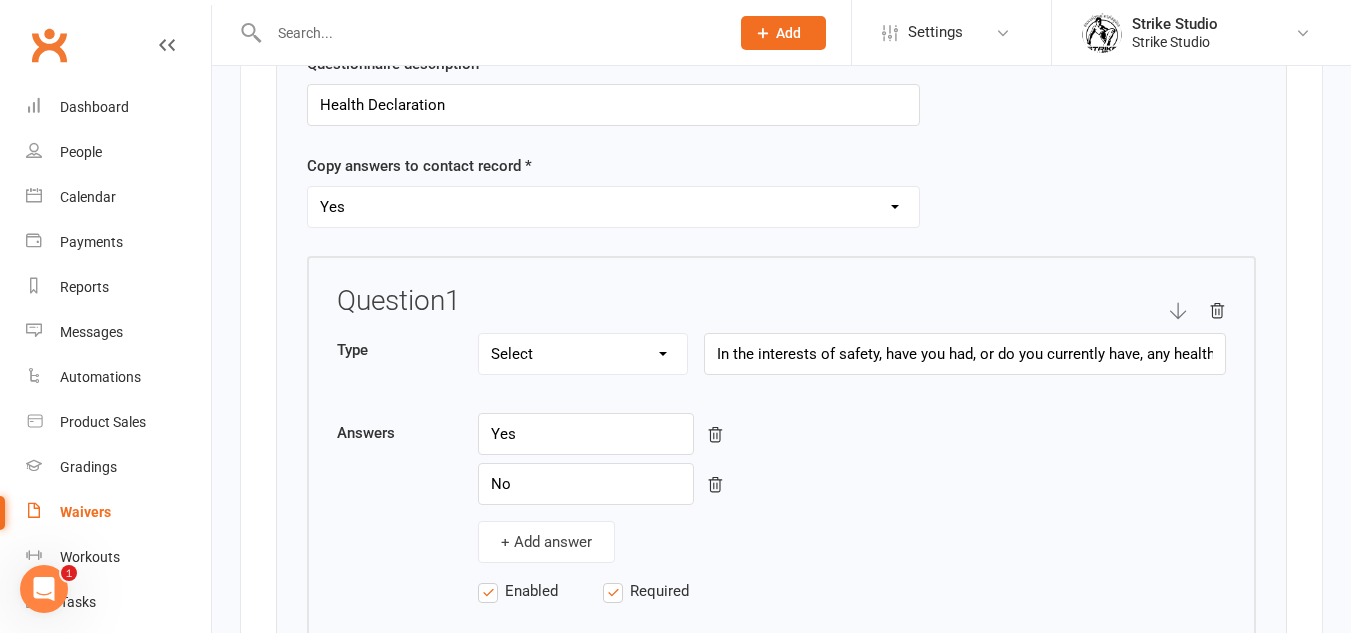 scroll, scrollTop: 3790, scrollLeft: 0, axis: vertical 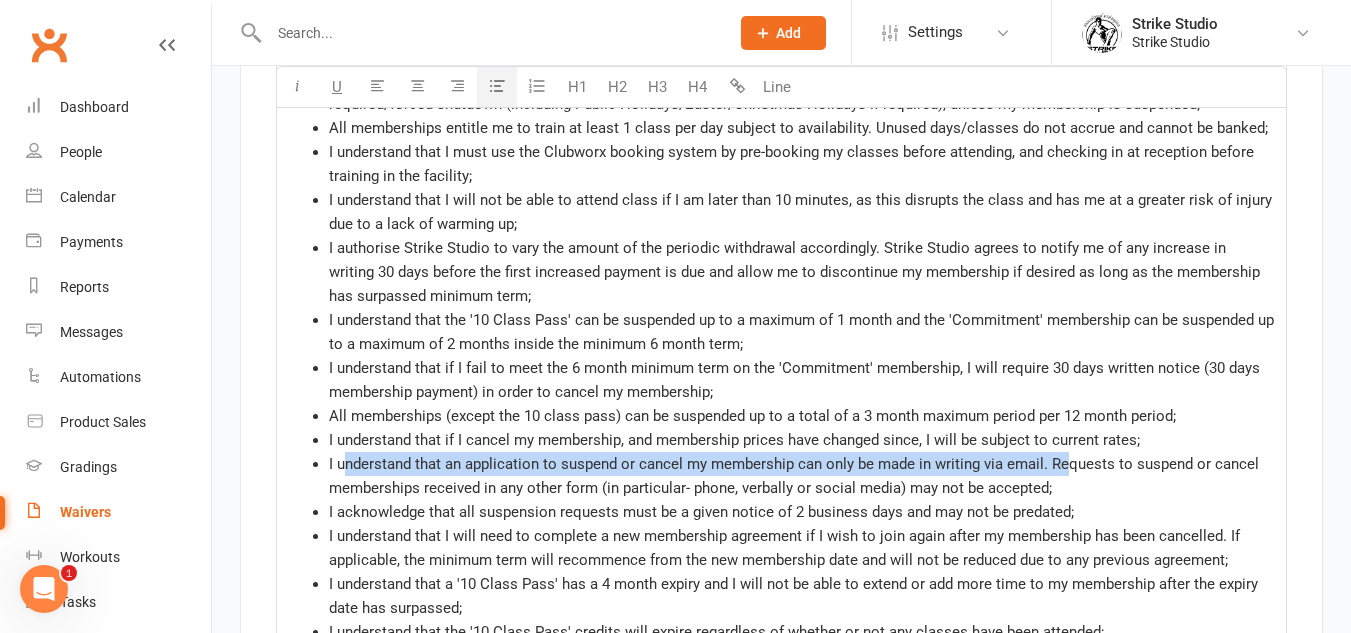 drag, startPoint x: 346, startPoint y: 481, endPoint x: 1064, endPoint y: 472, distance: 718.0564 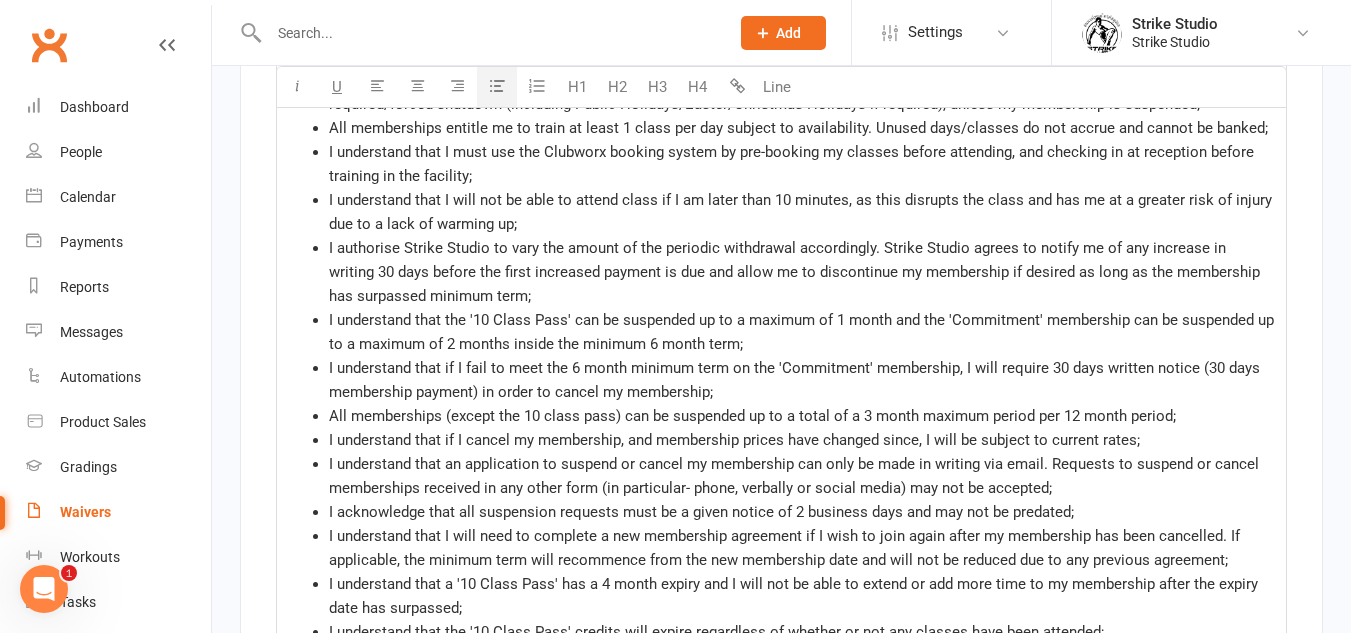 click on "I understand that an application to suspend or cancel my membership can only be made in writing via email. Requests to suspend or cancel memberships received in any other form (in particular- phone, verbally or social media) may not be accepted;" at bounding box center (801, 476) 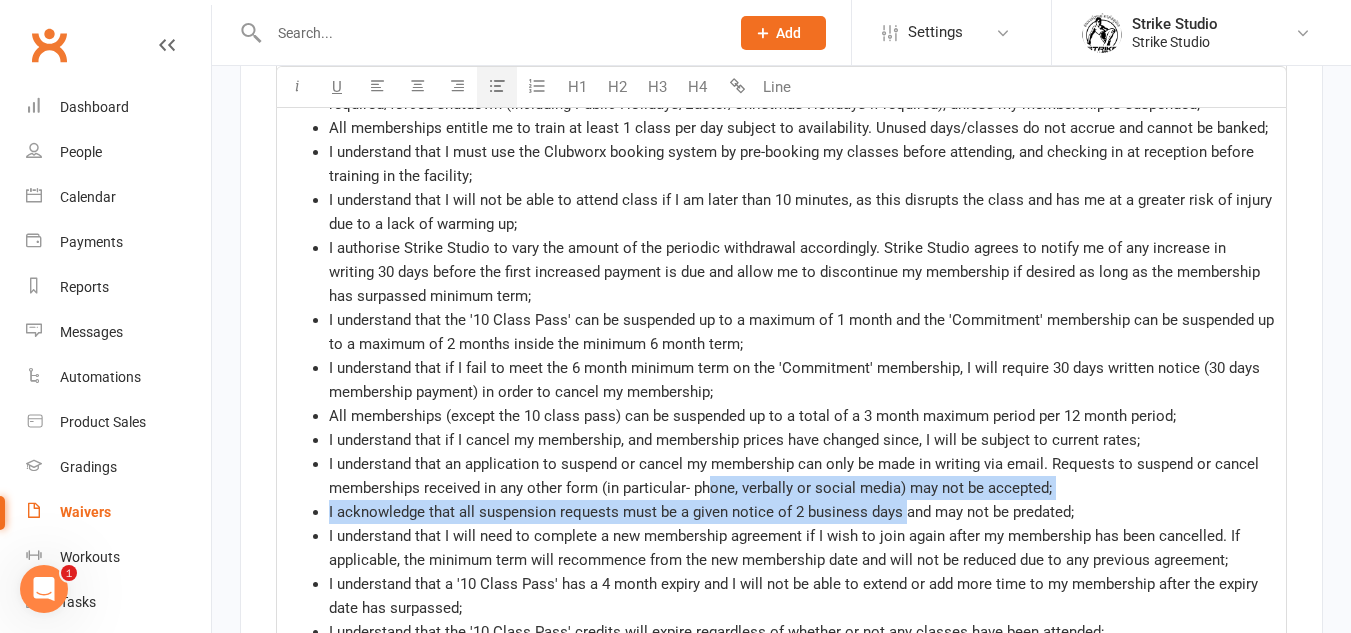 drag, startPoint x: 713, startPoint y: 511, endPoint x: 903, endPoint y: 515, distance: 190.0421 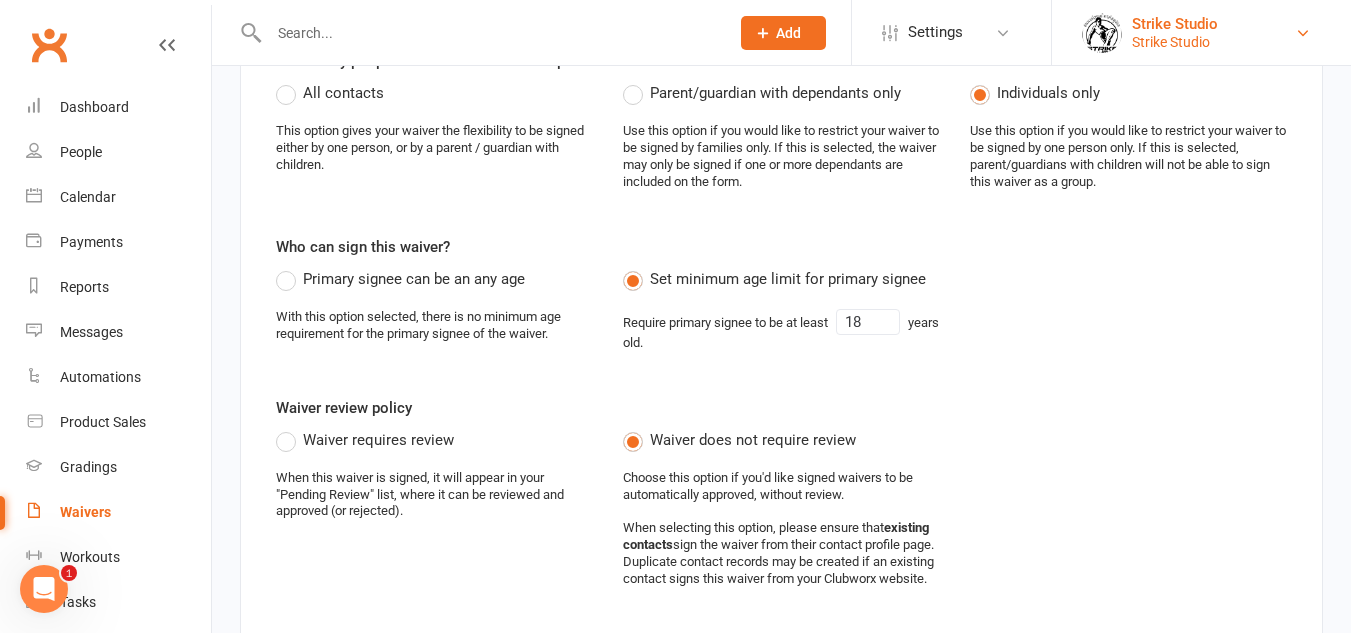 scroll, scrollTop: 6619, scrollLeft: 0, axis: vertical 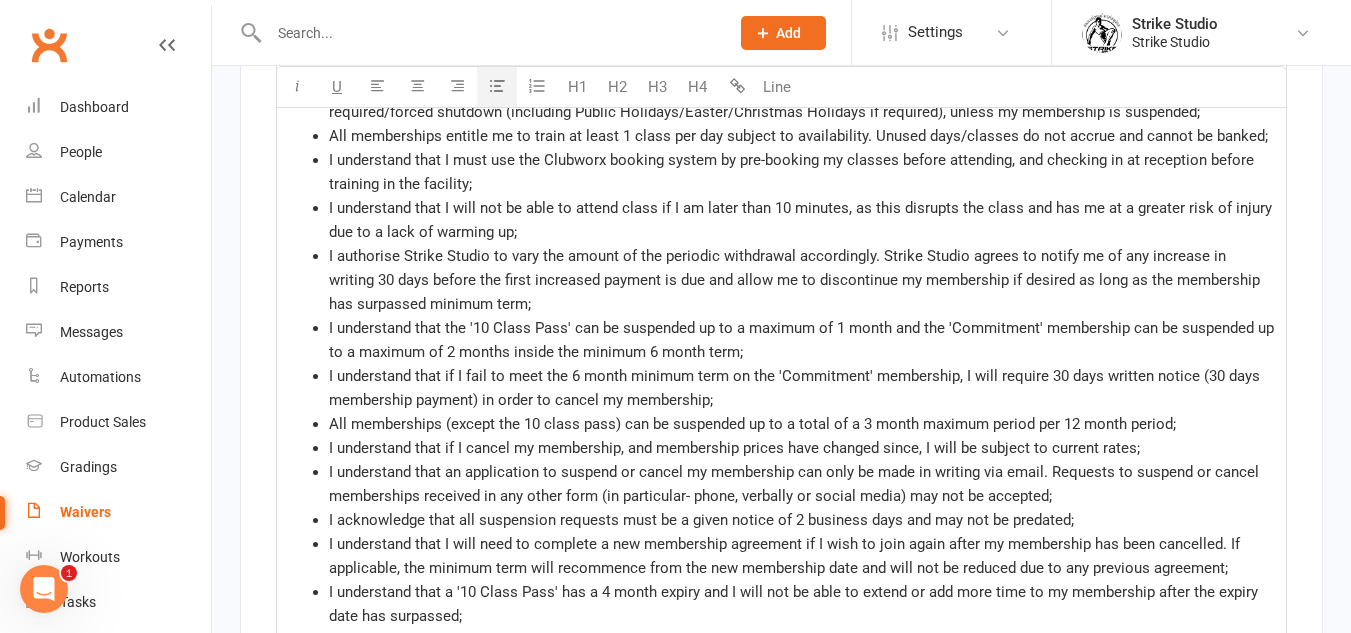 click on "I understand that the '10 Class Pass' can be suspended up to a maximum of 1 month and the 'Commitment' membership can be suspended up to a maximum of 2 months inside the minimum 6 month term;" at bounding box center [803, 340] 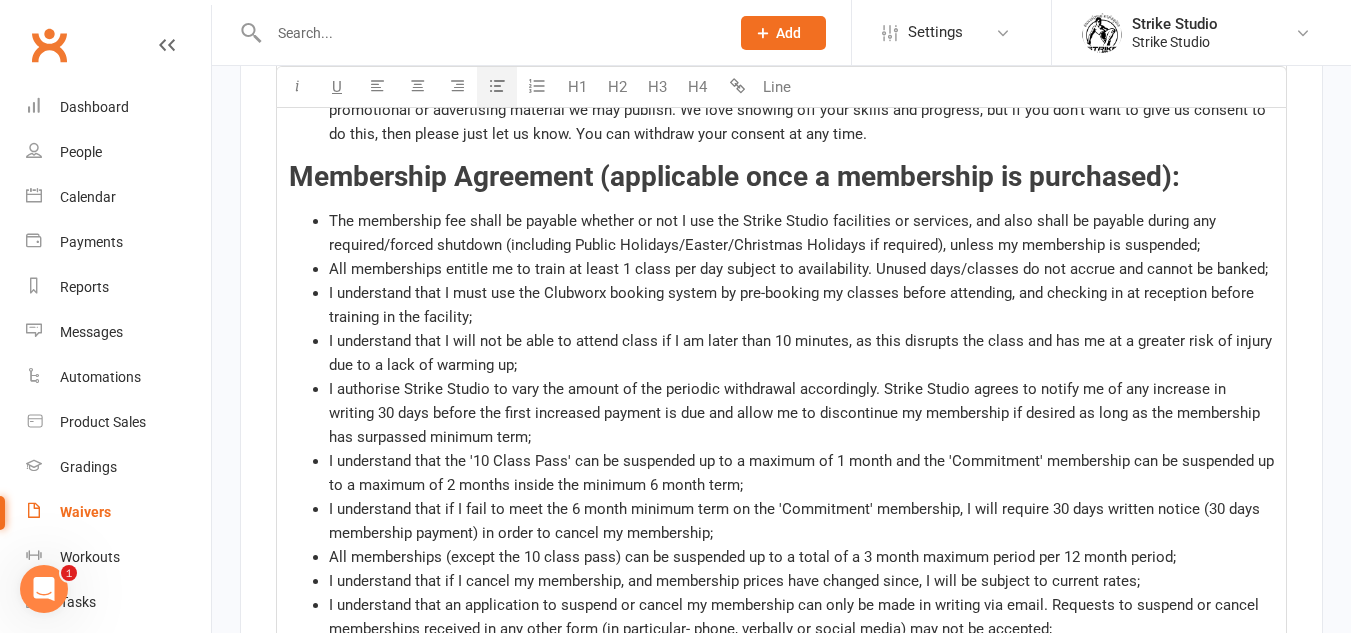 scroll, scrollTop: 6519, scrollLeft: 0, axis: vertical 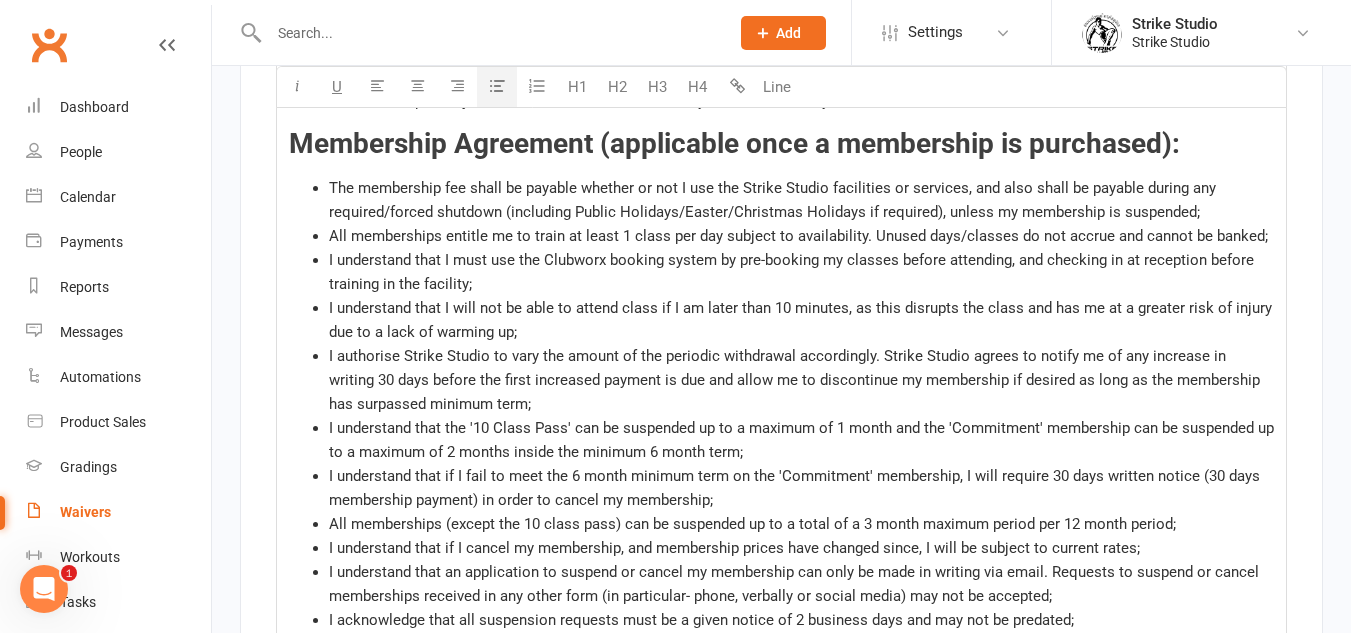 click on "All memberships (except the 10 class pass) can be suspended up to a total of a 3 month maximum period per 12 month period;" at bounding box center [801, 524] 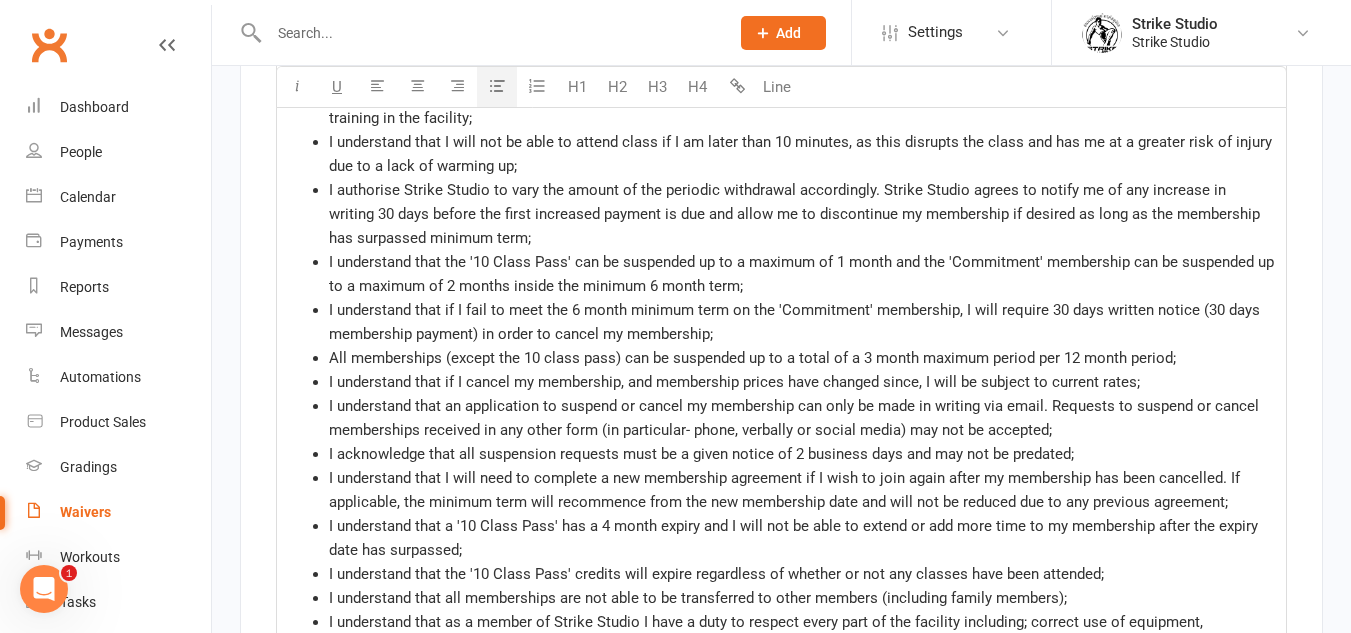 scroll, scrollTop: 6719, scrollLeft: 0, axis: vertical 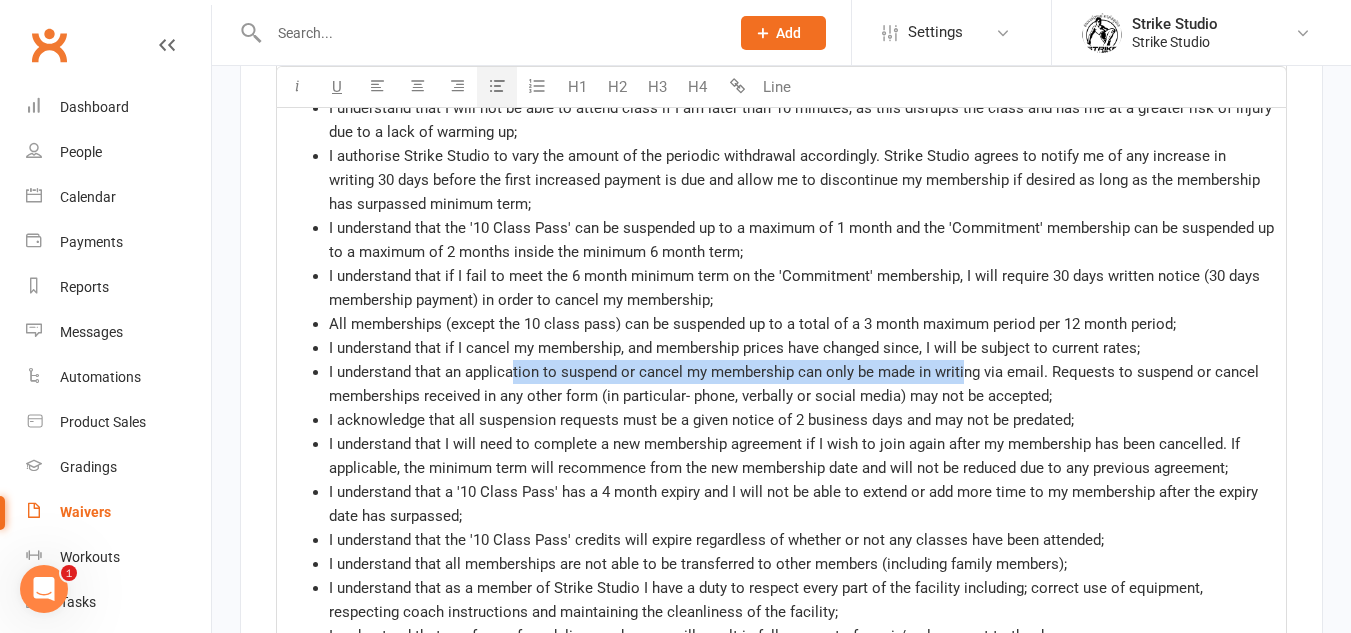 drag, startPoint x: 512, startPoint y: 376, endPoint x: 963, endPoint y: 391, distance: 451.2494 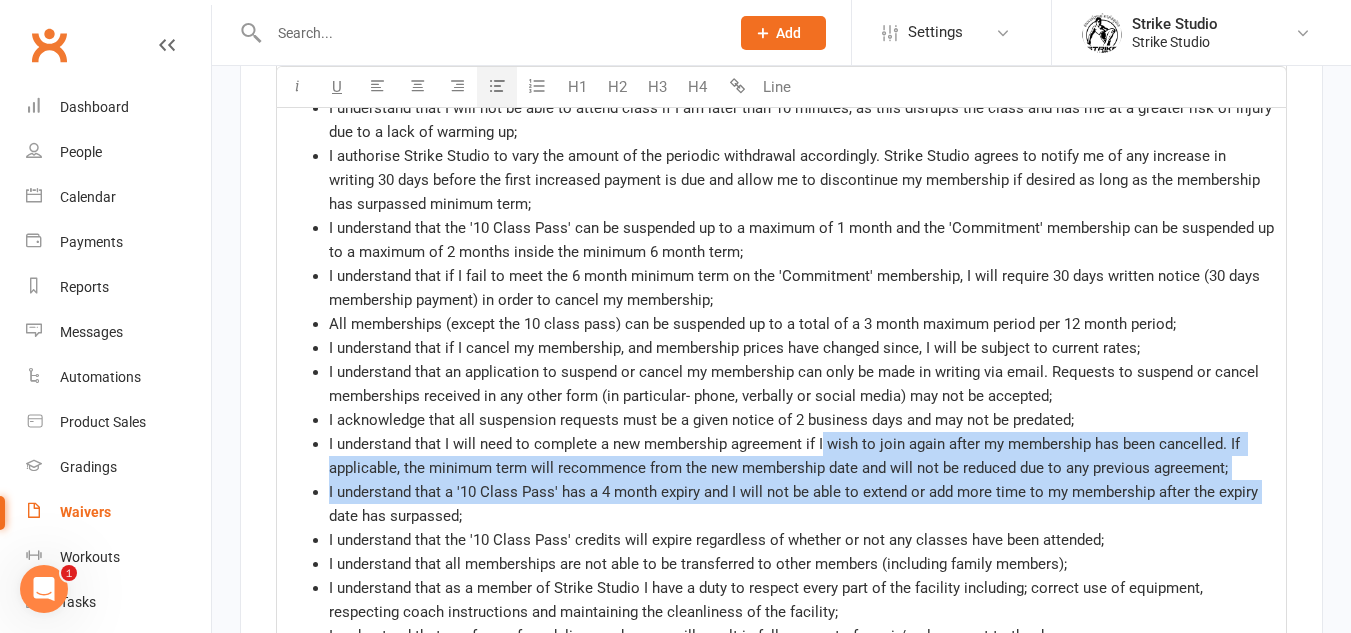 drag, startPoint x: 821, startPoint y: 460, endPoint x: 1283, endPoint y: 513, distance: 465.03012 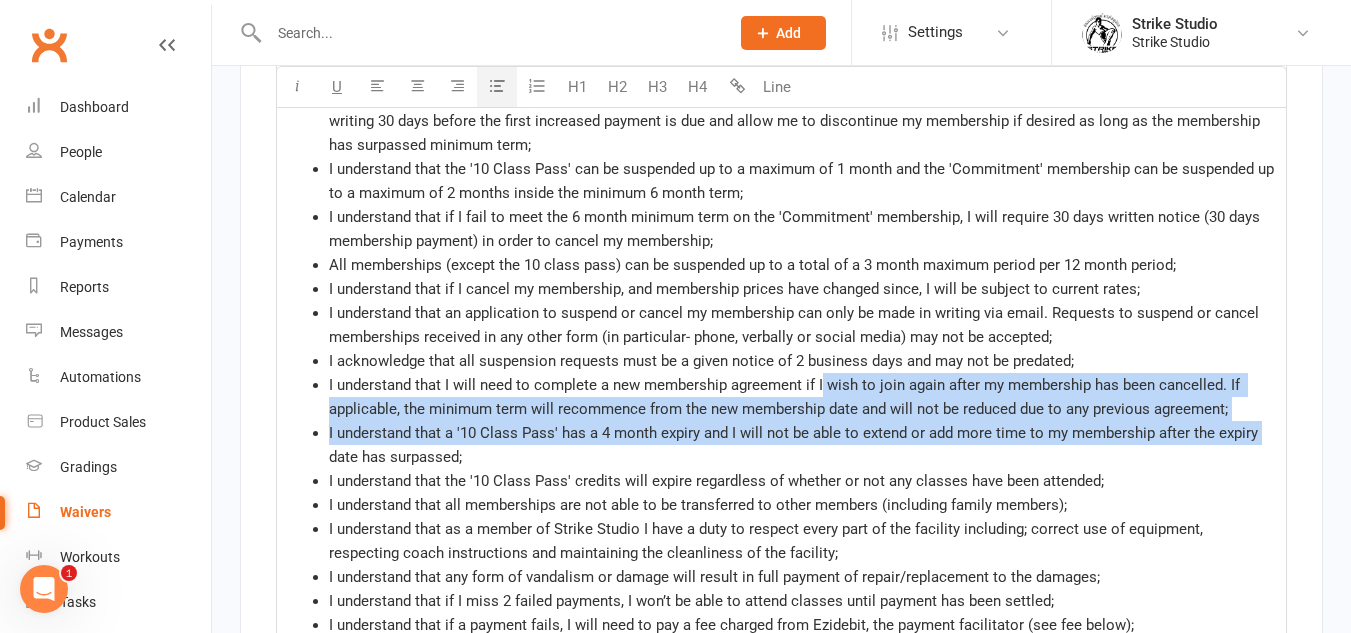 scroll, scrollTop: 6819, scrollLeft: 0, axis: vertical 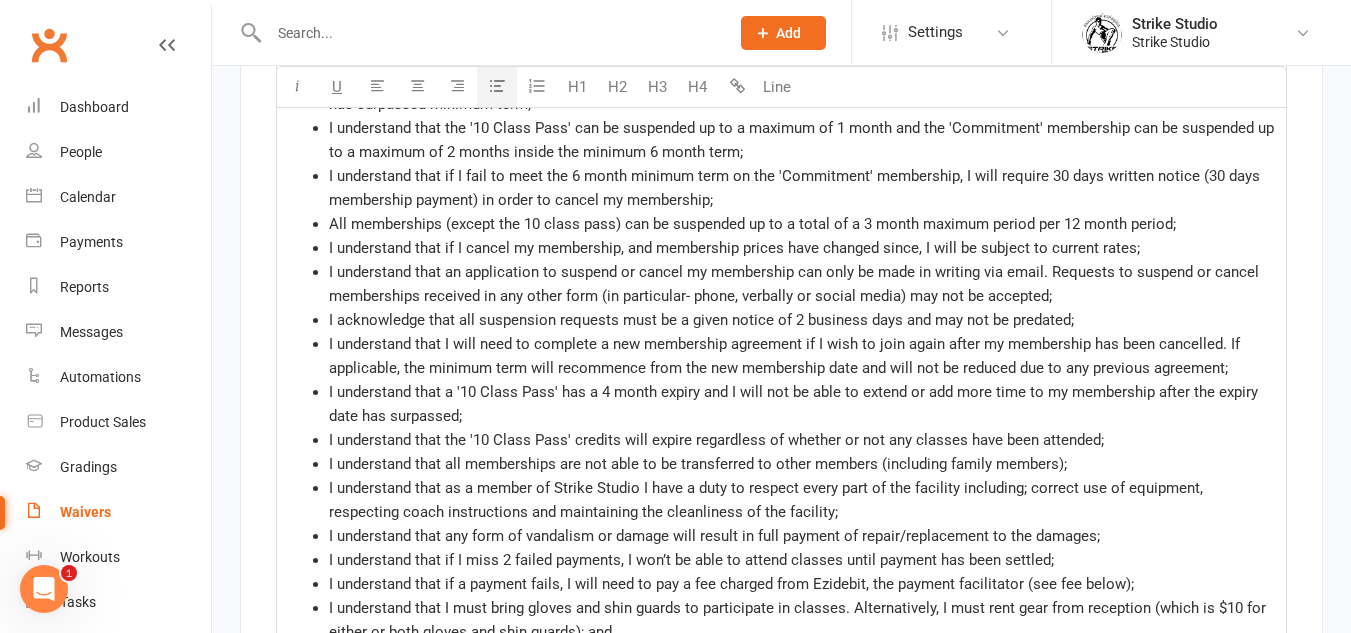 click on "I understand that all memberships are not able to be transferred to other members (including family members);" at bounding box center (698, 464) 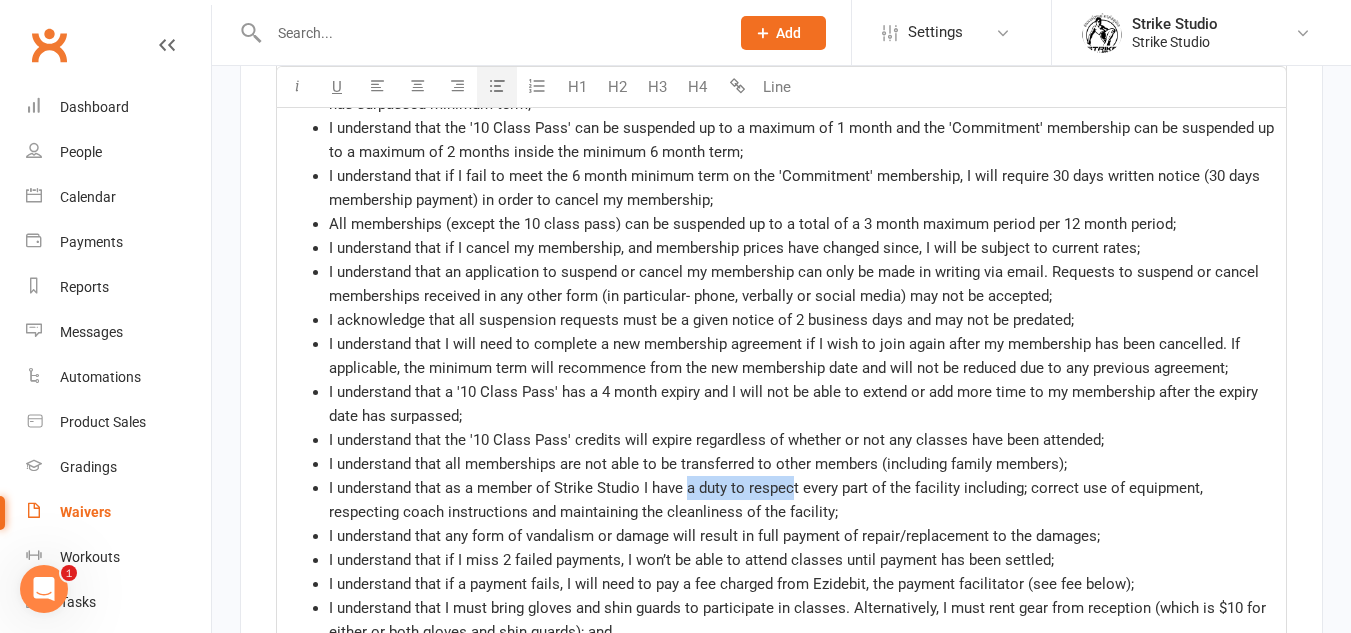 drag, startPoint x: 685, startPoint y: 505, endPoint x: 898, endPoint y: 509, distance: 213.03755 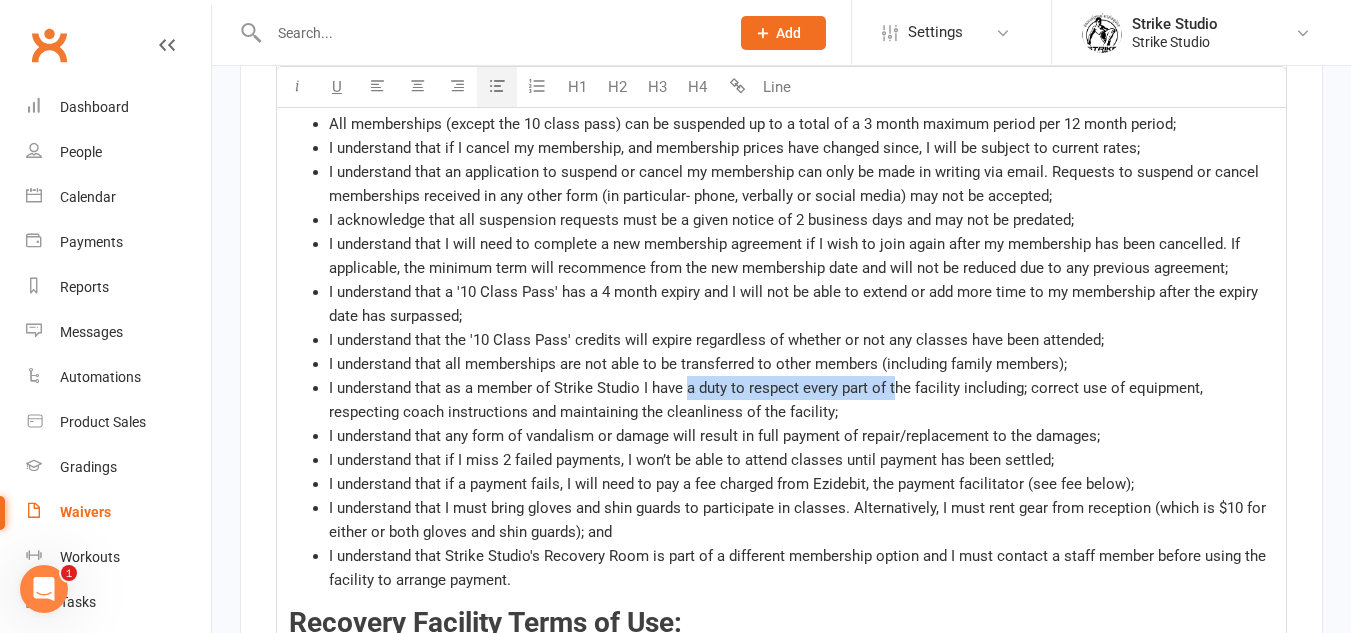 scroll, scrollTop: 7019, scrollLeft: 0, axis: vertical 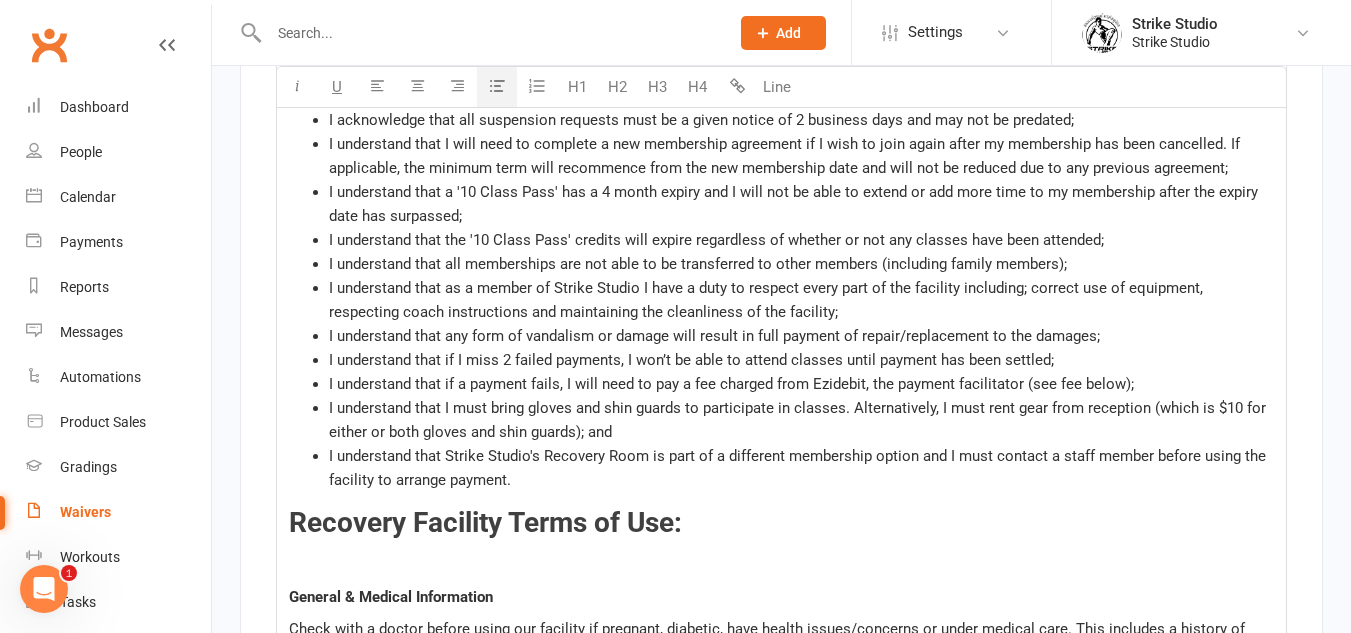 click on "I understand that if I miss 2 failed payments, I won’t be able to attend classes until payment has been settled;" at bounding box center [691, 360] 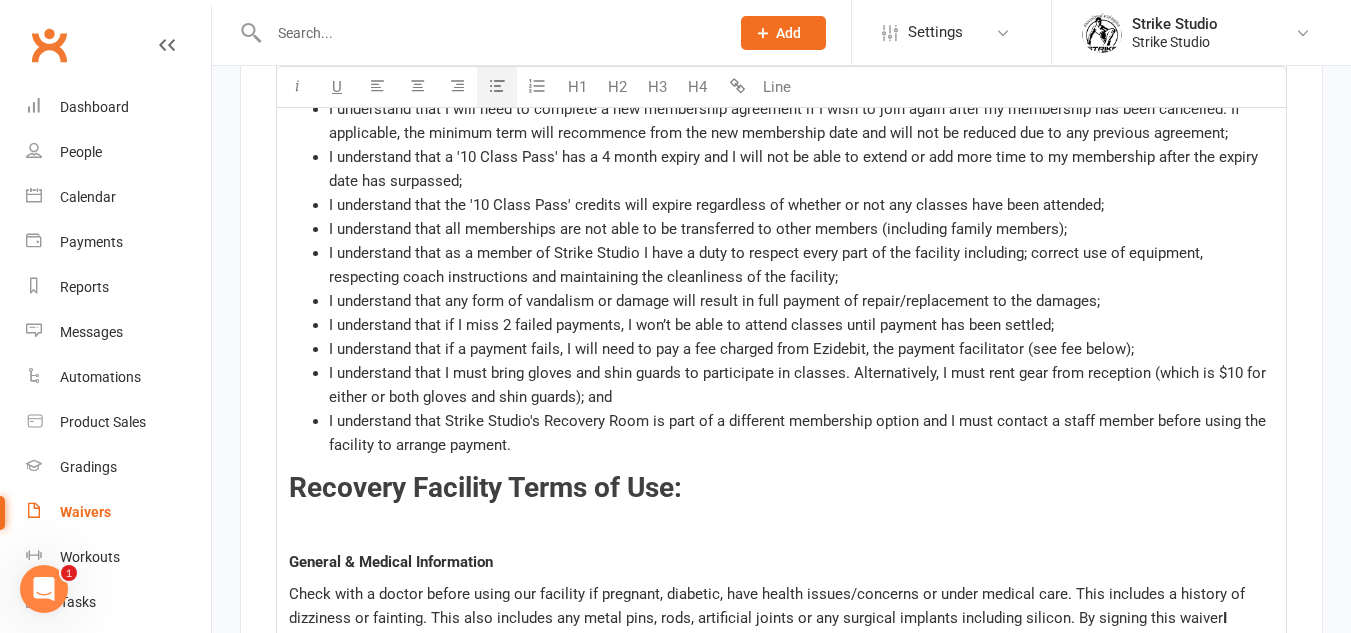 scroll, scrollTop: 7019, scrollLeft: 0, axis: vertical 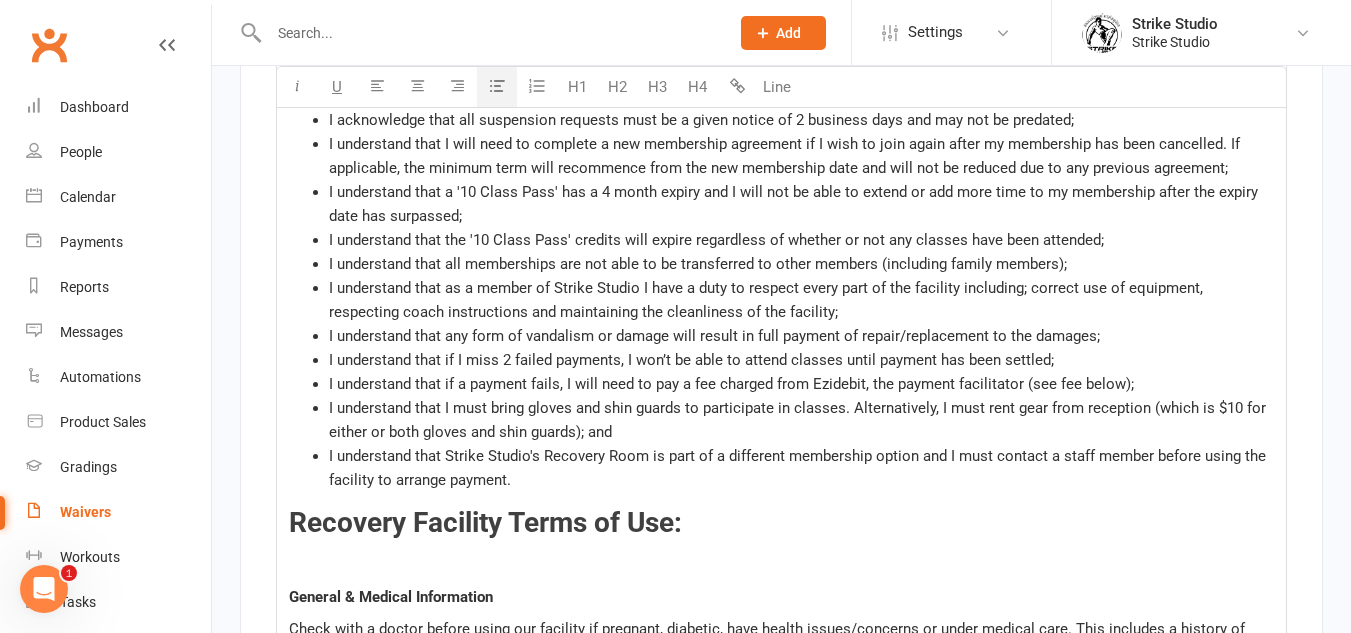 click on "I understand that a '10 Class Pass' has a 4 month expiry and I will not be able to extend or add more time to my membership after the expiry date has surpassed;" at bounding box center [801, 204] 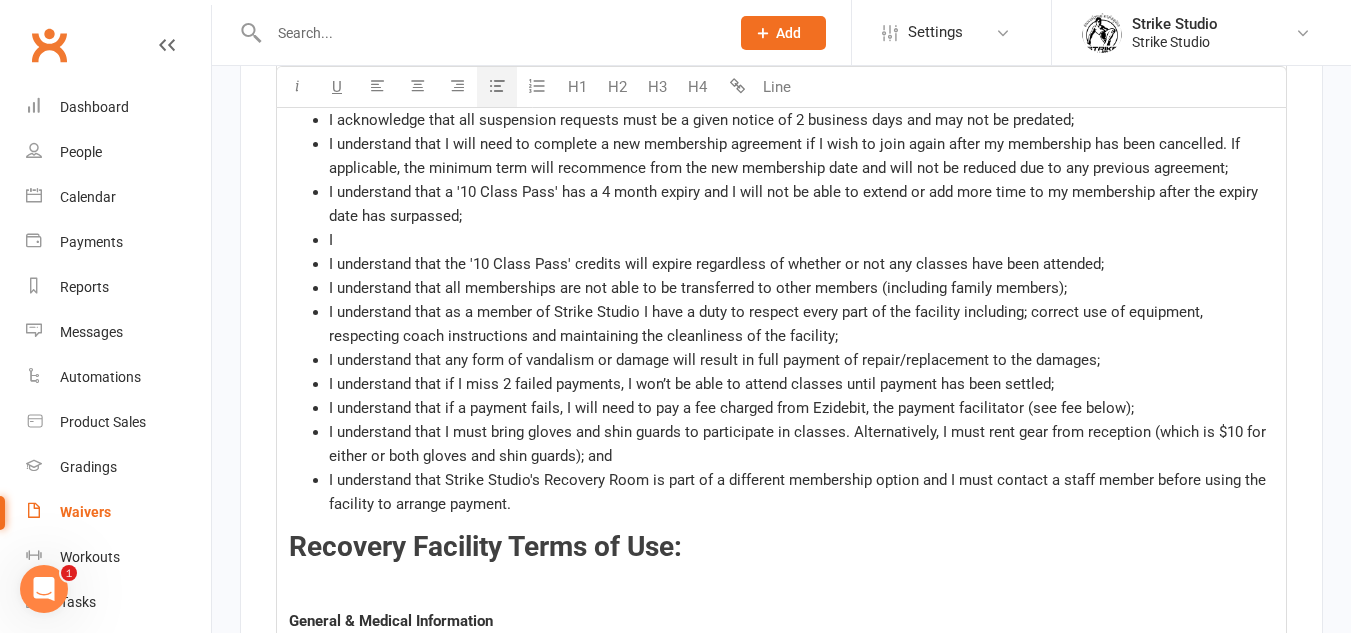 type 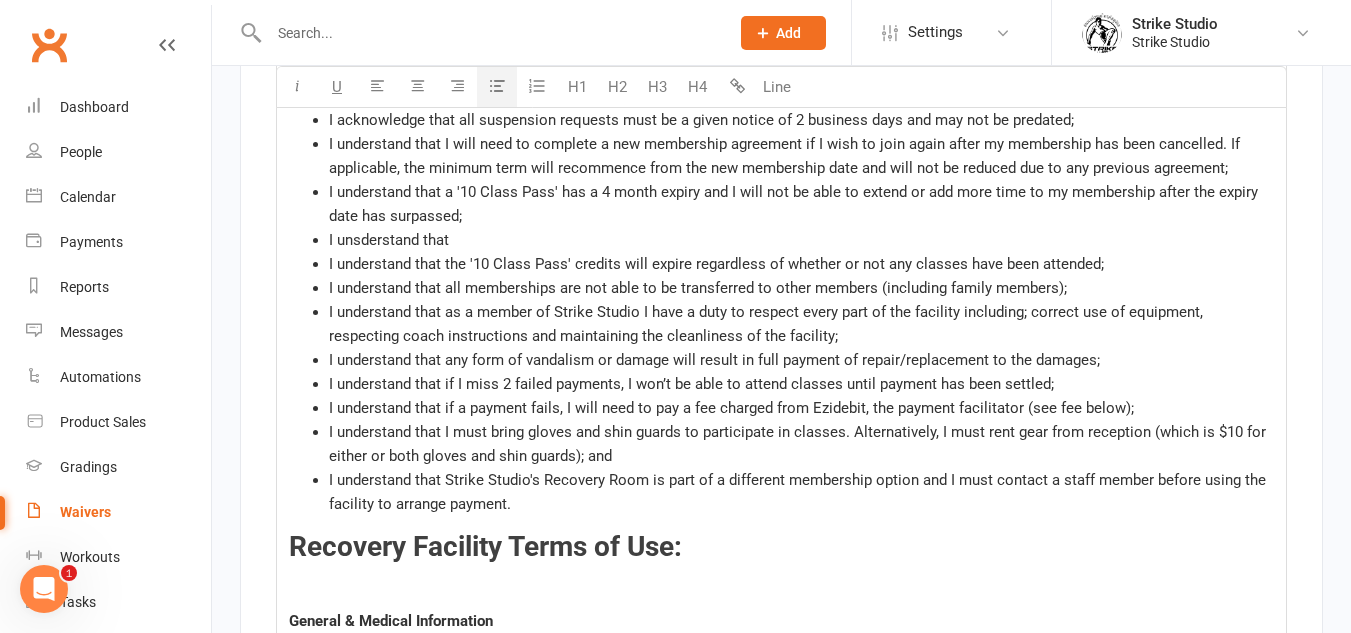 click on "I unsderstand that" at bounding box center [389, 240] 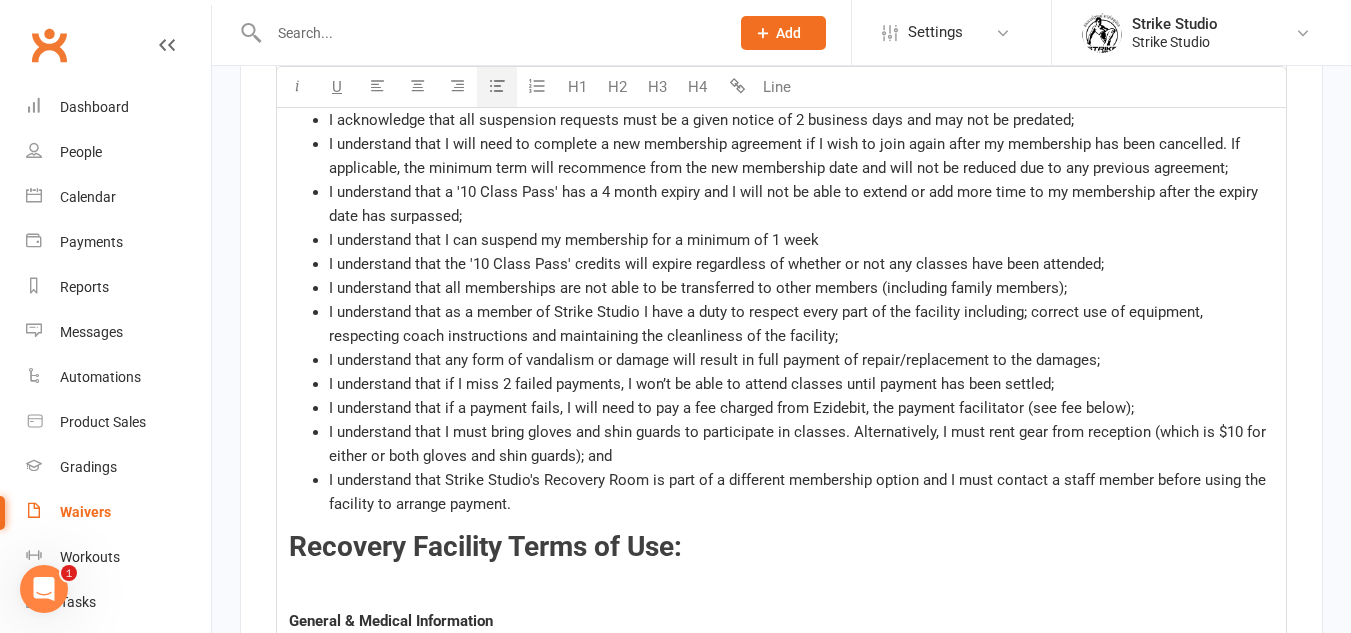 drag, startPoint x: 835, startPoint y: 255, endPoint x: 459, endPoint y: 258, distance: 376.01196 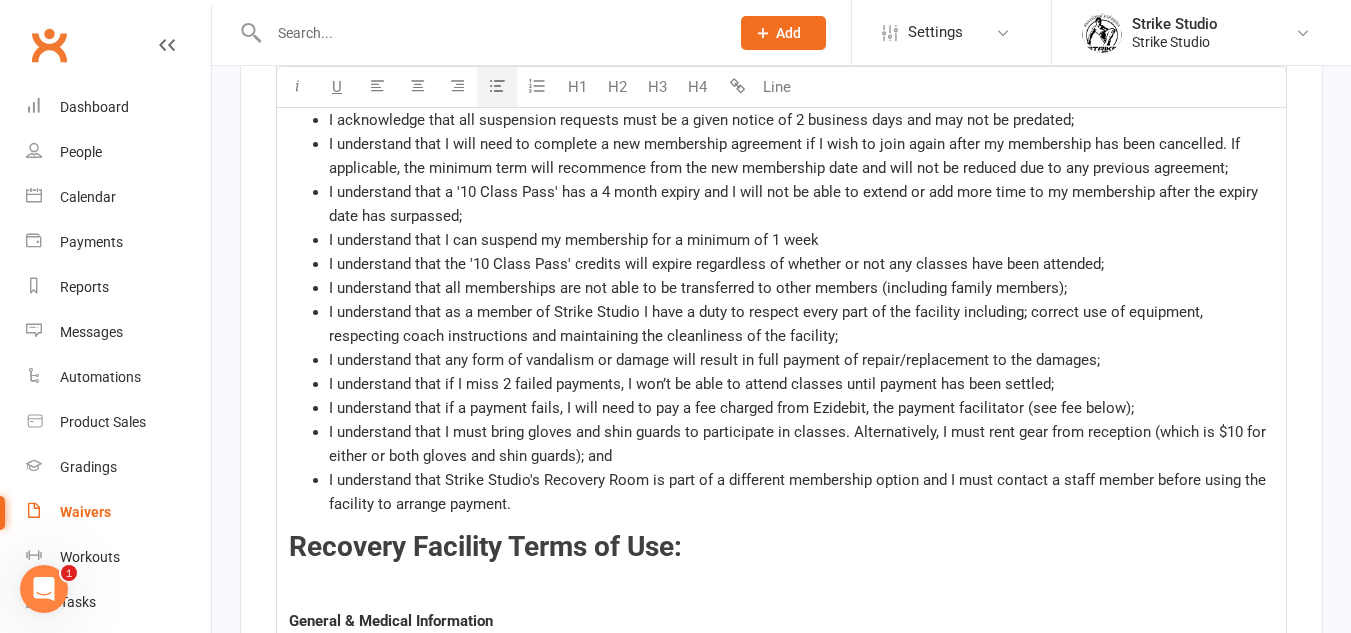 click on "I understand that I can suspend my membership for a minimum of 1 week" at bounding box center [574, 240] 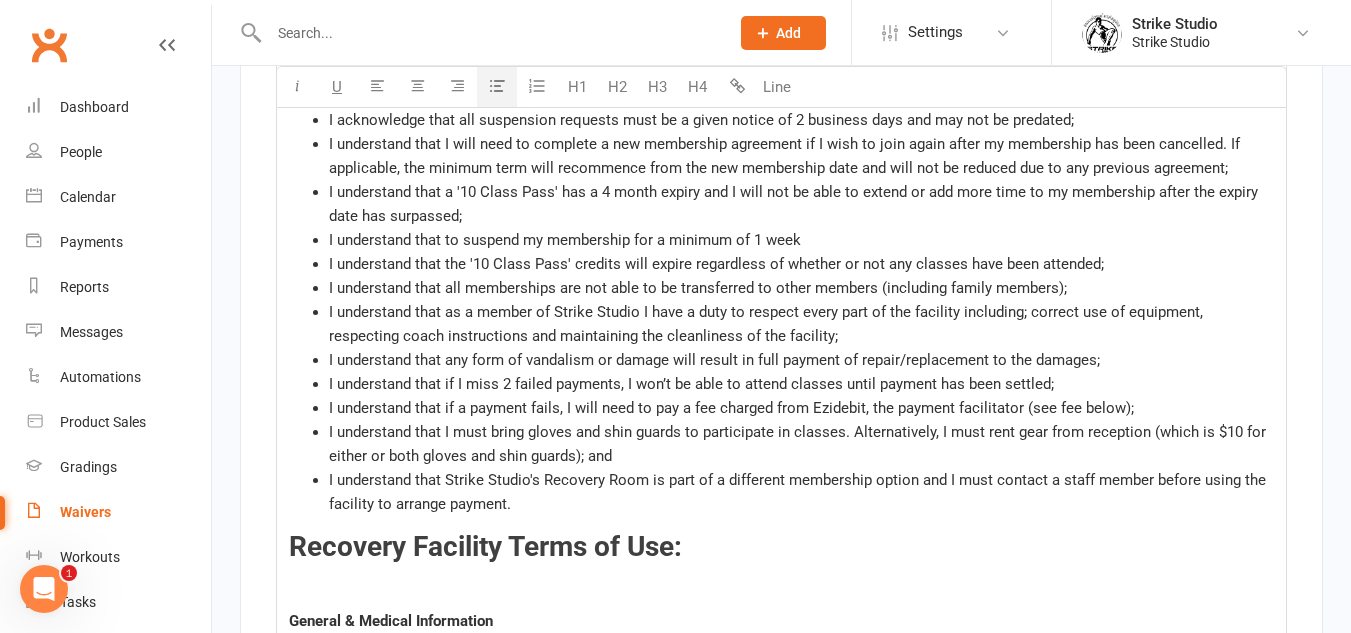 click on "I understand that to suspend my membership for a minimum of 1 week" at bounding box center [565, 240] 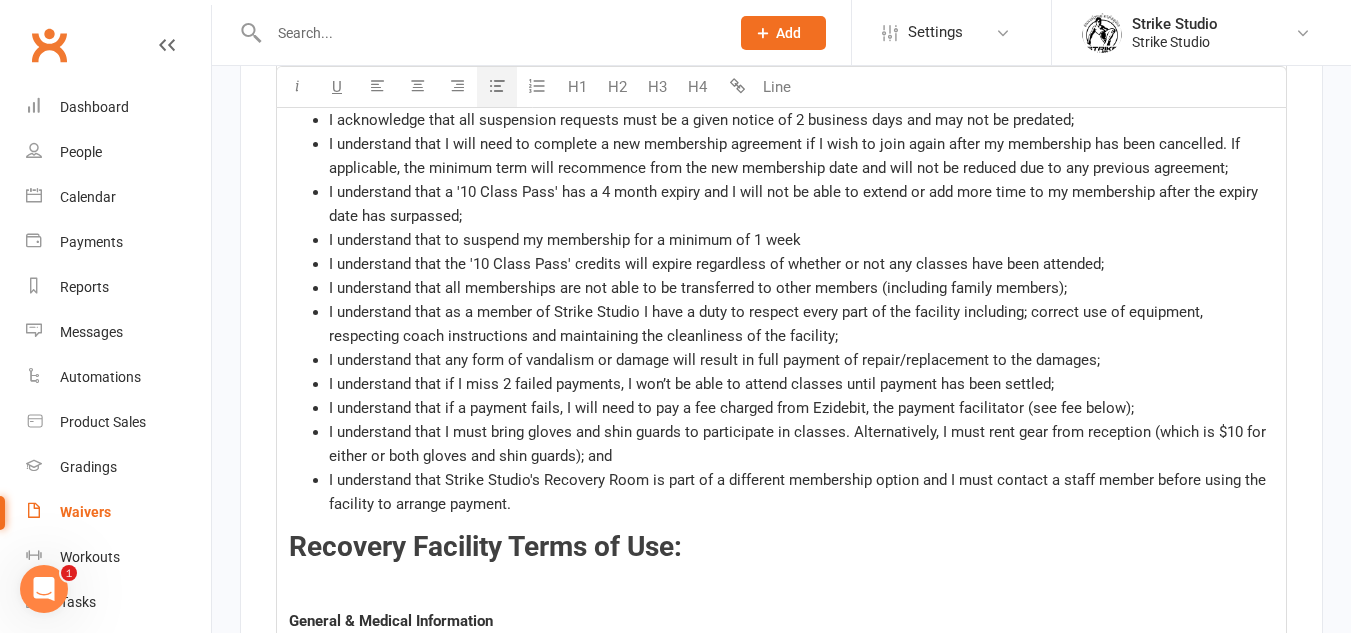 drag, startPoint x: 798, startPoint y: 243, endPoint x: 443, endPoint y: 254, distance: 355.17038 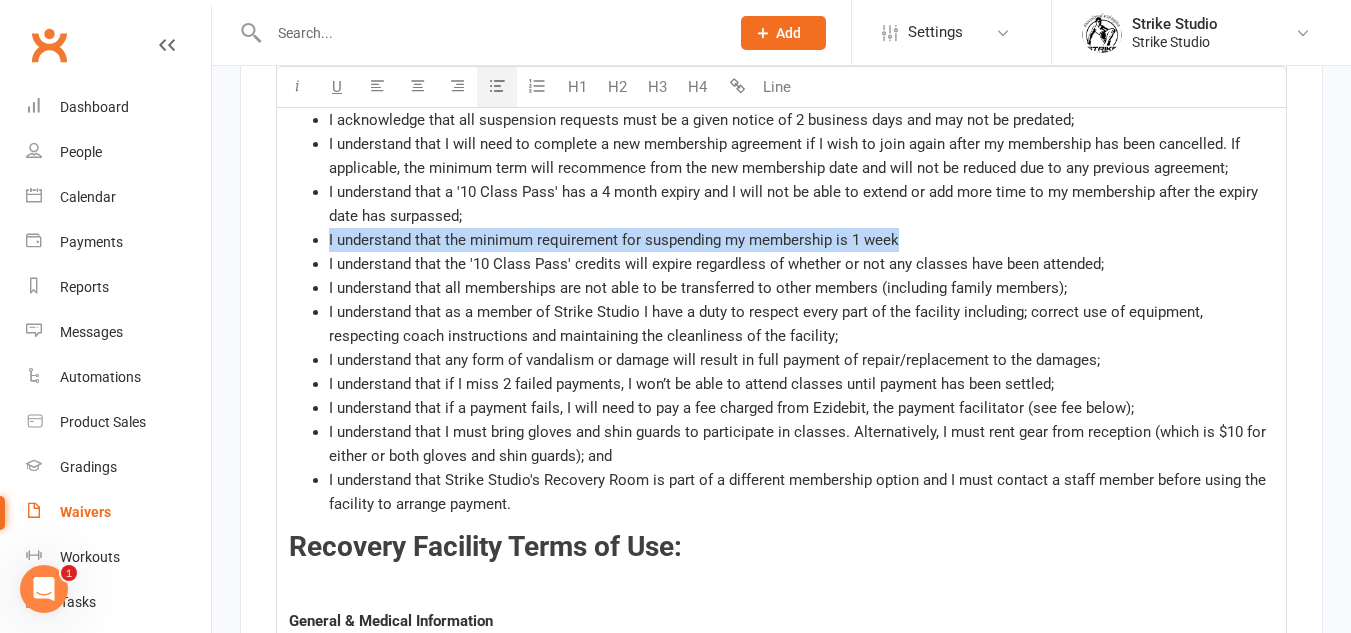 drag, startPoint x: 899, startPoint y: 259, endPoint x: 330, endPoint y: 246, distance: 569.1485 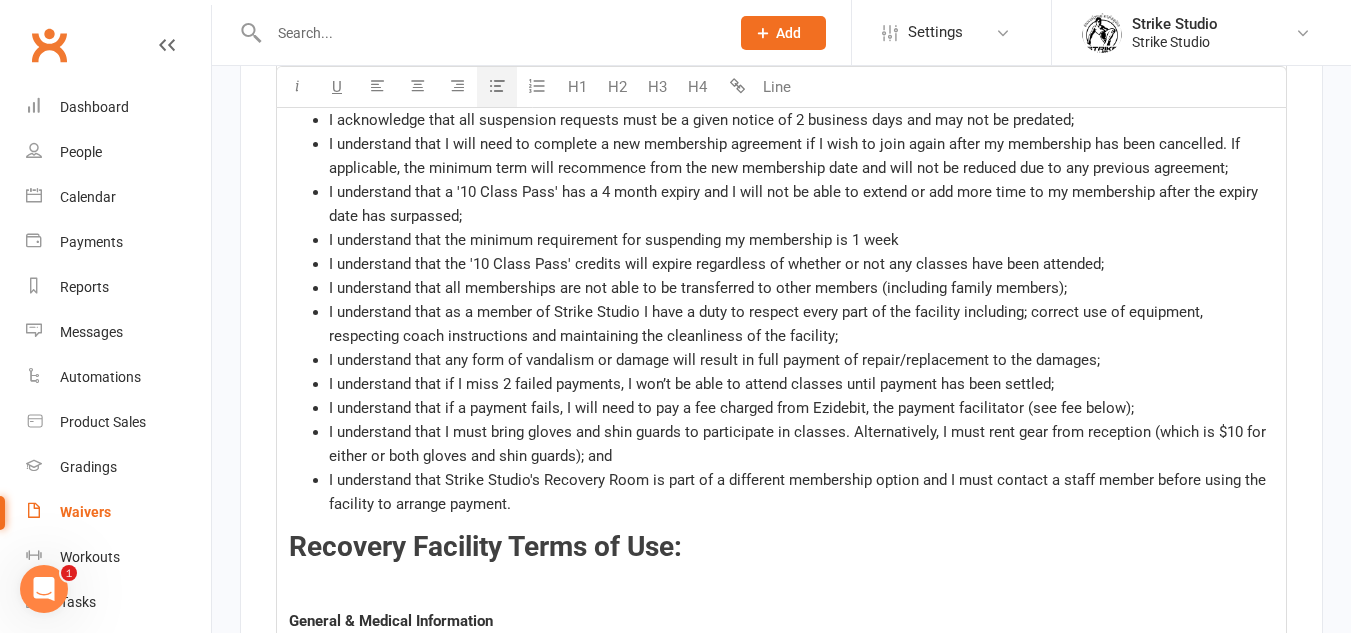 click on "I understand that the '10 Class Pass' credits will expire regardless of whether or not any classes have been attended;" at bounding box center [716, 264] 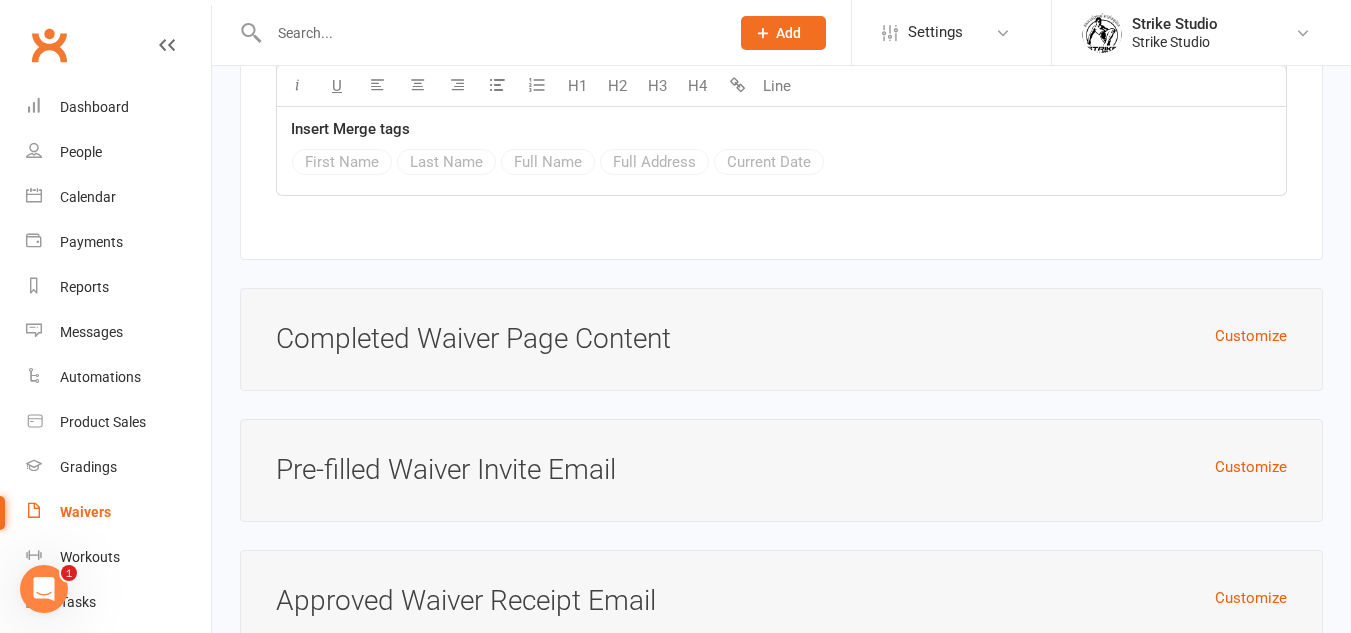 scroll, scrollTop: 10002, scrollLeft: 0, axis: vertical 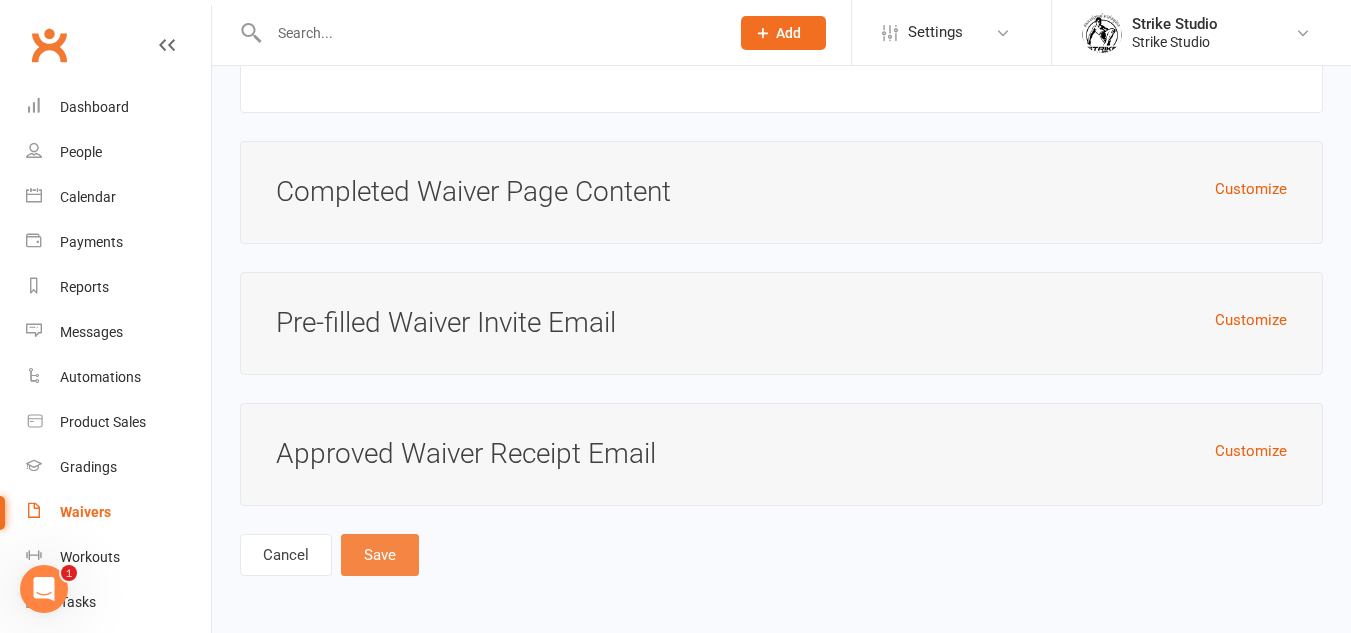 click on "Save" at bounding box center (380, 555) 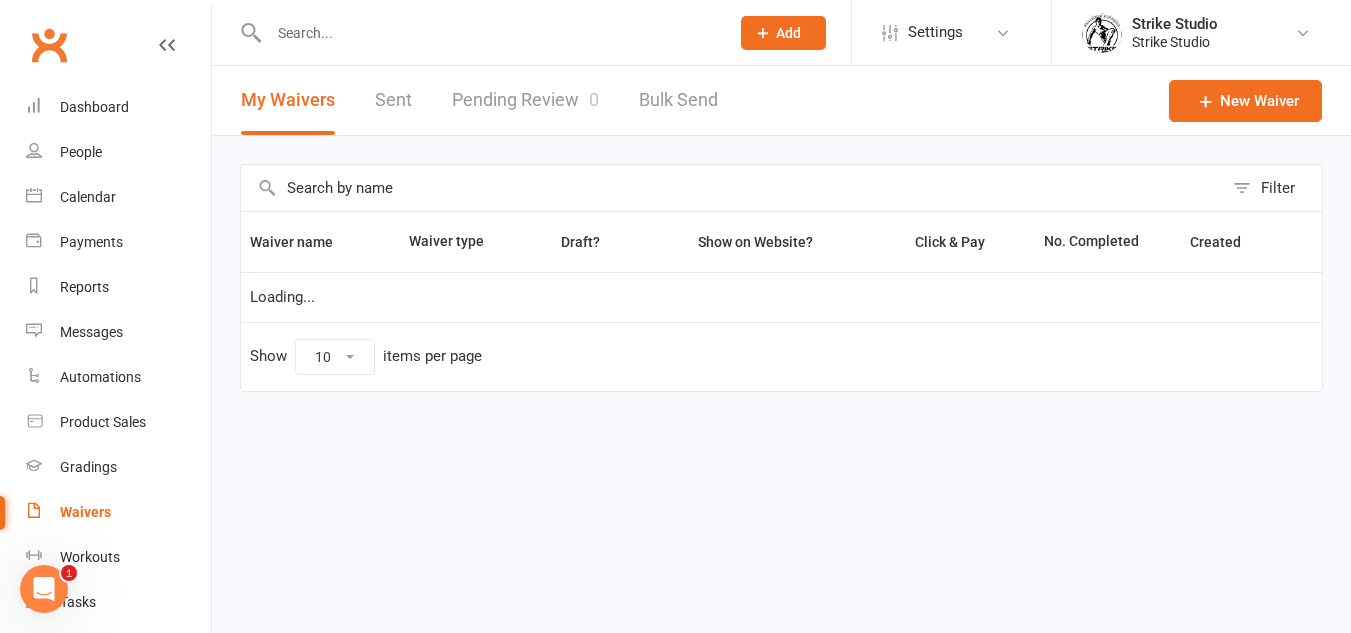 select on "100" 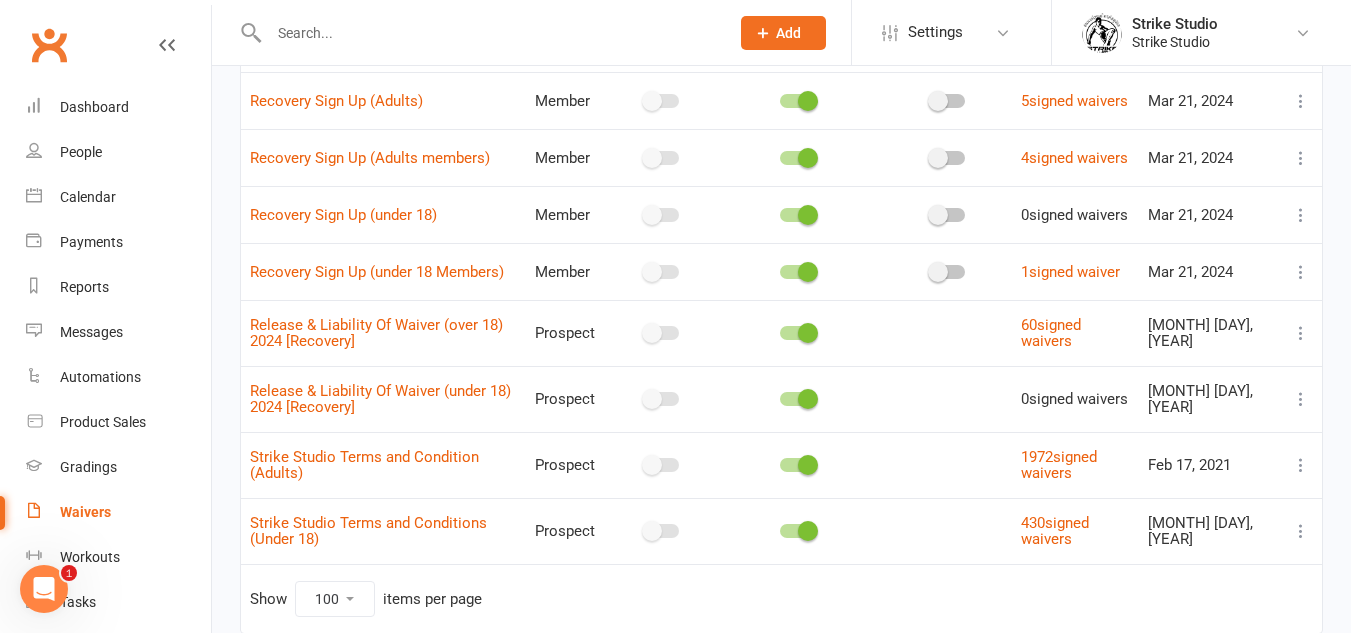 scroll, scrollTop: 791, scrollLeft: 0, axis: vertical 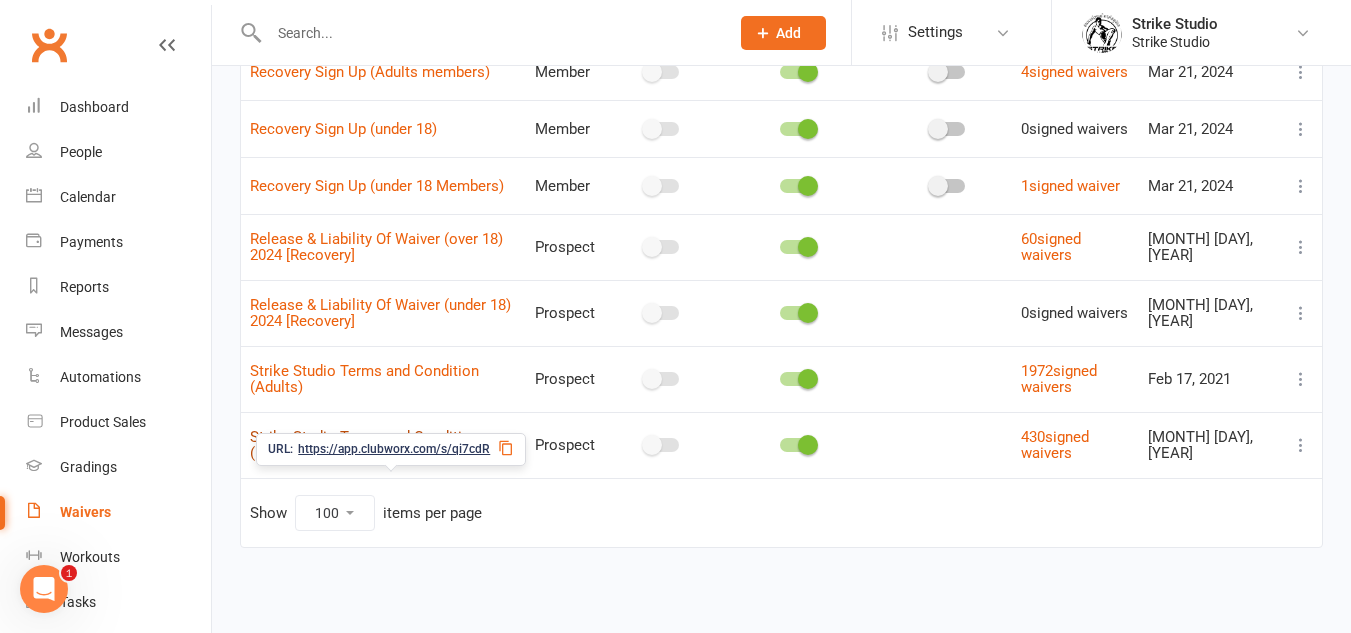 click on "Strike Studio Terms and Conditions (Under 18)" at bounding box center [368, 445] 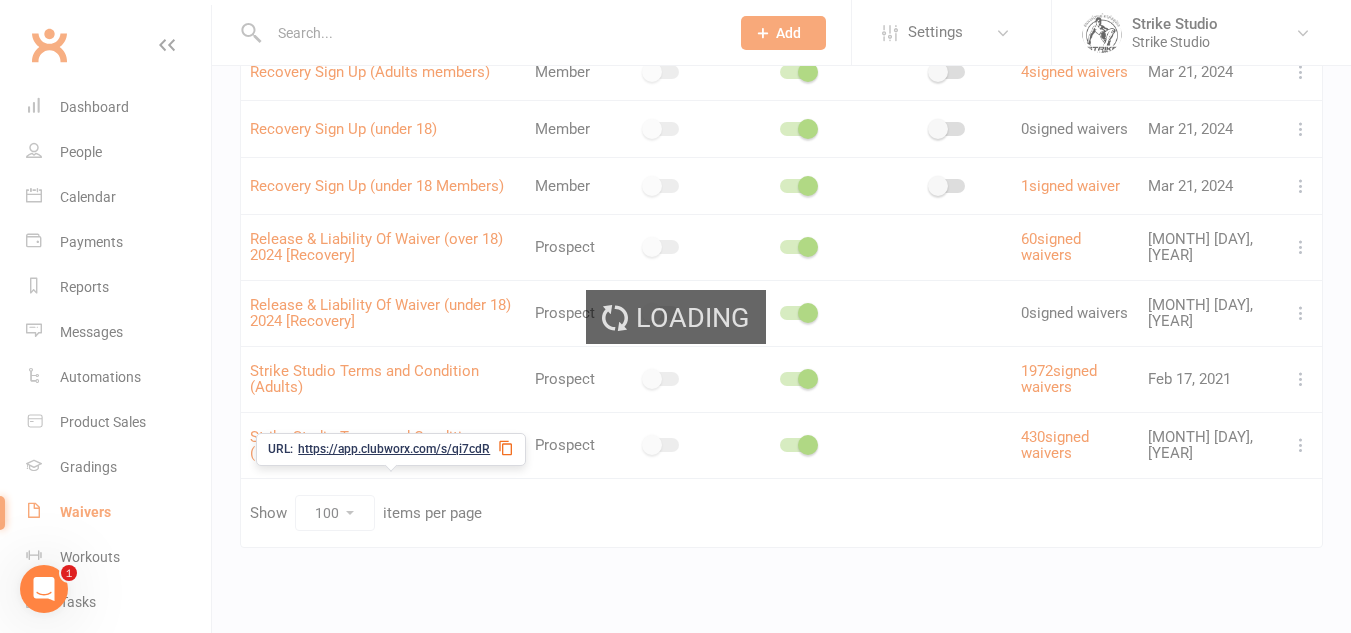 select on "applies_to_all_signees" 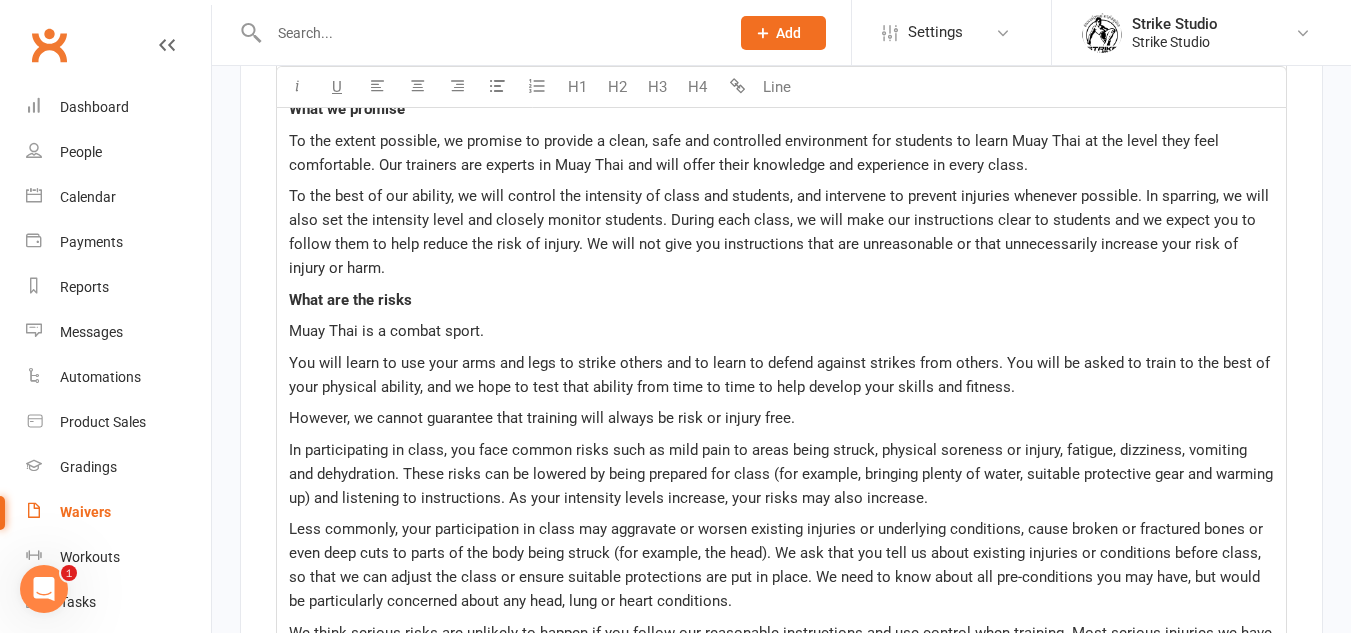 scroll, scrollTop: 5500, scrollLeft: 0, axis: vertical 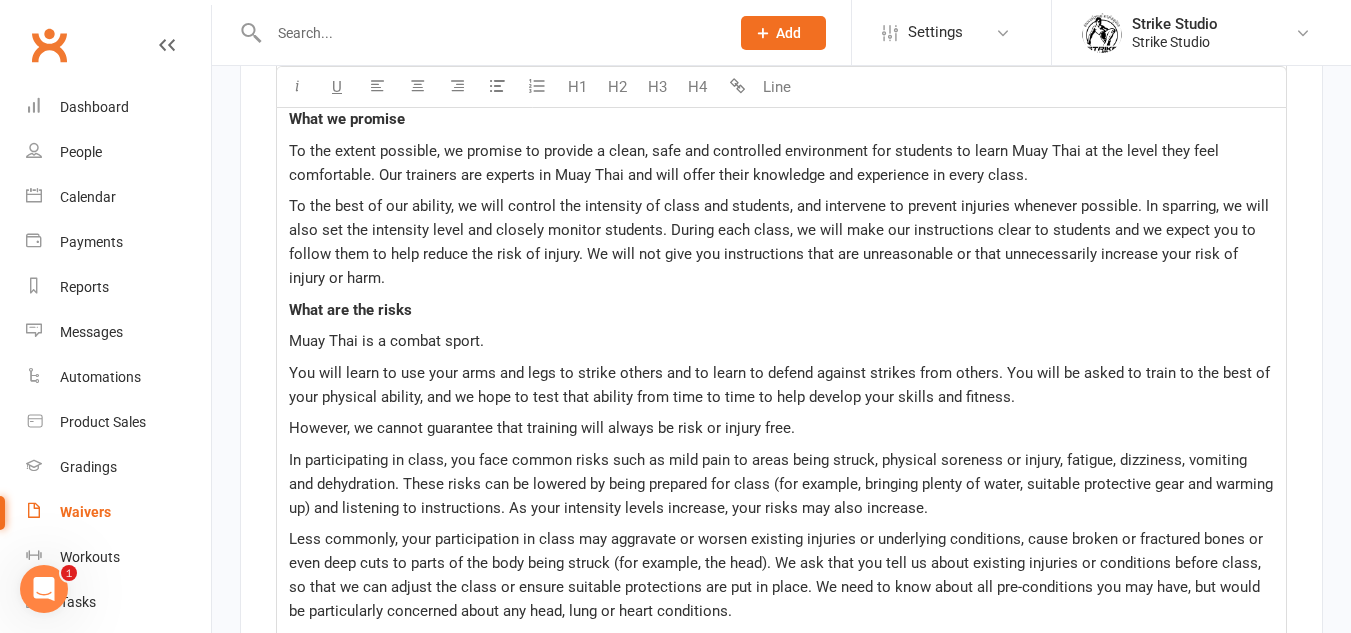 click on "Release and Liability: What we do Strike Studio (we, our or us) teaches the traditional martial art of Muay Thai. Basically, this involves using arms and legs, elbows and knees, to strike and defend against strikes. We also help build strength and conditioning with resistance training.
What classes are about
Our classes can be intense and physical (in fact, we structure them this way). We think this is part of improving your Muay Thai. In our classes, we teach students to throw punches and kicks, elbows and knees, and to clinch (grab hold of) one another. We also ask that students hold pads while others punch, kick, elbow, knee and clinch. This can be tough and exhausting. We therefore structure classes to cater for students at all levels. From the start, we help students find the class best suited to them, so that they can learn in a suitable and controlled environment with other students at their level, and to progress as they get better.
What we promise   What are the risks NO FOOD ALLOWED" at bounding box center (781, 1800) 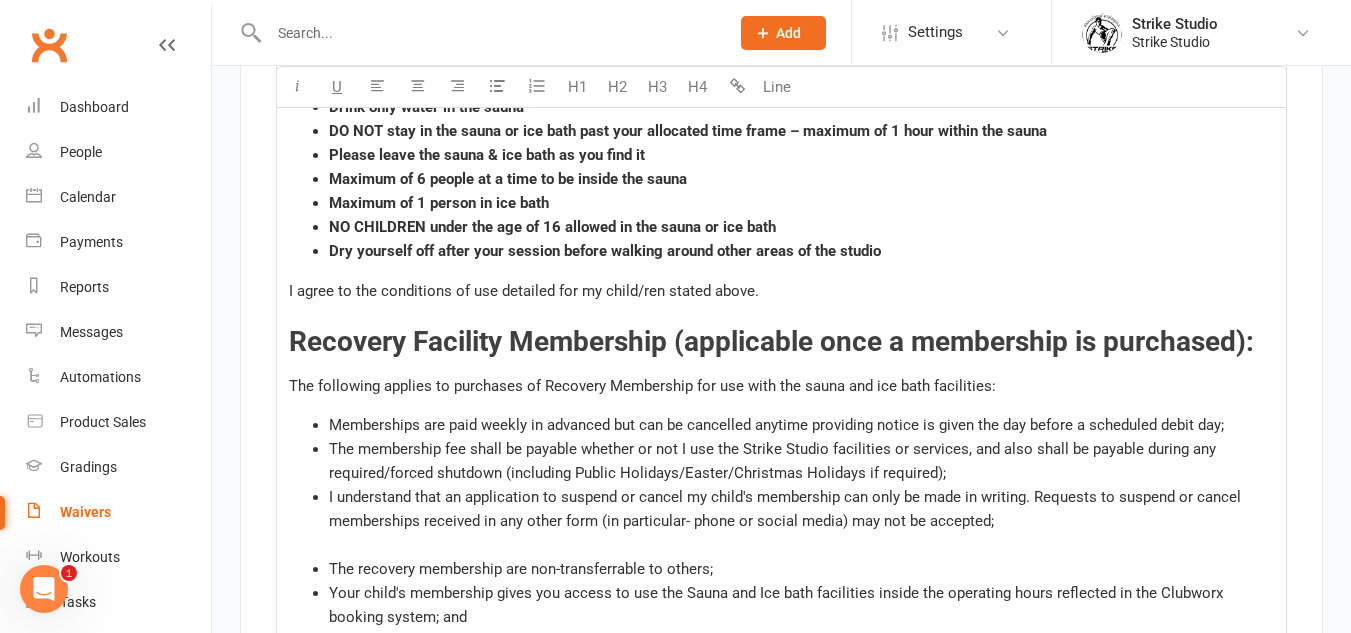 scroll, scrollTop: 8748, scrollLeft: 0, axis: vertical 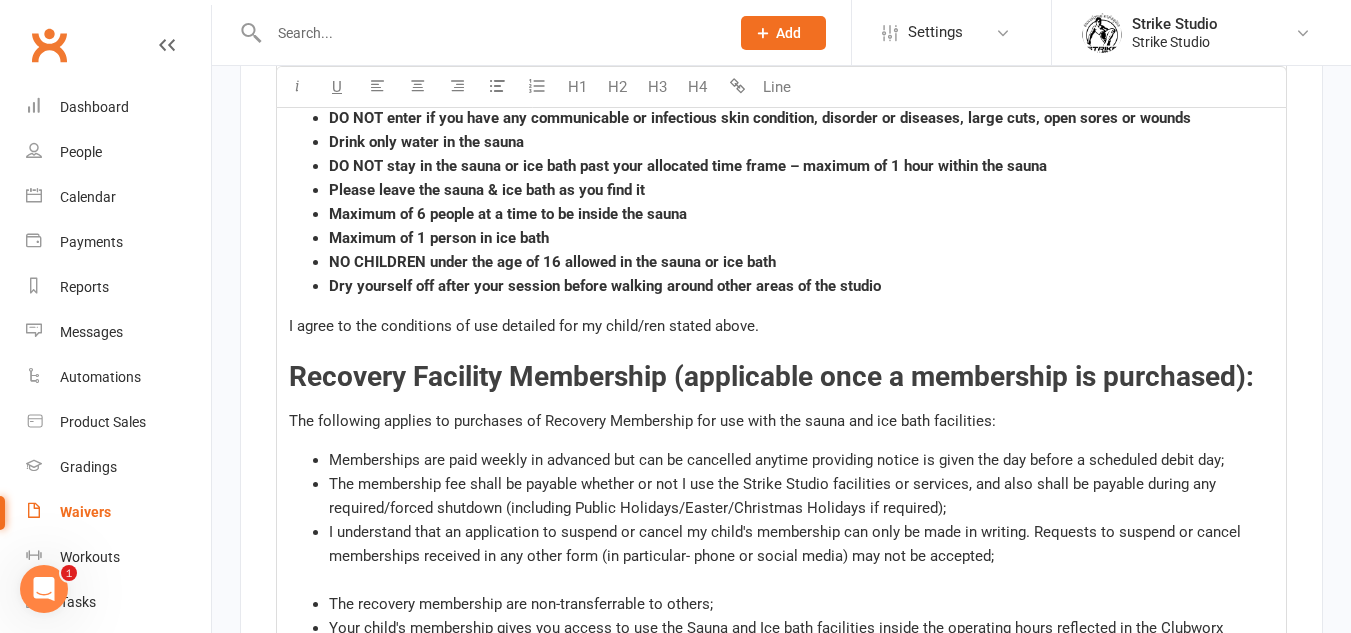 click on "The membership fee shall be payable whether or not I use the Strike Studio facilities or services, and also shall be payable during any required/forced shutdown (including Public Holidays/Easter/Christmas Holidays if required);" at bounding box center (801, 496) 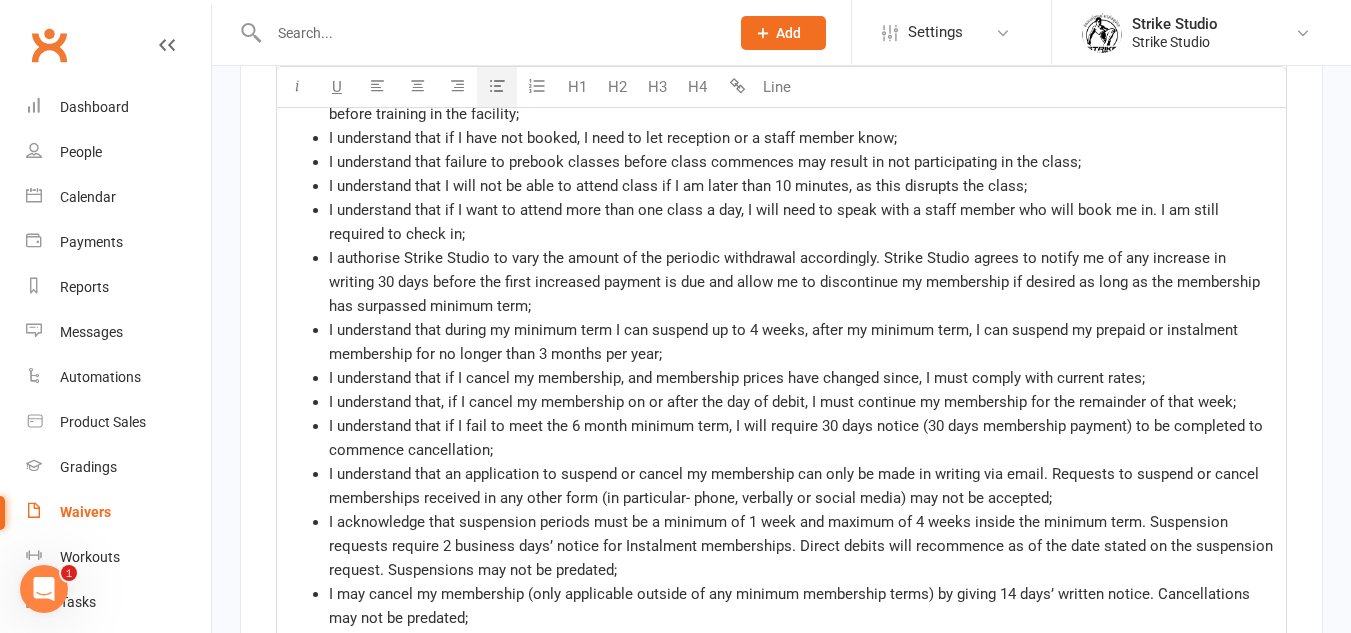 scroll, scrollTop: 6848, scrollLeft: 0, axis: vertical 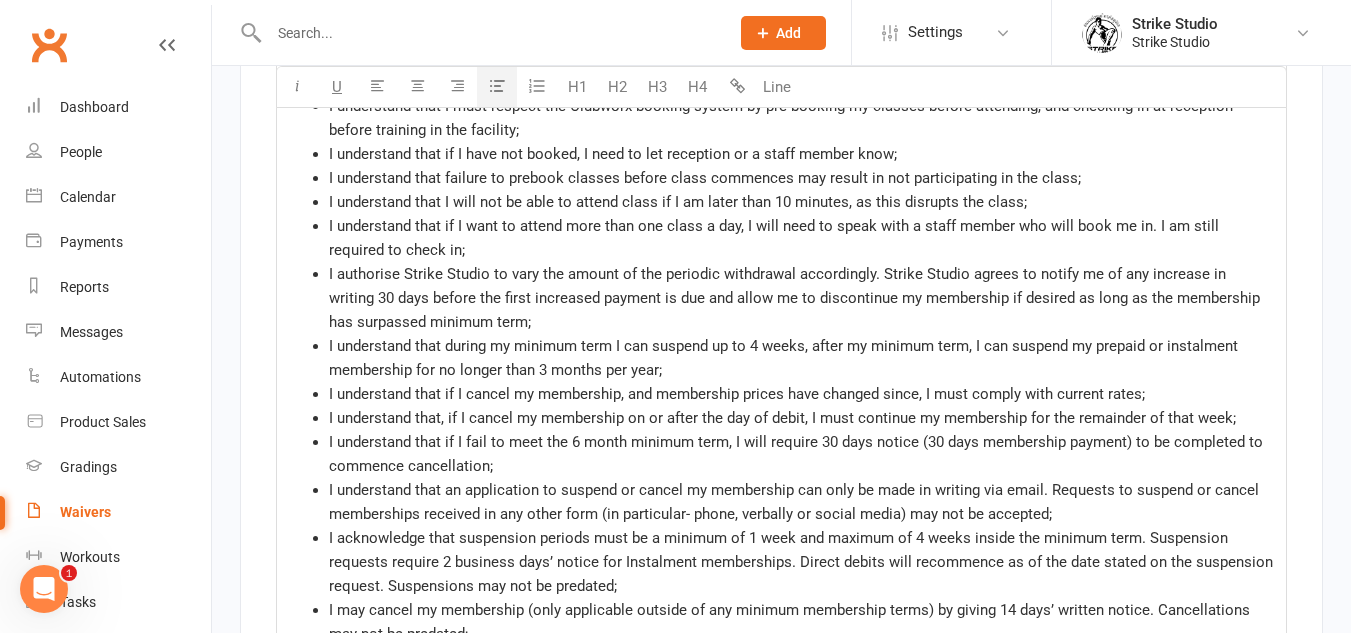 click on "I understand that during my minimum term I can suspend up to 4 weeks, after my minimum term, I can suspend my prepaid or instalment membership for no longer than 3 months per year;" at bounding box center (801, 358) 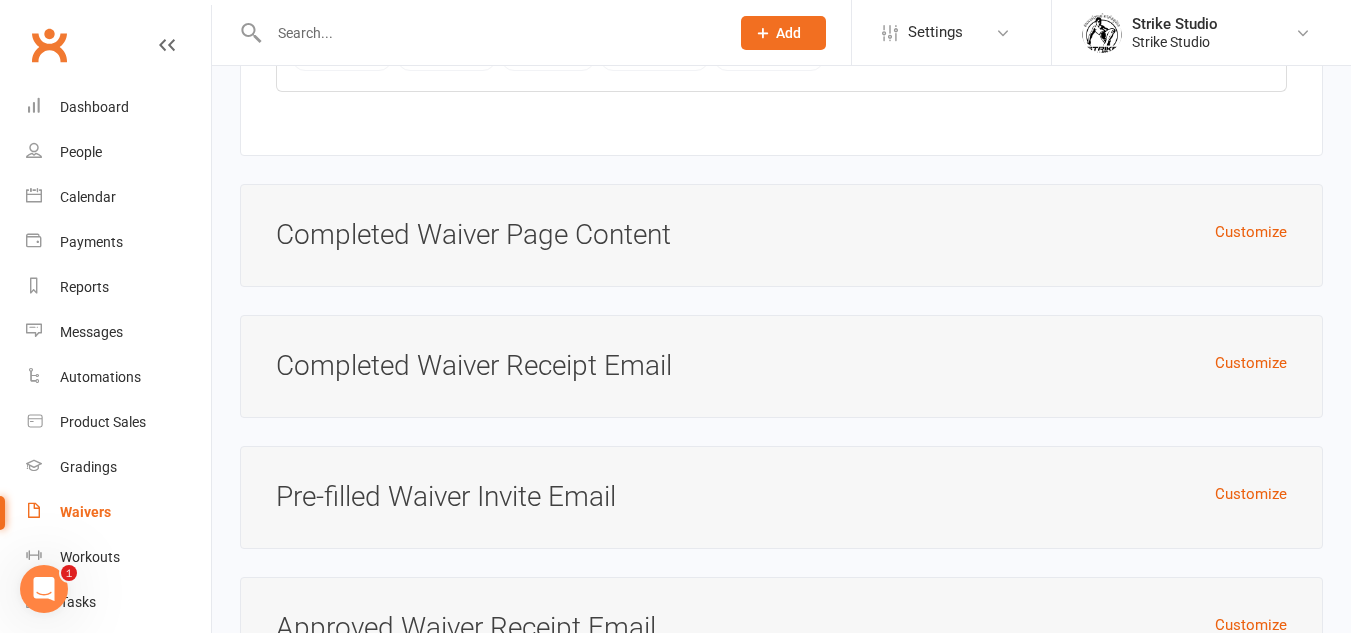 scroll, scrollTop: 10714, scrollLeft: 0, axis: vertical 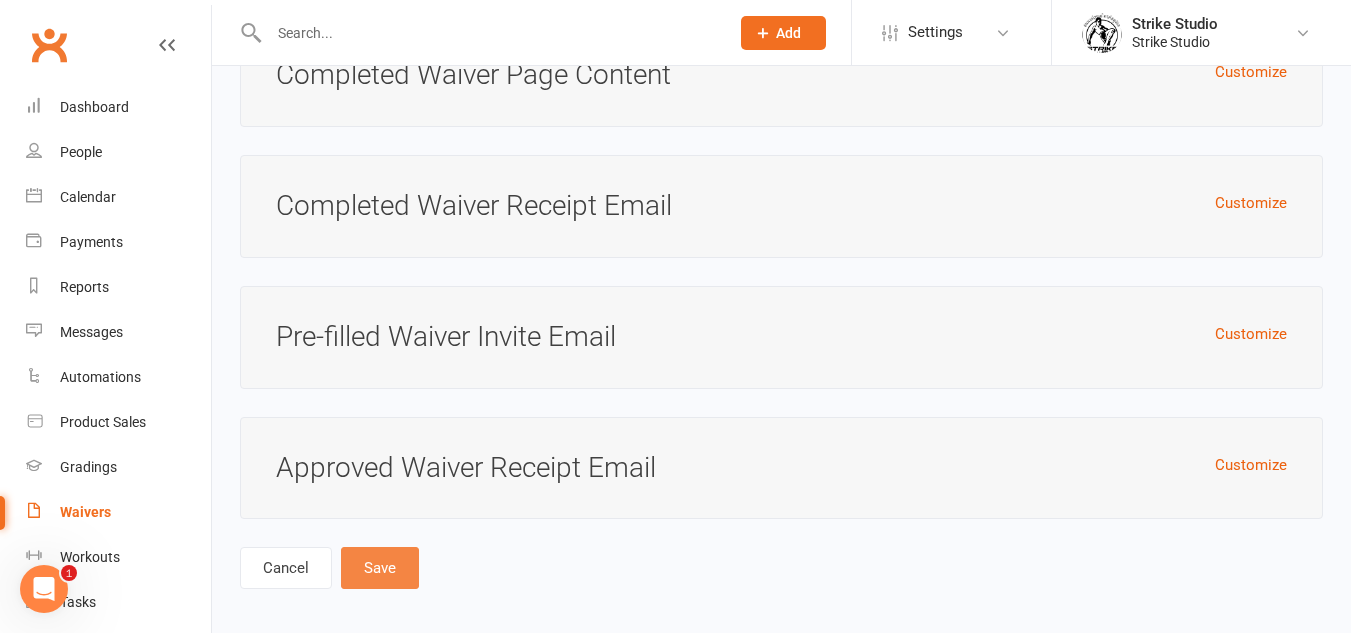 click on "Save" at bounding box center [380, 568] 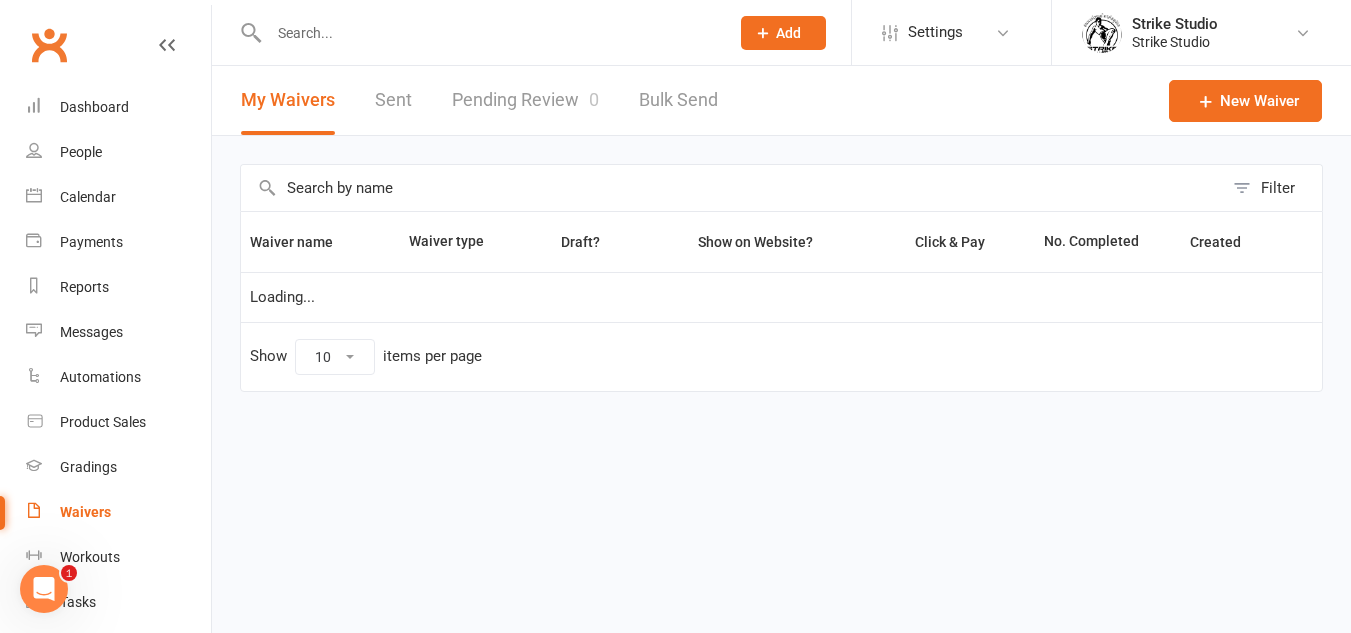 select on "100" 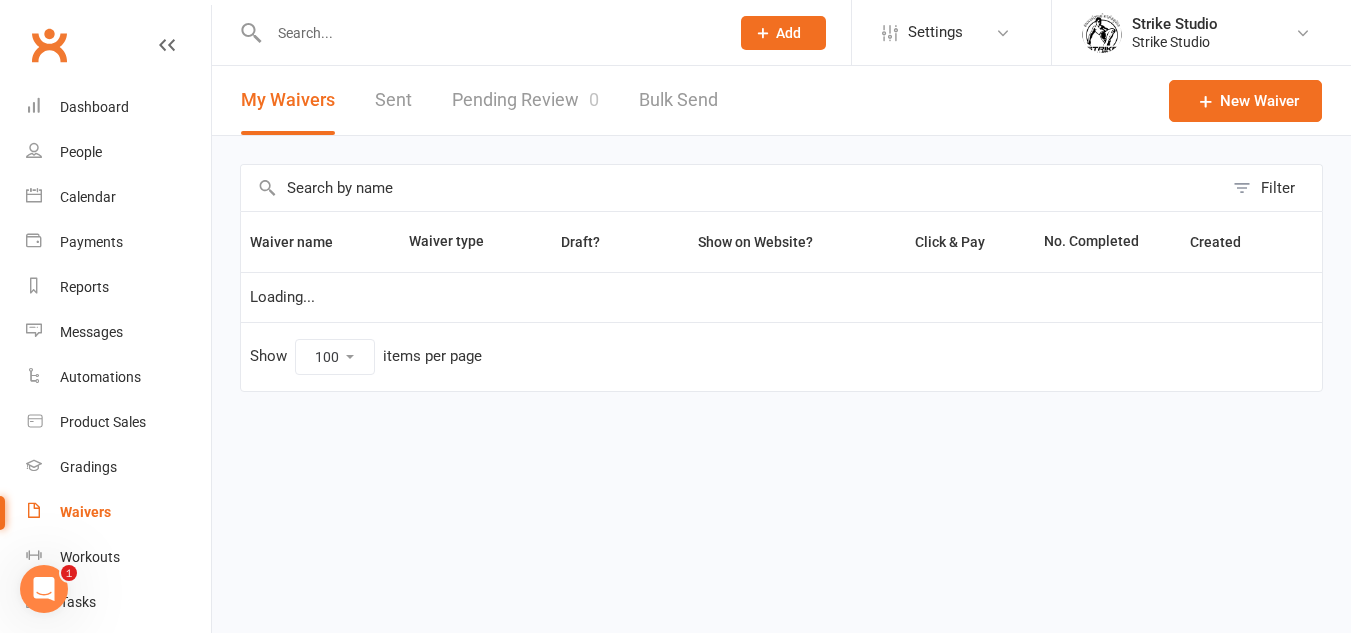scroll, scrollTop: 0, scrollLeft: 0, axis: both 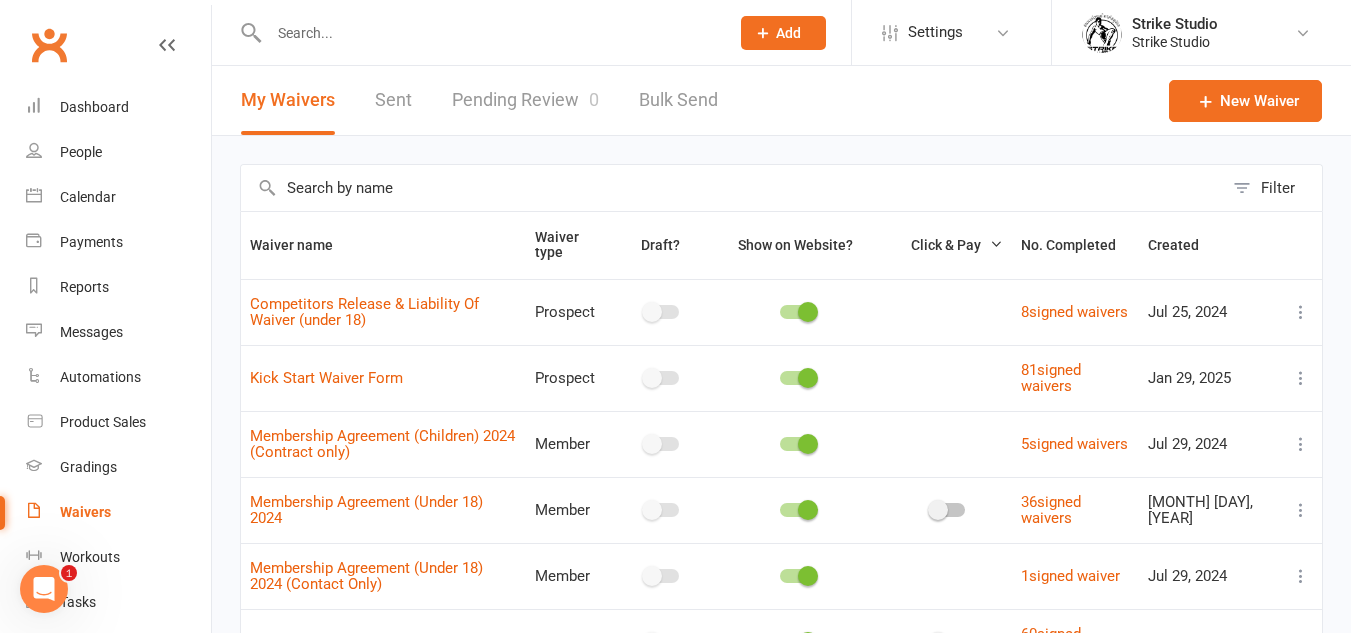 click at bounding box center [477, 32] 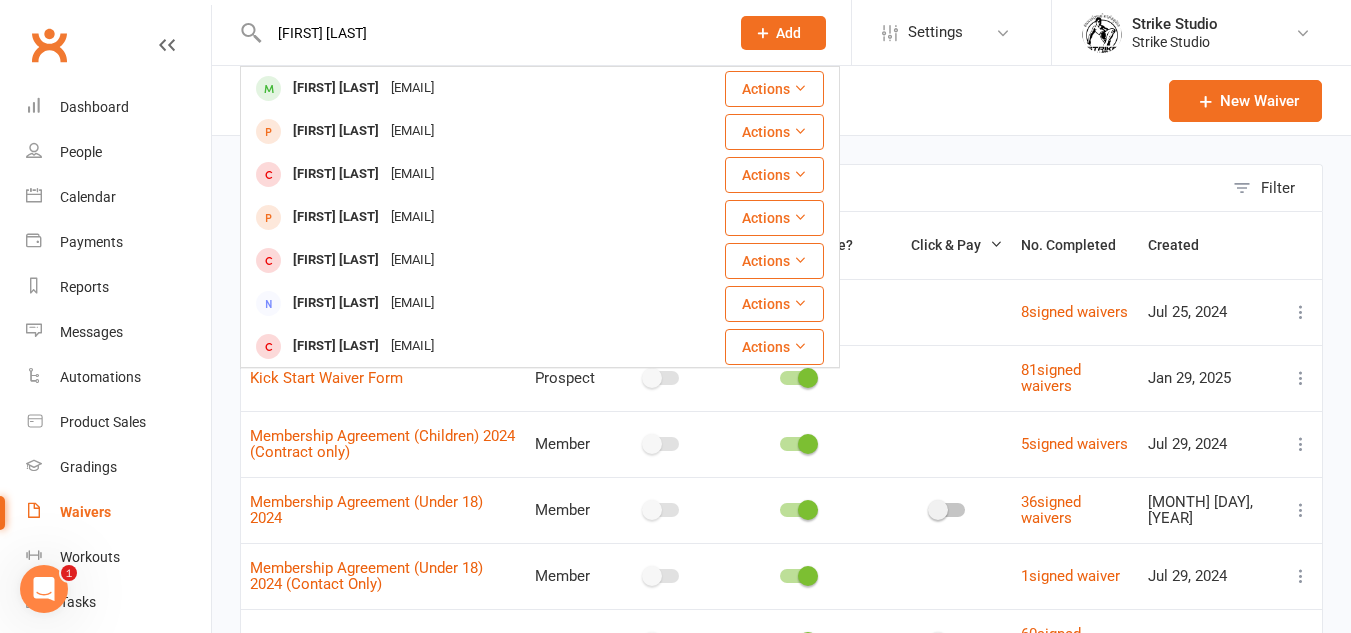 type on "[FIRST] [LAST]" 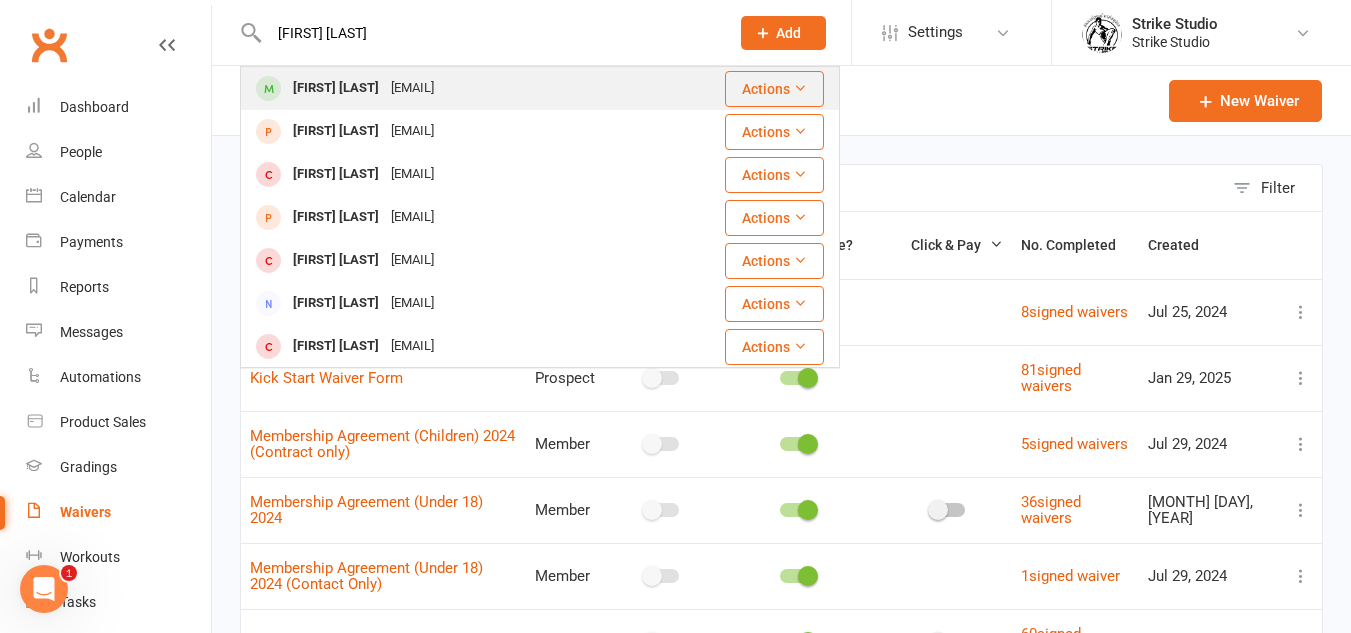 click on "[EMAIL]" at bounding box center (412, 88) 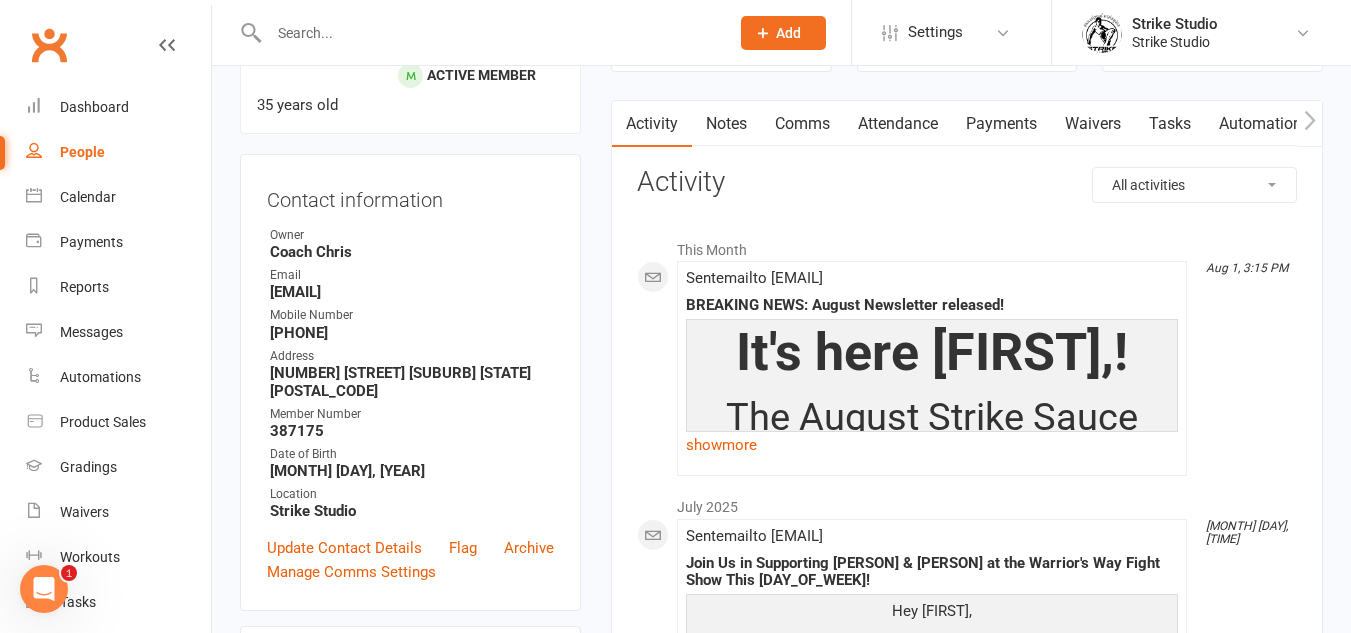 scroll, scrollTop: 200, scrollLeft: 0, axis: vertical 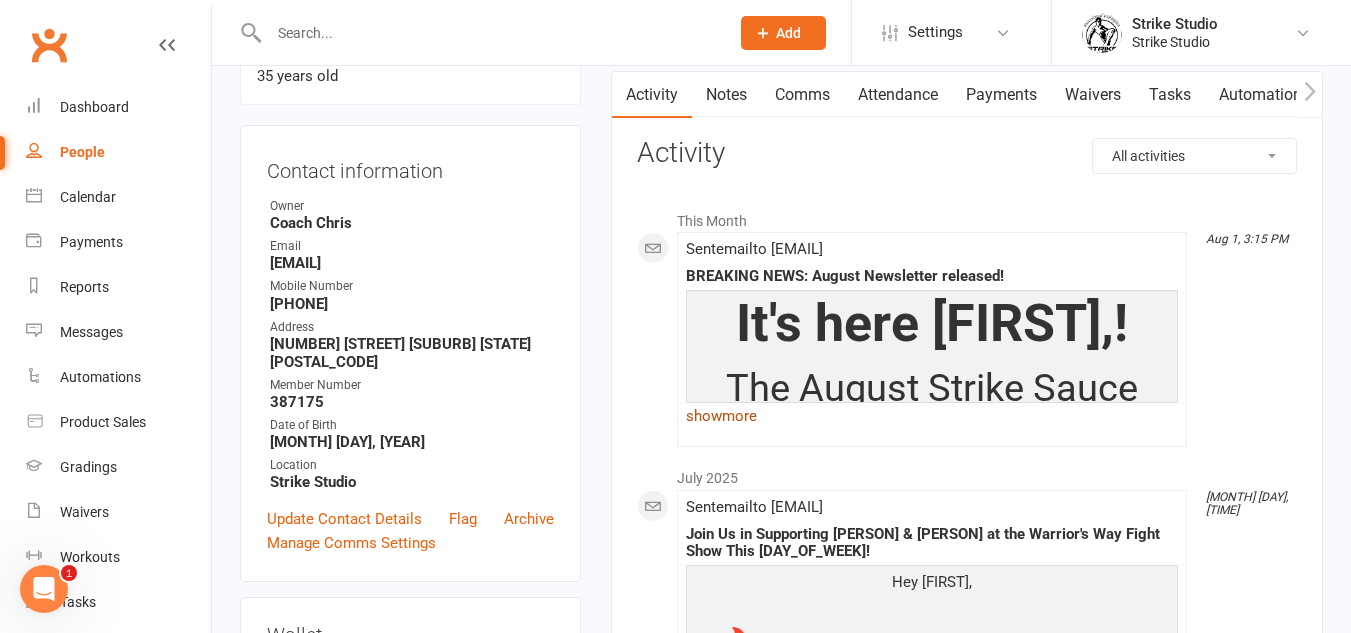 click on "show  more" at bounding box center [932, 416] 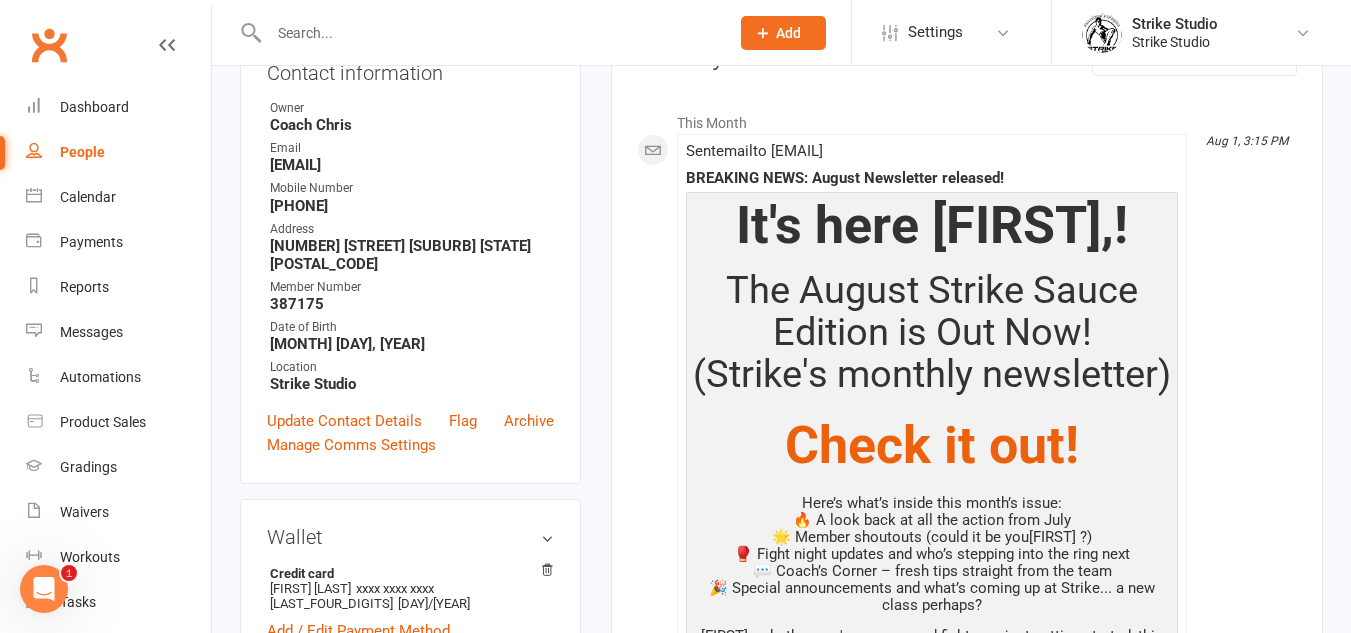 scroll, scrollTop: 500, scrollLeft: 0, axis: vertical 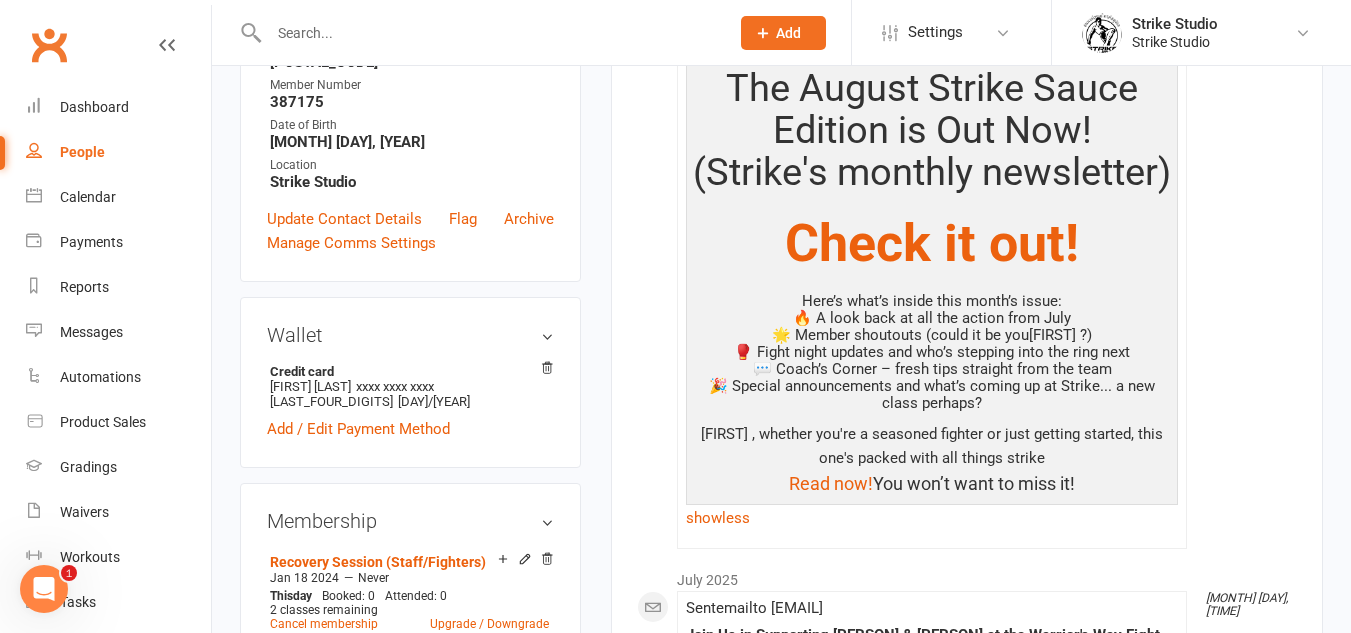 click 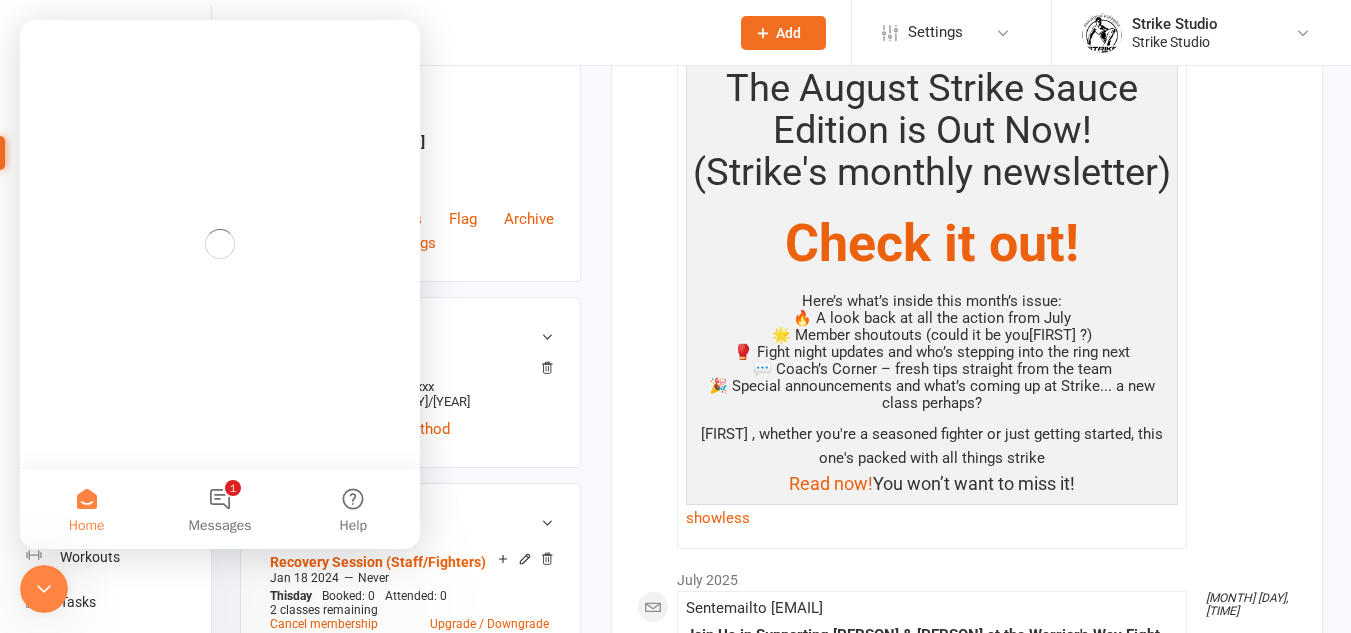 scroll, scrollTop: 0, scrollLeft: 0, axis: both 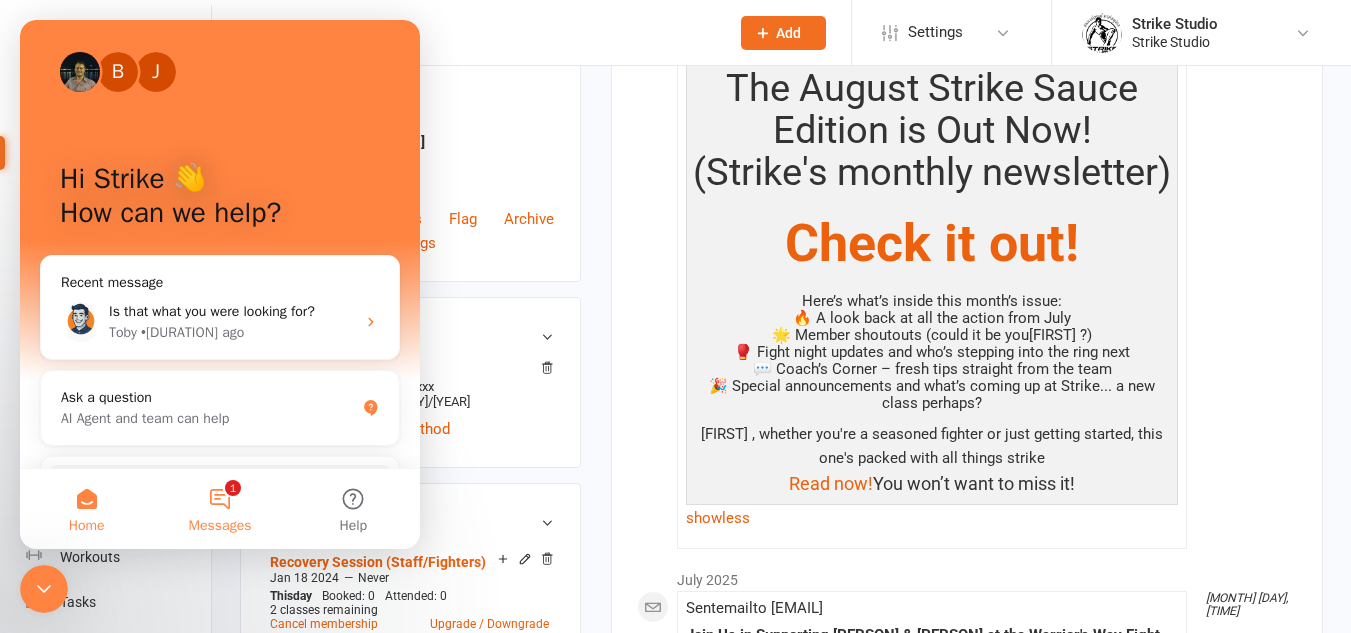 click on "1 Messages" at bounding box center (219, 509) 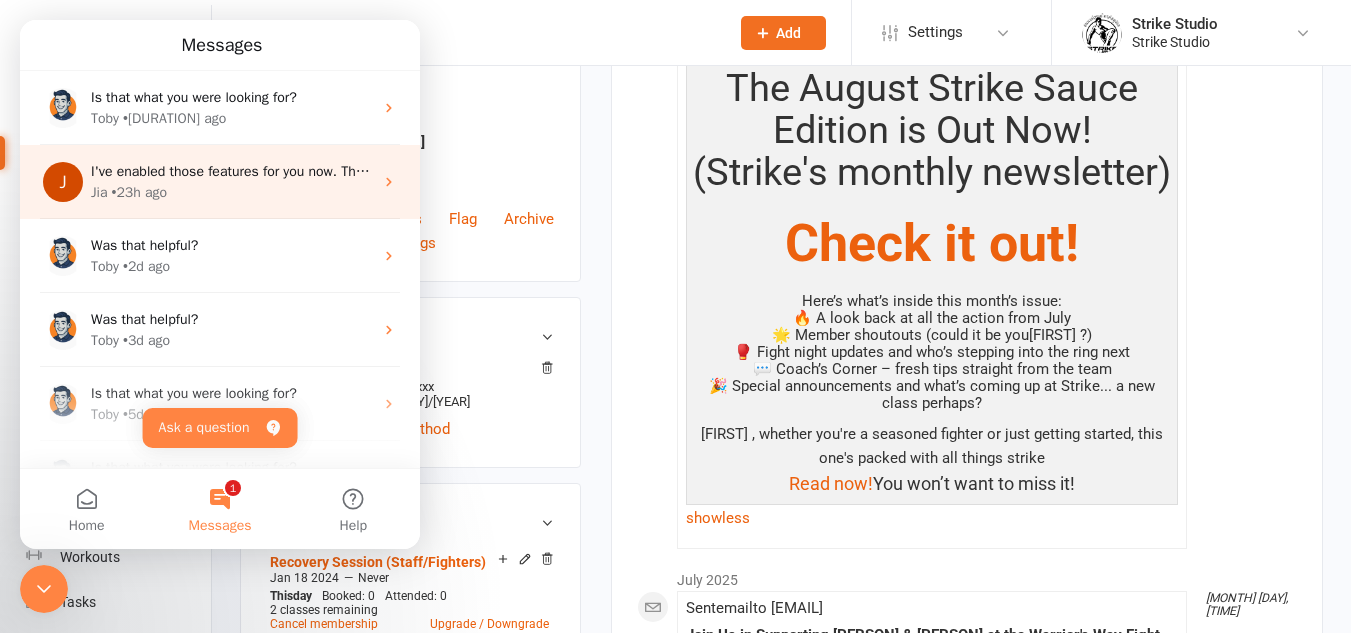 click on "Jia •  23h ago" at bounding box center (232, 192) 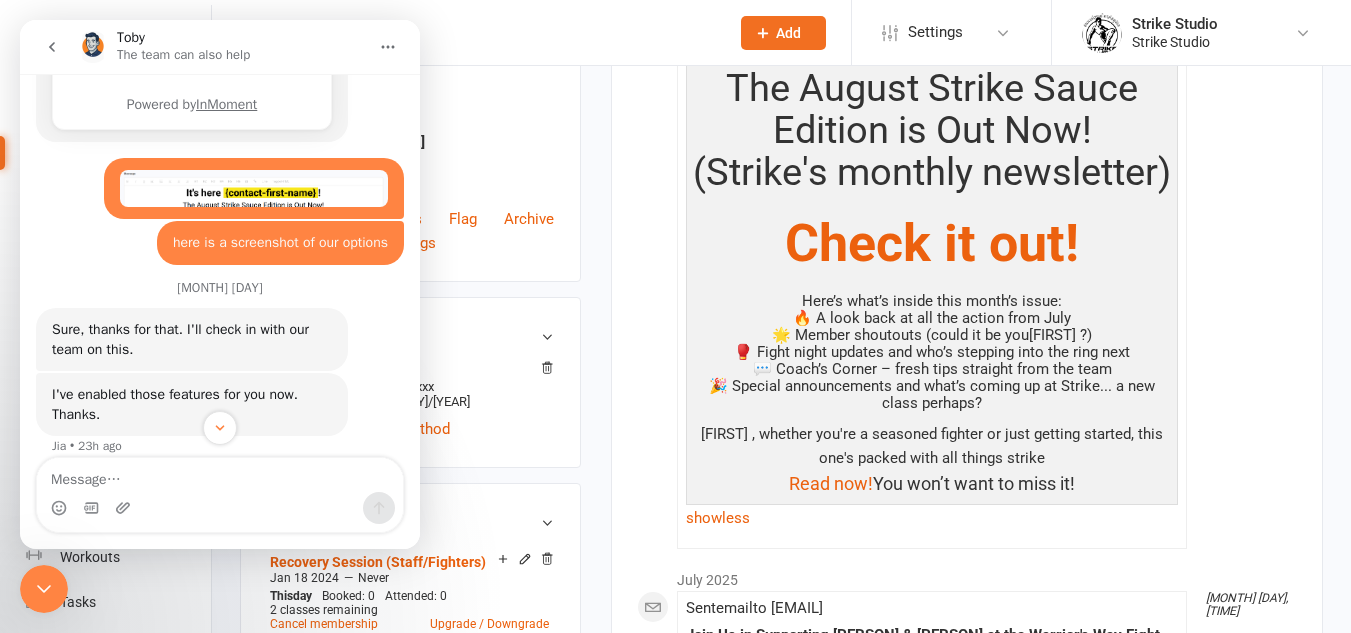 scroll, scrollTop: 1738, scrollLeft: 0, axis: vertical 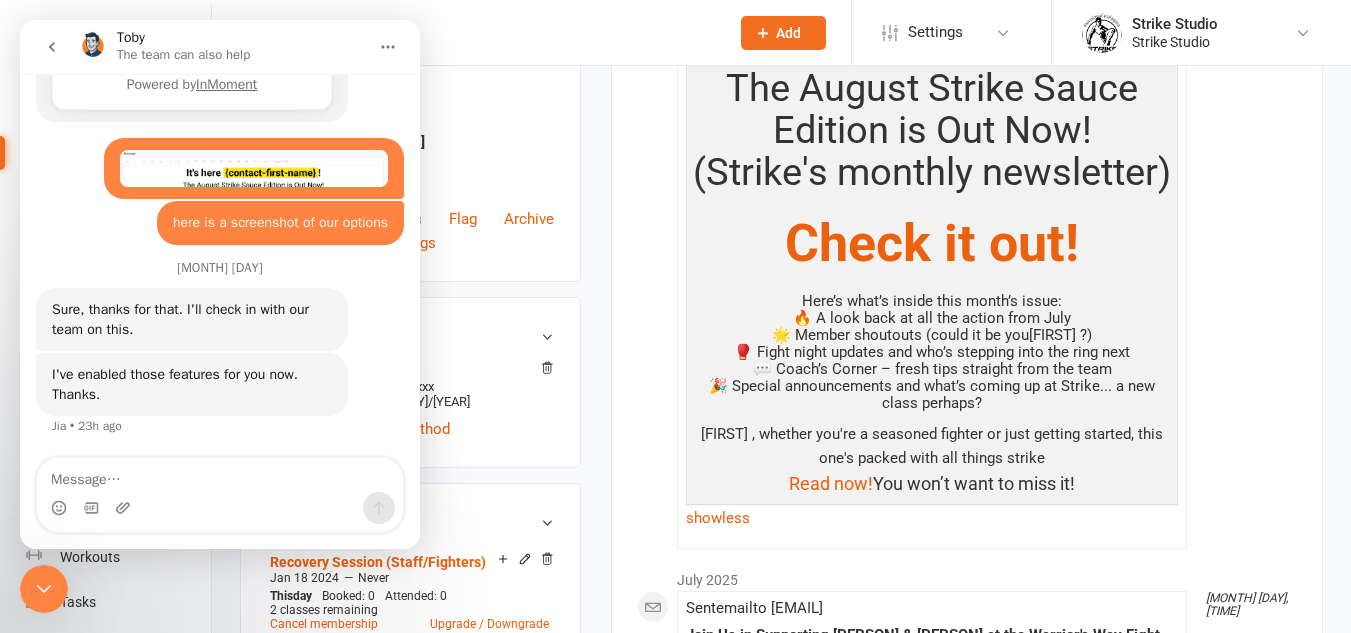 click 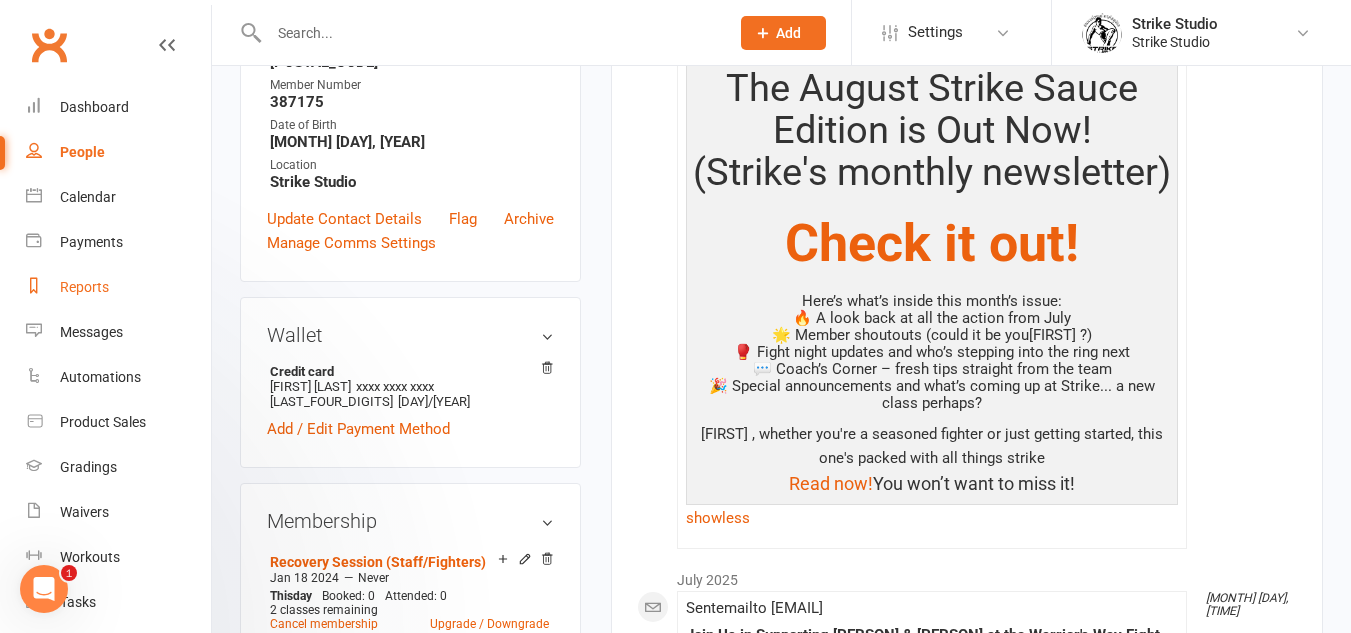 scroll, scrollTop: 0, scrollLeft: 0, axis: both 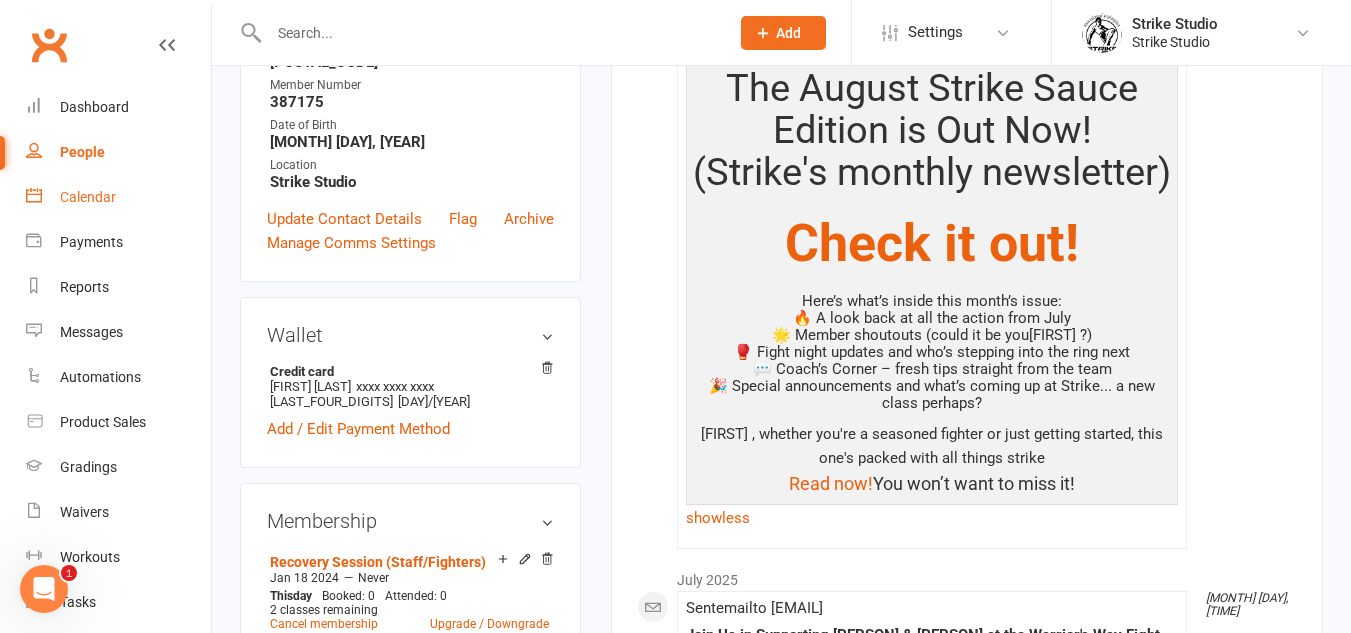 click on "Calendar" at bounding box center [118, 197] 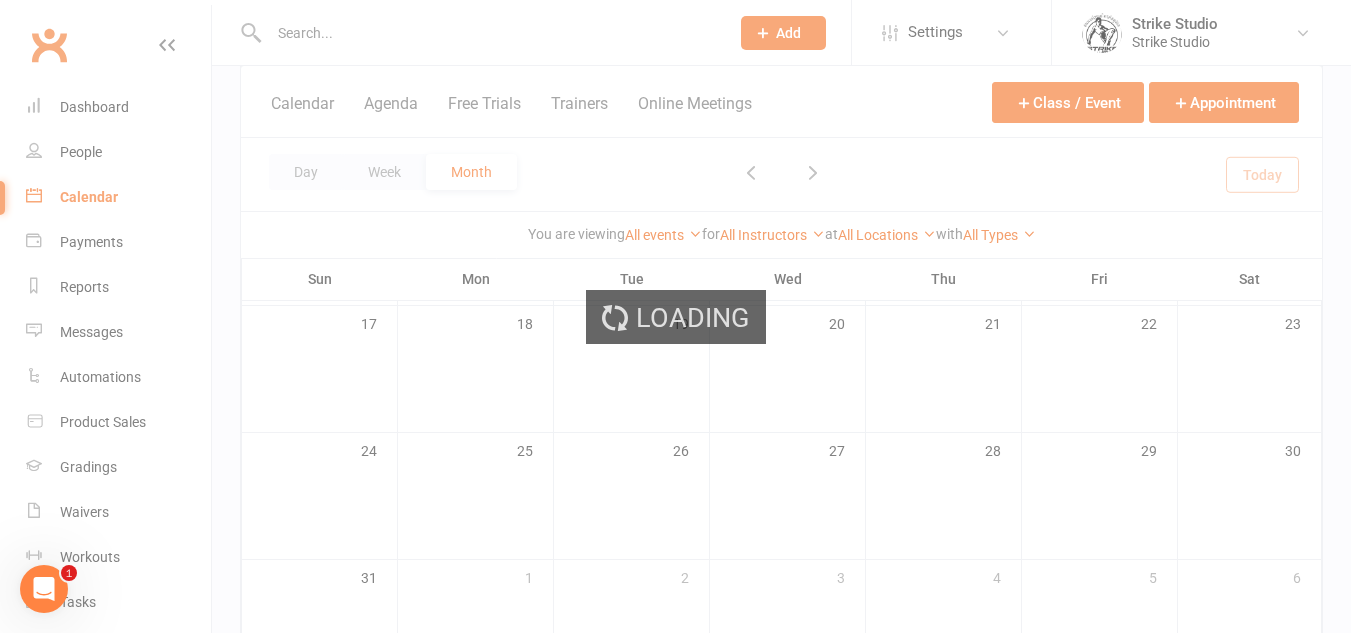 click on "Loading" at bounding box center (675, 316) 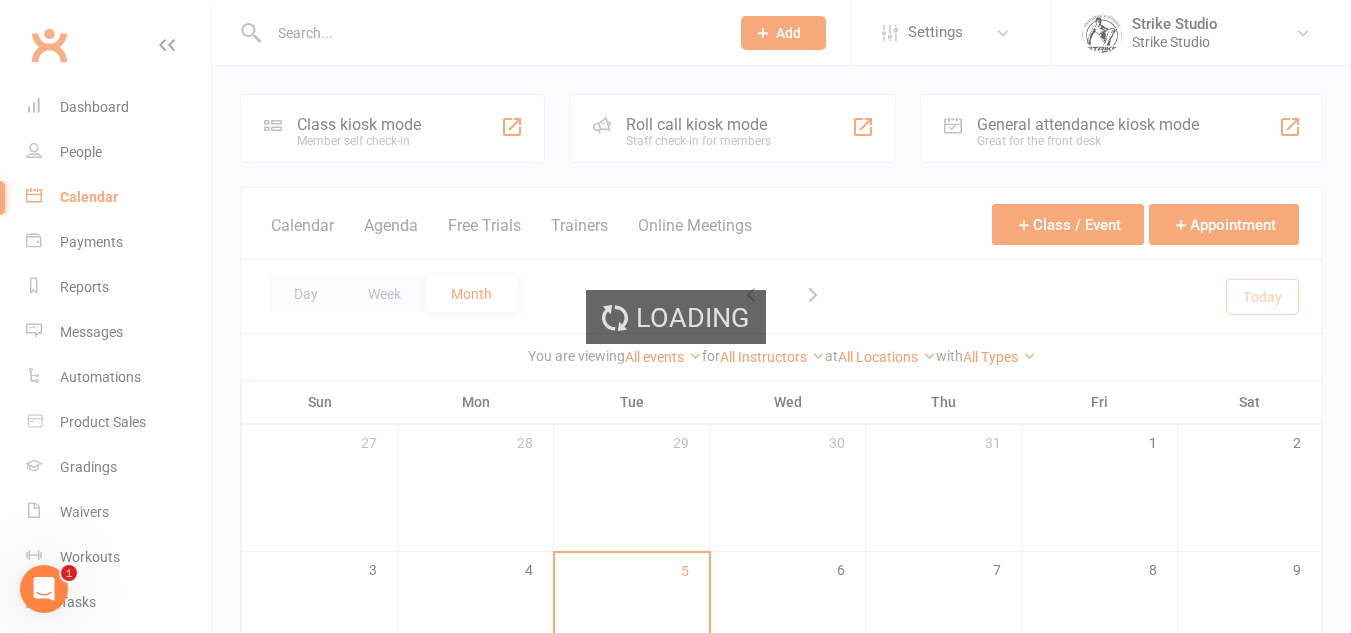 click on "Loading" at bounding box center (675, 316) 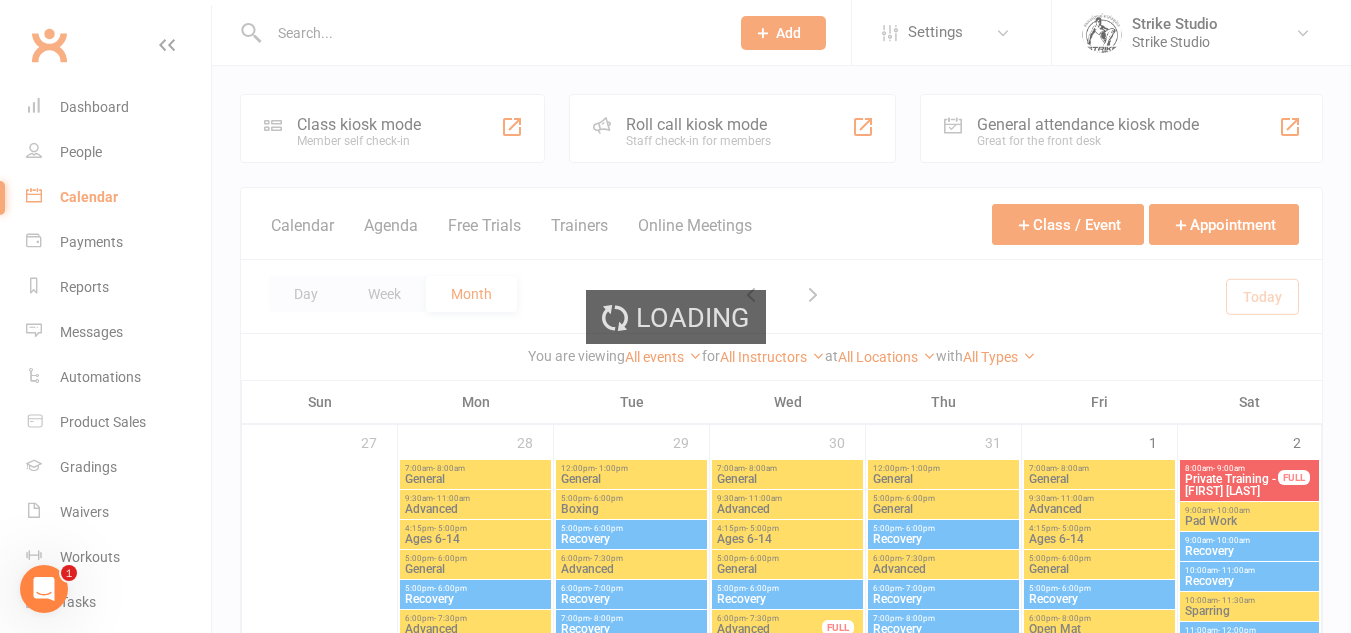 click on "Loading" at bounding box center [675, 316] 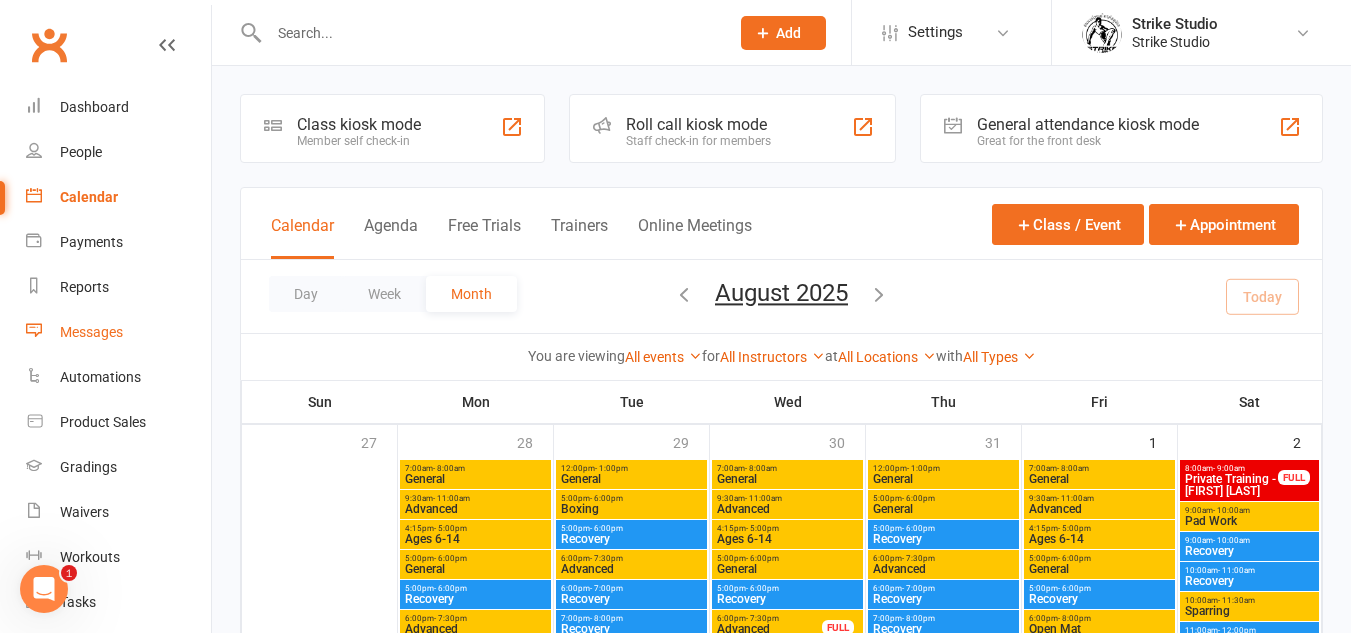 click on "Messages" at bounding box center (91, 332) 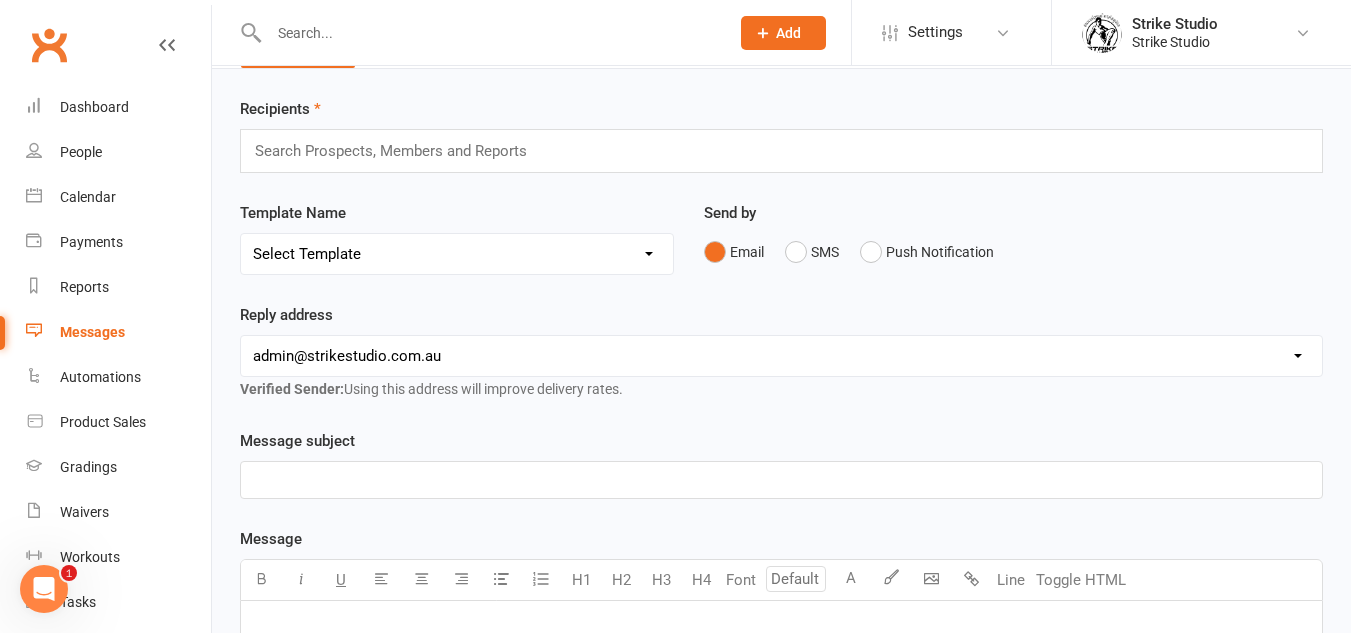 scroll, scrollTop: 300, scrollLeft: 0, axis: vertical 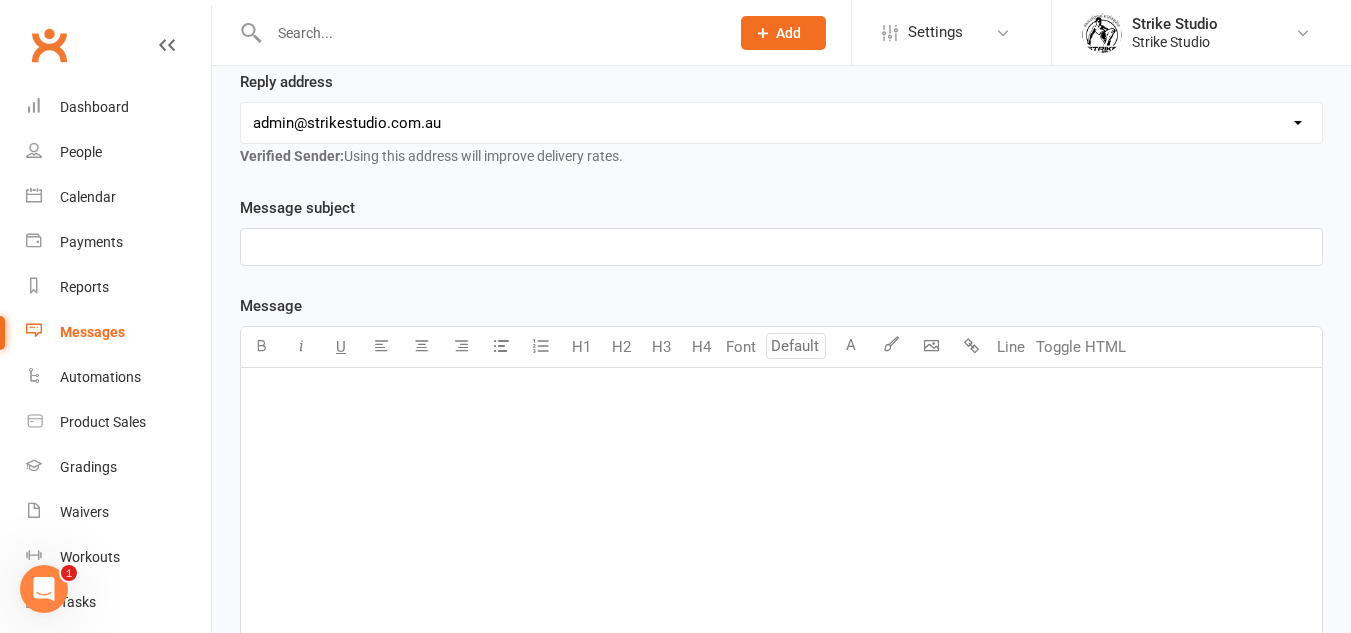 click on "﻿" at bounding box center [781, 518] 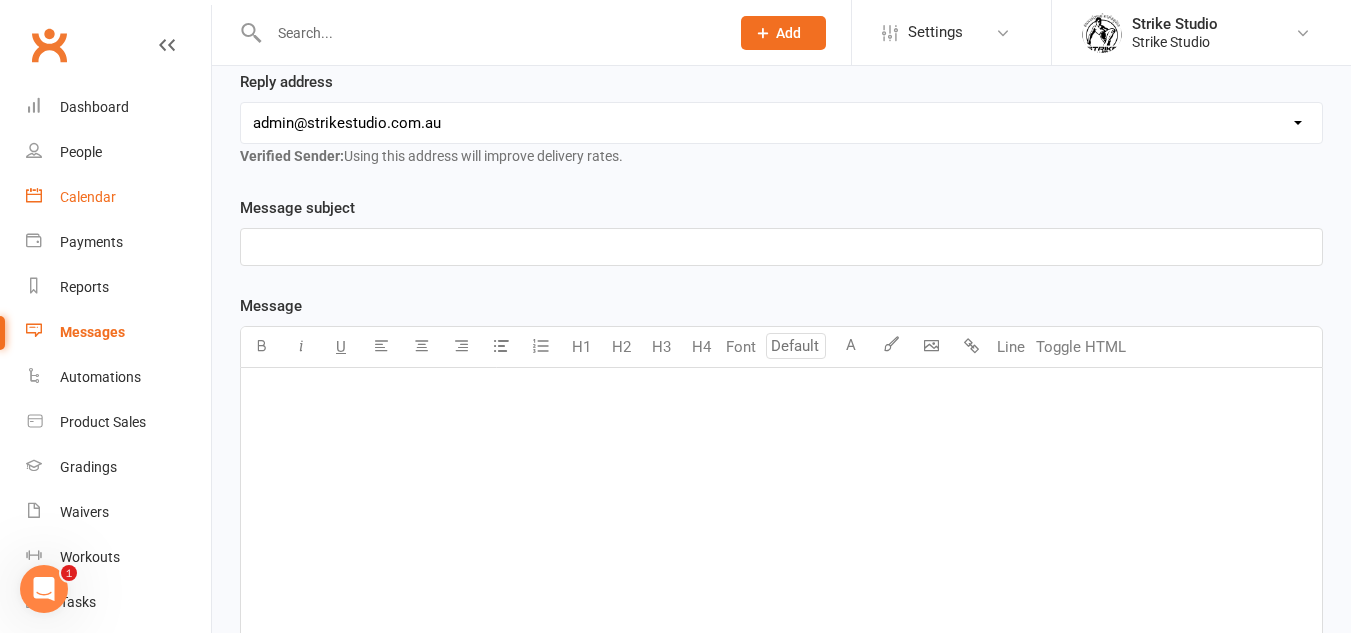 click on "Calendar" at bounding box center [118, 197] 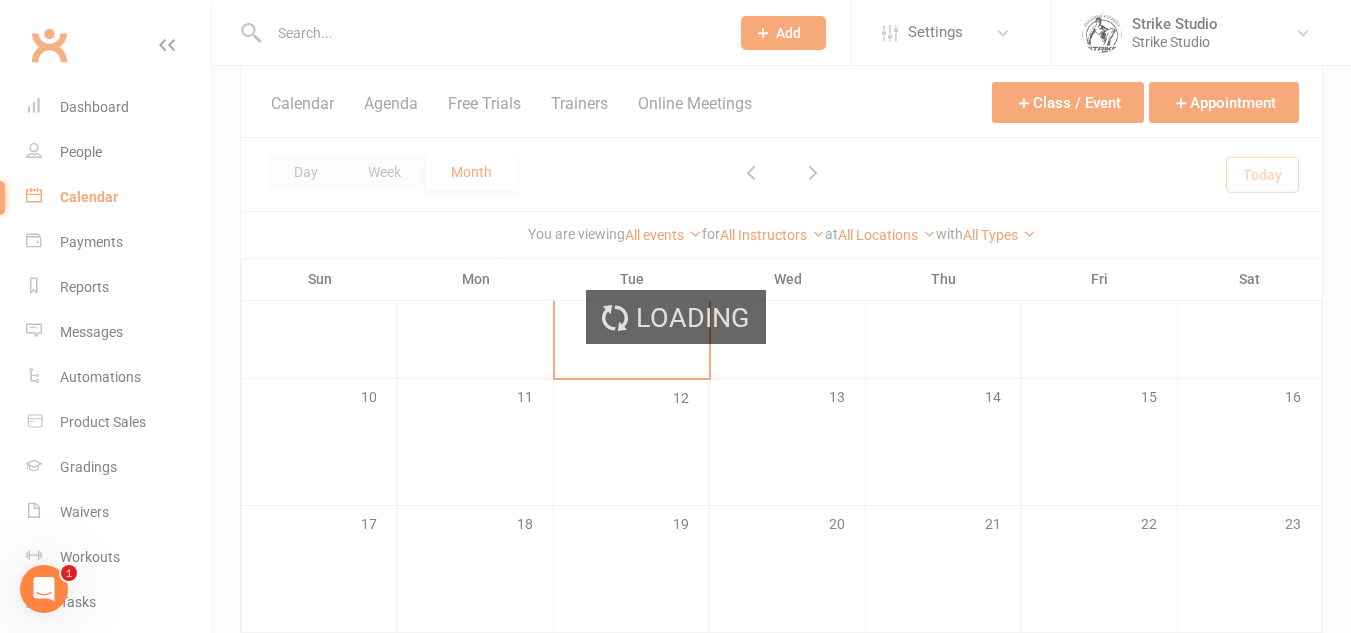scroll, scrollTop: 0, scrollLeft: 0, axis: both 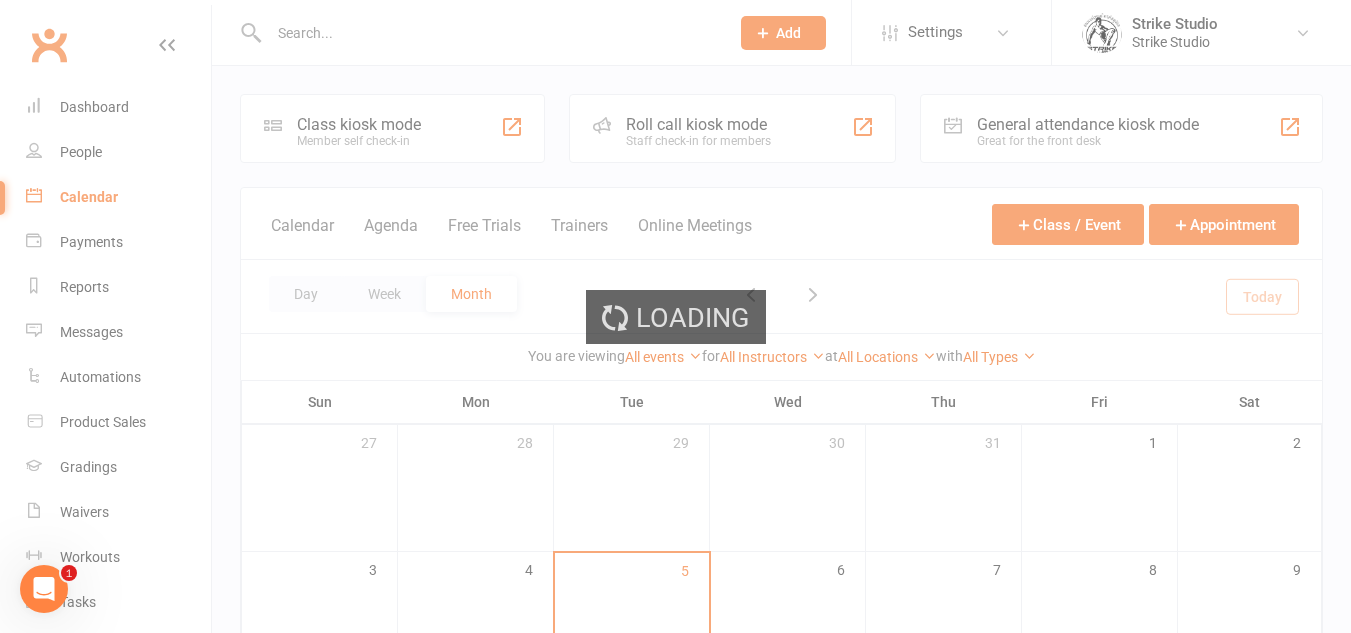 click on "Loading" at bounding box center (675, 316) 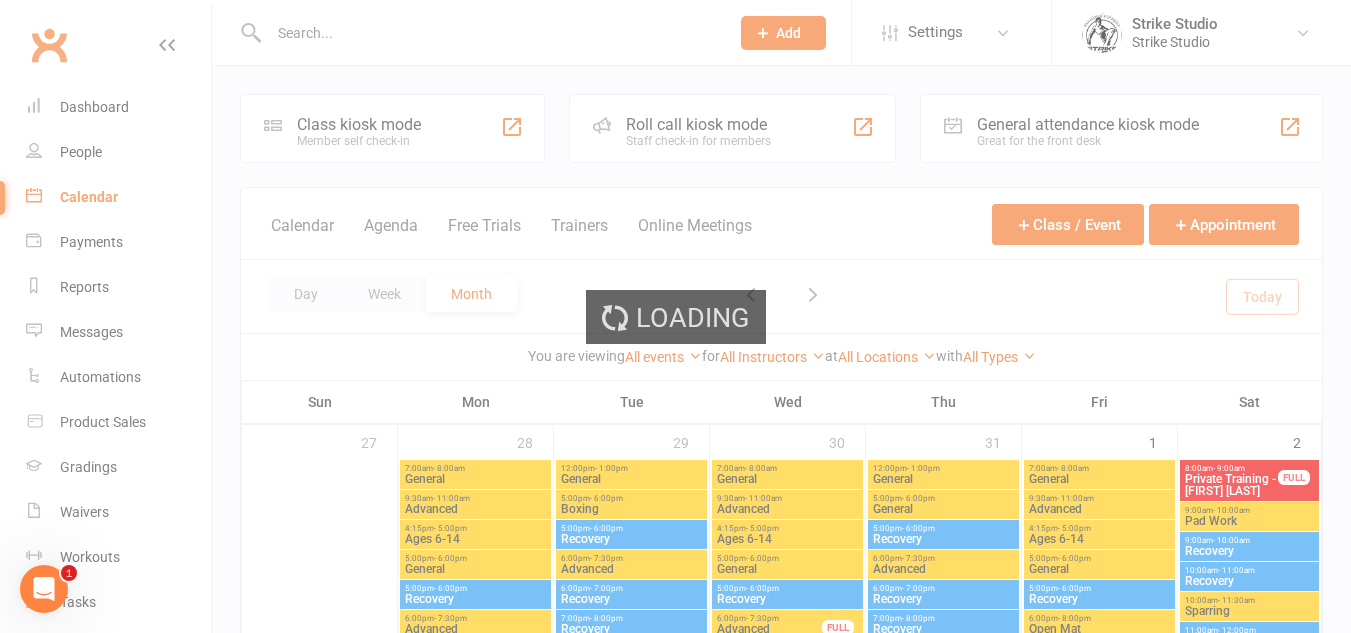 click on "Loading" at bounding box center (675, 316) 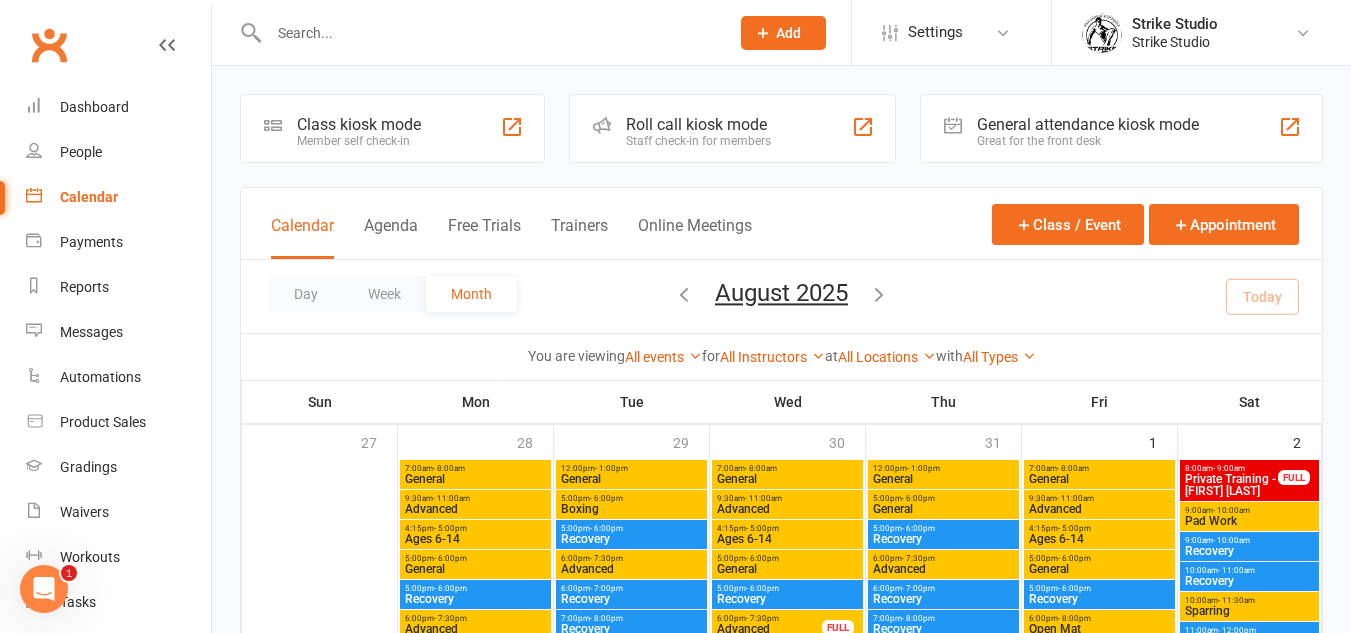 click at bounding box center [489, 33] 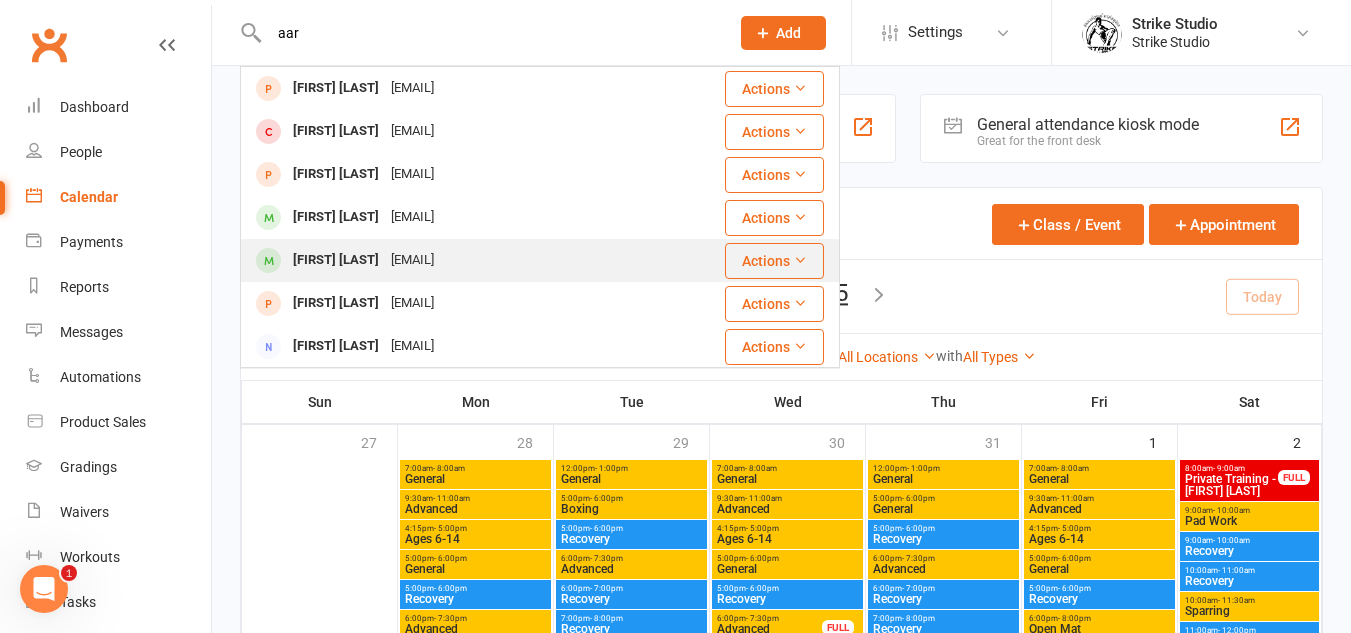 type on "aar" 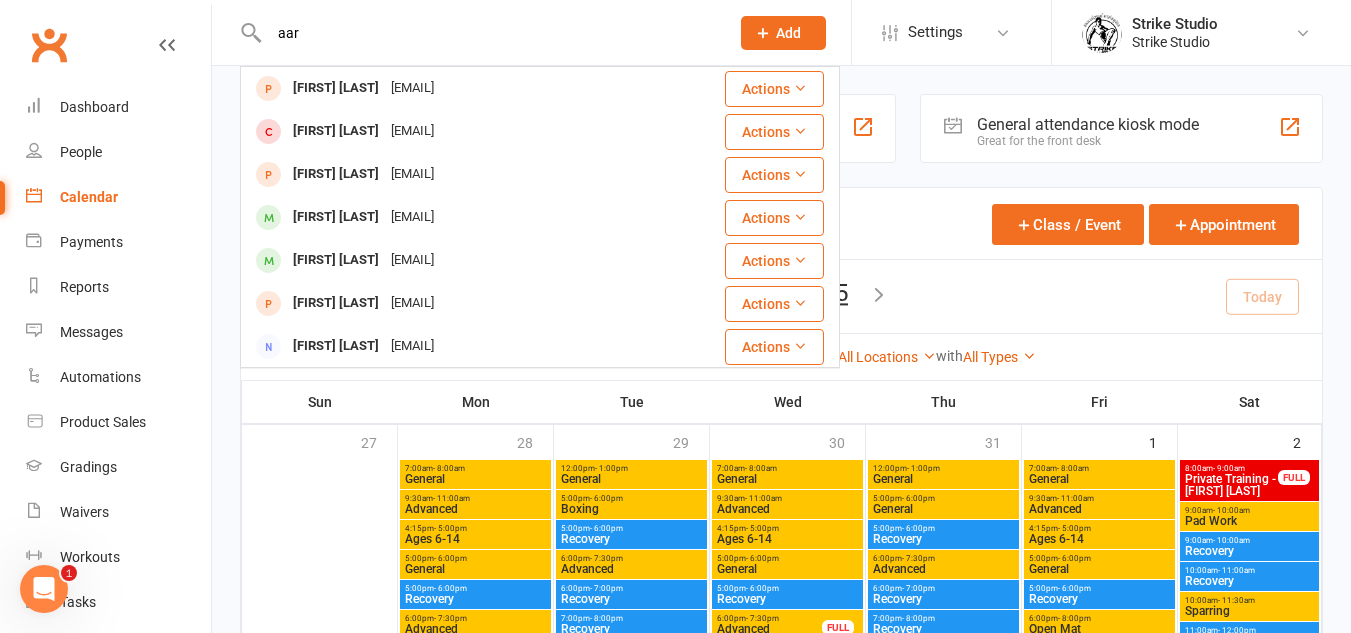 type 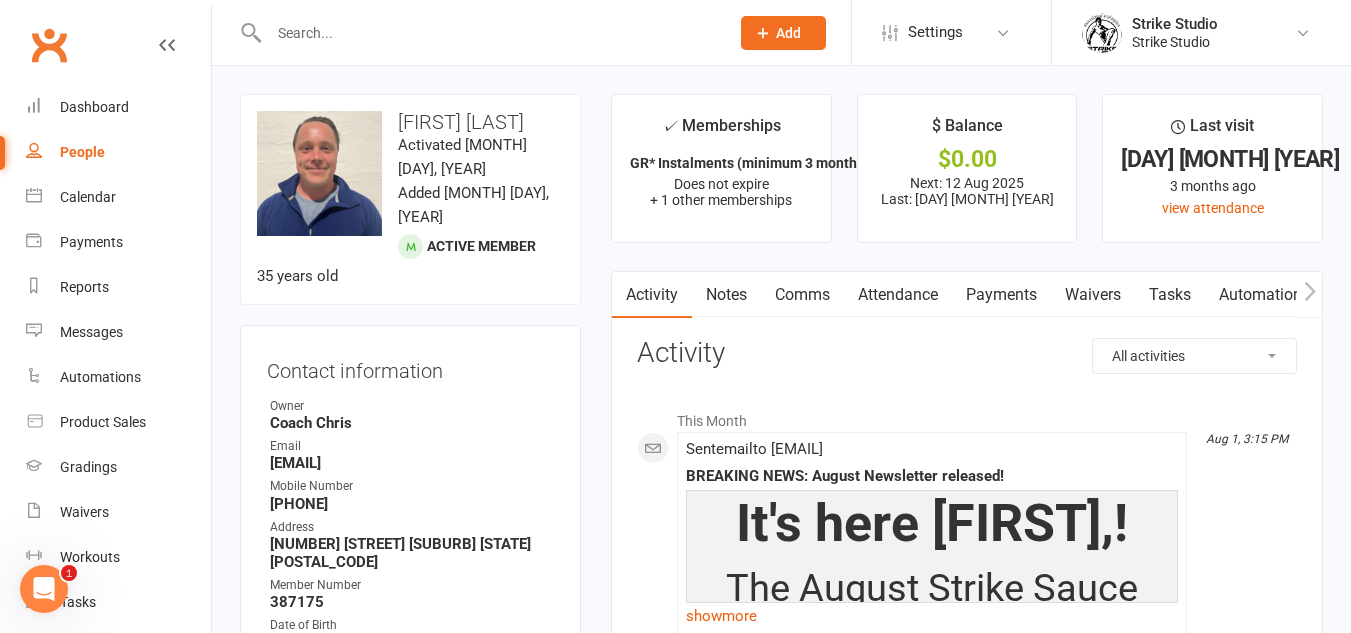 scroll, scrollTop: 100, scrollLeft: 0, axis: vertical 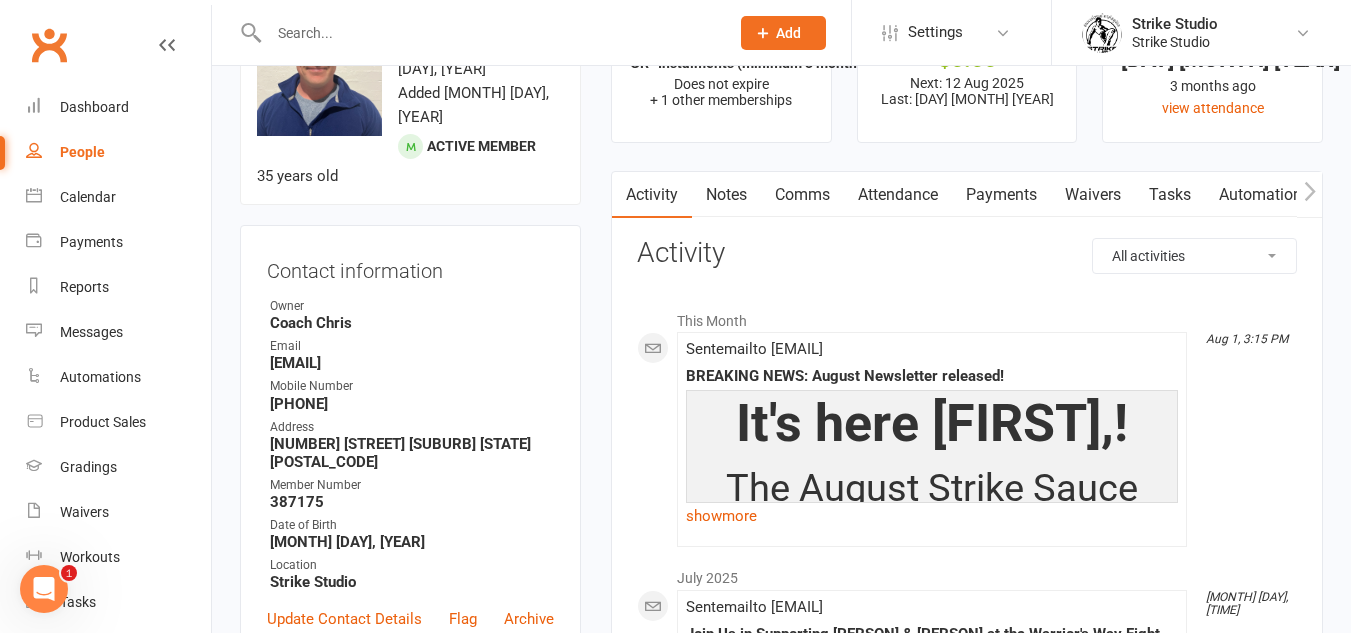 drag, startPoint x: 713, startPoint y: 194, endPoint x: 913, endPoint y: 231, distance: 203.3937 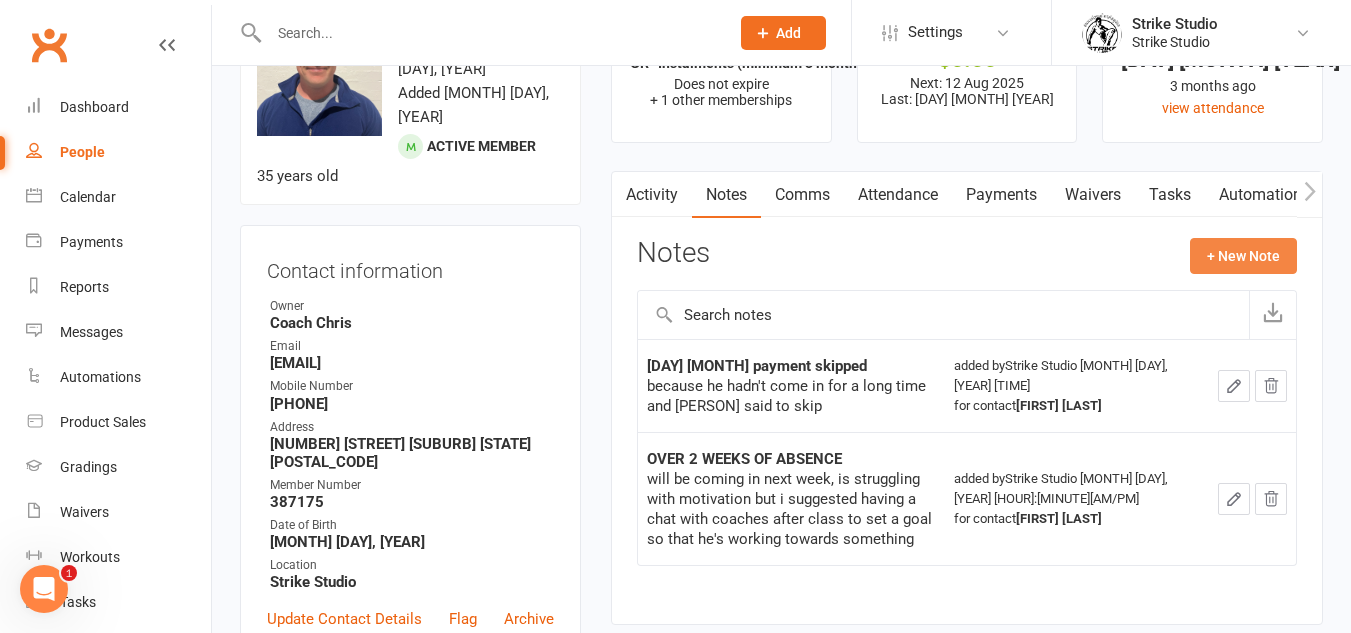 click on "+ New Note" at bounding box center (1243, 256) 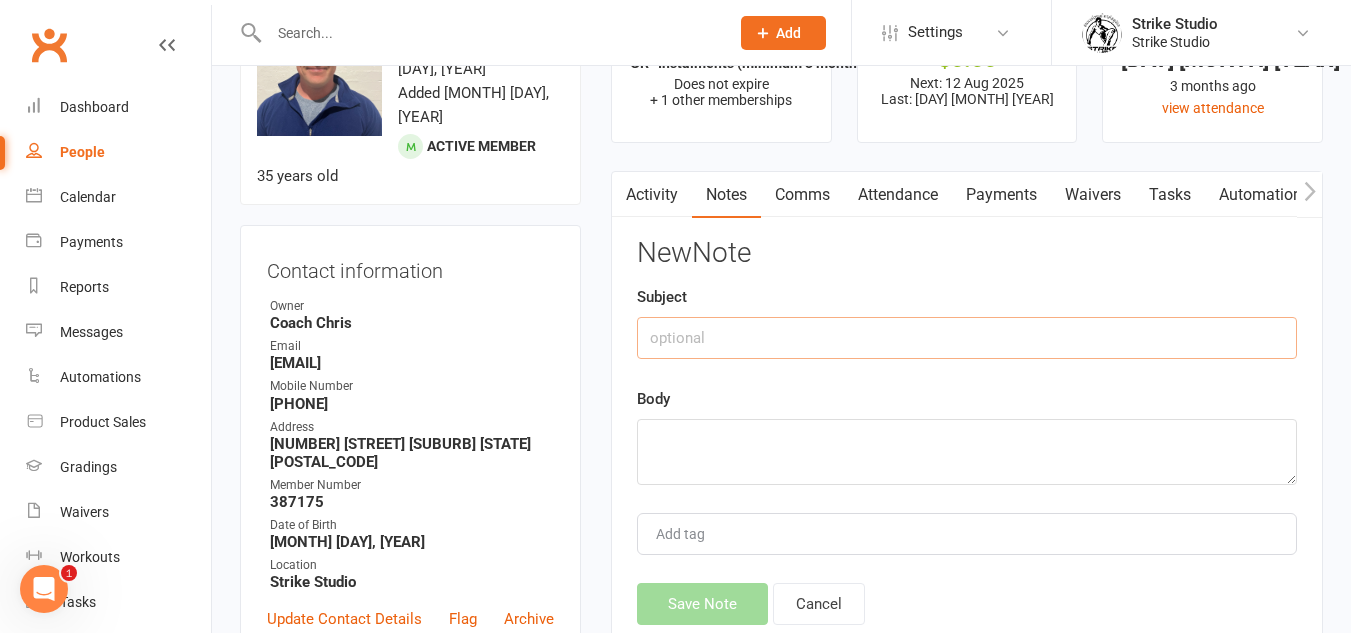 click at bounding box center (967, 338) 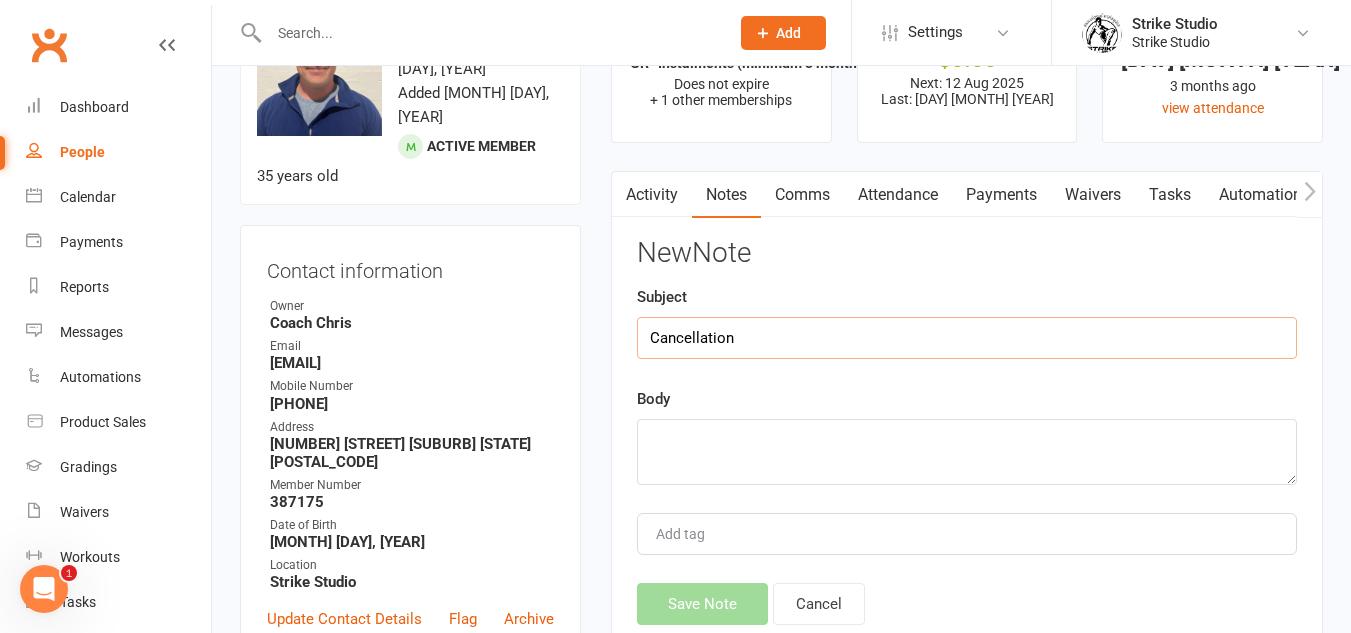 click on "Cancellation" at bounding box center (967, 338) 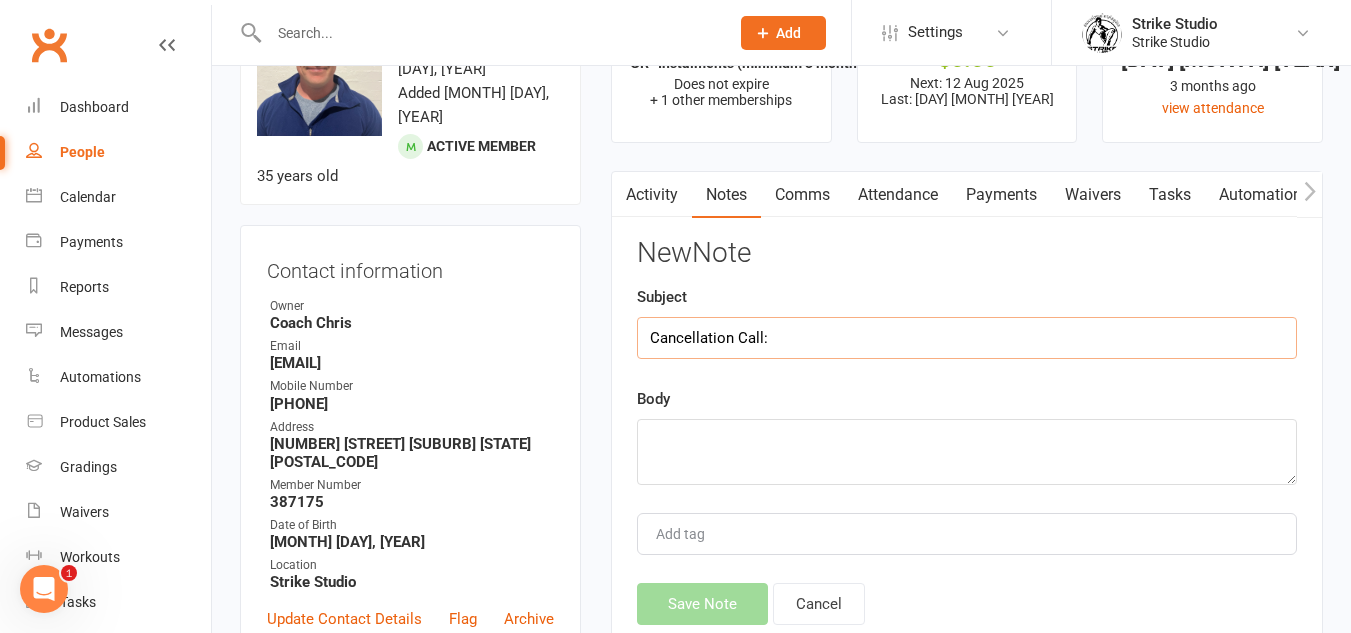 type on "Cancellation Call:" 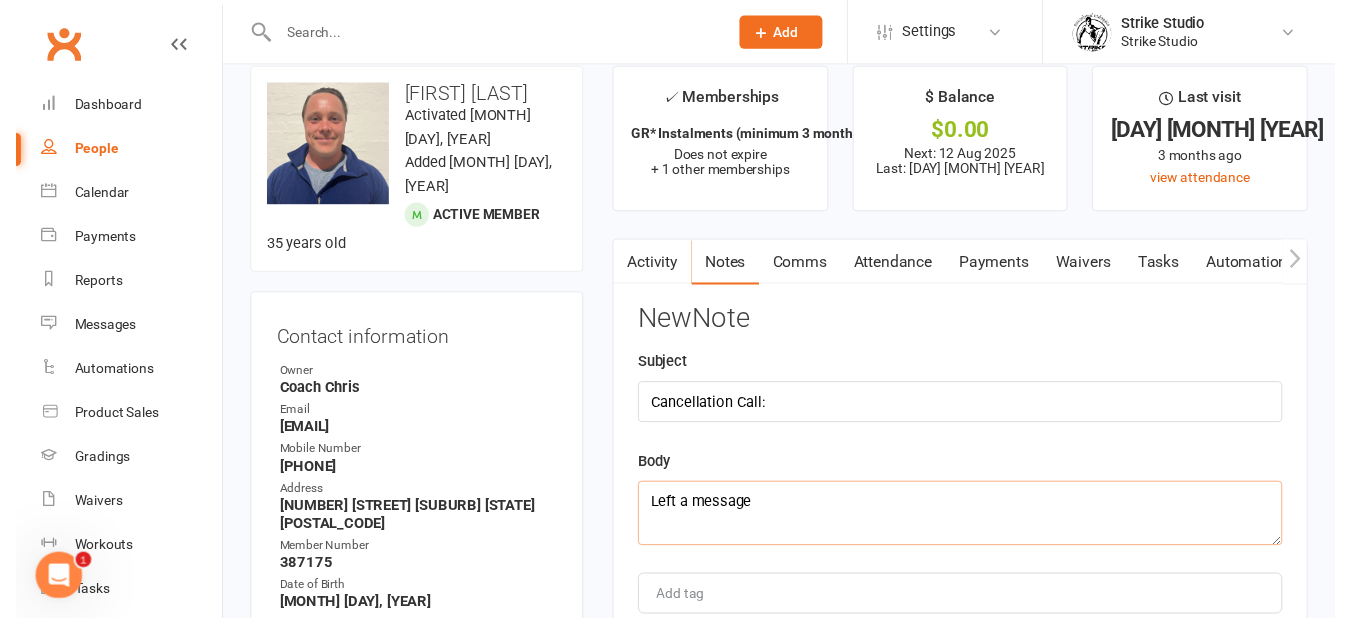 scroll, scrollTop: 300, scrollLeft: 0, axis: vertical 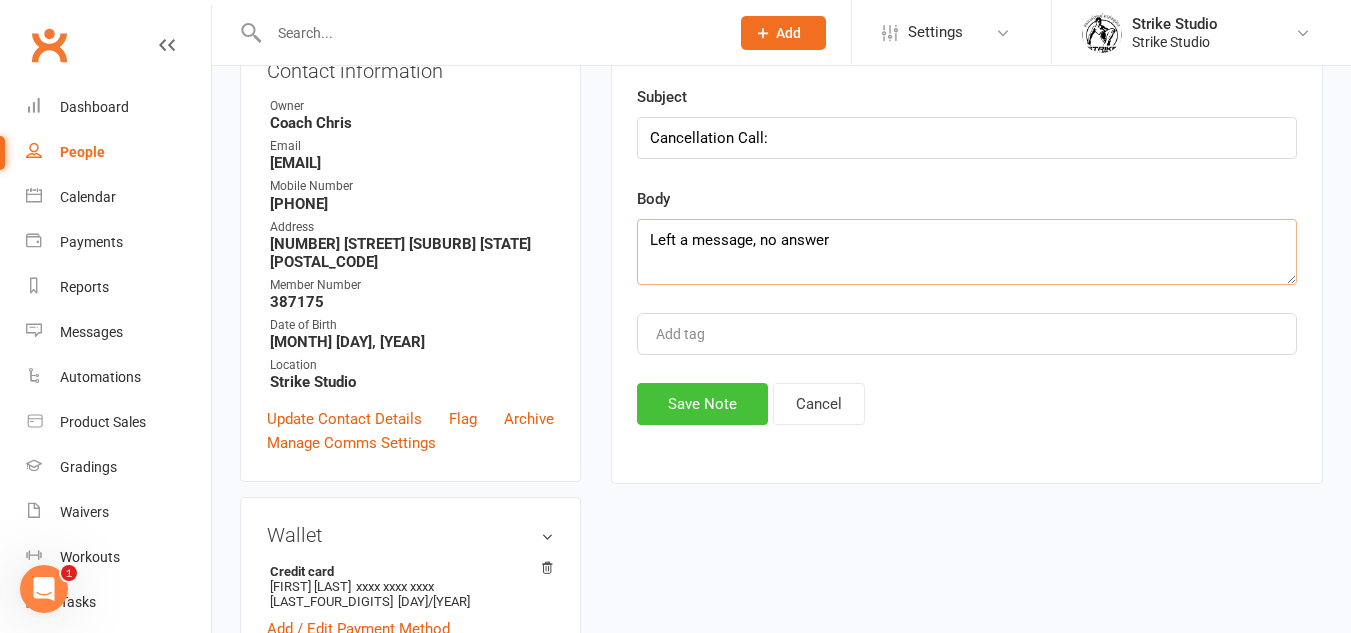type on "Left a message, no answer" 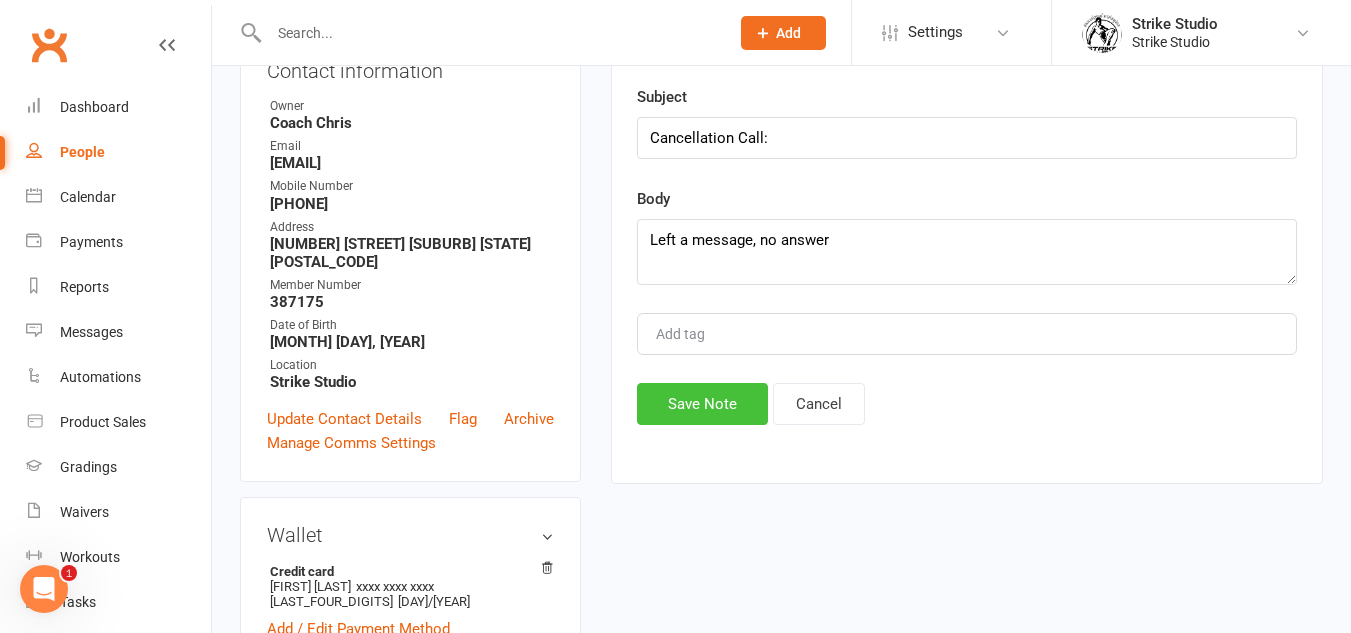 click on "Save Note" at bounding box center (702, 404) 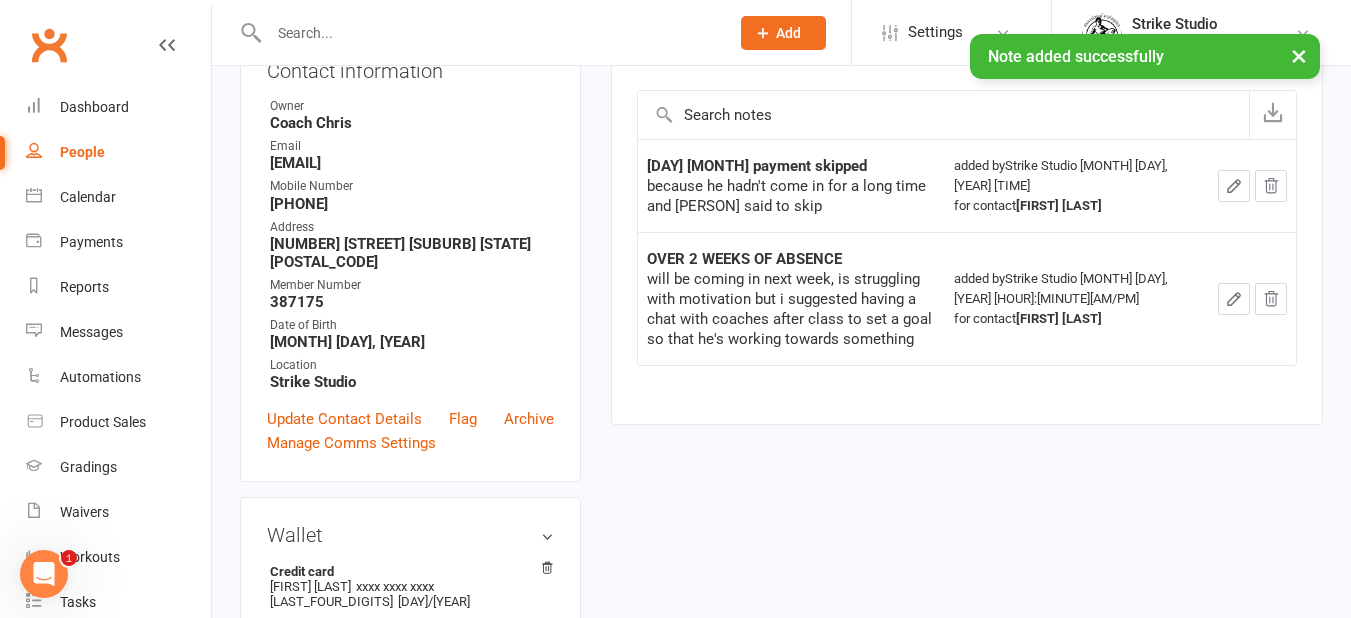 scroll, scrollTop: 1738, scrollLeft: 0, axis: vertical 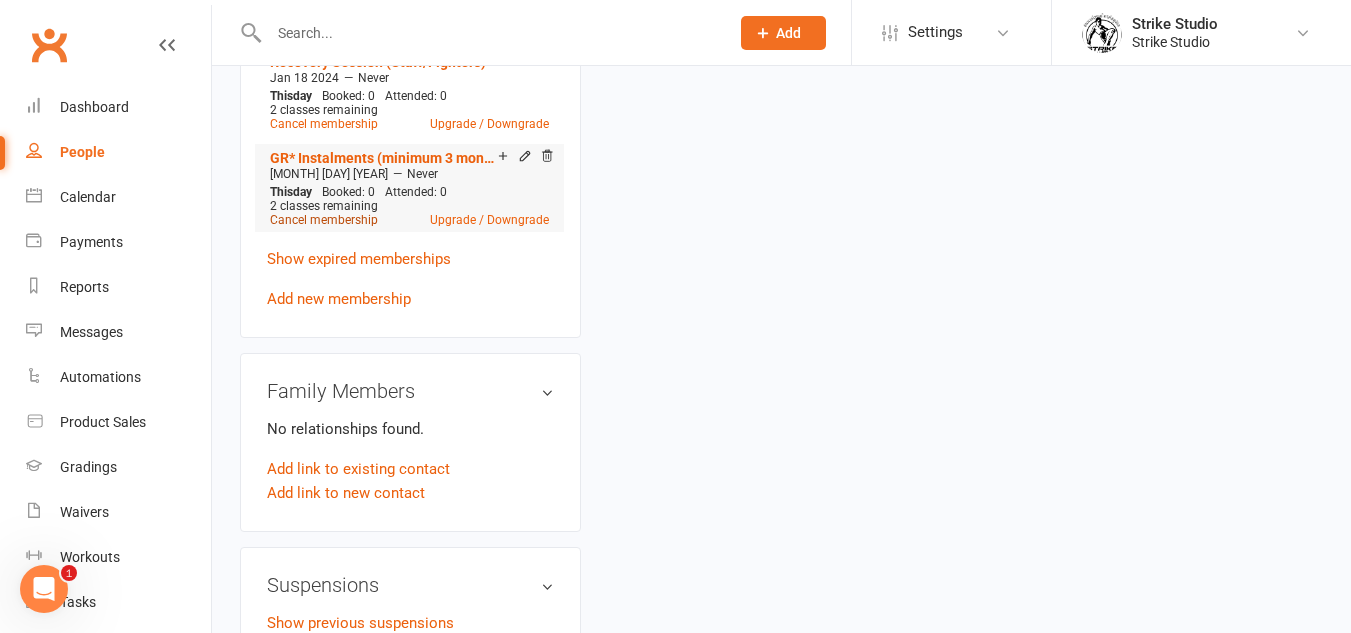 click on "Cancel membership" at bounding box center [324, 220] 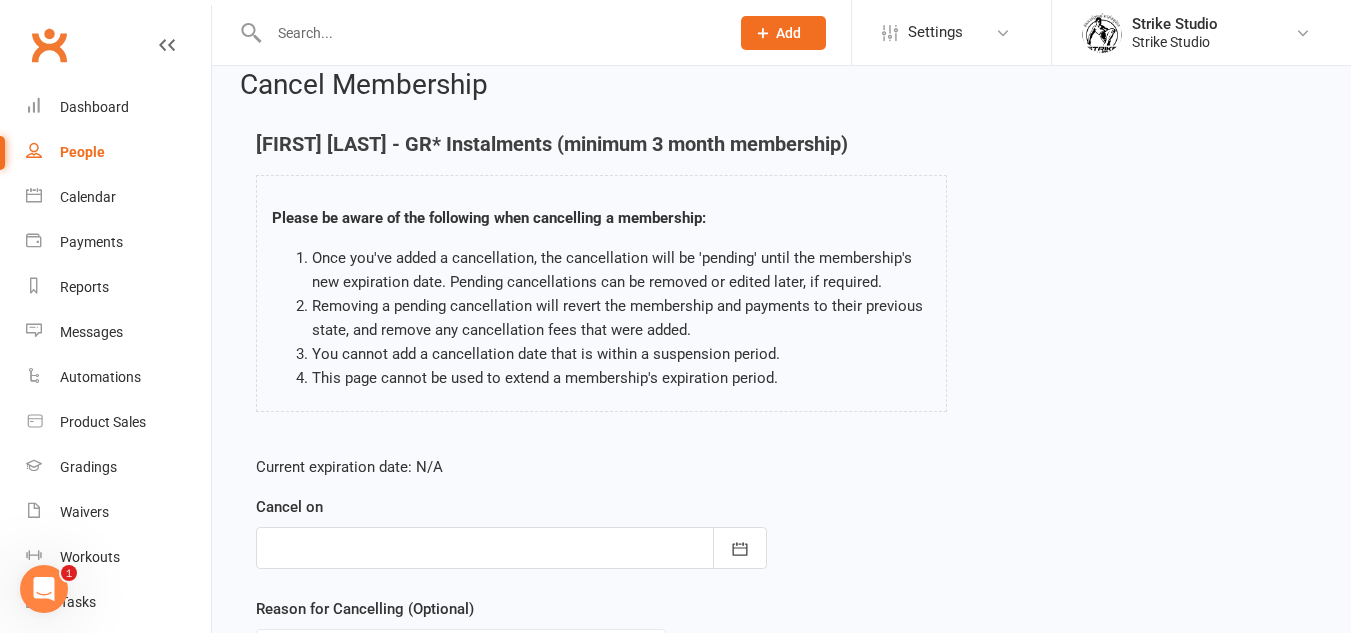 scroll, scrollTop: 100, scrollLeft: 0, axis: vertical 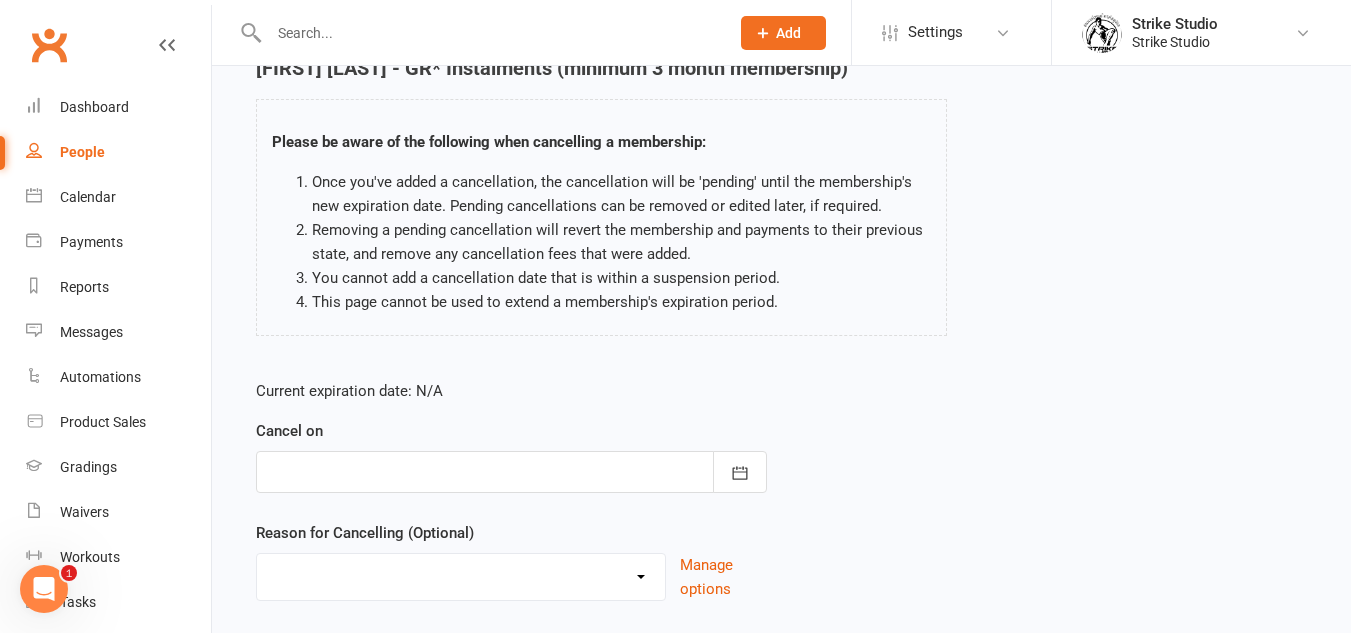 drag, startPoint x: 425, startPoint y: 469, endPoint x: 444, endPoint y: 486, distance: 25.495098 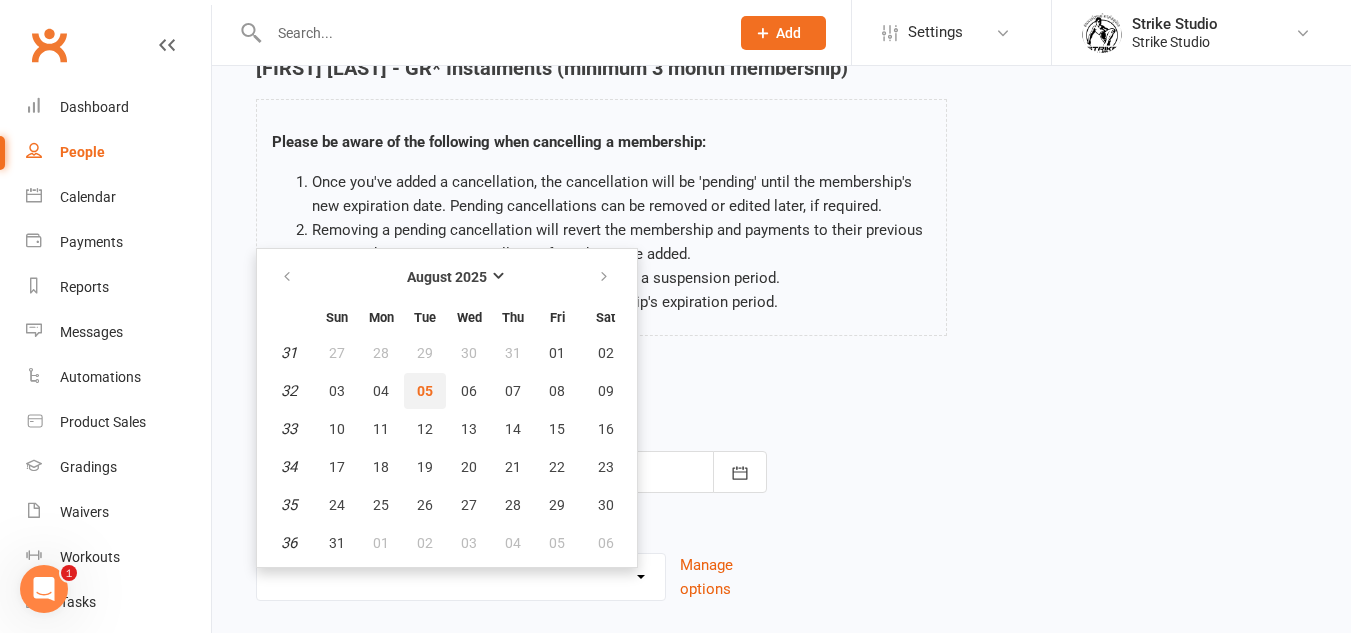 click on "05" at bounding box center (425, 391) 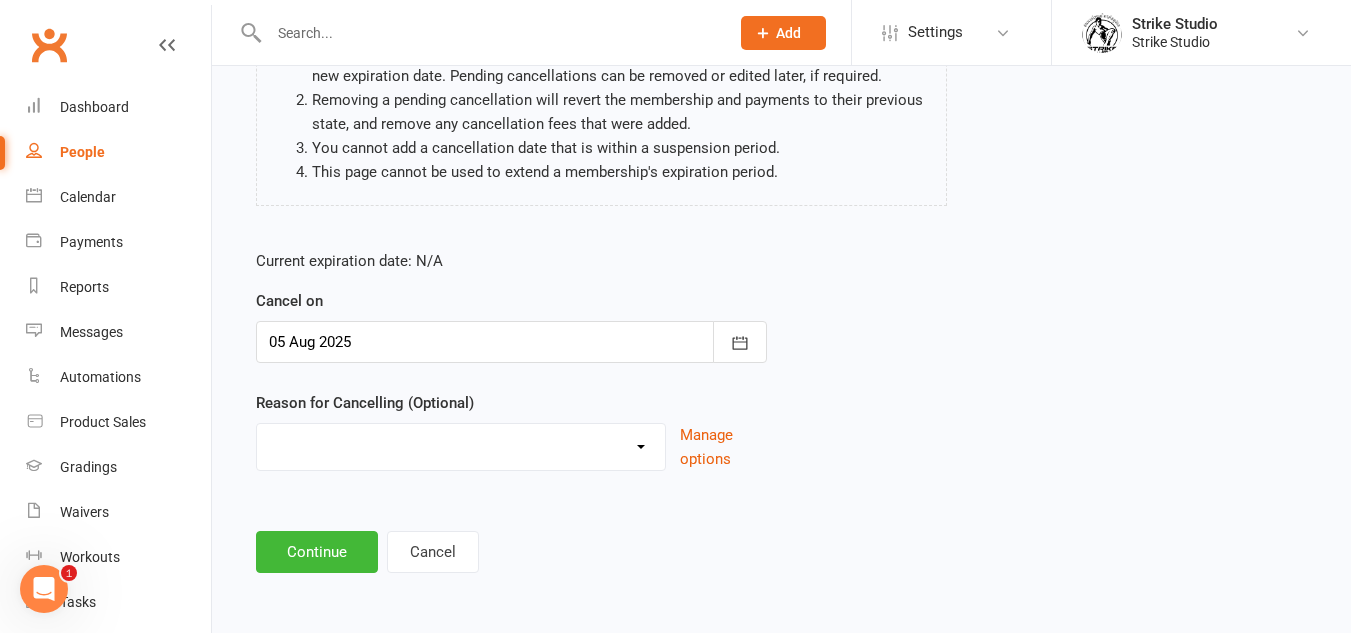 scroll, scrollTop: 231, scrollLeft: 0, axis: vertical 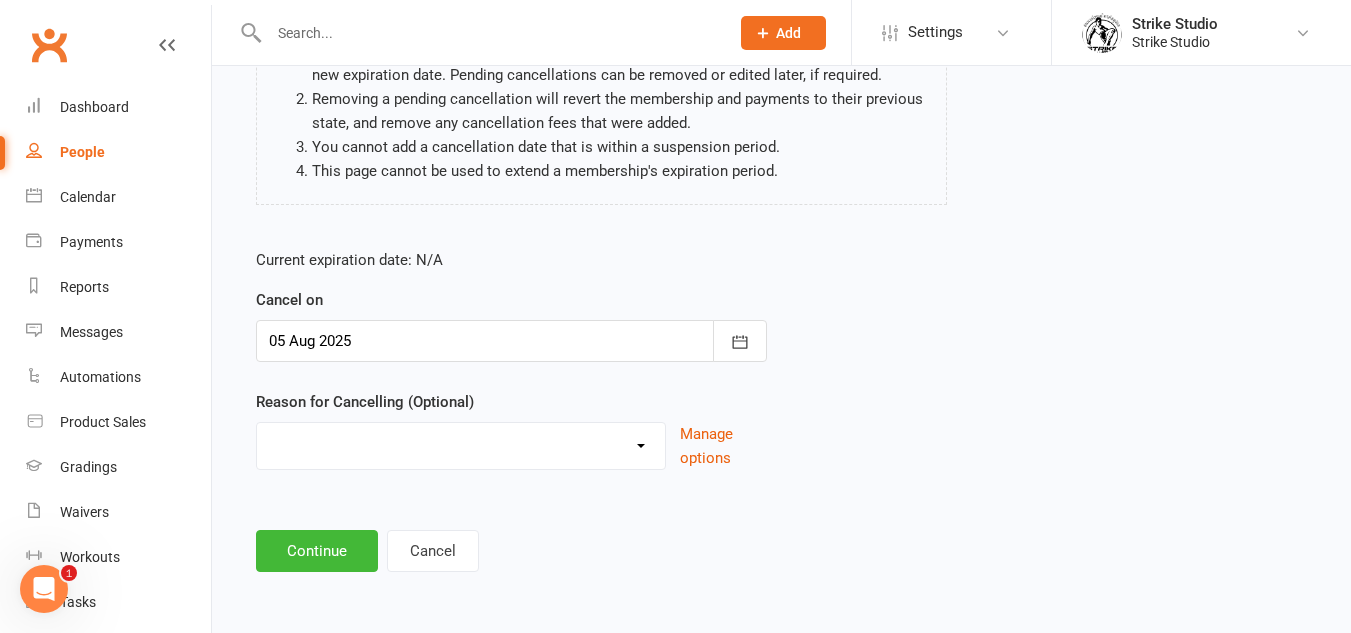 click on "Commitment Exceeded Suspension Period Failed Payments Finance Holiday Injury Moved Staff  Work Other reason" at bounding box center [461, 443] 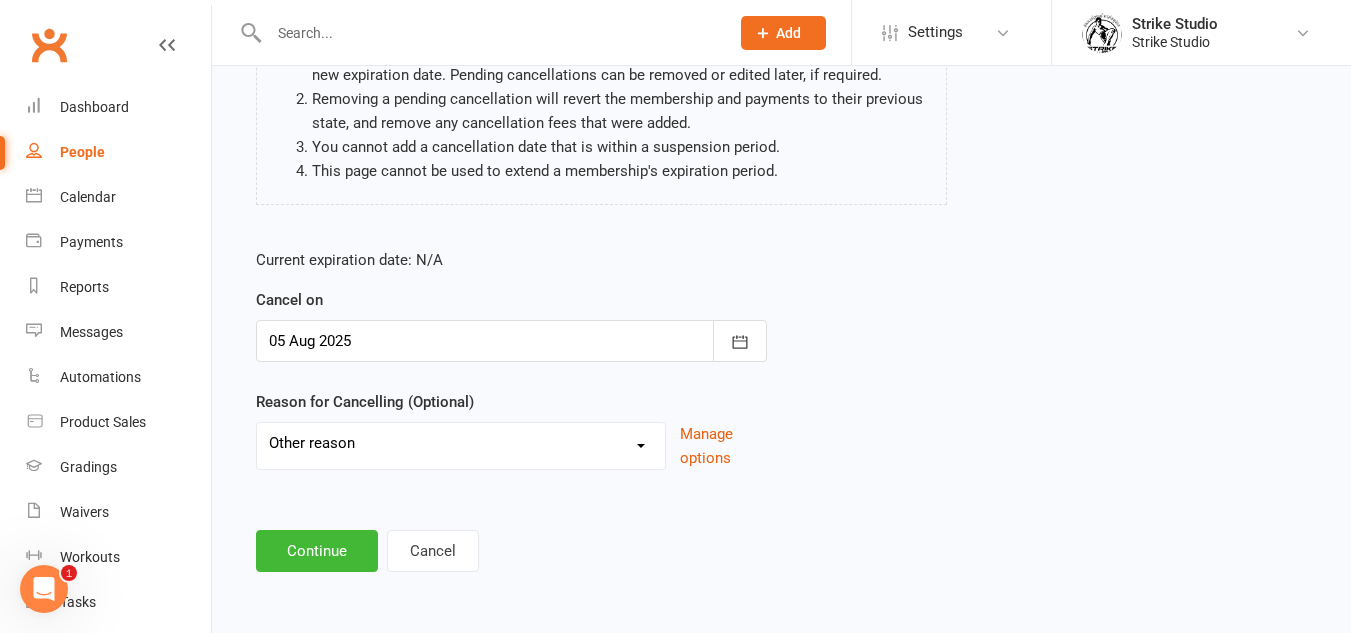 click on "Commitment Exceeded Suspension Period Failed Payments Finance Holiday Injury Moved Staff  Work Other reason" at bounding box center [461, 443] 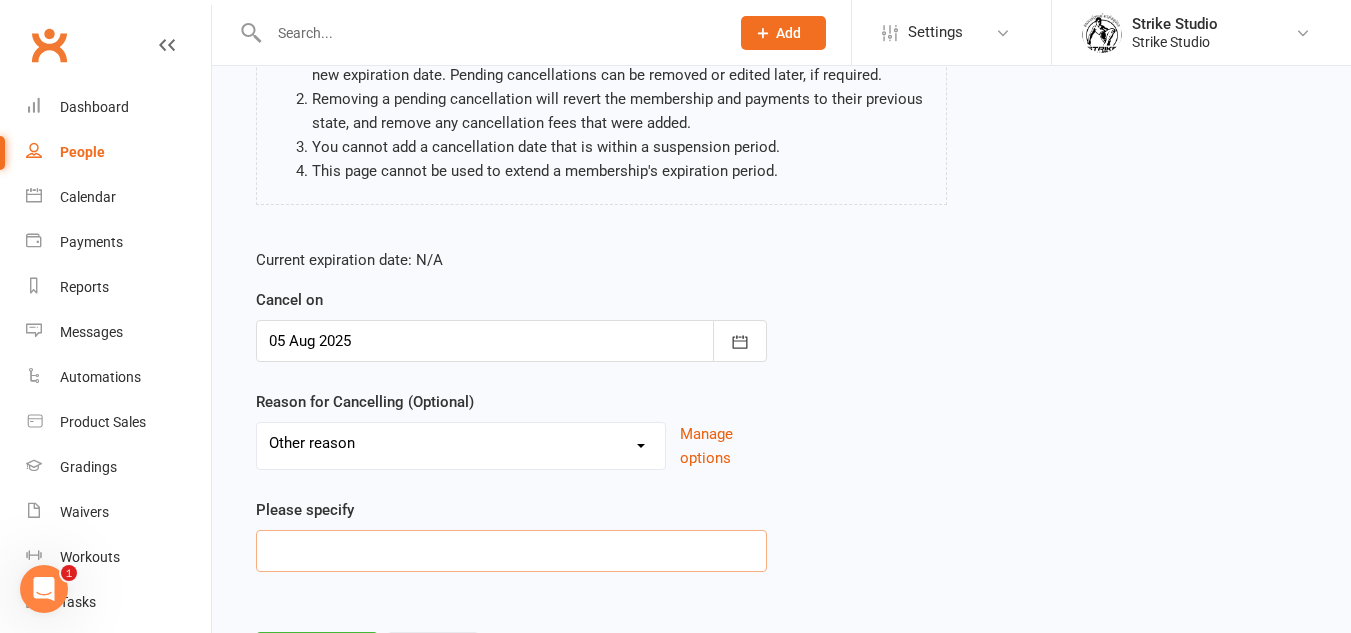 click at bounding box center (511, 551) 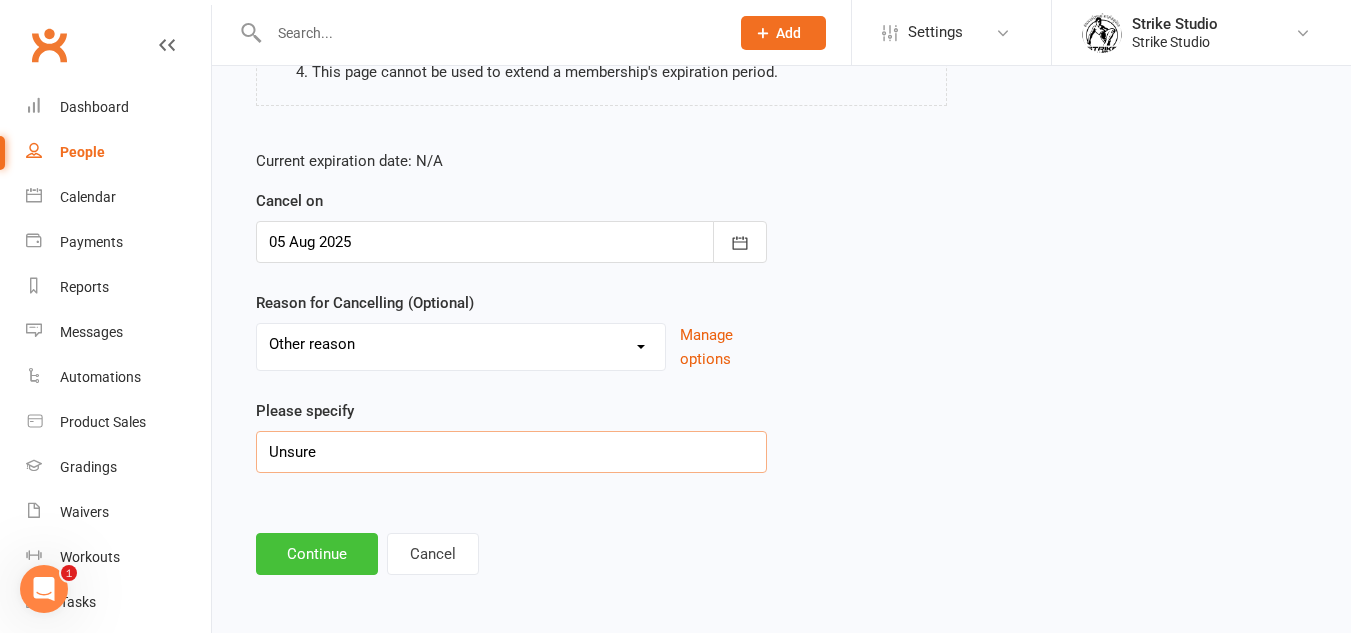 scroll, scrollTop: 333, scrollLeft: 0, axis: vertical 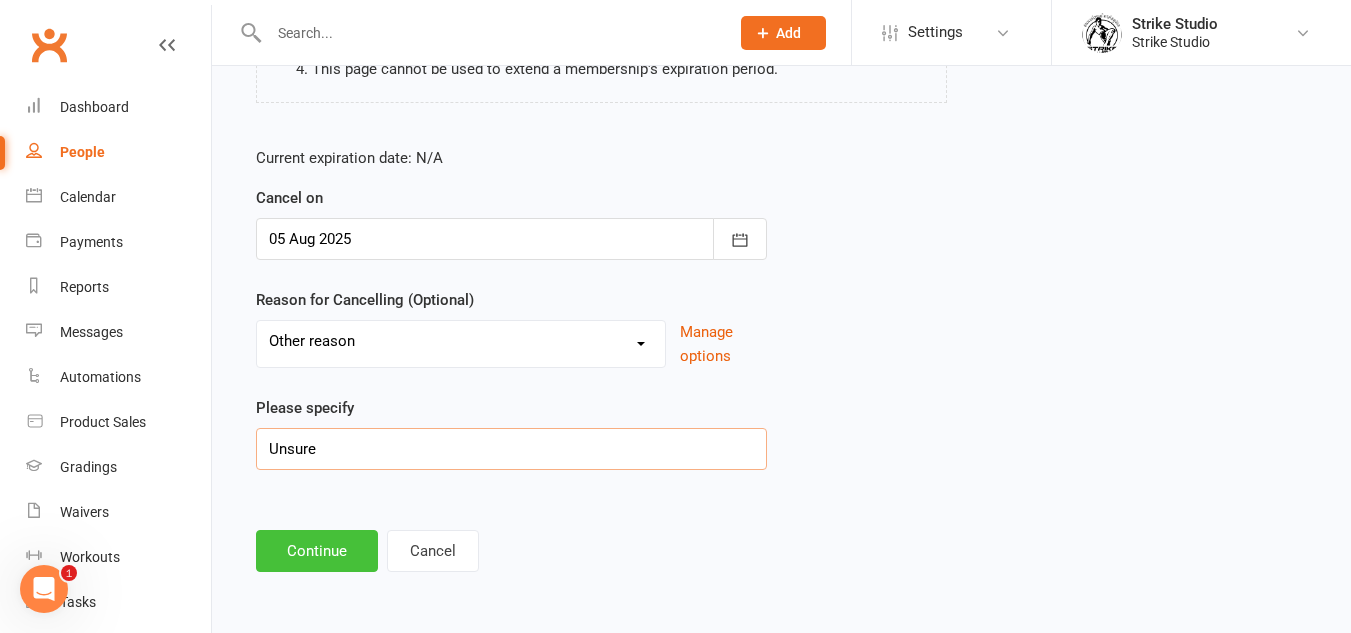 type on "Unsure" 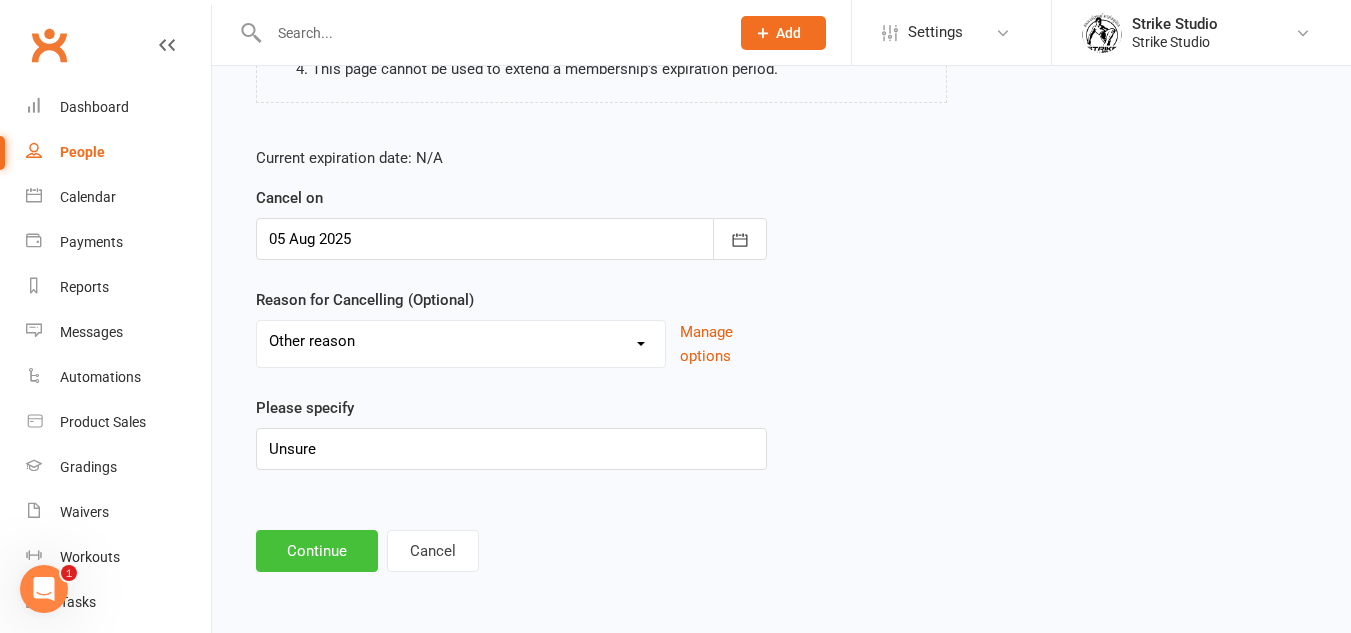 click on "Continue" at bounding box center (317, 551) 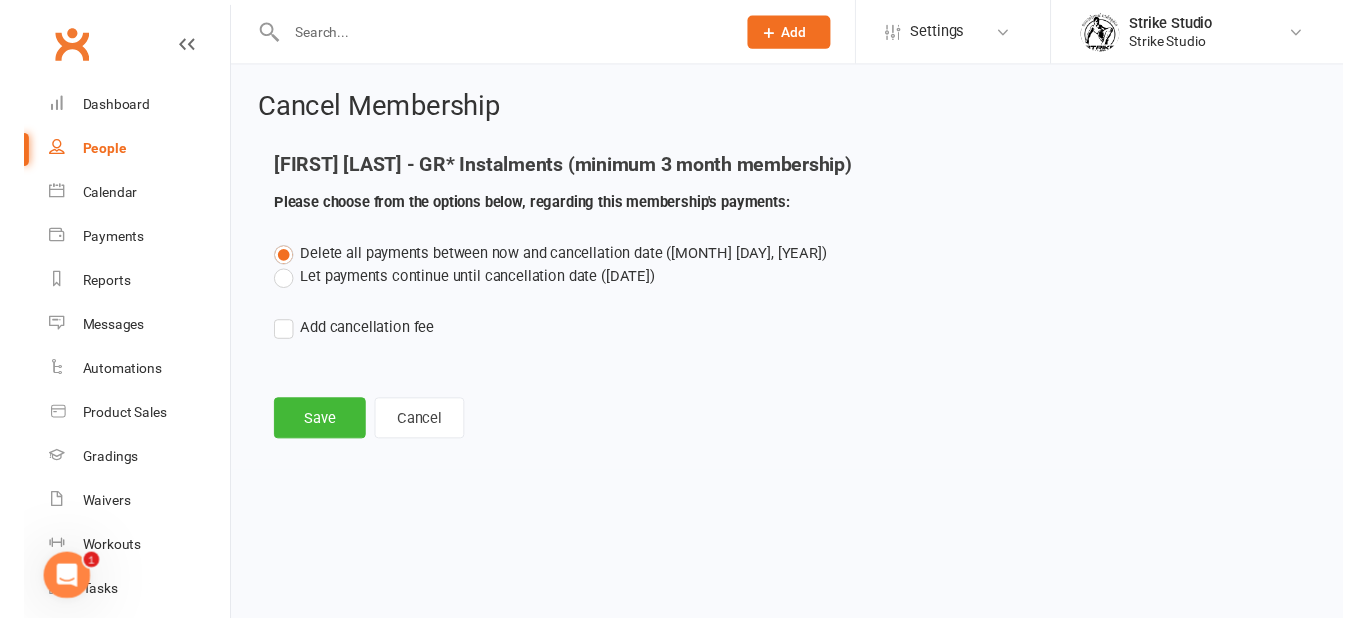 scroll, scrollTop: 0, scrollLeft: 0, axis: both 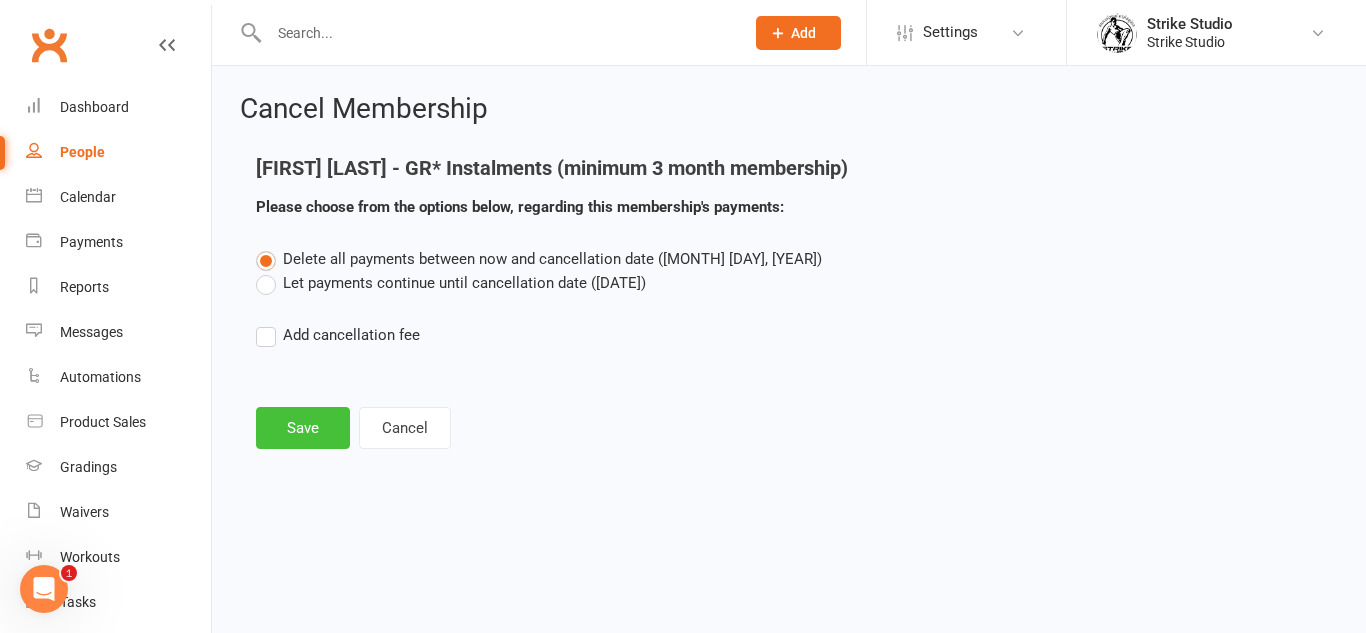 click on "Save" at bounding box center (303, 428) 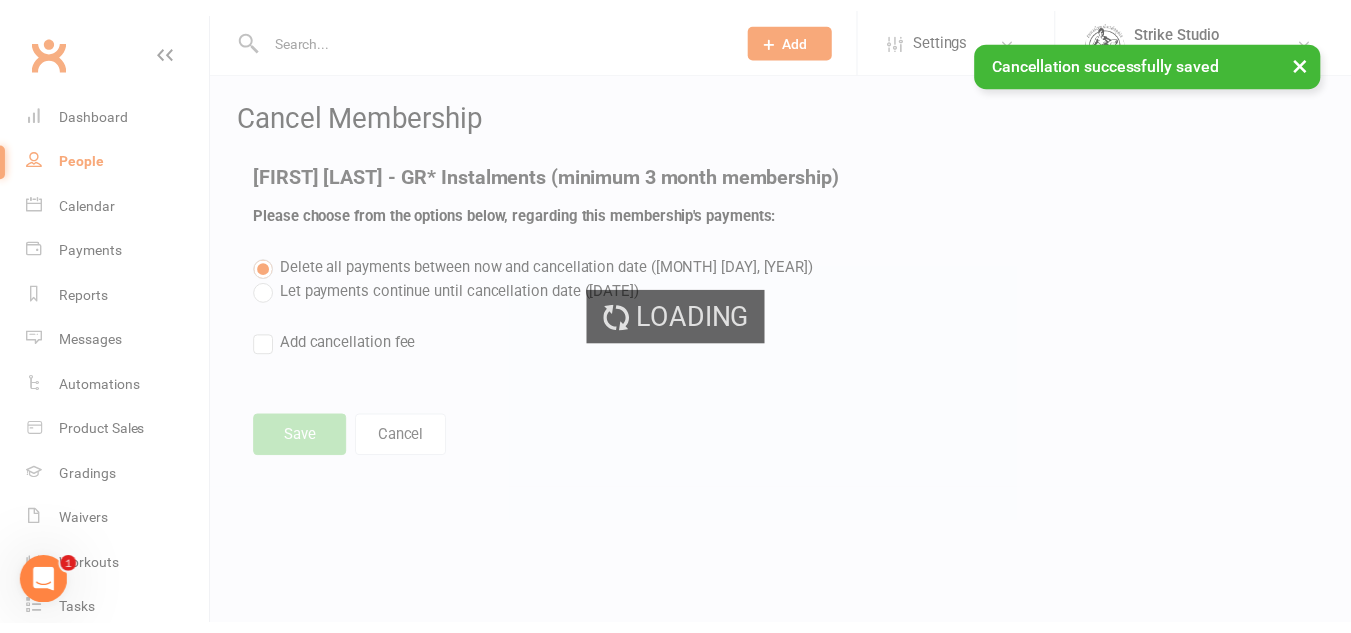 scroll, scrollTop: 1738, scrollLeft: 0, axis: vertical 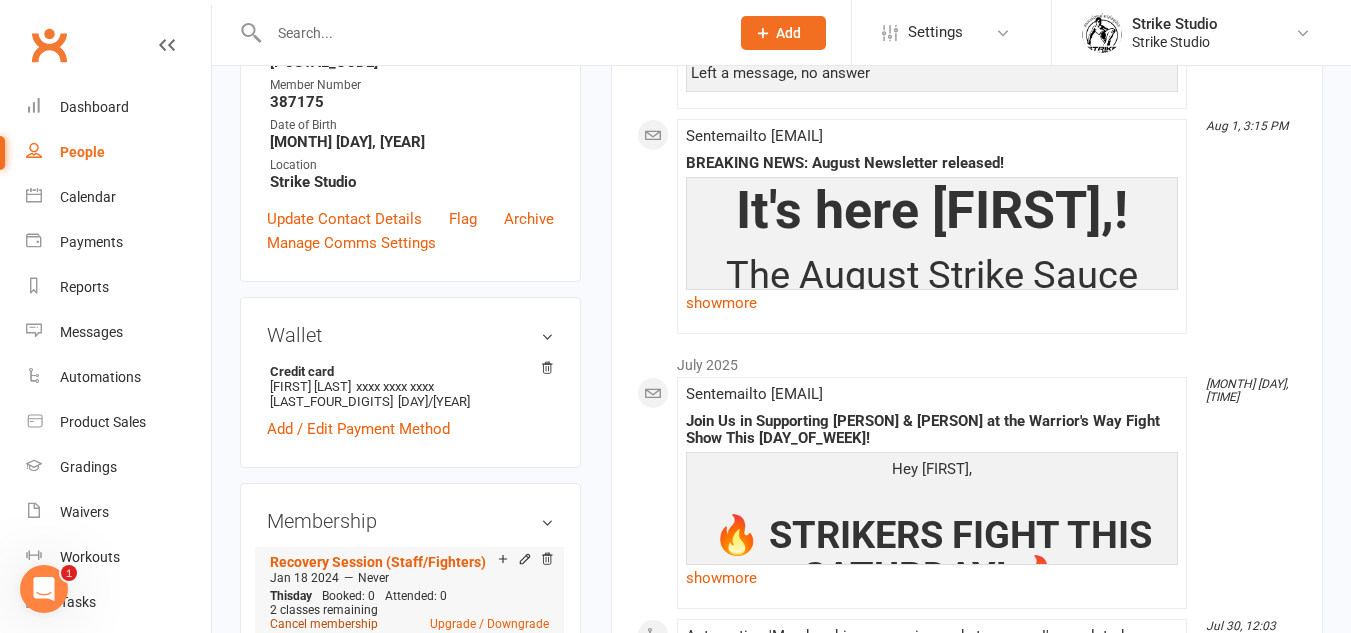 click on "Cancel membership" at bounding box center (324, 624) 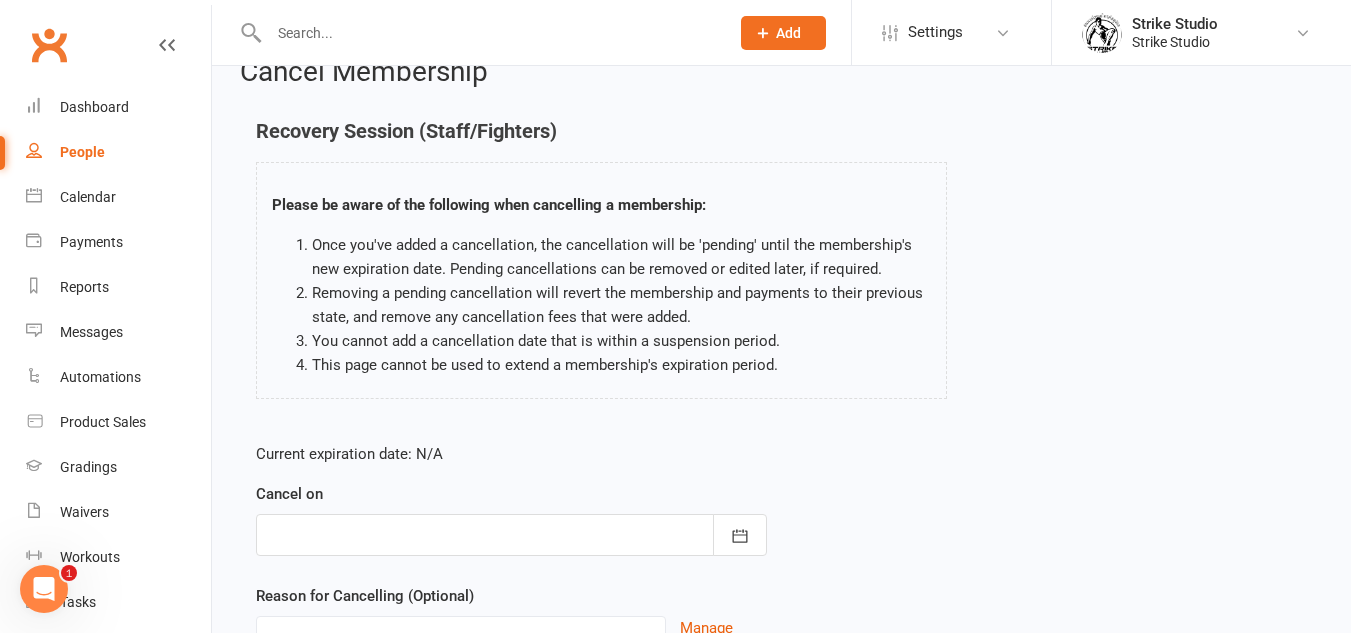 scroll, scrollTop: 100, scrollLeft: 0, axis: vertical 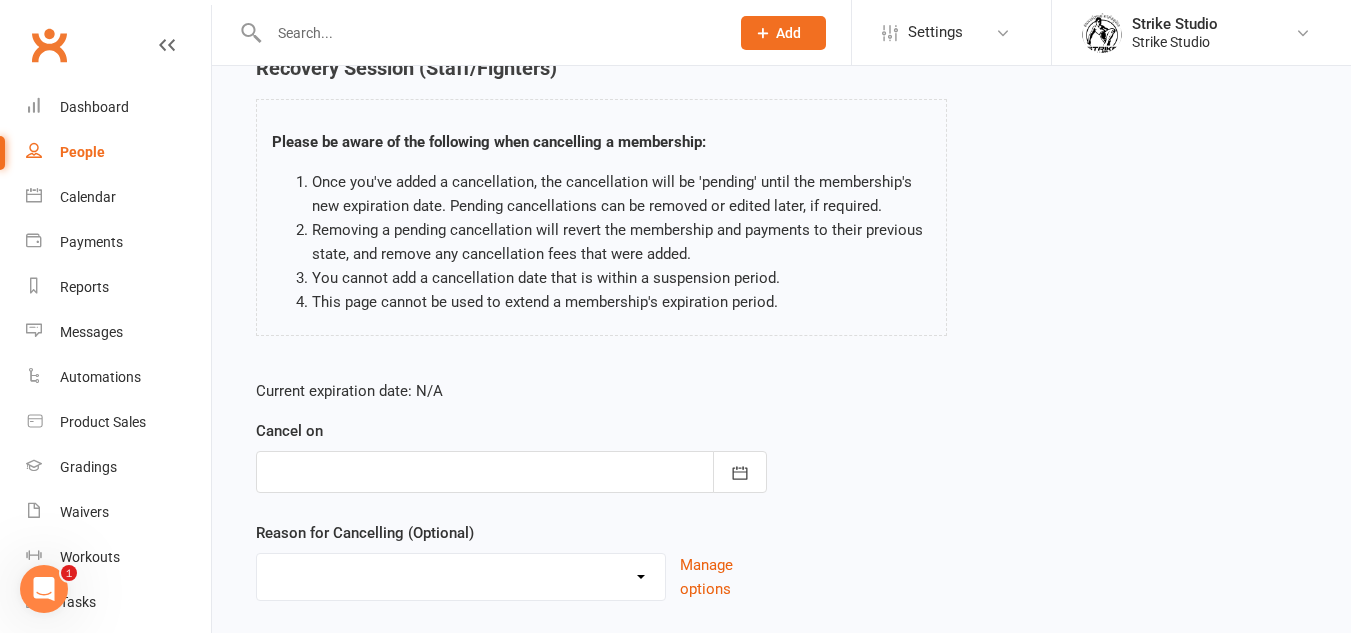 click at bounding box center (511, 472) 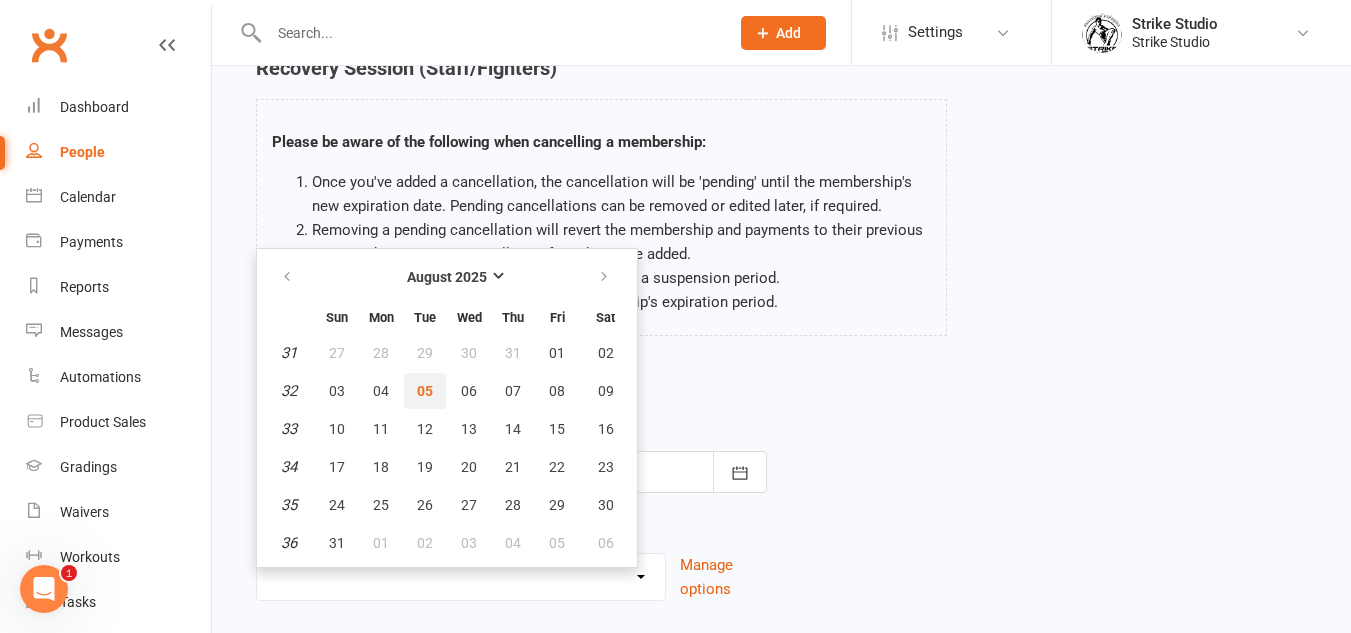 click on "05" at bounding box center [425, 391] 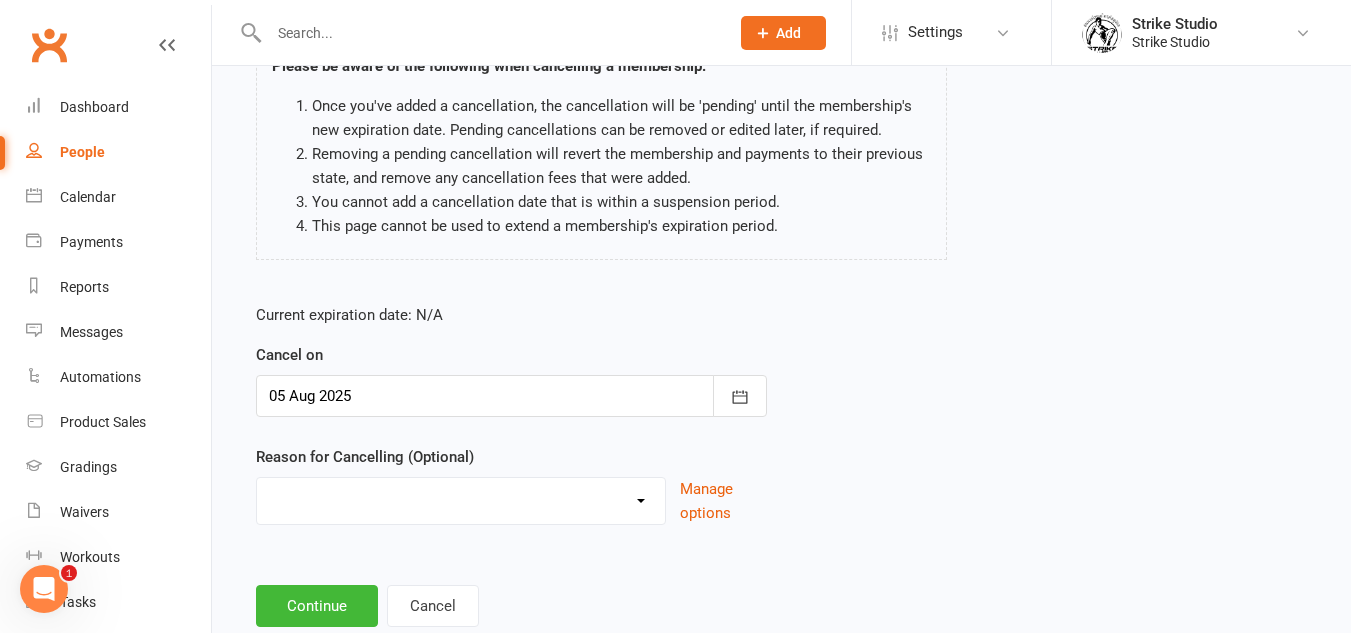 scroll, scrollTop: 231, scrollLeft: 0, axis: vertical 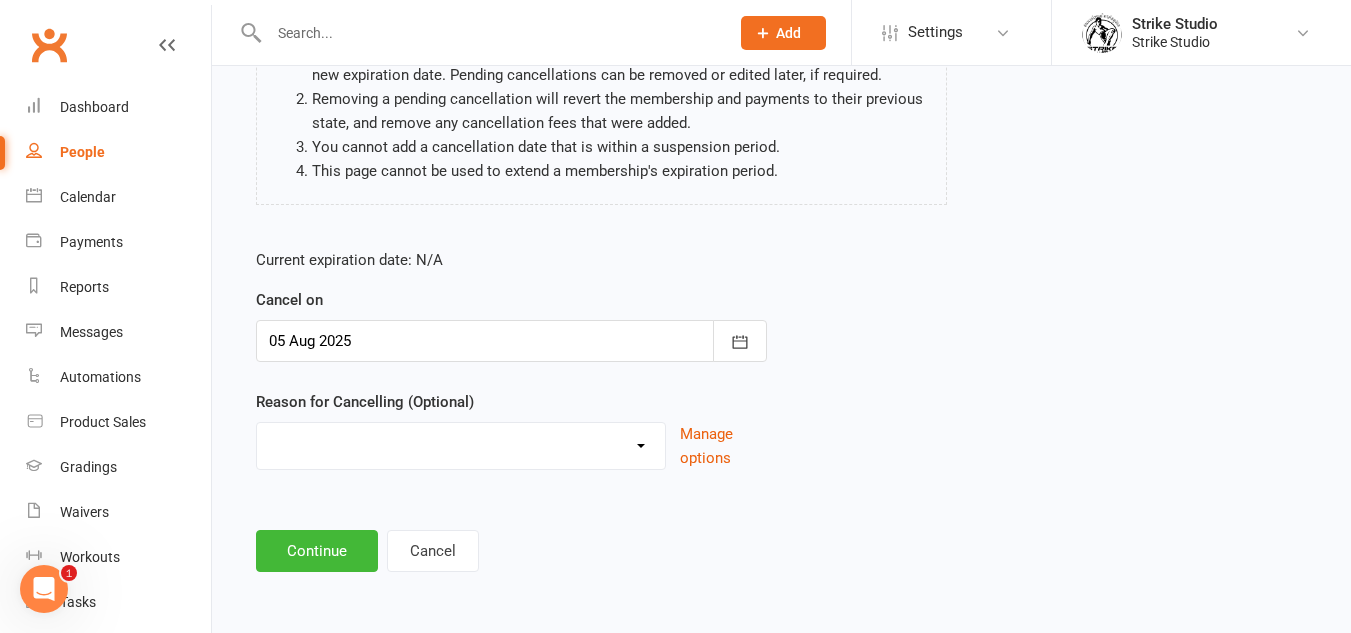 click on "Commitment Exceeded Suspension Period Failed Payments Finance Holiday Injury Moved Staff  Work Other reason" at bounding box center (461, 446) 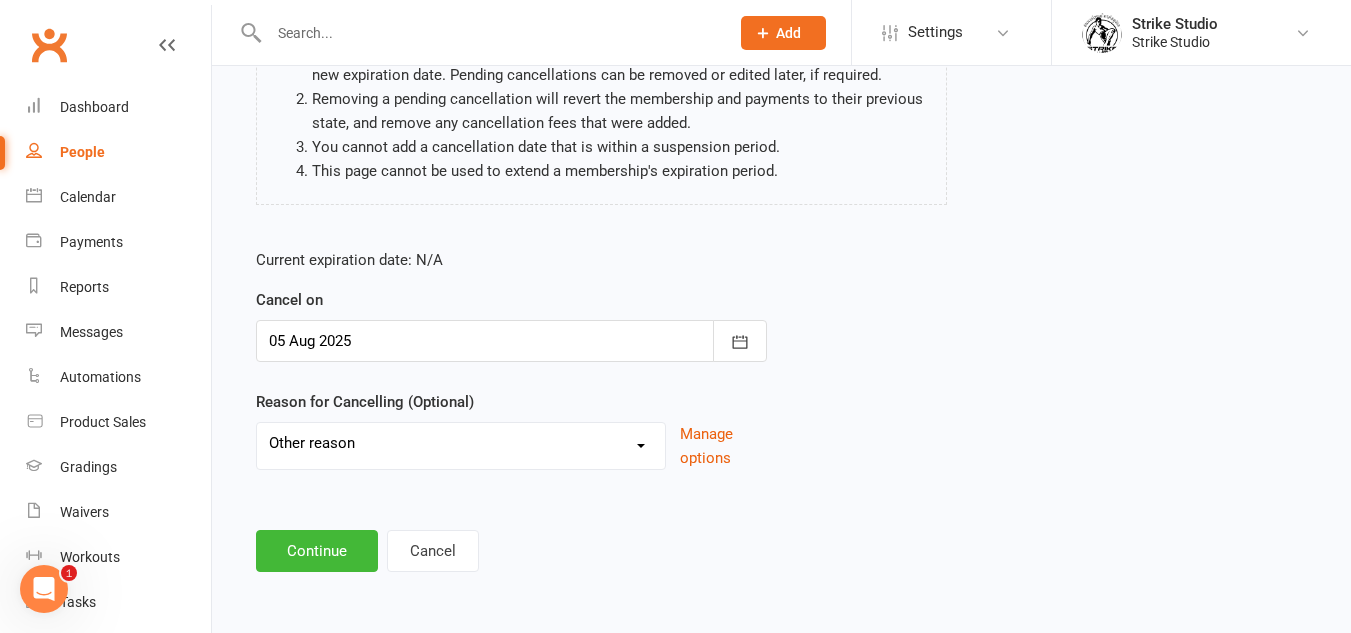 click on "Commitment Exceeded Suspension Period Failed Payments Finance Holiday Injury Moved Staff  Work Other reason" at bounding box center (461, 443) 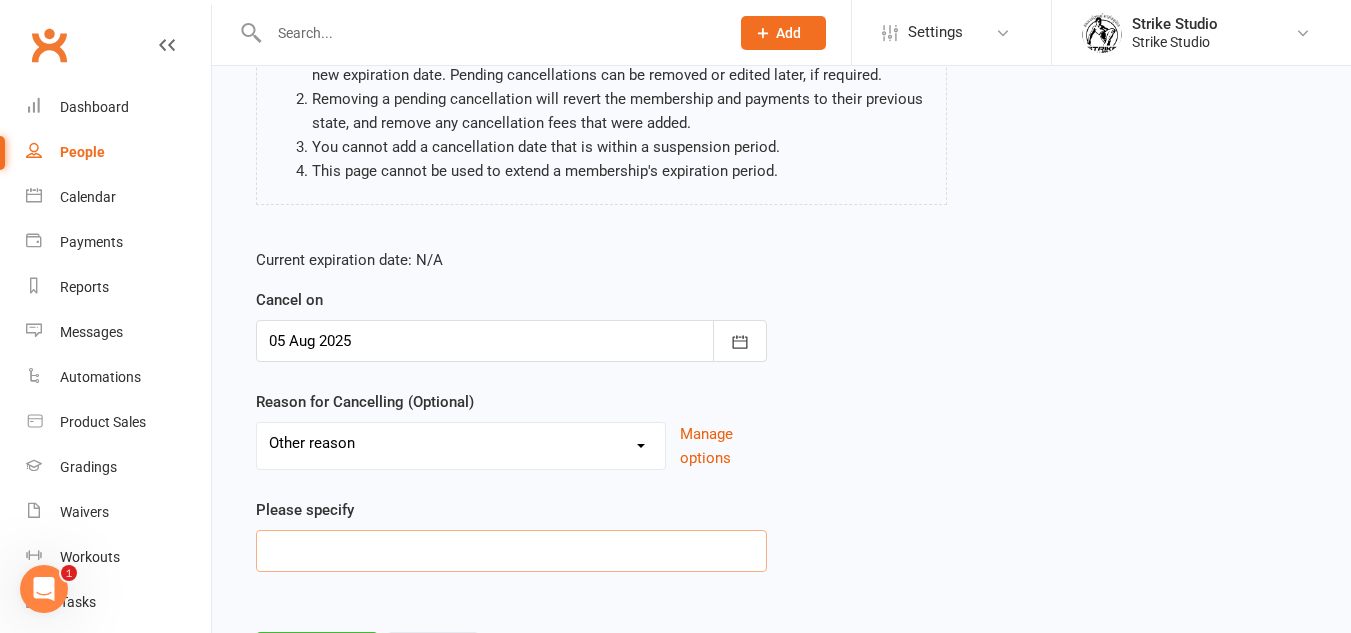 click at bounding box center [511, 551] 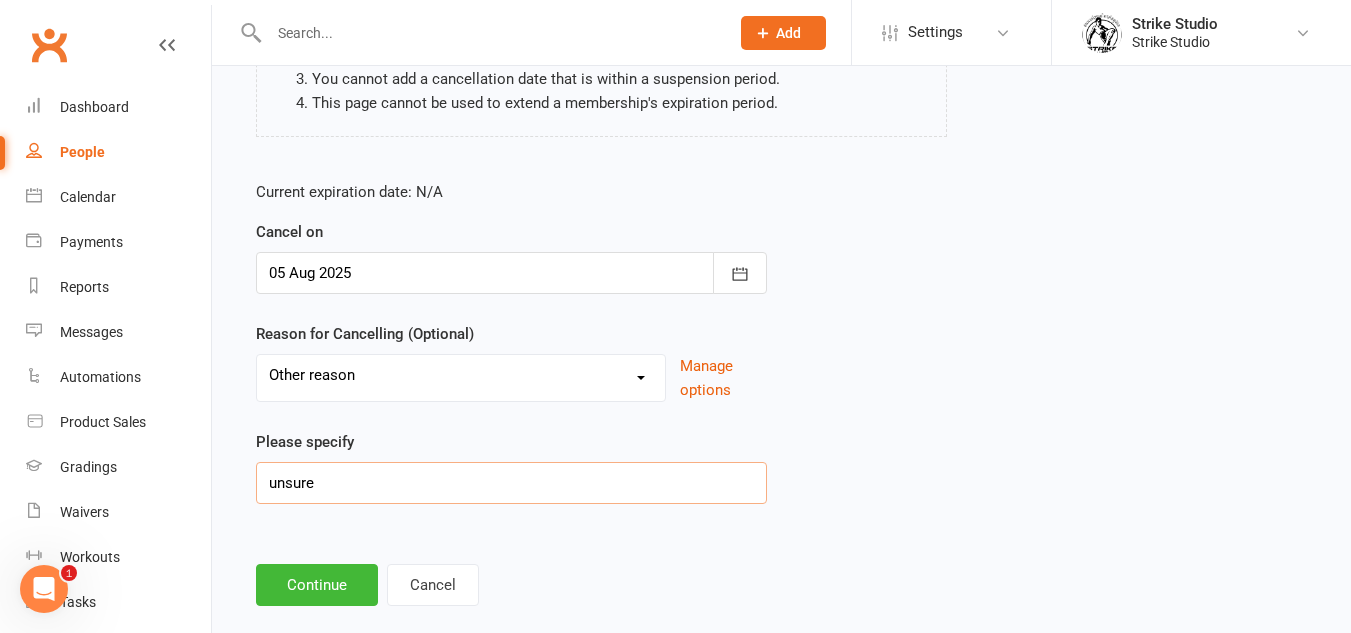 scroll, scrollTop: 333, scrollLeft: 0, axis: vertical 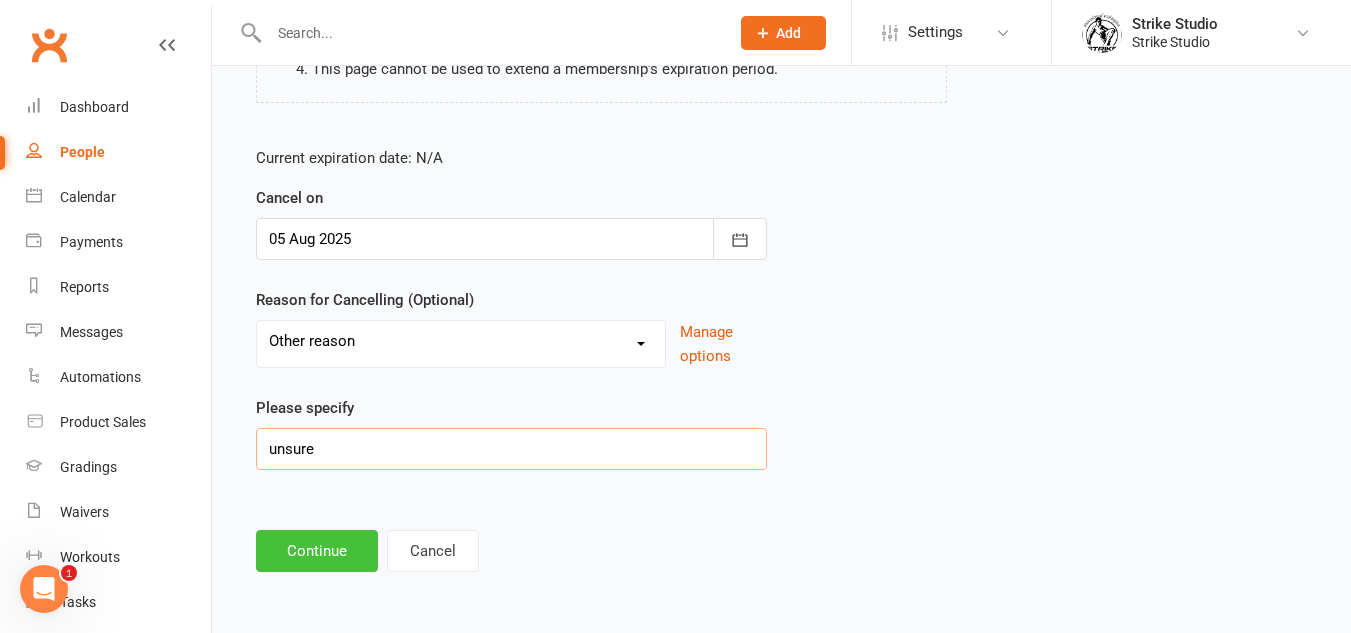 type on "unsure" 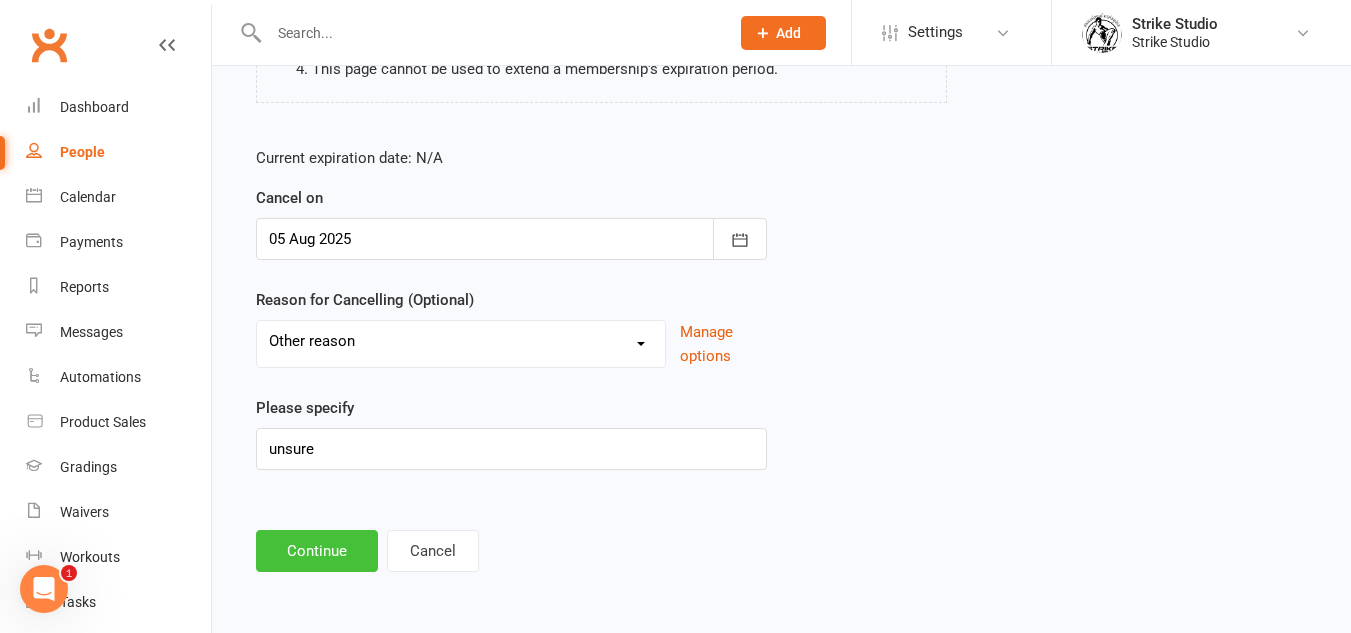 click on "Continue" at bounding box center (317, 551) 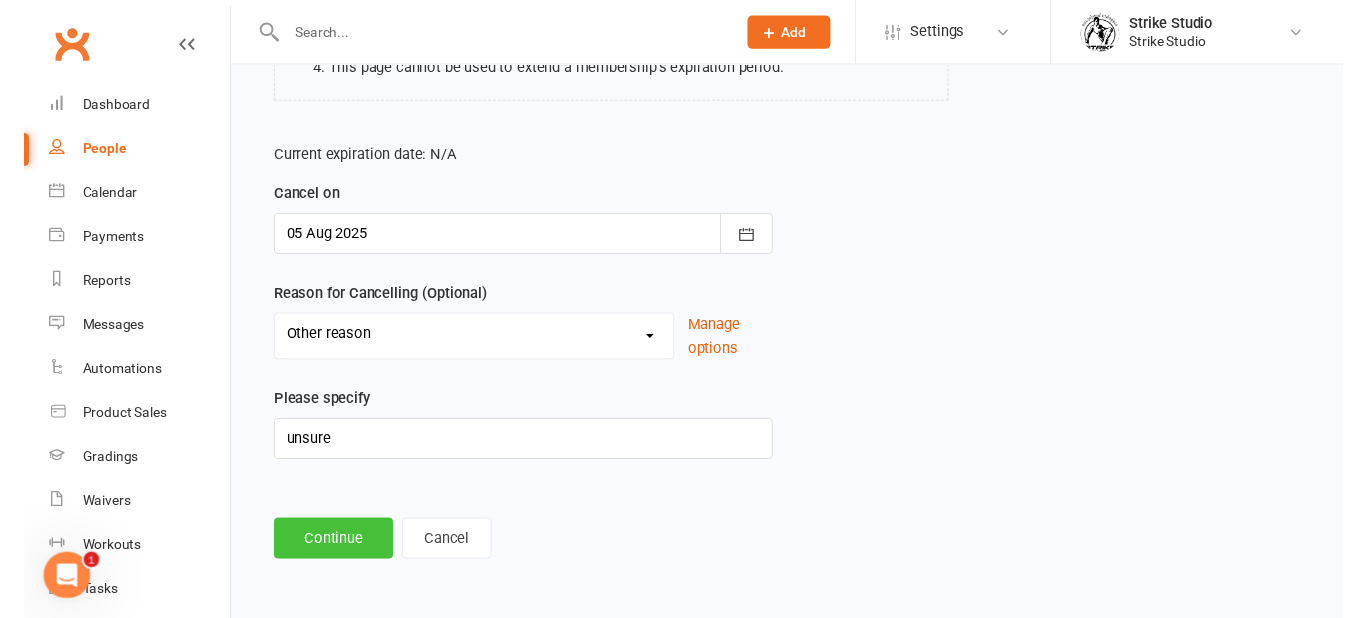 scroll, scrollTop: 0, scrollLeft: 0, axis: both 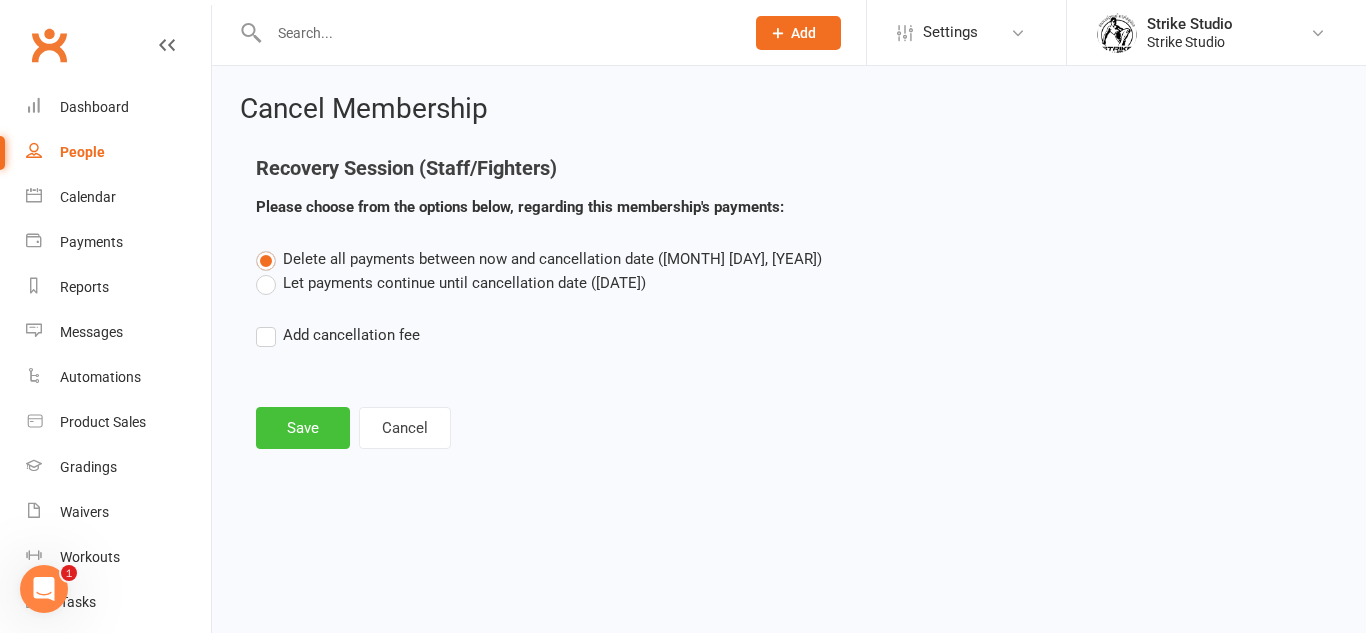 click on "Save" at bounding box center [303, 428] 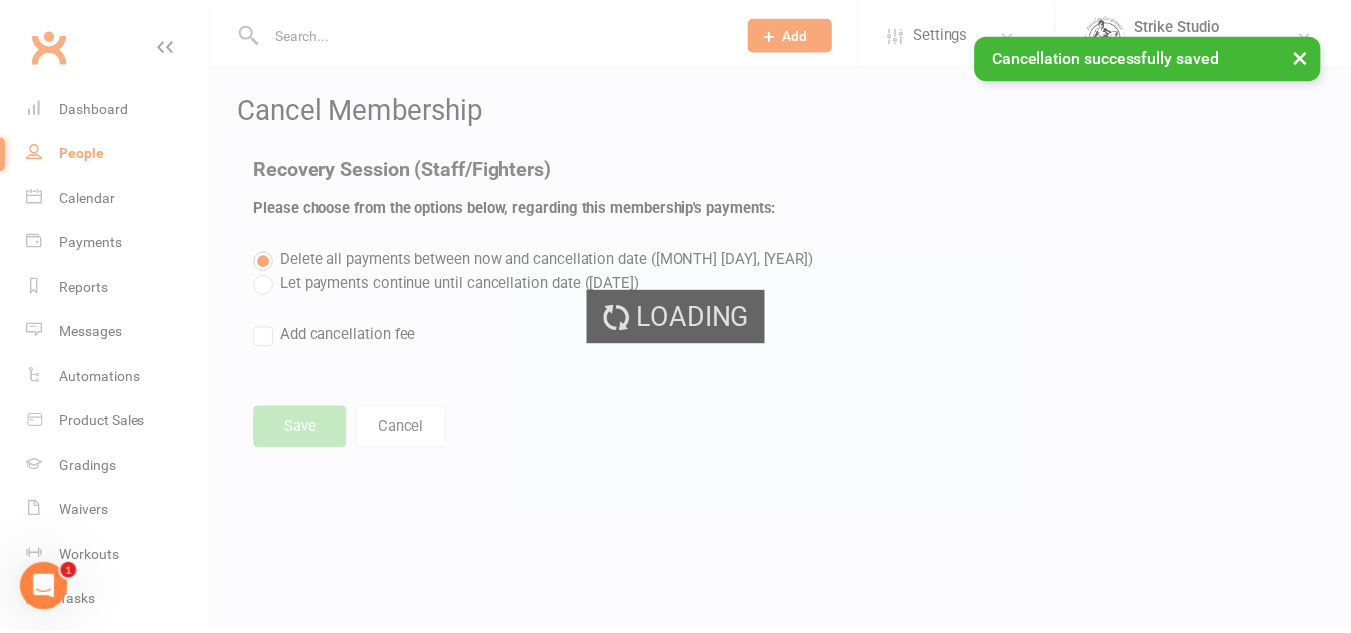 scroll, scrollTop: 1738, scrollLeft: 0, axis: vertical 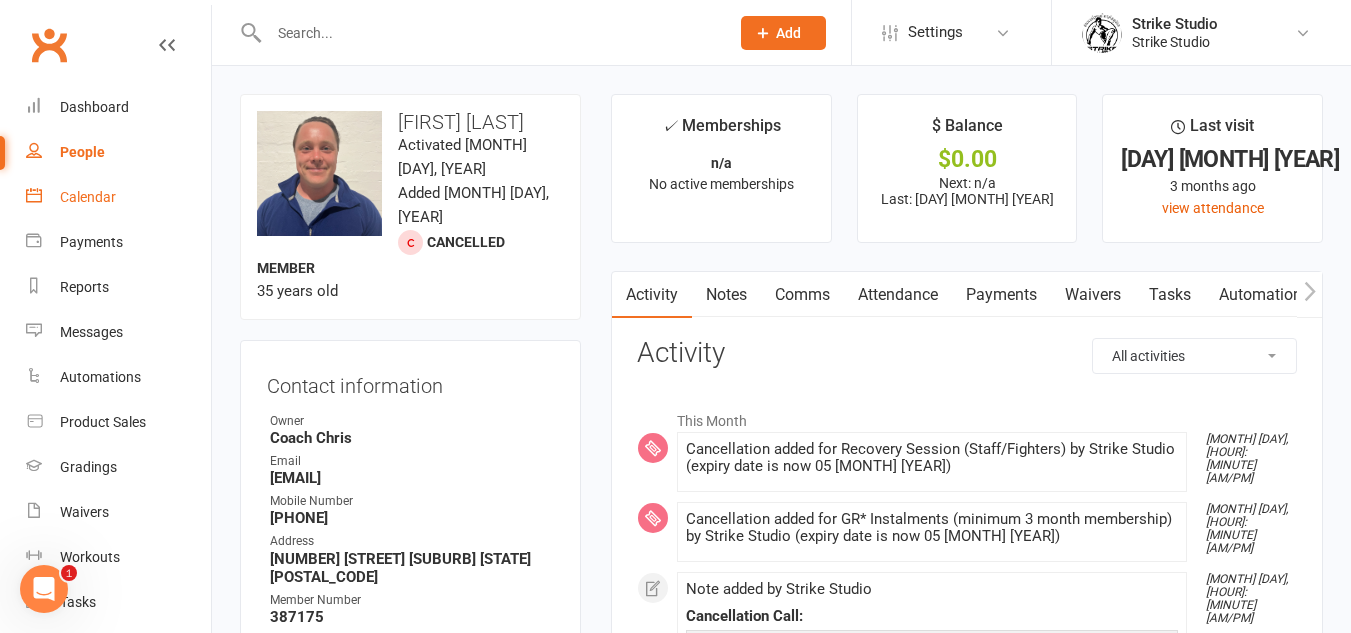click on "Calendar" at bounding box center [118, 197] 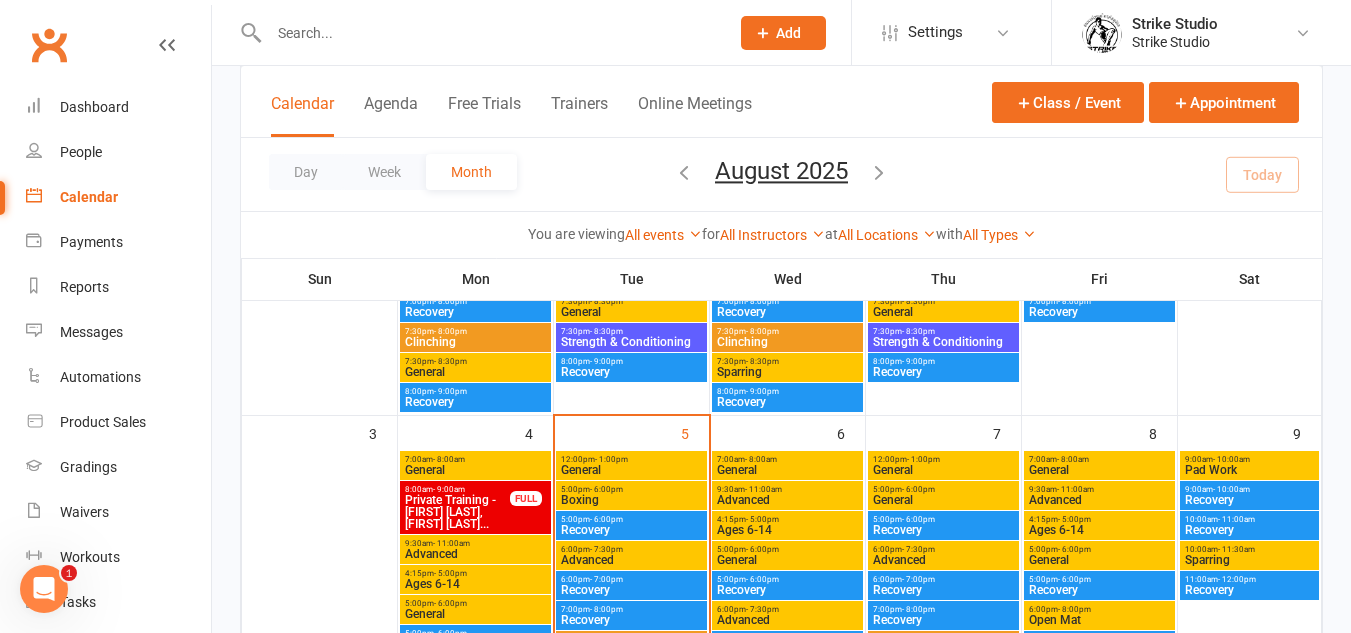 scroll, scrollTop: 500, scrollLeft: 0, axis: vertical 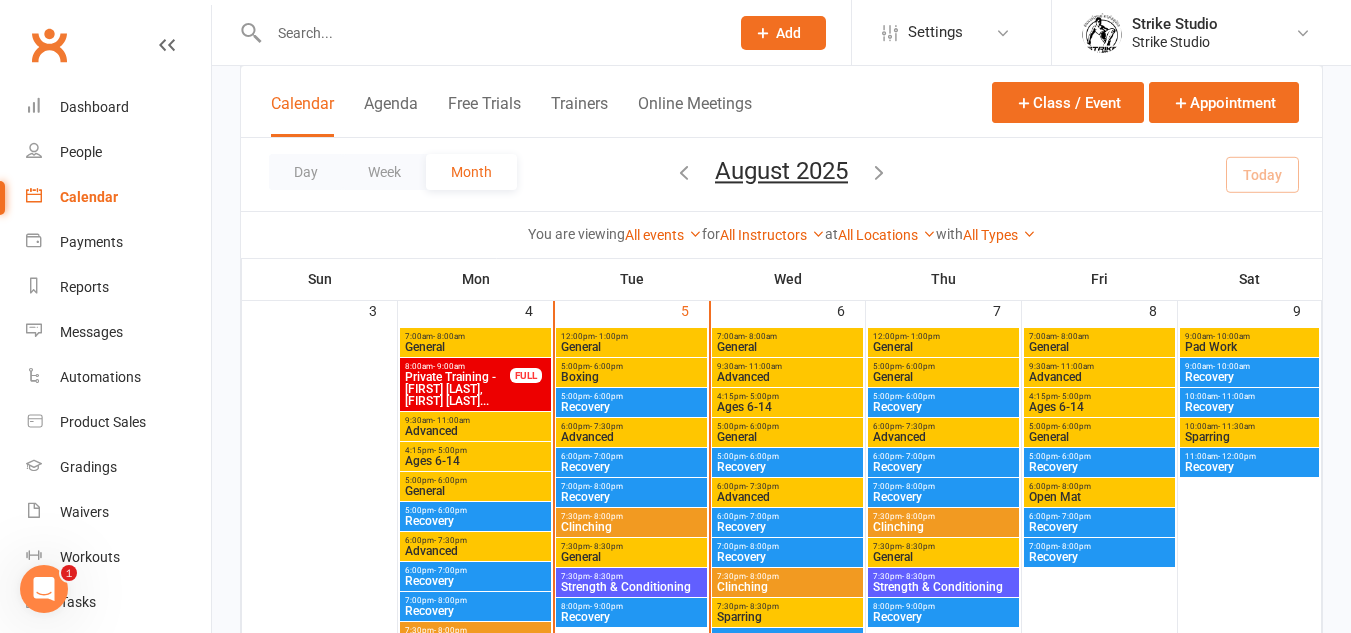 click on "General" at bounding box center [631, 557] 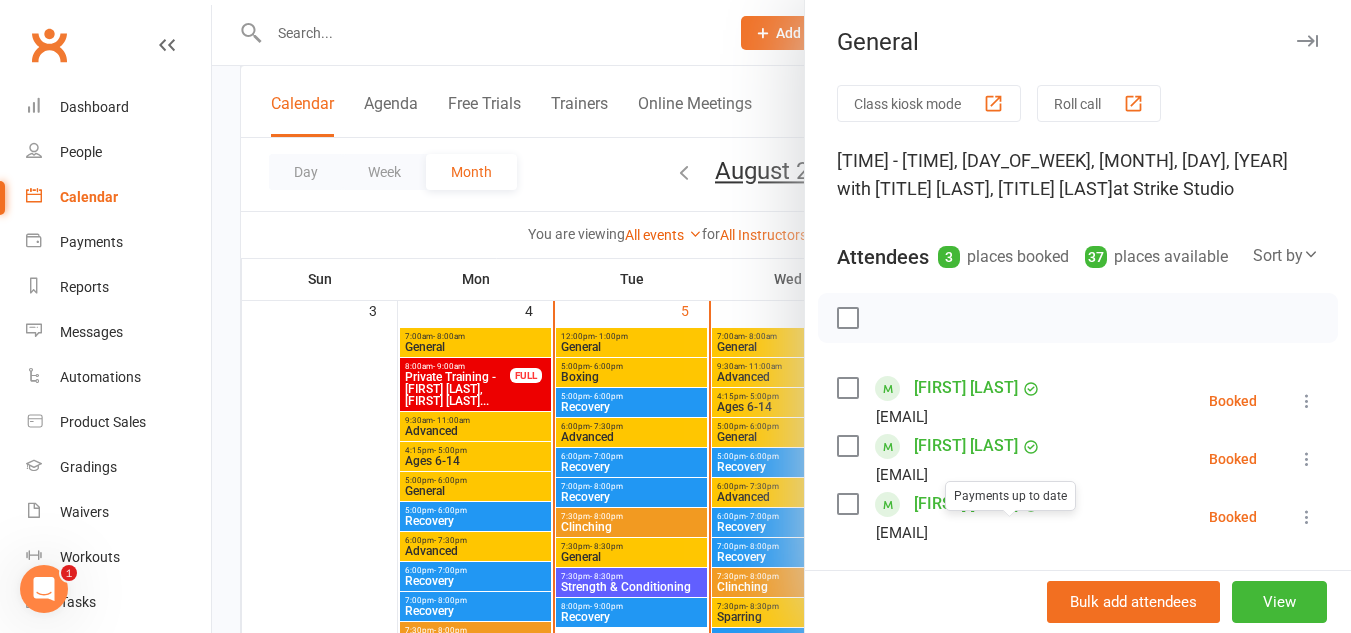 scroll, scrollTop: 361, scrollLeft: 0, axis: vertical 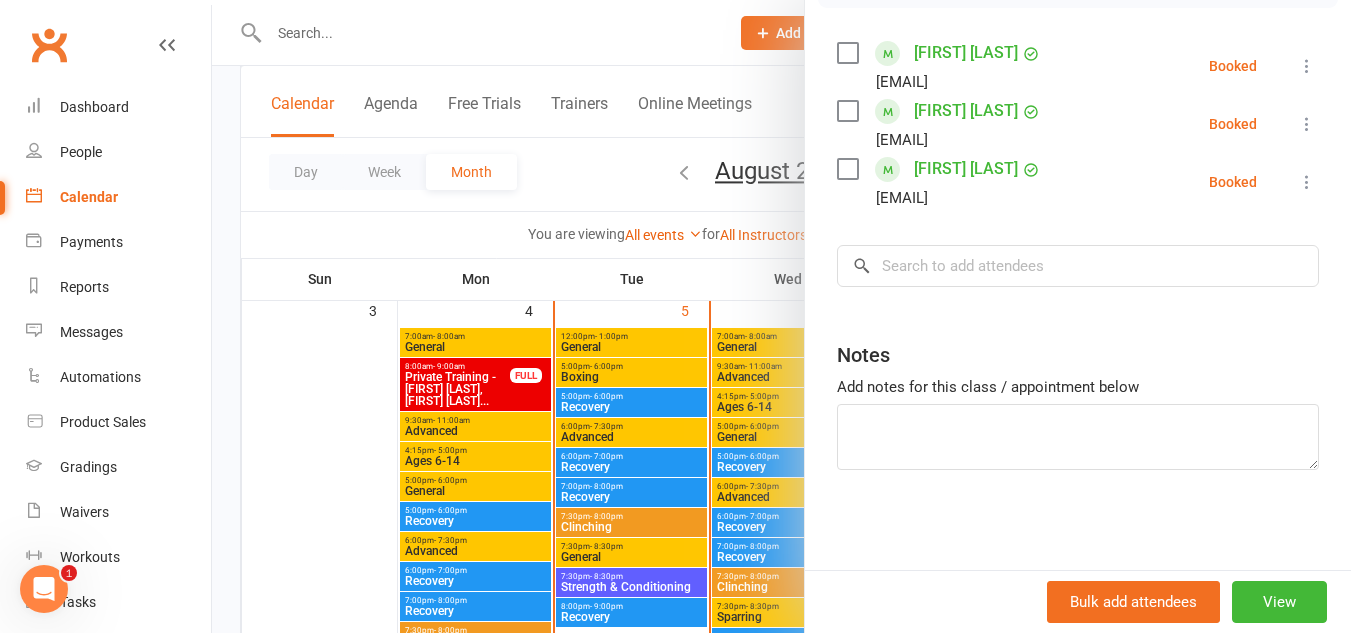 click at bounding box center [781, 316] 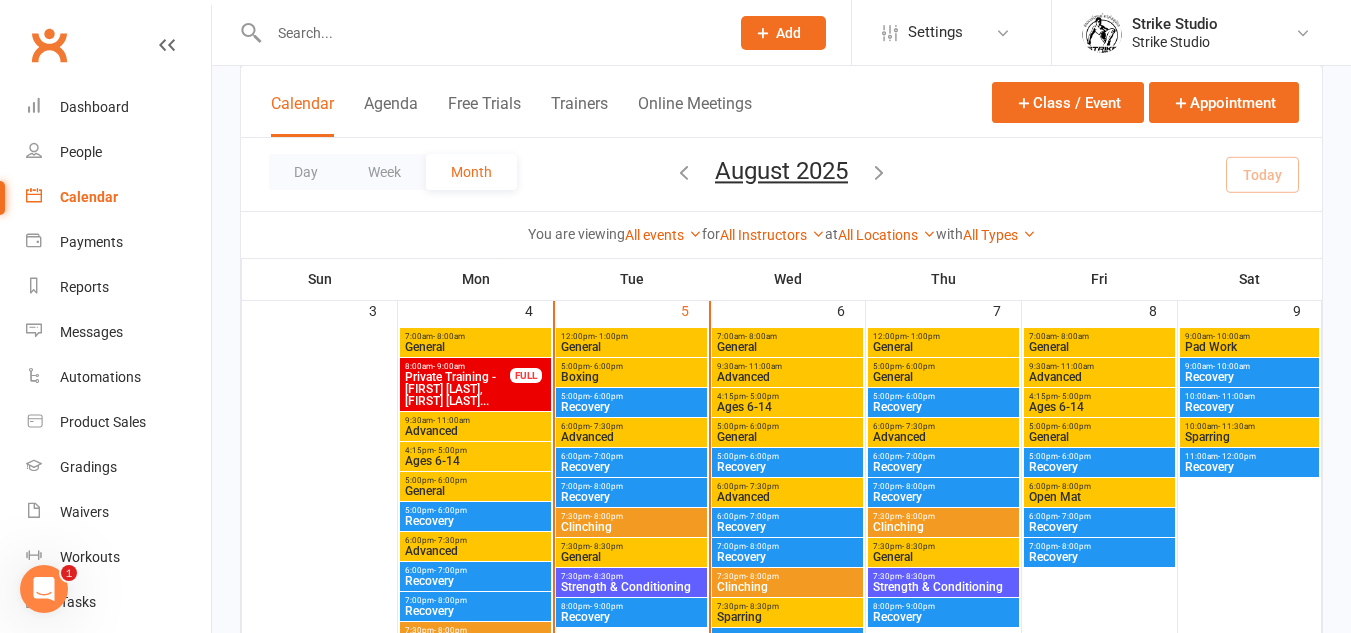 click on "General" at bounding box center [631, 557] 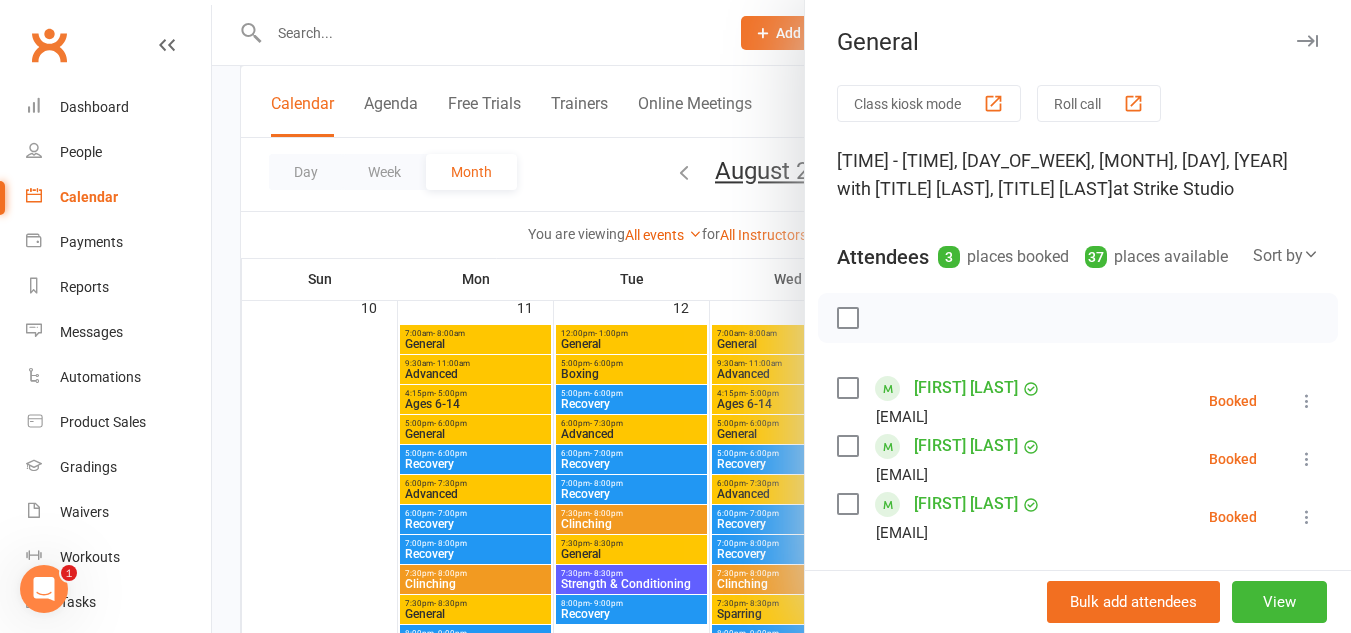 scroll, scrollTop: 700, scrollLeft: 0, axis: vertical 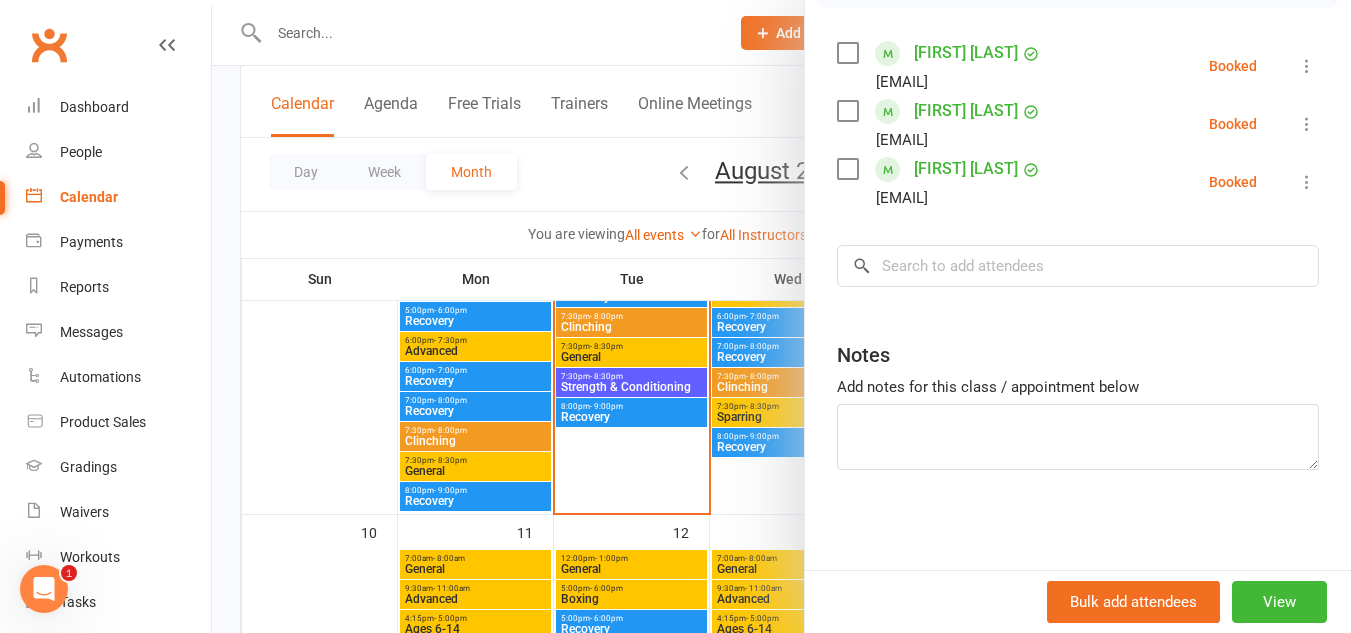 click at bounding box center [781, 316] 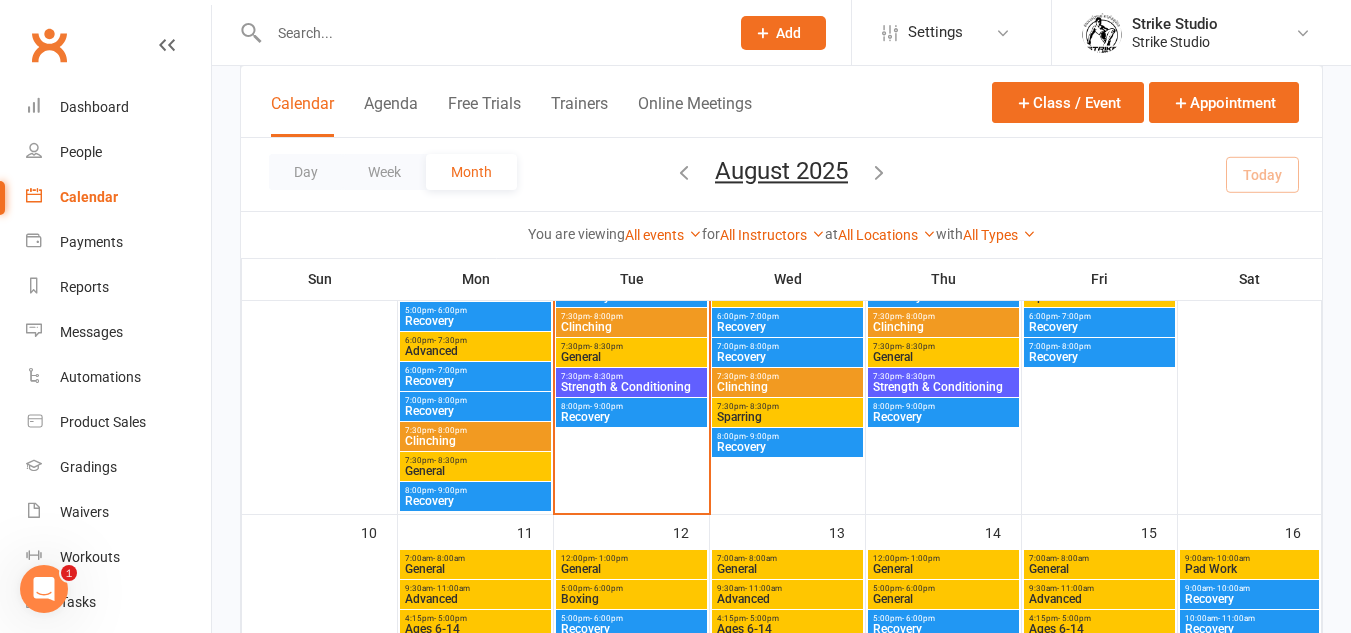 click on "Recovery" at bounding box center [631, 417] 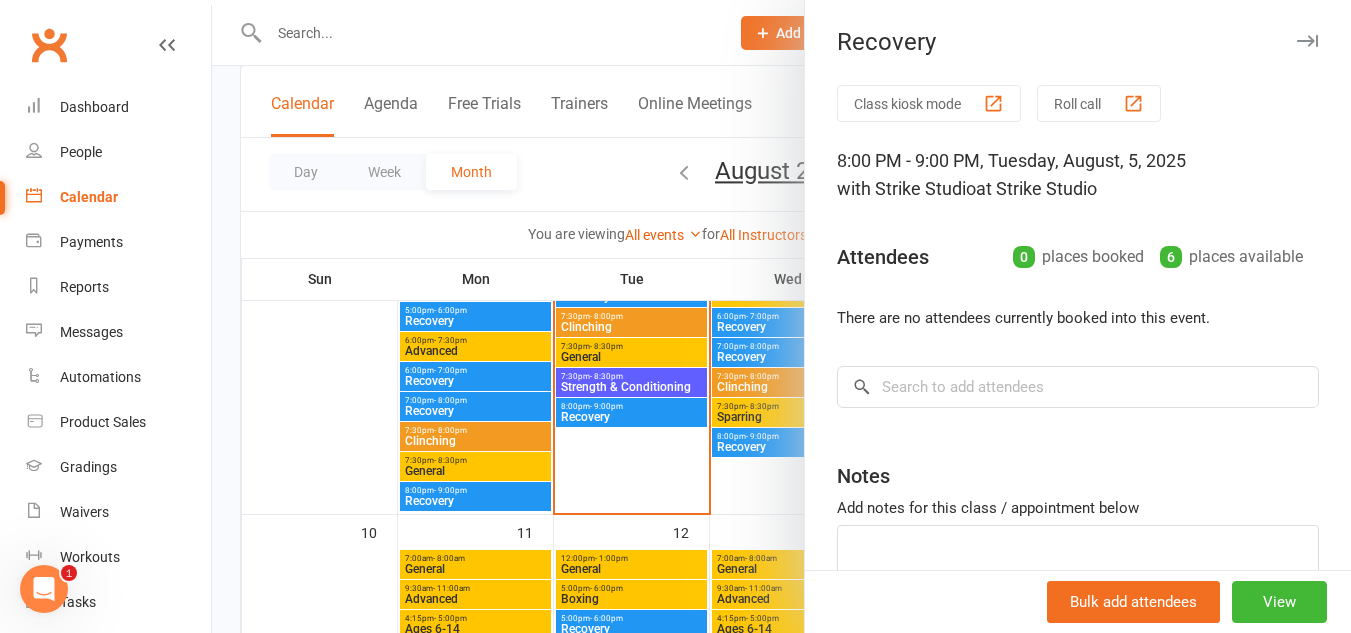 click at bounding box center (781, 316) 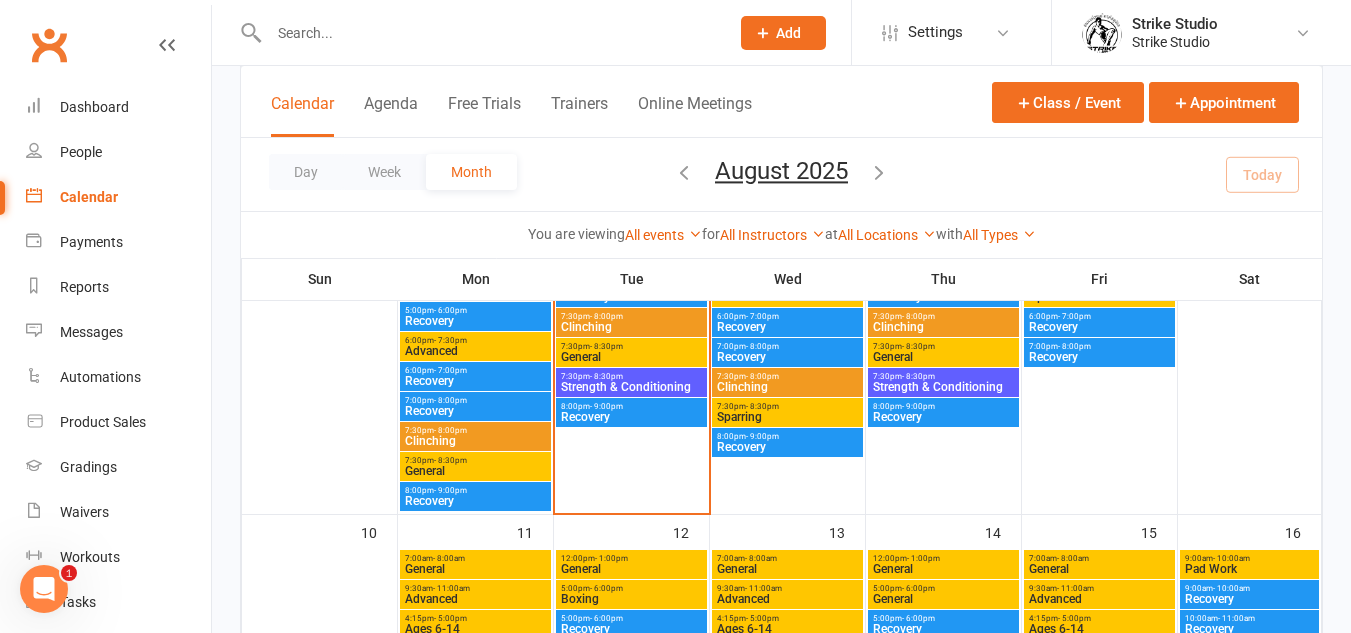 click on "Strength & Conditioning" at bounding box center (631, 387) 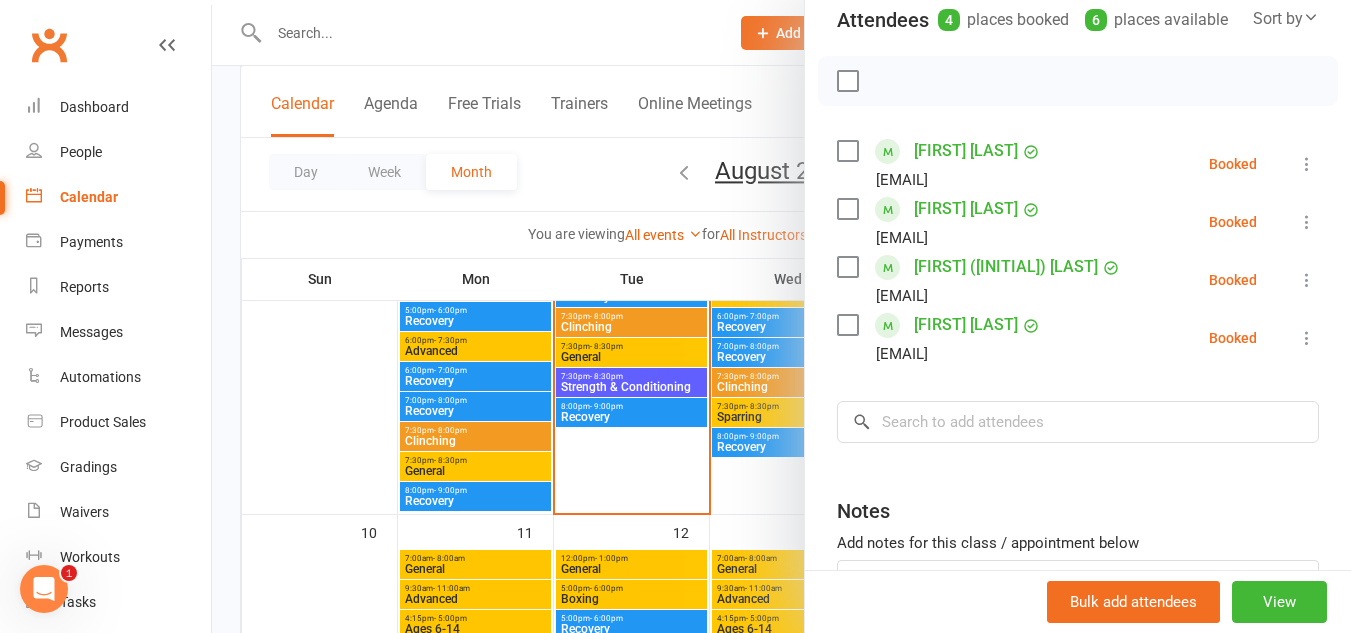 scroll, scrollTop: 219, scrollLeft: 0, axis: vertical 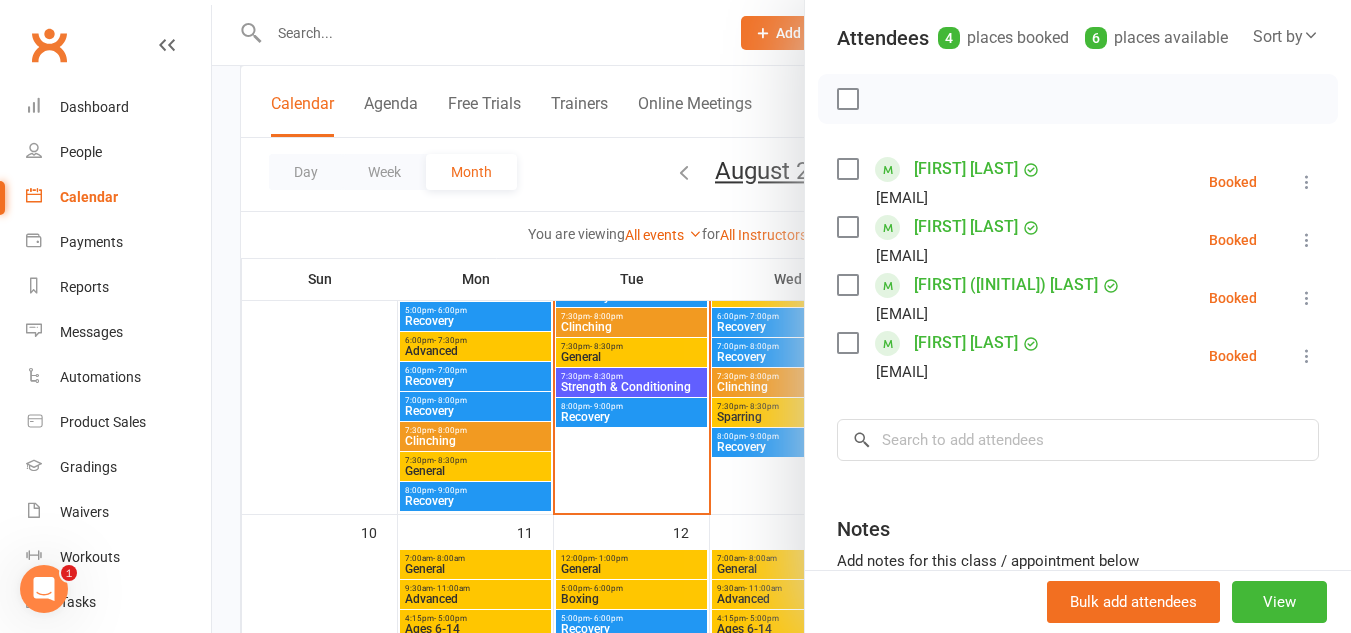 click at bounding box center [781, 316] 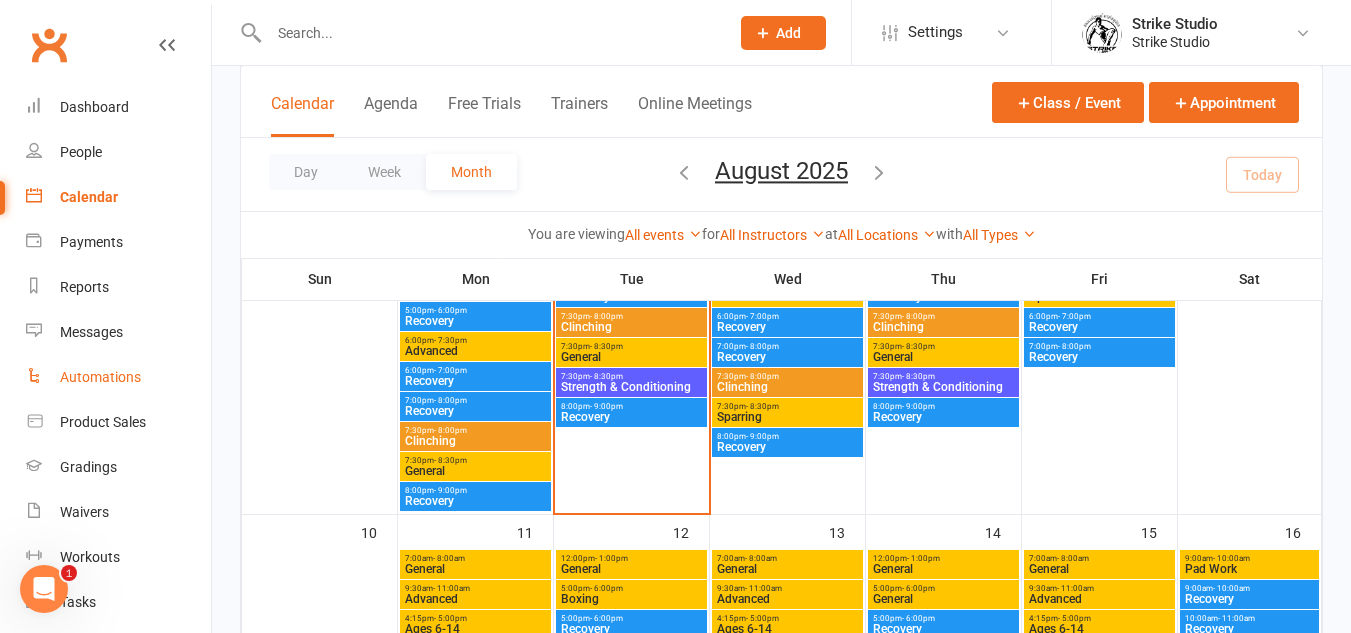 click on "Automations" at bounding box center [118, 377] 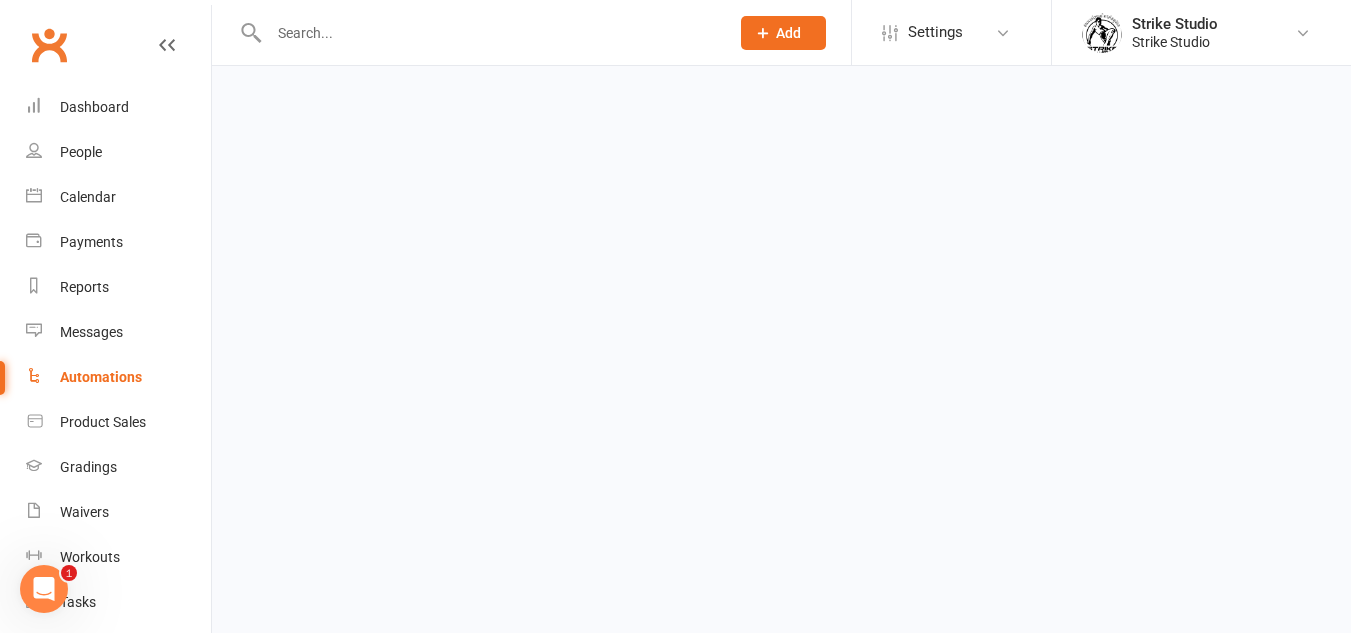 scroll, scrollTop: 0, scrollLeft: 0, axis: both 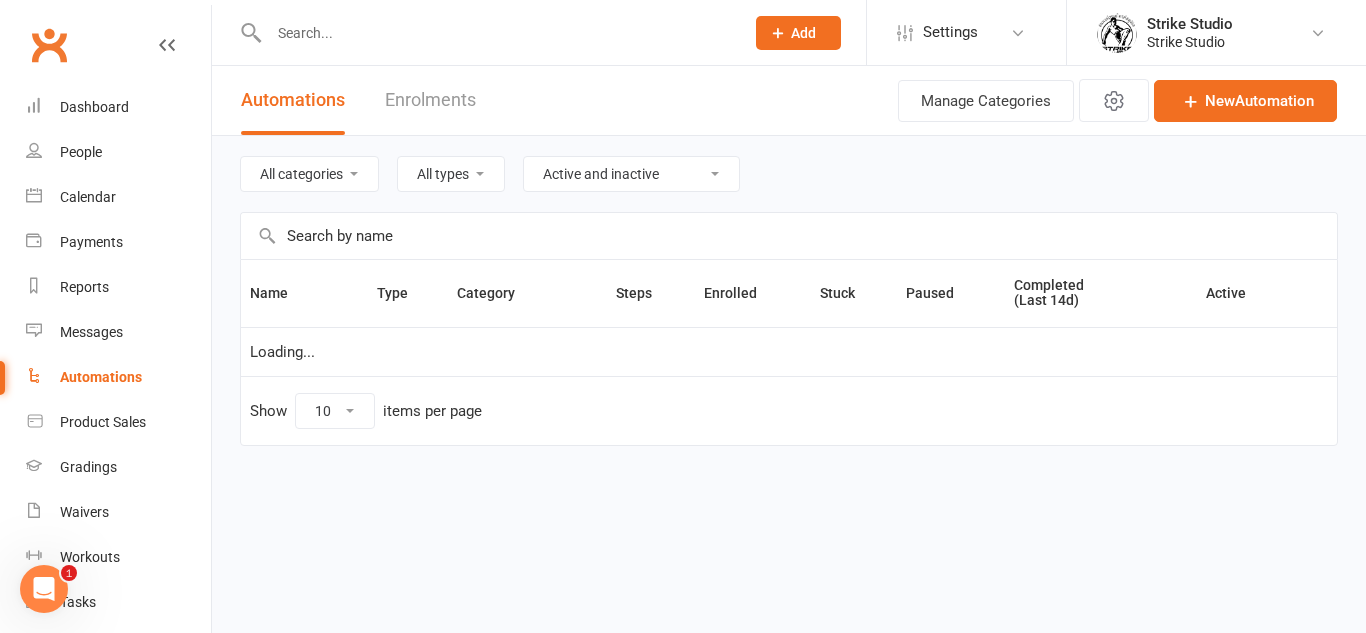select on "100" 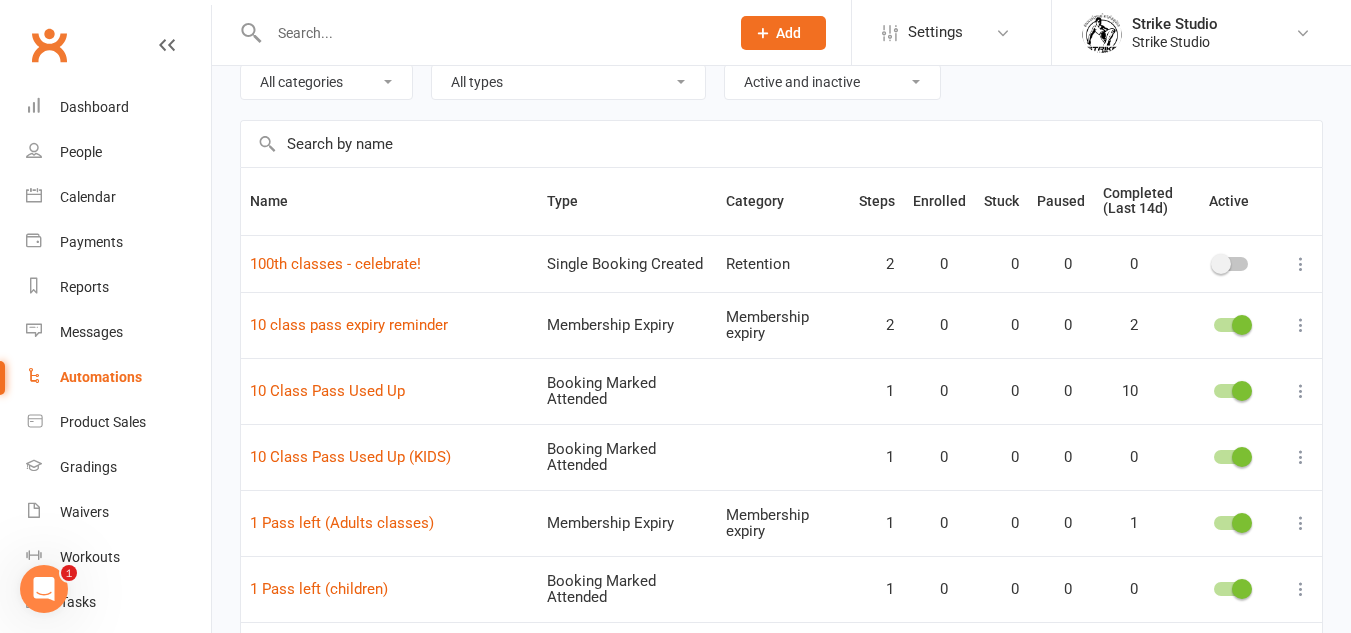 scroll, scrollTop: 0, scrollLeft: 0, axis: both 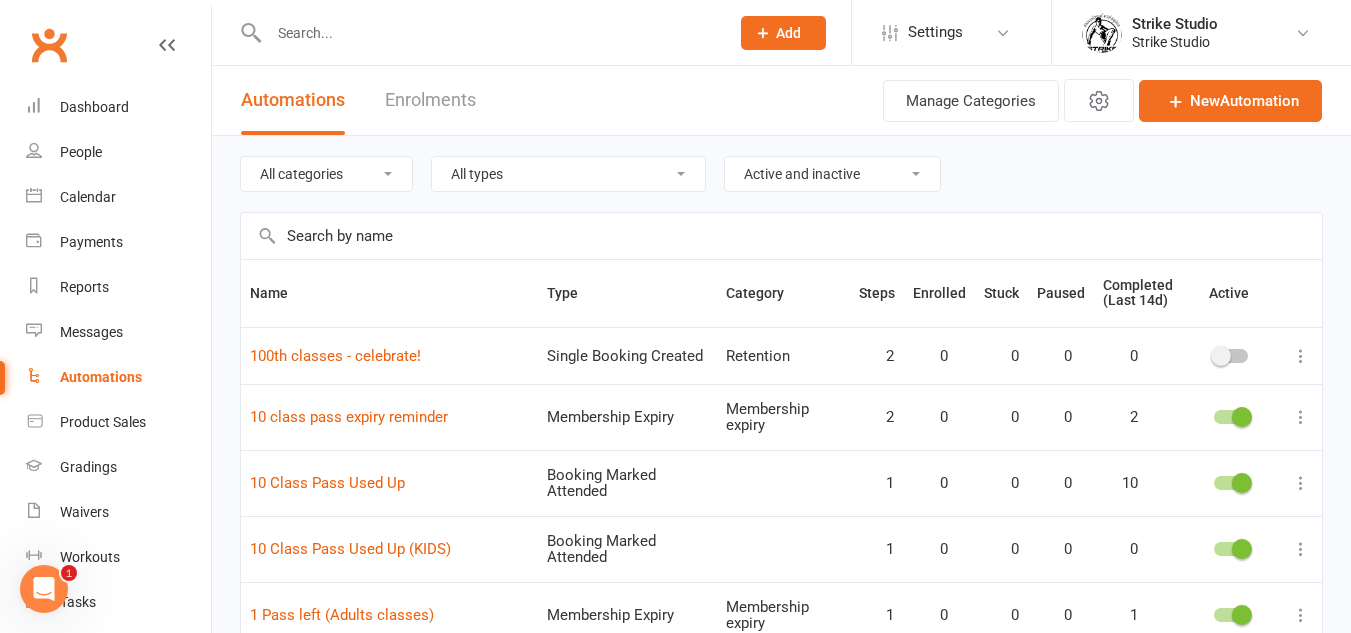 click at bounding box center (781, 236) 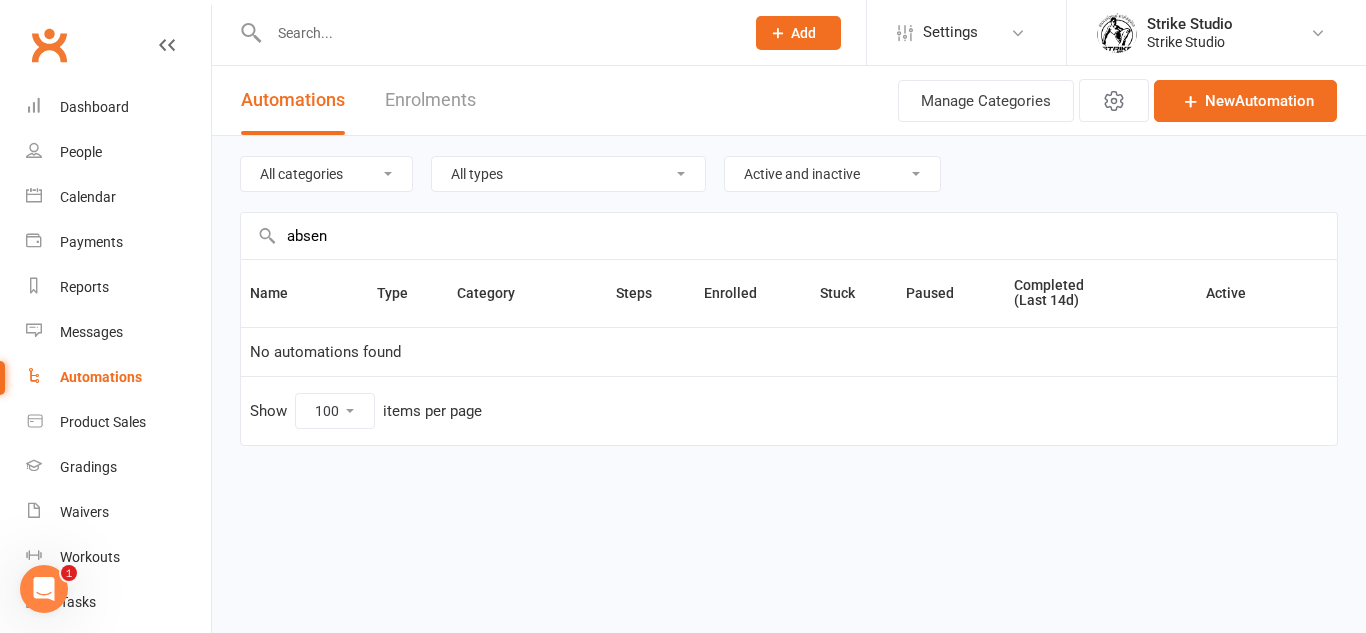click on "absen" at bounding box center (789, 236) 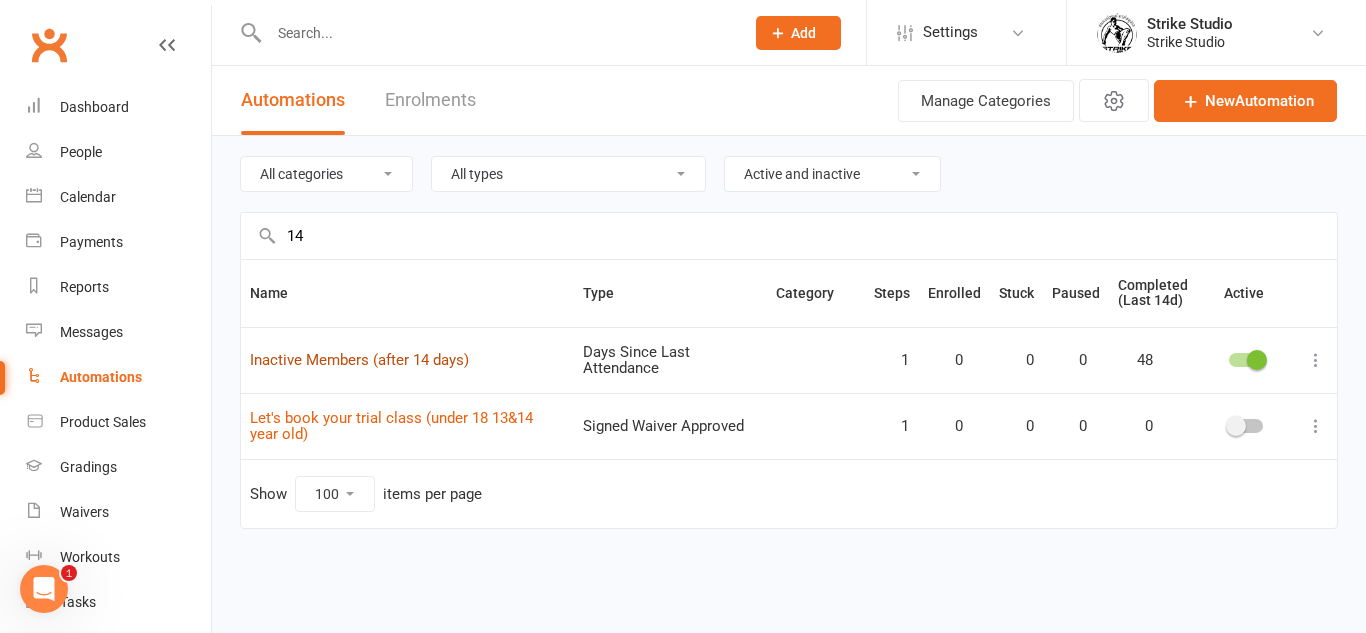 type on "14" 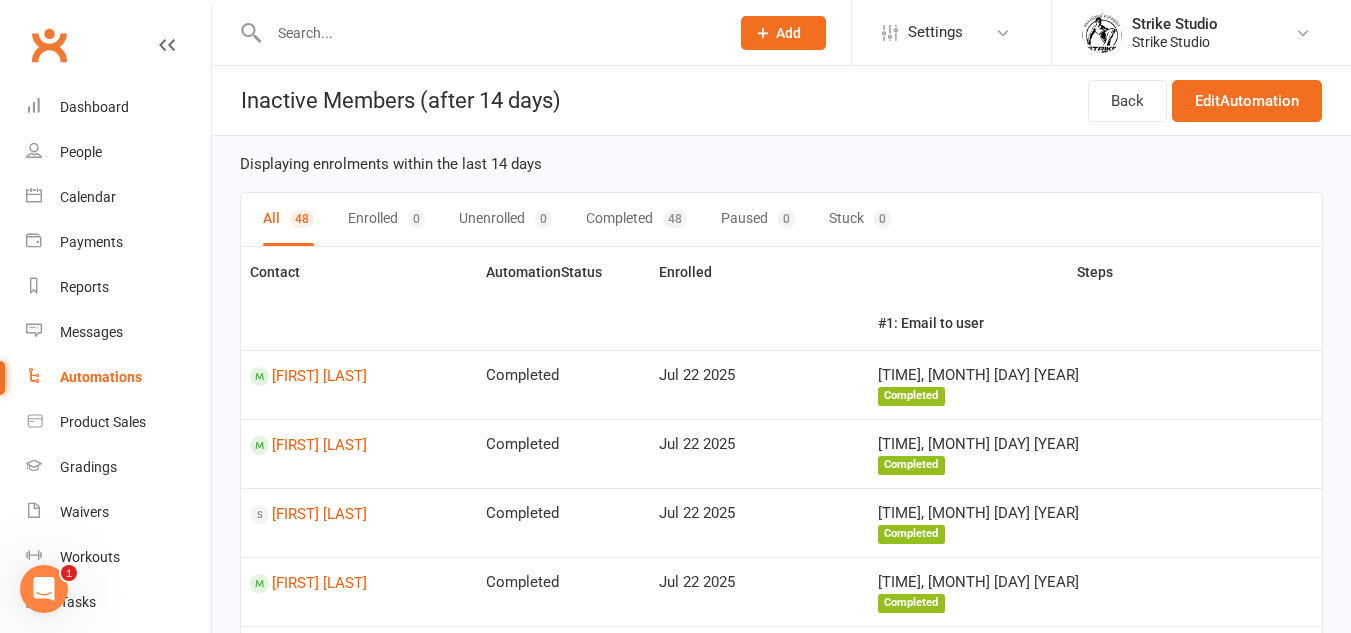 click on "Back Edit  Automation" at bounding box center (1205, 100) 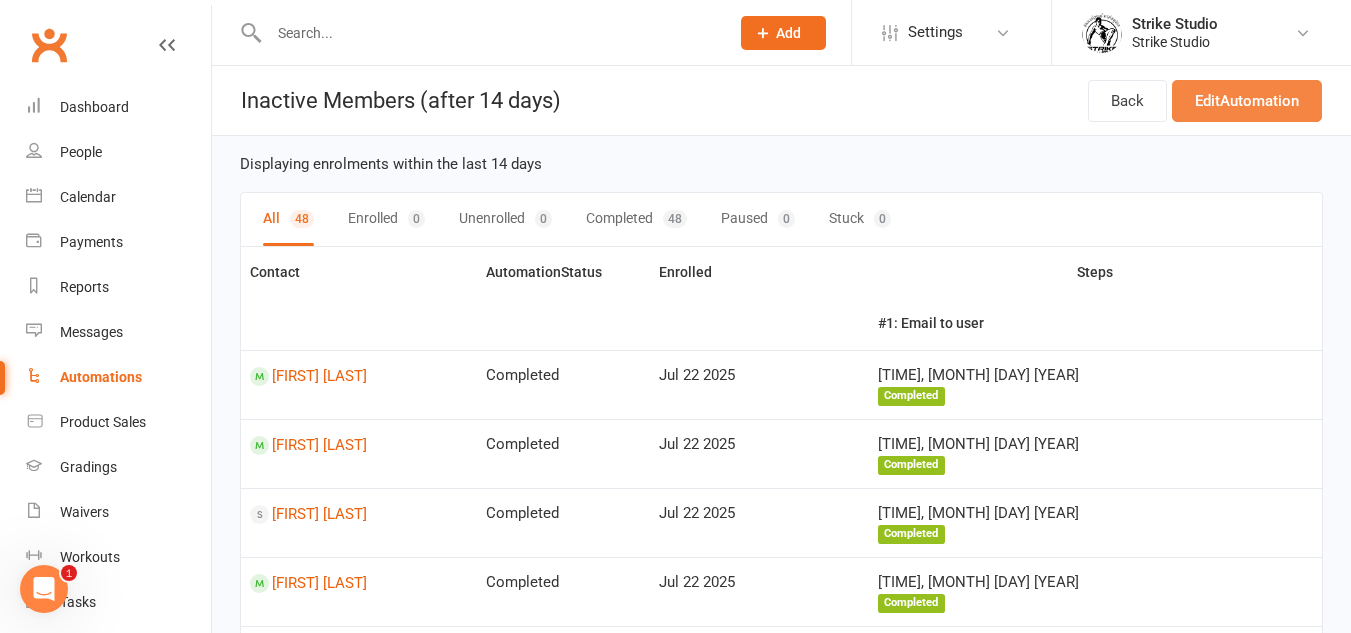 click on "Edit  Automation" at bounding box center [1247, 101] 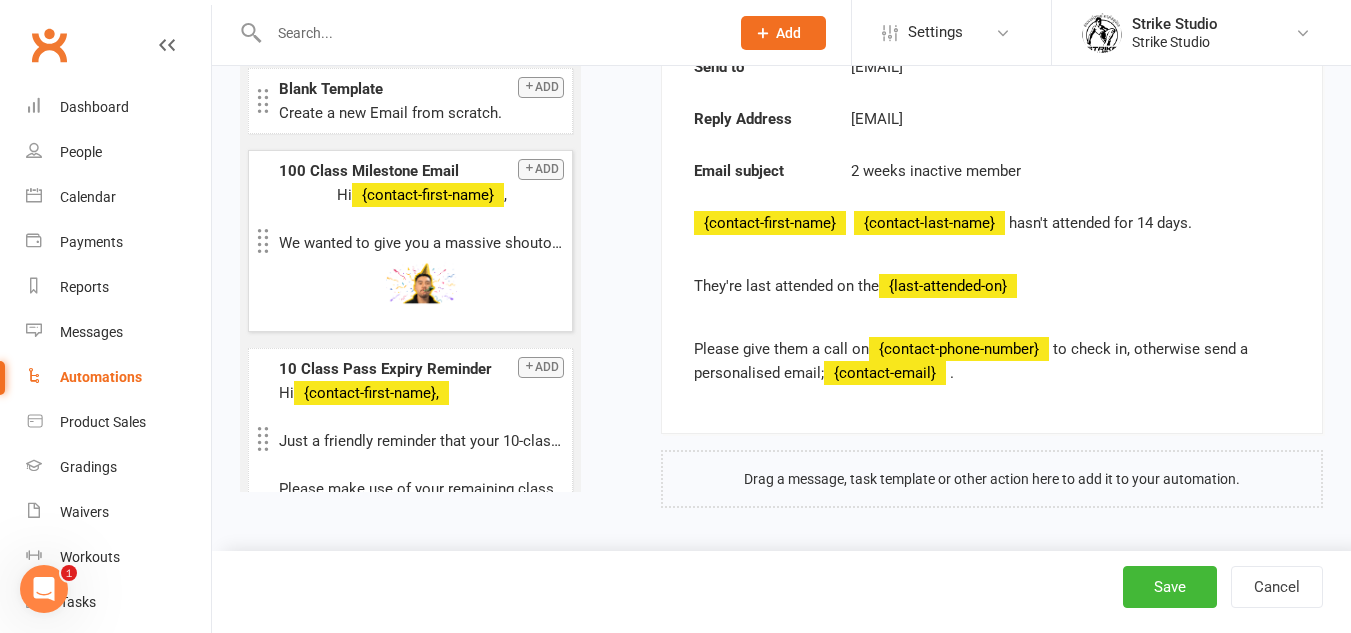 scroll, scrollTop: 142, scrollLeft: 0, axis: vertical 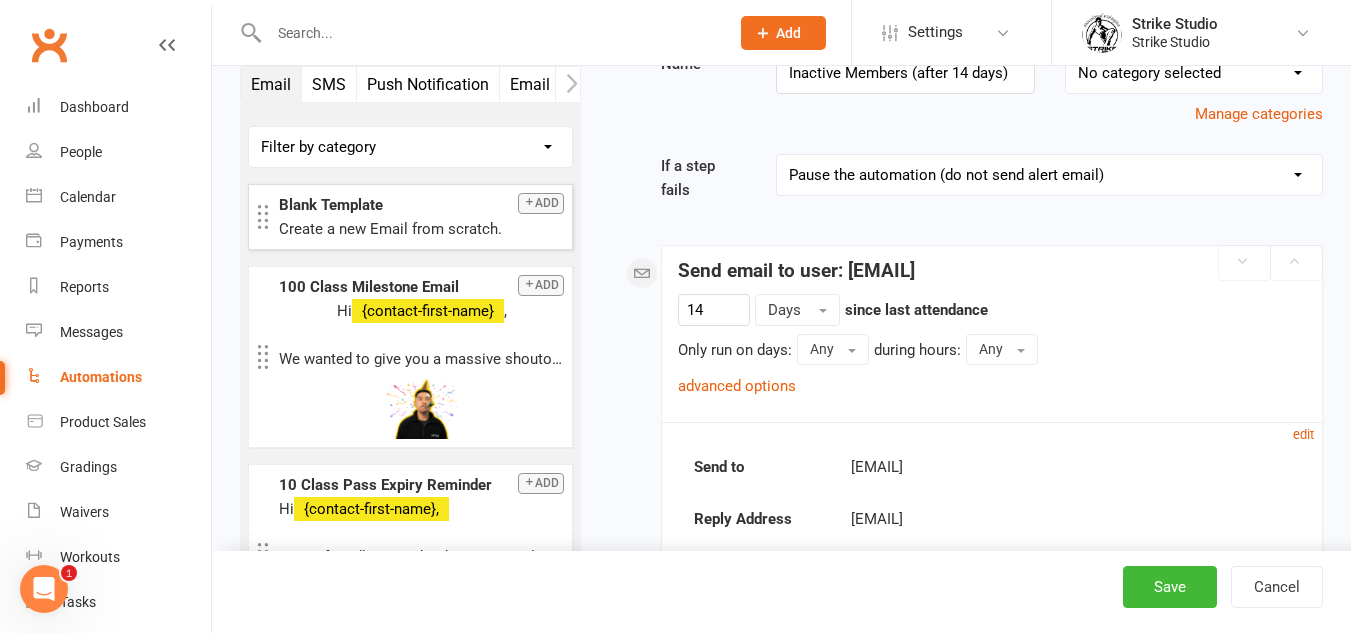 click on "Add" at bounding box center (541, 203) 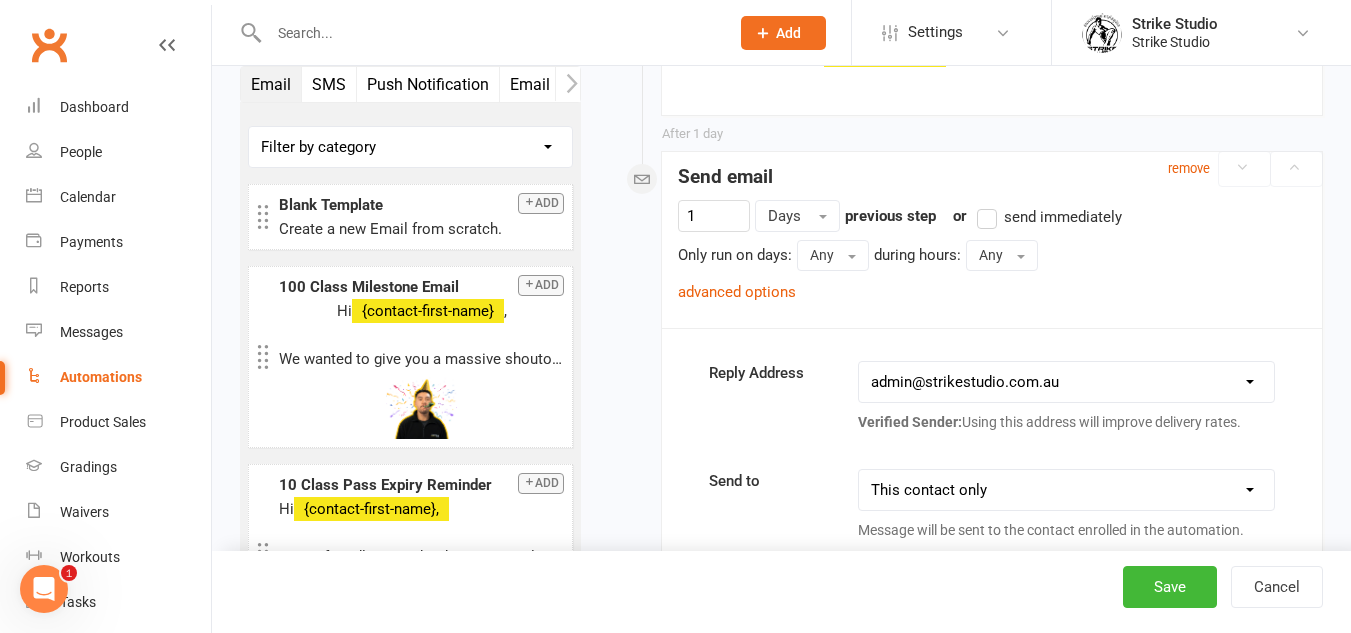 scroll, scrollTop: 811, scrollLeft: 0, axis: vertical 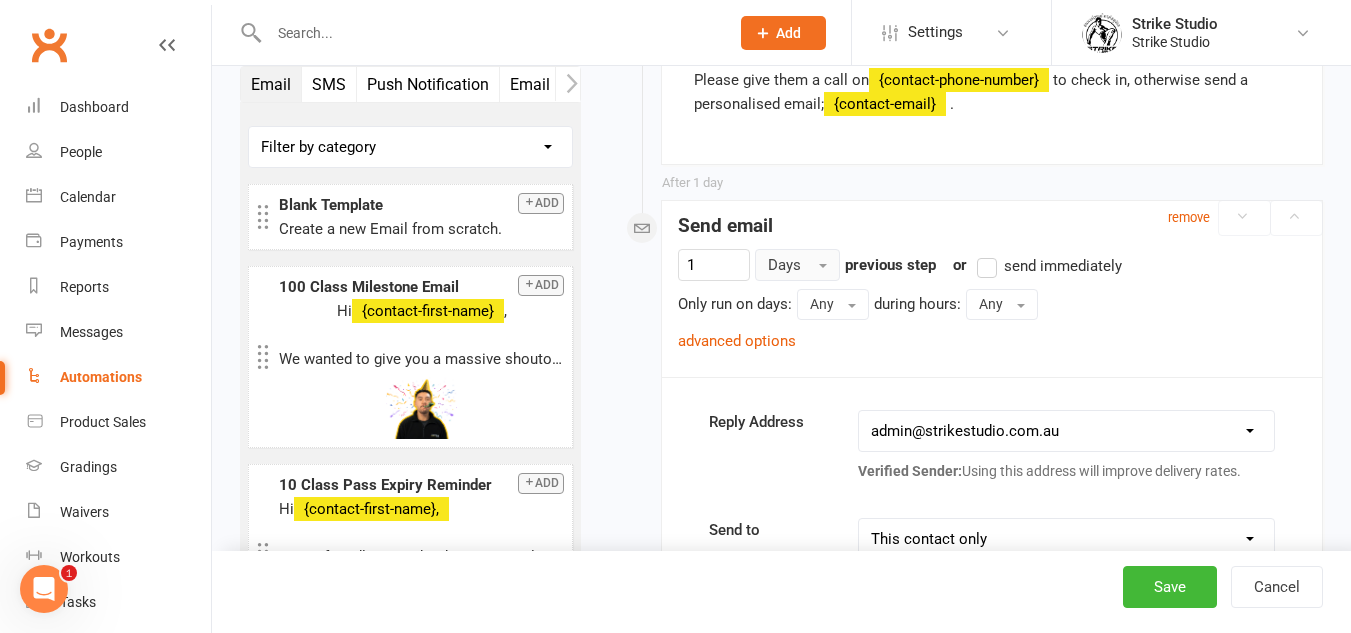 click on "Days" at bounding box center [797, 265] 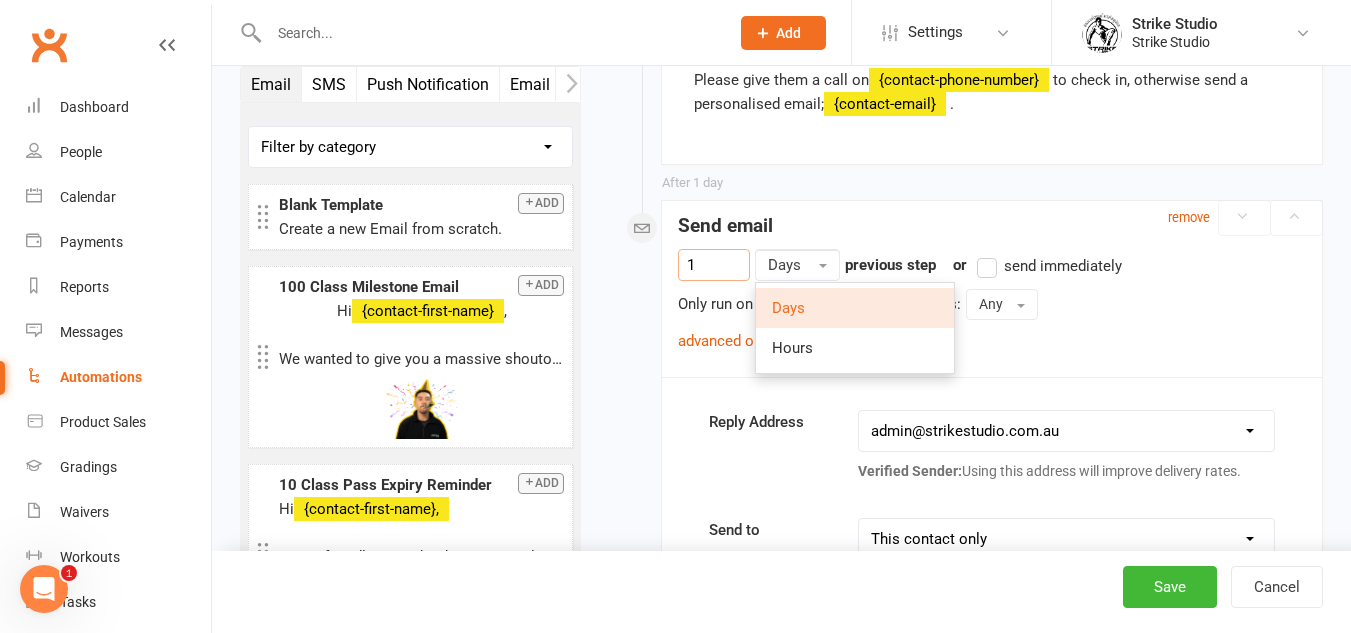 click on "1" at bounding box center (714, 265) 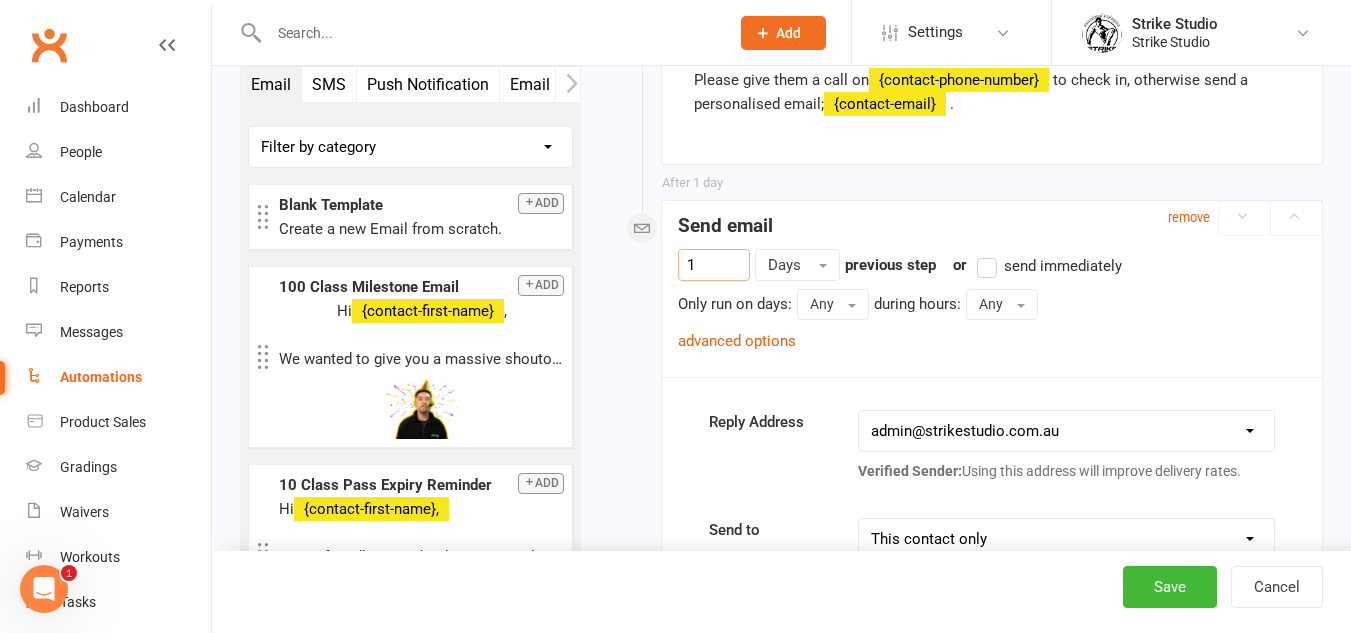 click on "1" at bounding box center [714, 265] 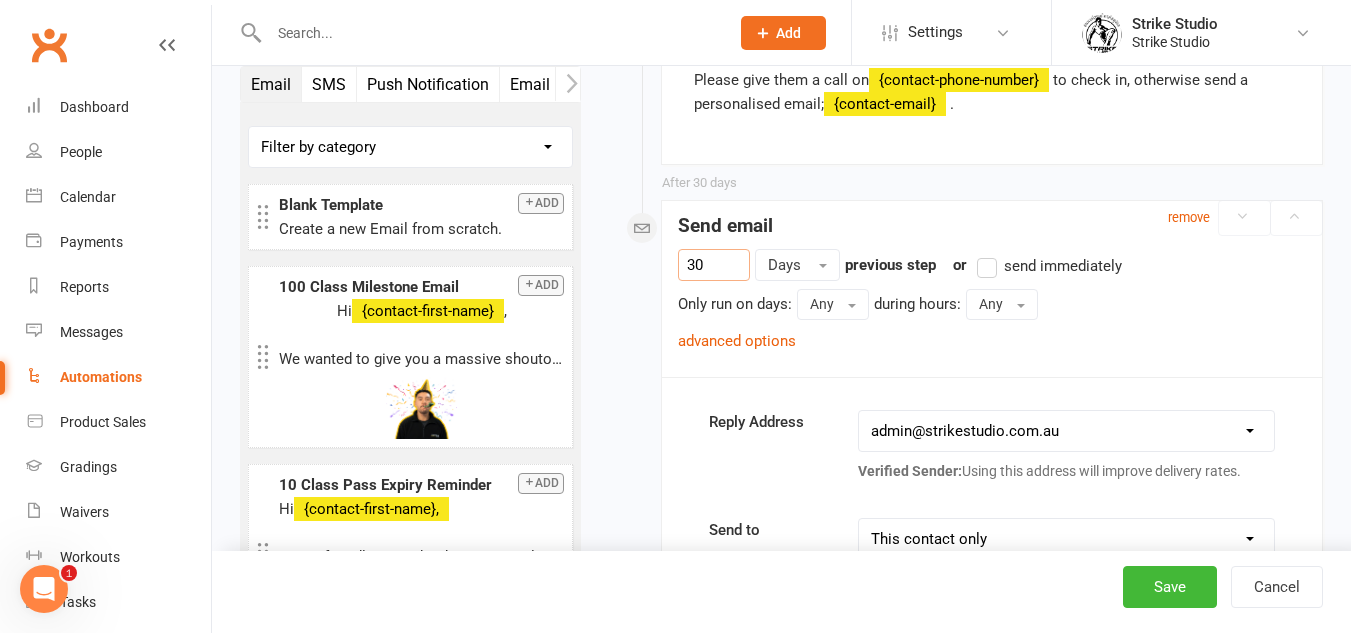 click on "30
Days
since last attendance previous step or  send immediately Only run on days: Any  Any Sunday Monday Tuesday Wednesday Thursday Friday Saturday during hours: Any  Any 12am 1am 2am 3am 4am 5am 6am 7am 8am 9am 10am 11am 12pm 1pm 2pm 3pm 4pm 5pm 6pm 7pm 8pm 9pm 10pm 11pm
advanced options Run conditions: This step will run if ALL of the following conditions are met, AND any skip conditions defined below are NOT met: Contact is an active Member with no recent attendances  Add run condition Skip conditions: Skip conditions can be used if you would like this step to be  run  for some contacts, but be  skipped  for others. This step does not have any skip conditions yet. Add a skip condition now" at bounding box center (992, 300) 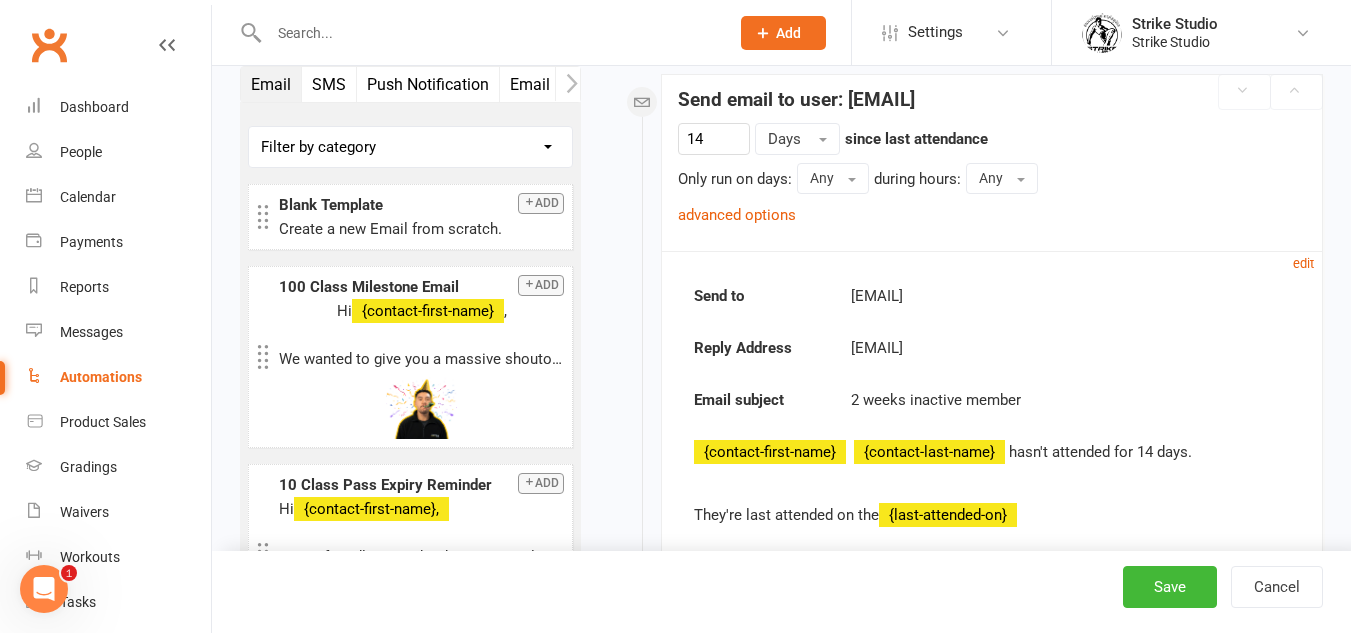 scroll, scrollTop: 311, scrollLeft: 0, axis: vertical 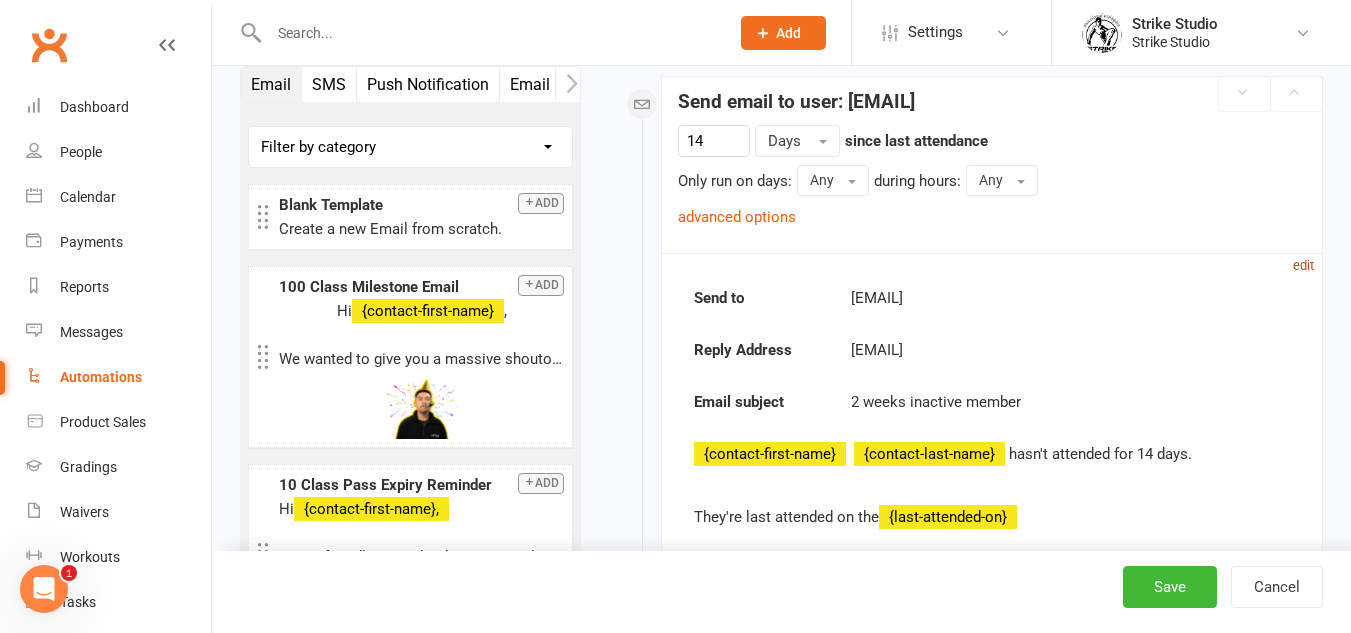 click on "edit" at bounding box center [1303, 265] 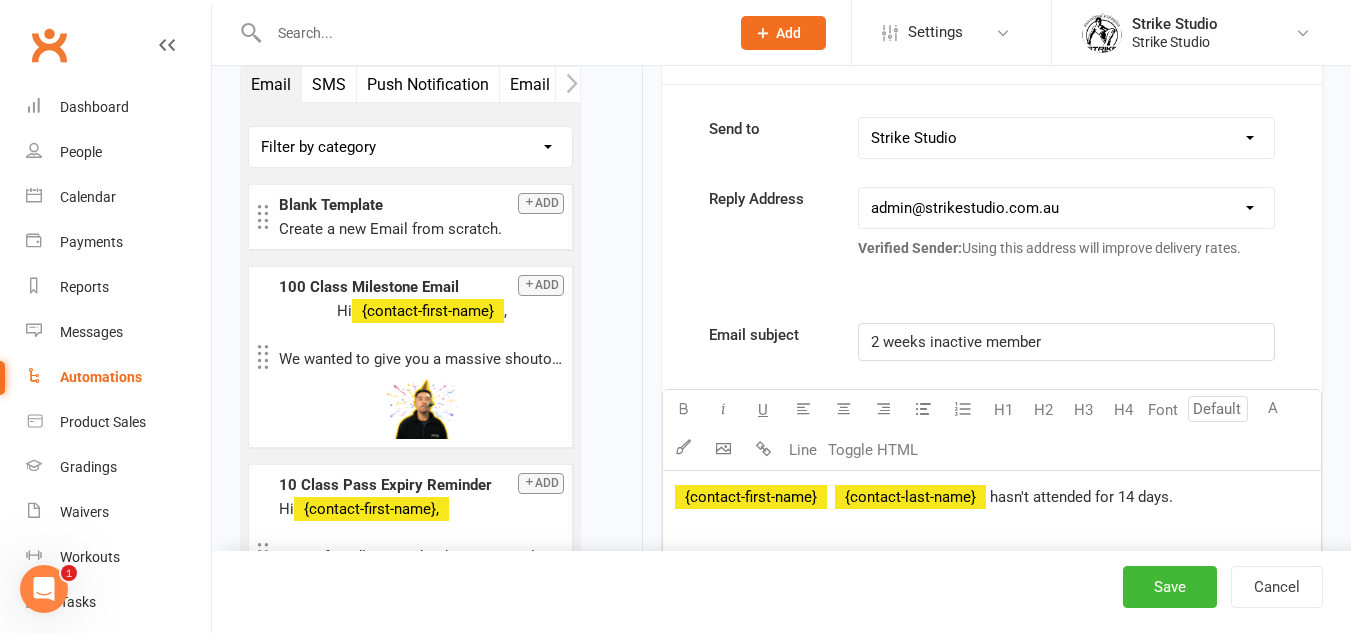 scroll, scrollTop: 811, scrollLeft: 0, axis: vertical 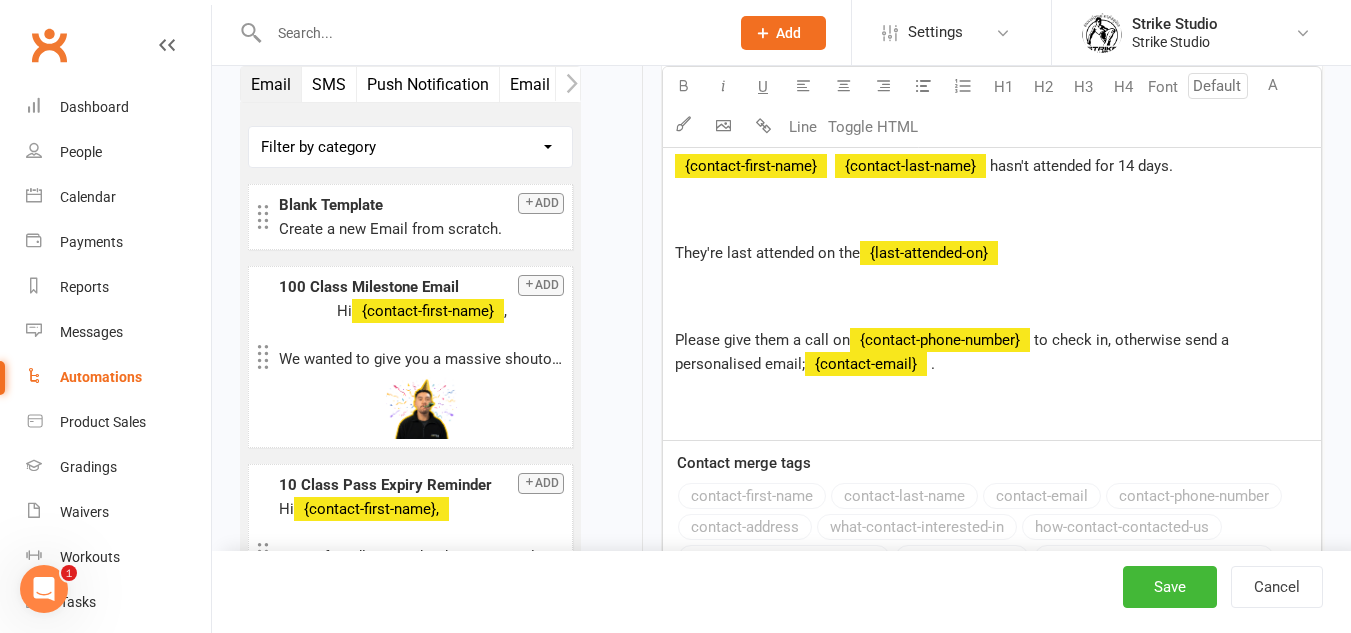 type on "30" 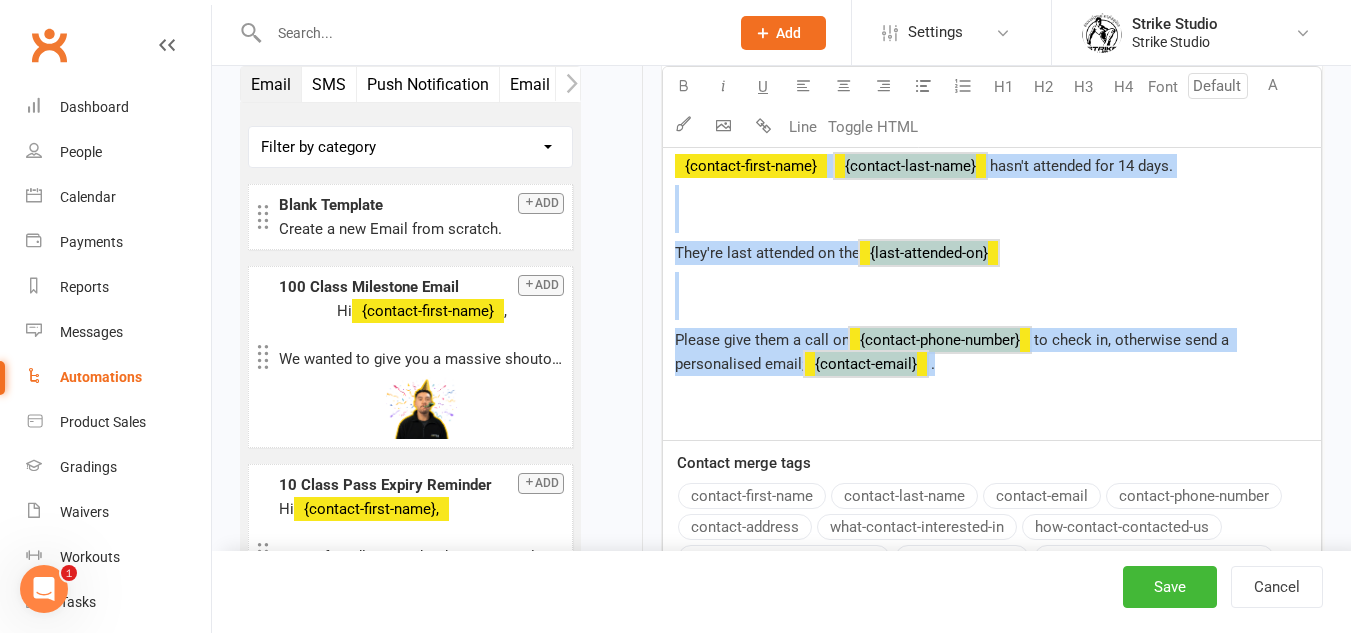 copy on "﻿ {contact-last-name}    hasn't attended for 14 days.
They're last attended on the  ﻿ {last-attended-on}
Please give them a call on  ﻿ {contact-phone-number}    to check in, otherwise send a personalised email;  ﻿ {contact-email}   ." 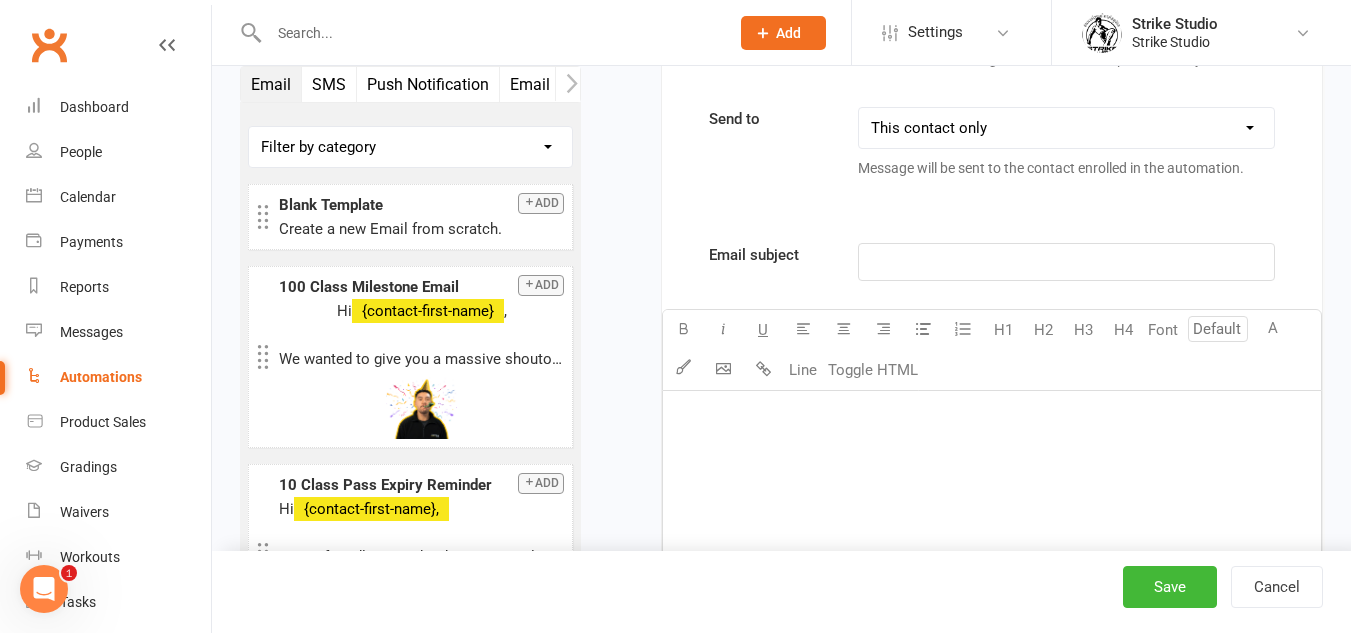 scroll, scrollTop: 2011, scrollLeft: 0, axis: vertical 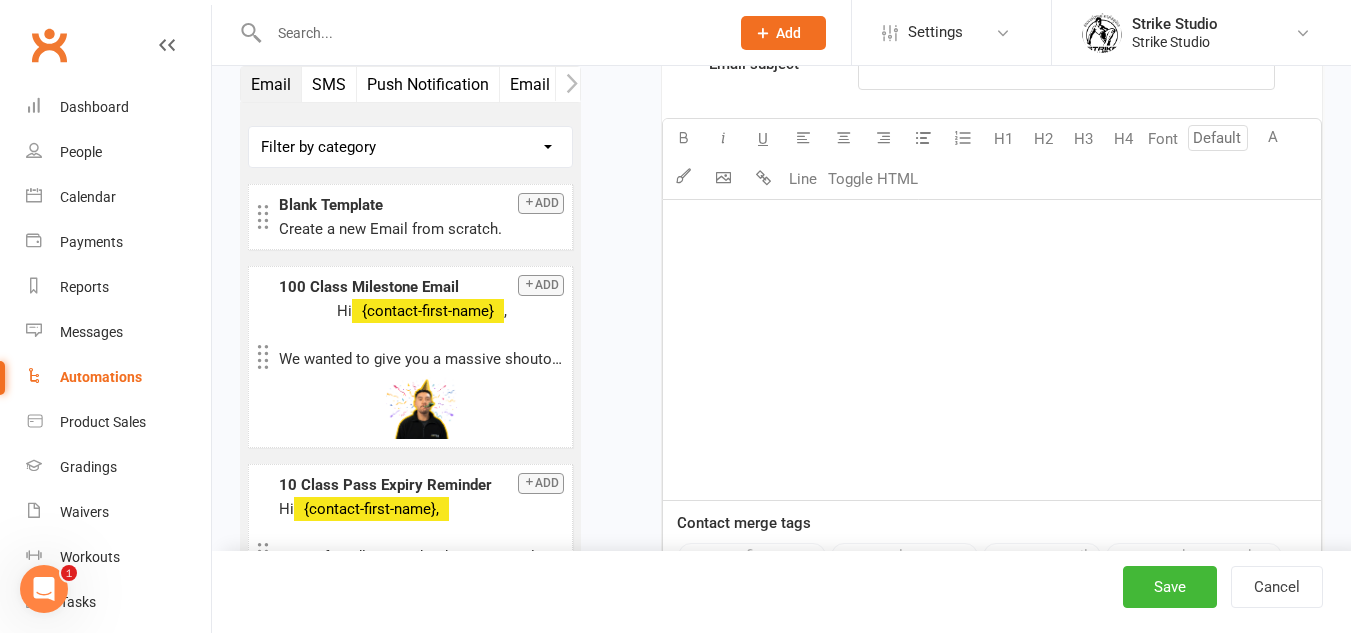click on "﻿" at bounding box center [992, 350] 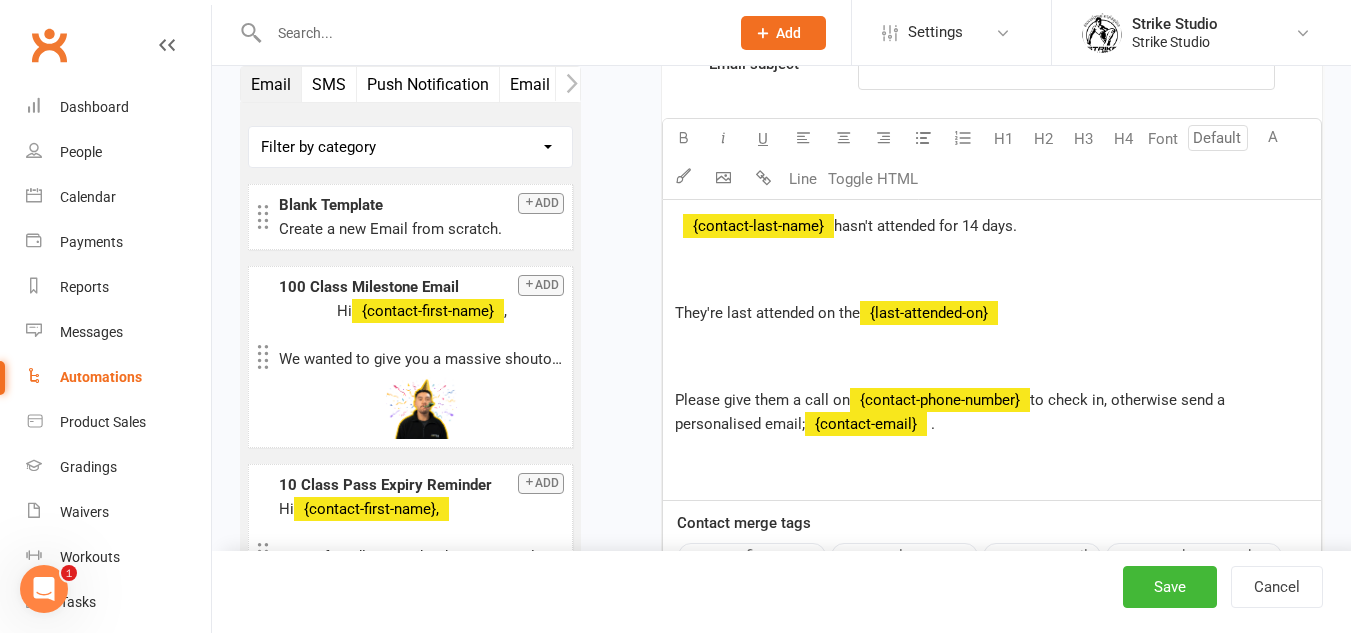 click on "﻿ {contact-last-name}   hasn't attended for 14 days.
They're last attended on the  ﻿ {last-attended-on} ﻿
Please give them a call on  ﻿ {contact-phone-number}   to check in, otherwise send a personalised email;  ﻿ {contact-email}   ." at bounding box center (992, 350) 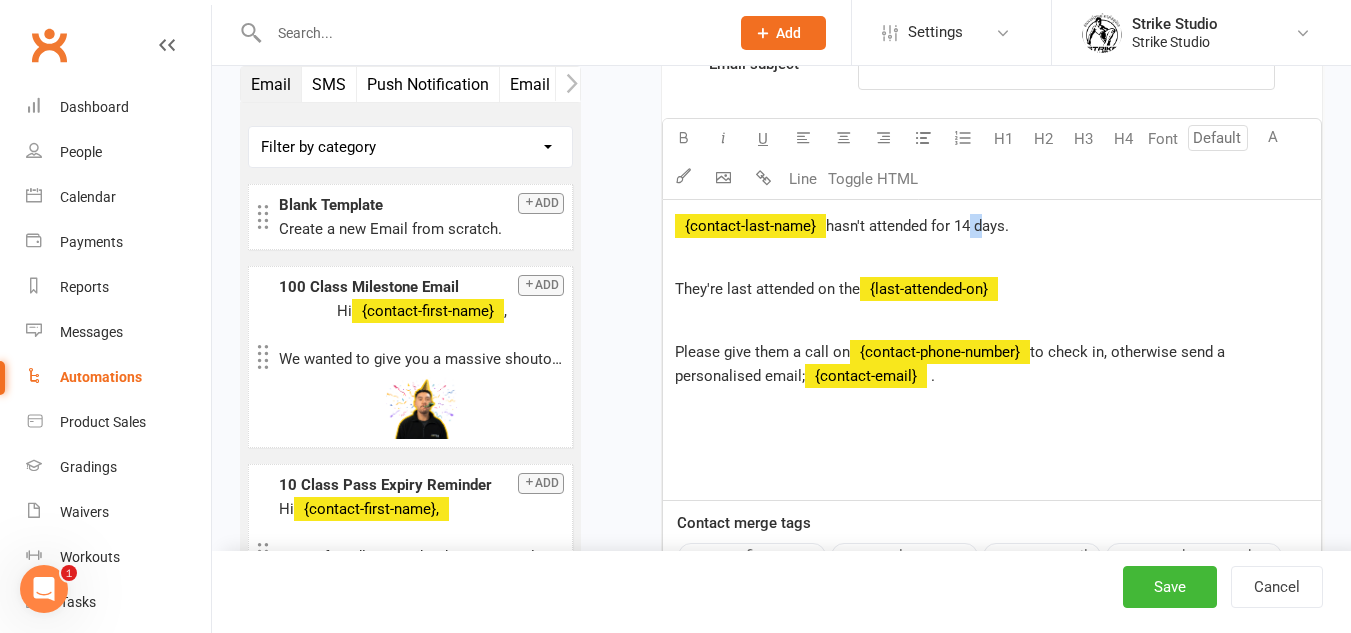 drag, startPoint x: 977, startPoint y: 224, endPoint x: 961, endPoint y: 232, distance: 17.888544 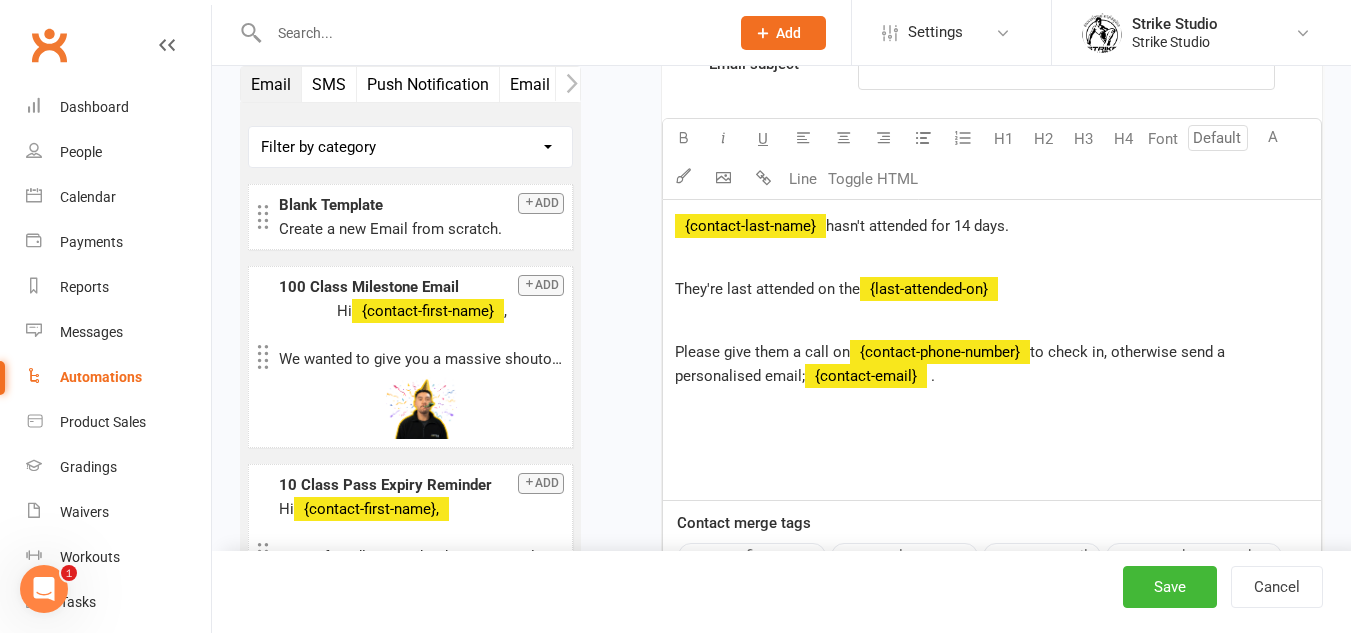 click on "hasn't attended for 14 days." at bounding box center [917, 226] 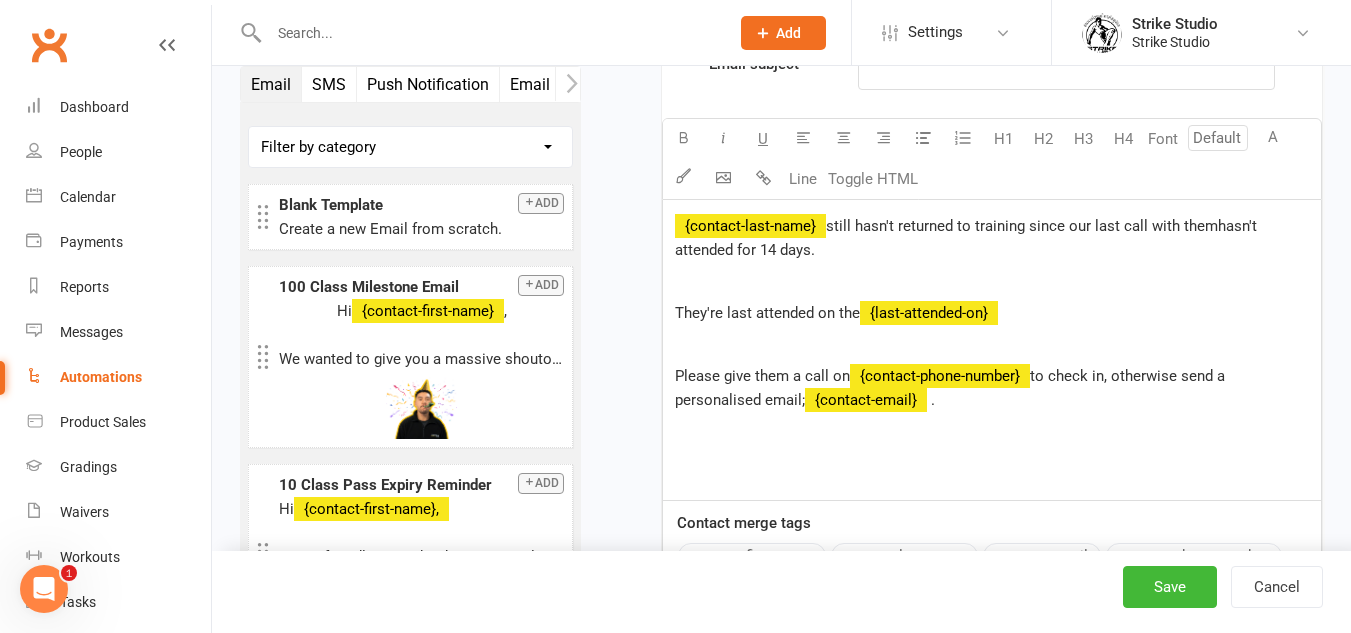 click on "Contact merge tags contact-first-name contact-last-name contact-email contact-phone-number contact-address what-contact-interested-in how-contact-contacted-us how-contact-heard-about-us last-attended-on next-upcoming-payment-amount next-upcoming-payment-date failed-payments-count failed-payments-total-amount business-name member-portal-url member-portal-pin mobile-app-ios-app-store-link mobile-app-google-app-store-link" at bounding box center (992, 623) 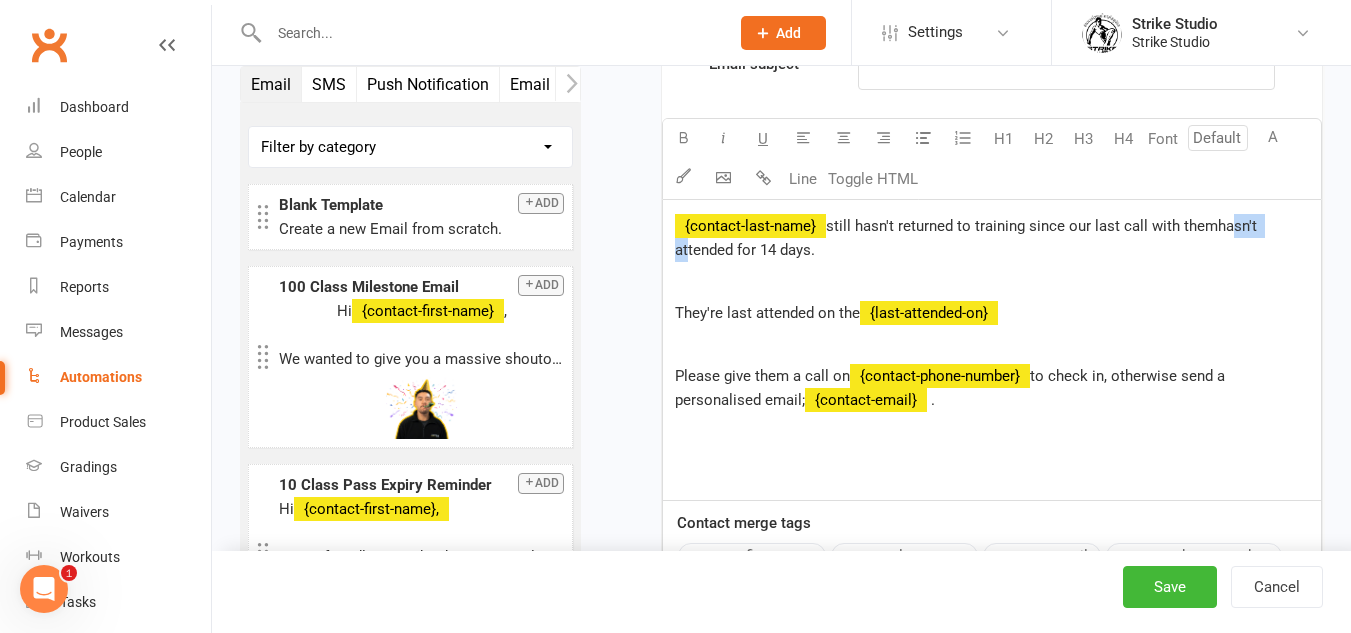 drag, startPoint x: 1220, startPoint y: 229, endPoint x: 1270, endPoint y: 229, distance: 50 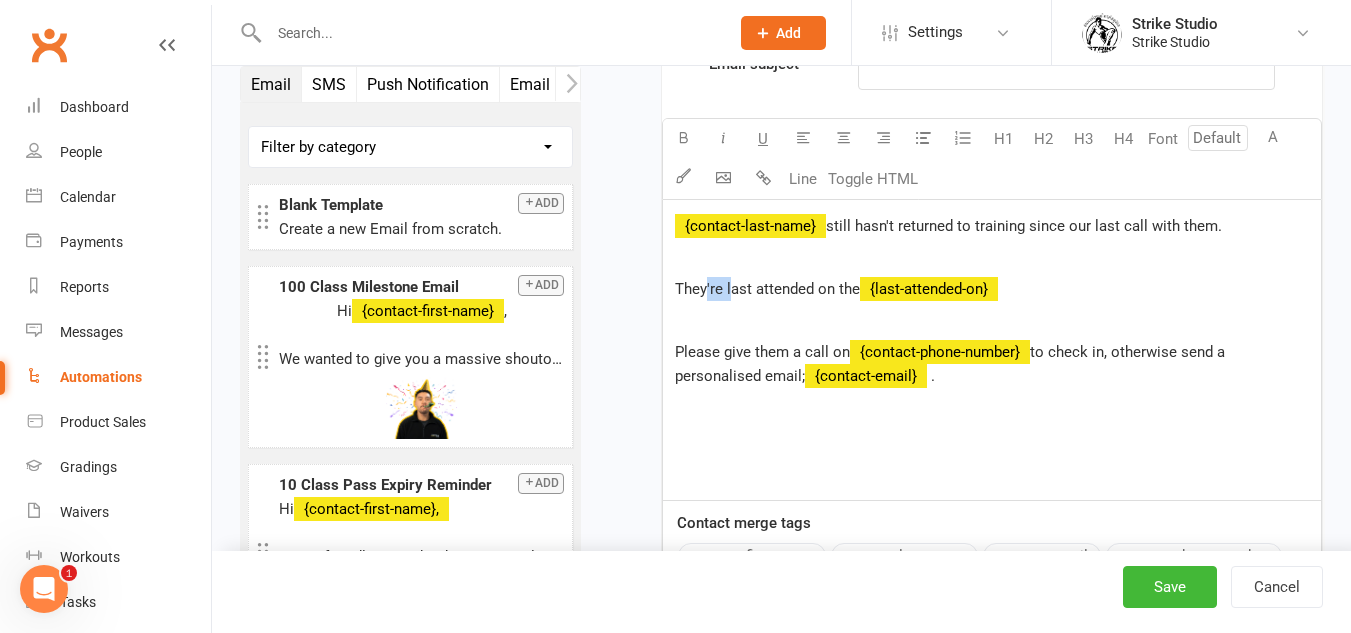 drag, startPoint x: 731, startPoint y: 288, endPoint x: 704, endPoint y: 294, distance: 27.658634 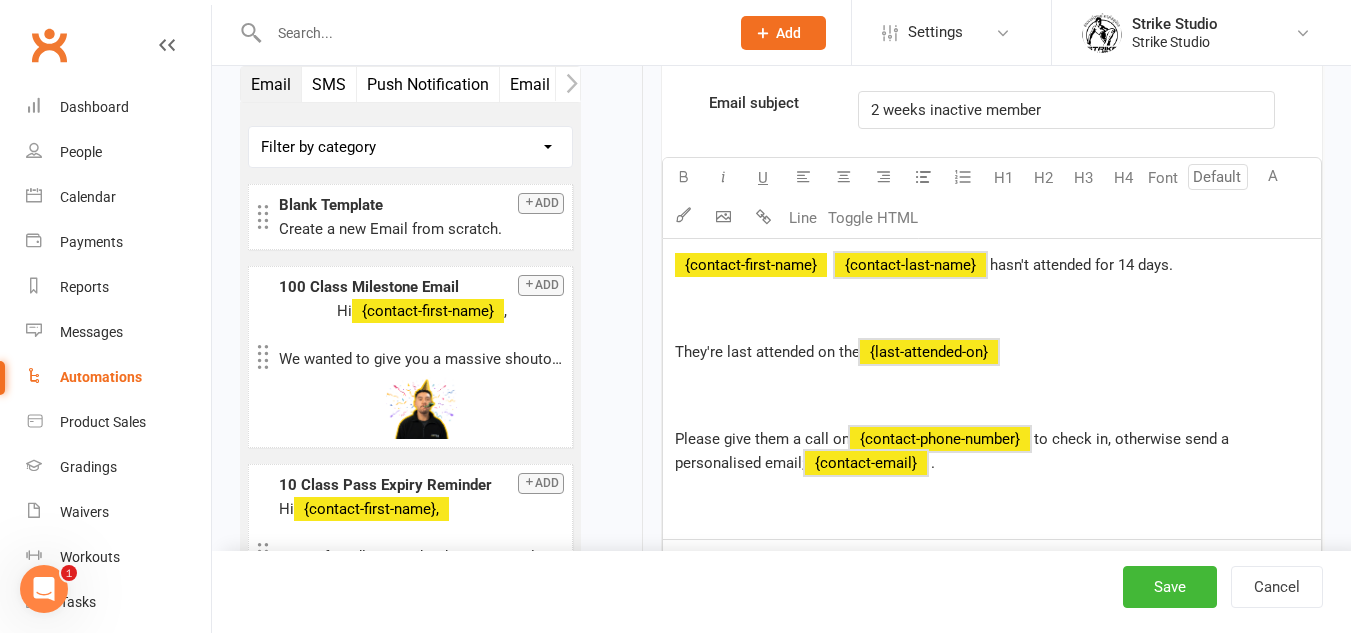 scroll, scrollTop: 711, scrollLeft: 0, axis: vertical 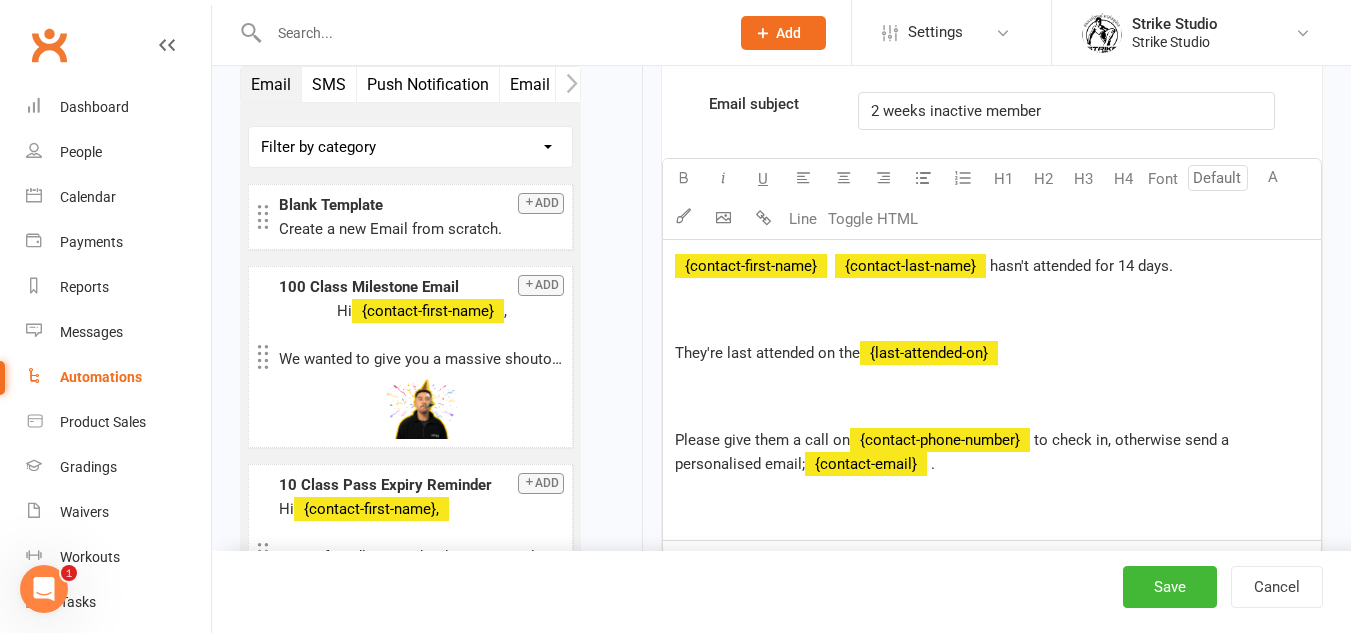 click on "They're last attended on the" at bounding box center [767, 353] 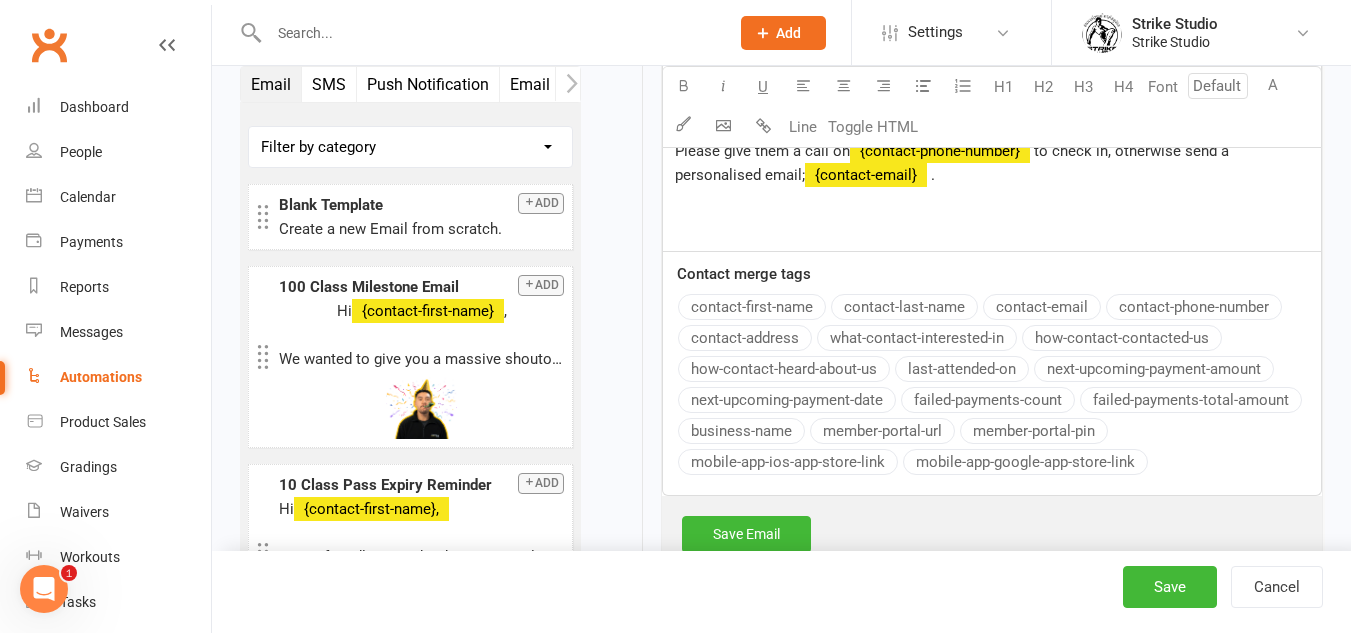 scroll, scrollTop: 1011, scrollLeft: 0, axis: vertical 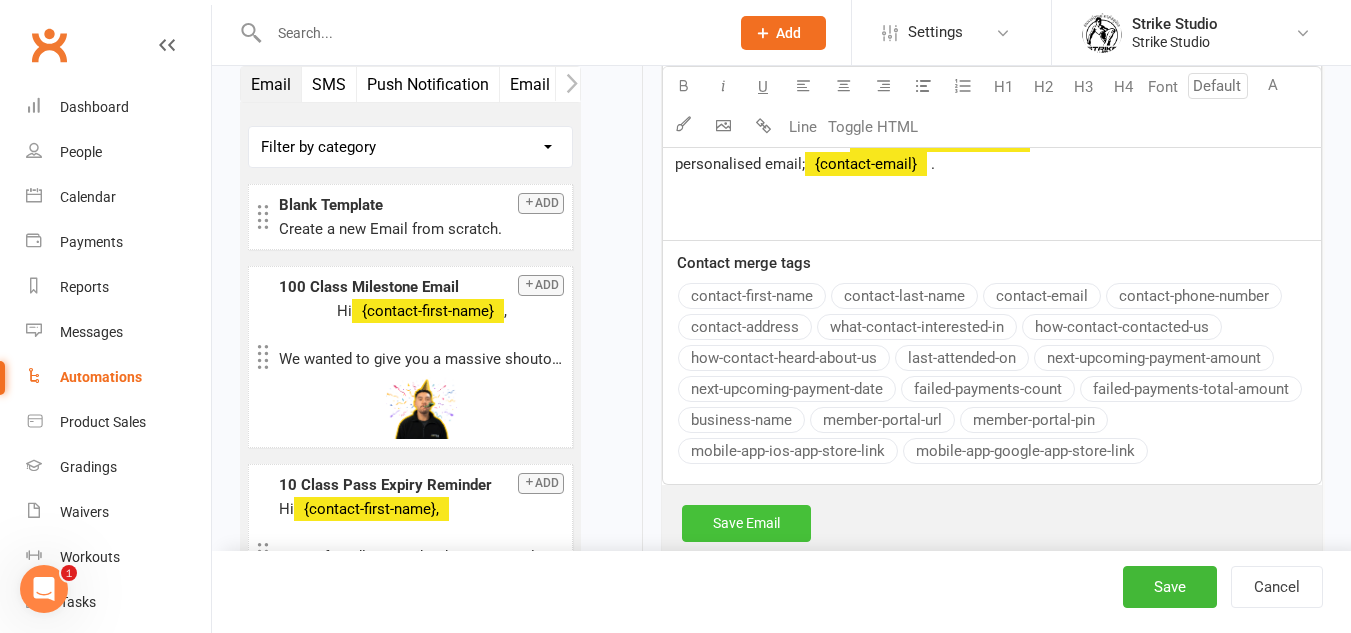 click on "Save Email" at bounding box center (746, 523) 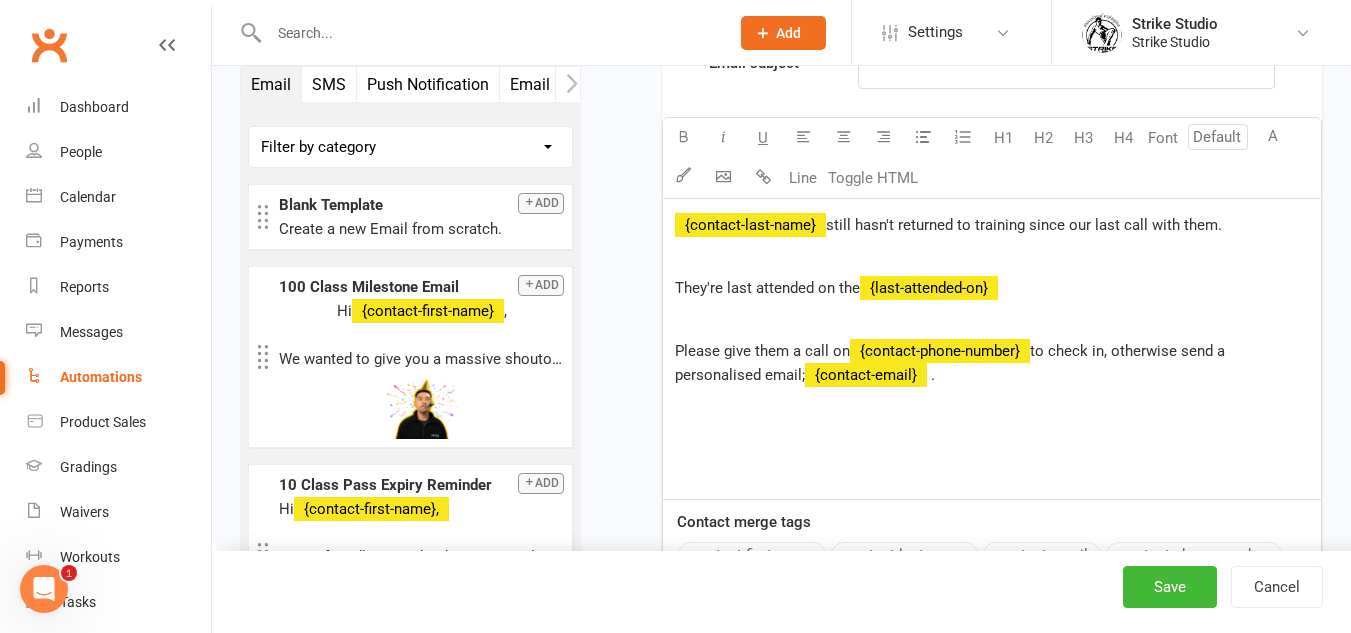 scroll, scrollTop: 1402, scrollLeft: 0, axis: vertical 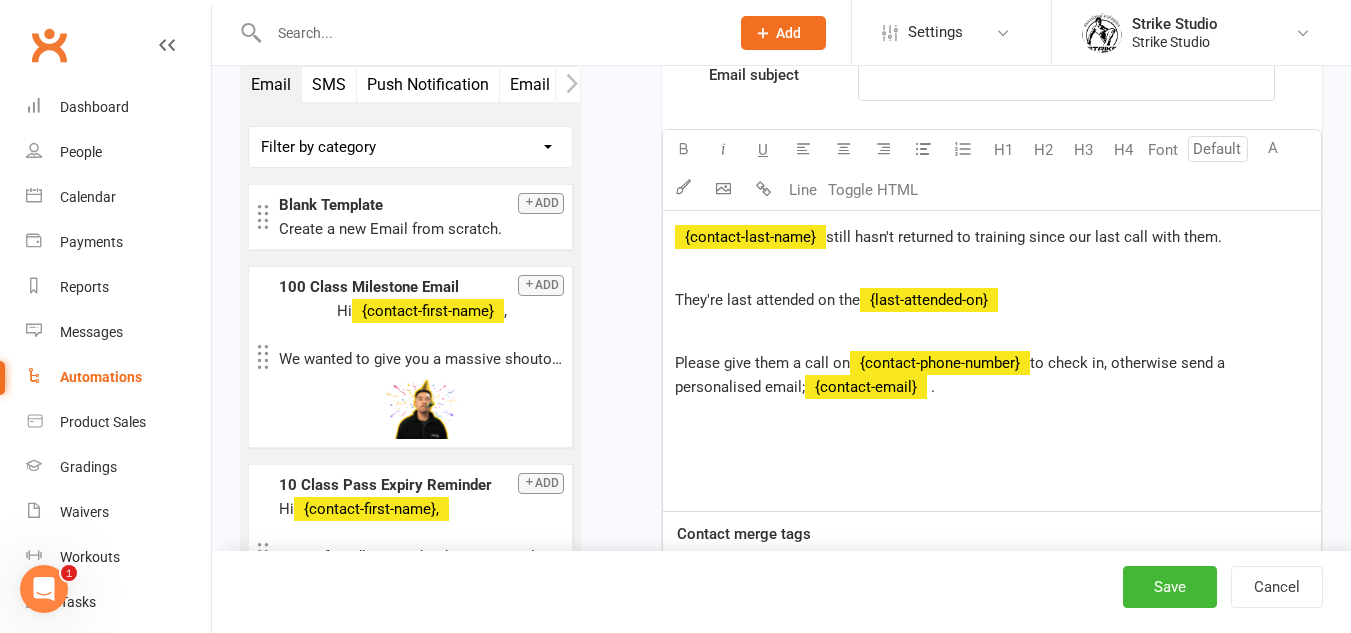 click on "﻿" at bounding box center [992, 331] 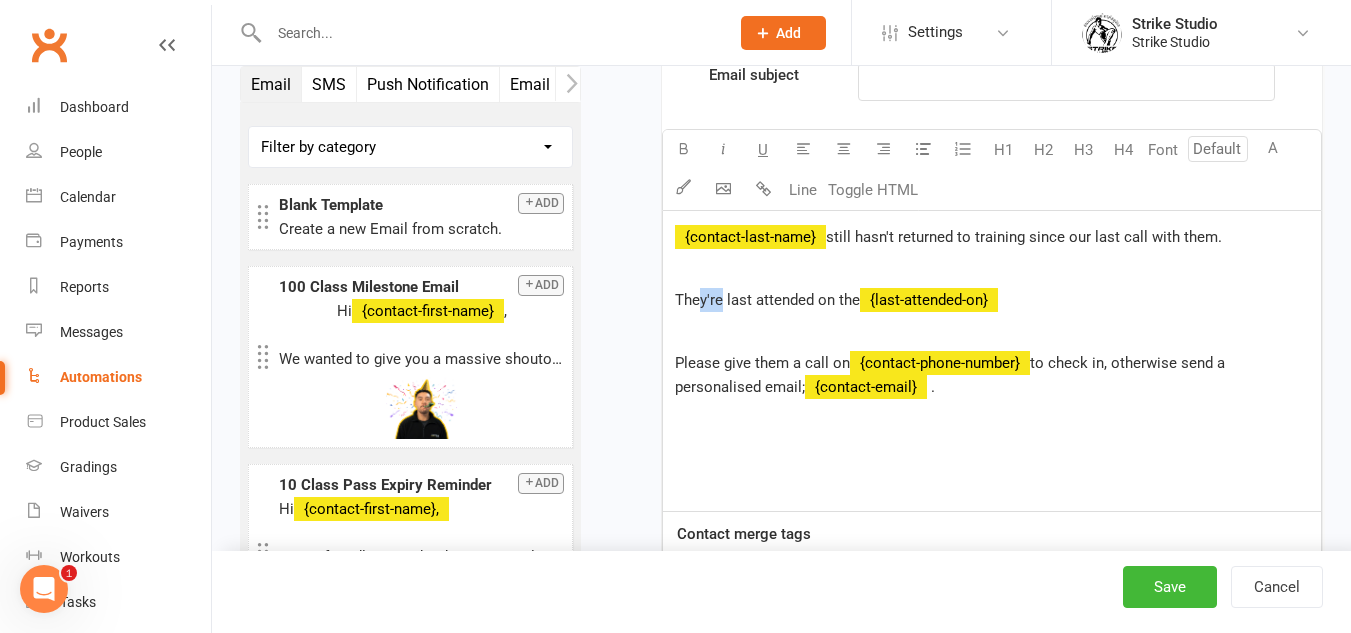 drag, startPoint x: 721, startPoint y: 294, endPoint x: 700, endPoint y: 306, distance: 24.186773 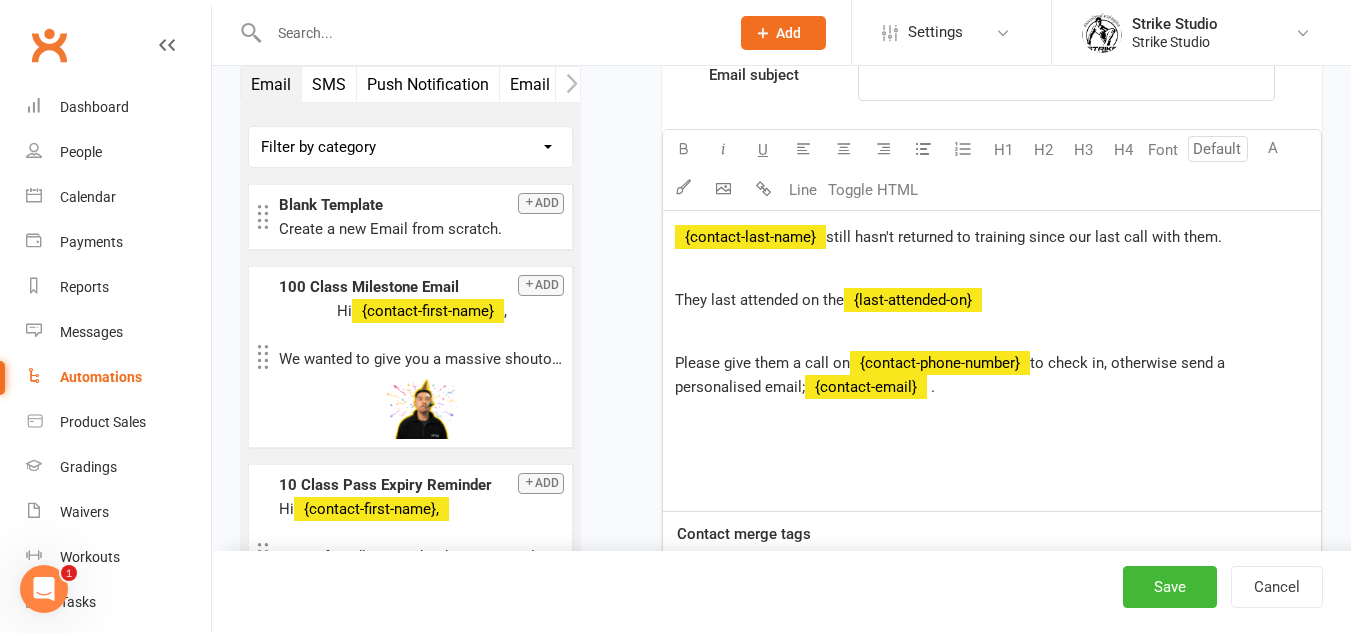 drag, startPoint x: 845, startPoint y: 306, endPoint x: 878, endPoint y: 303, distance: 33.13608 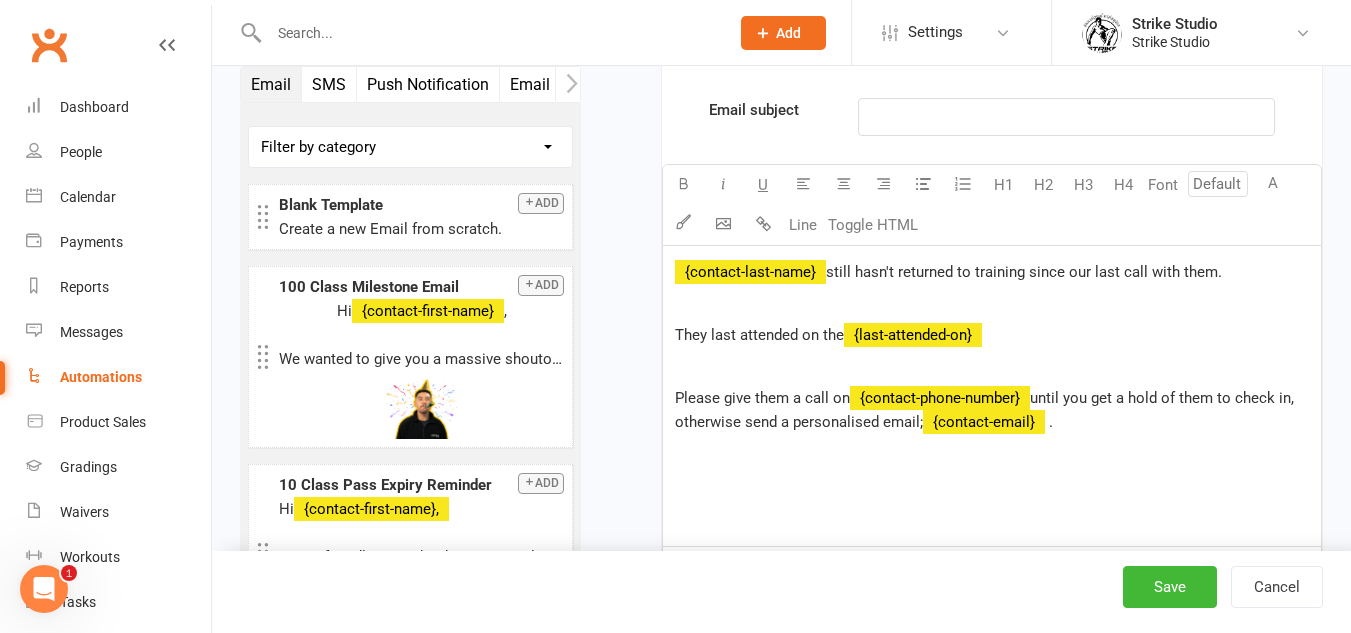 scroll, scrollTop: 1402, scrollLeft: 0, axis: vertical 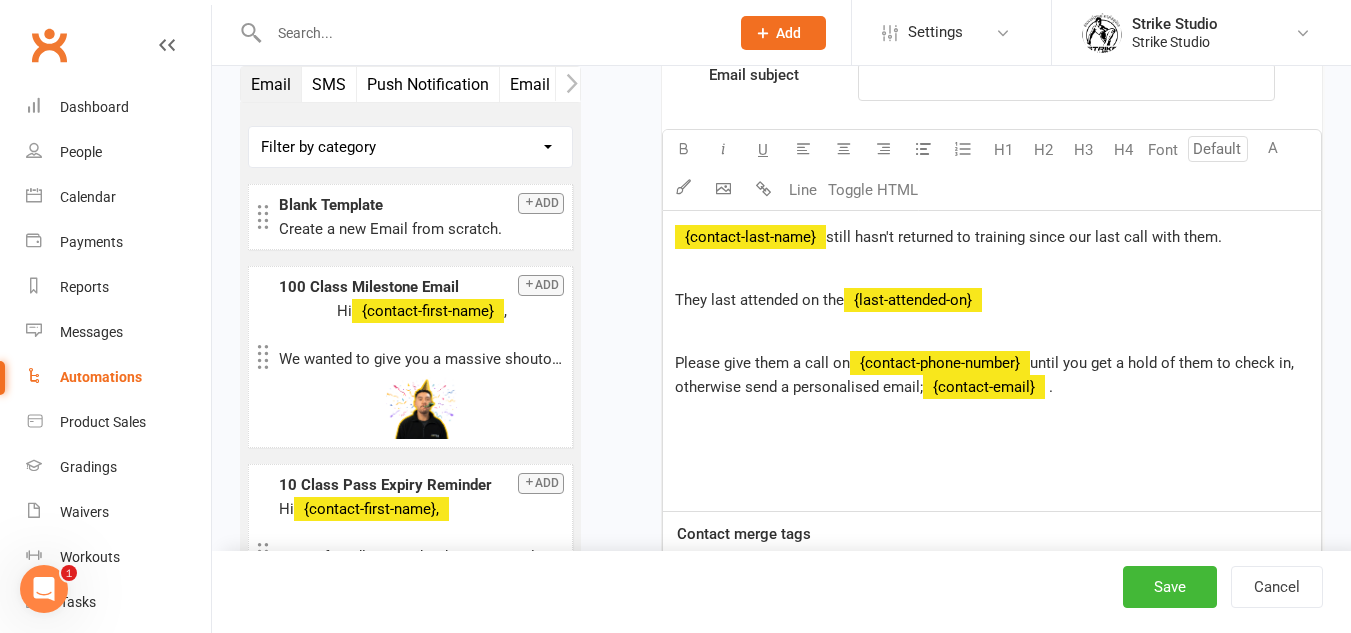 click on "﻿ ﻿ {contact-last-name}   still hasn't returned to training since our last call with them." at bounding box center [992, 237] 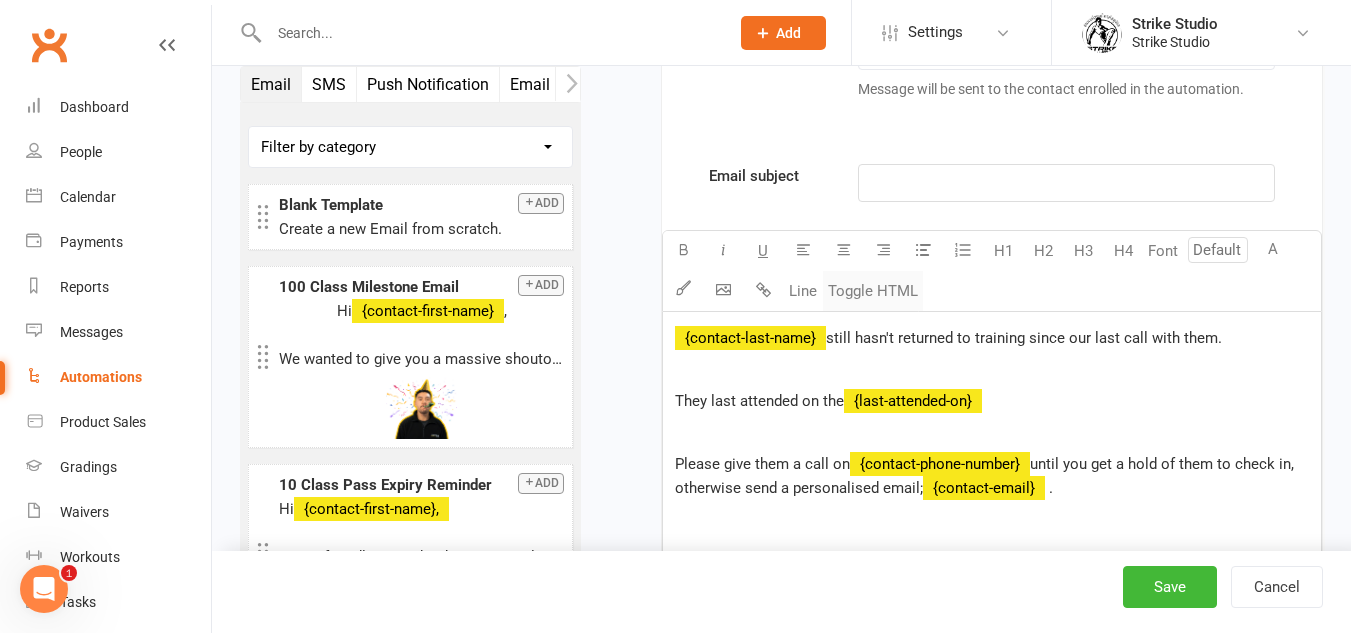 scroll, scrollTop: 1302, scrollLeft: 0, axis: vertical 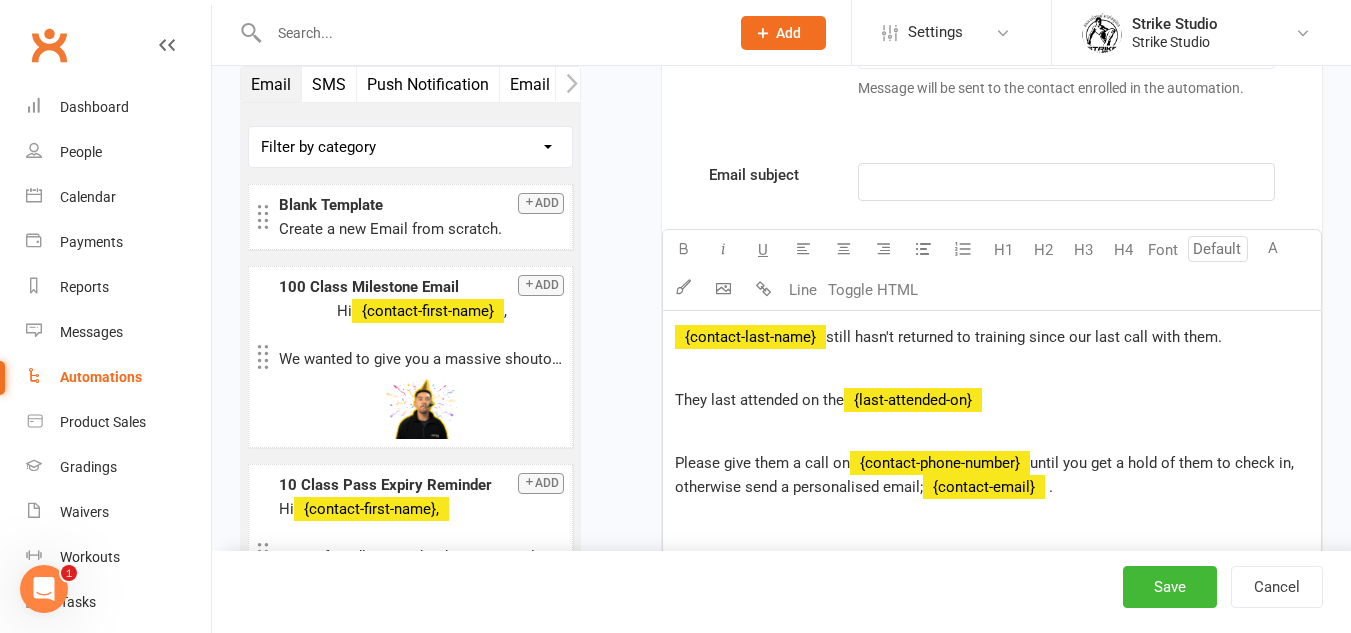 click on "﻿" at bounding box center [1066, 182] 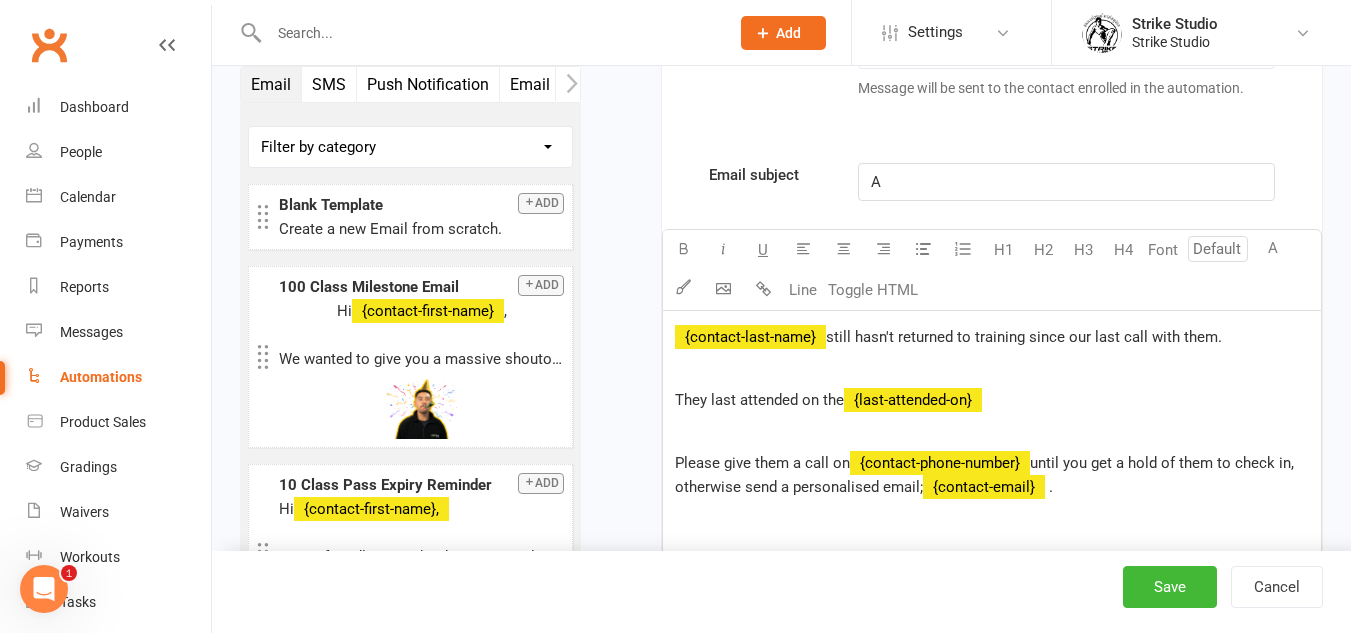 click on "﻿" at bounding box center (992, 368) 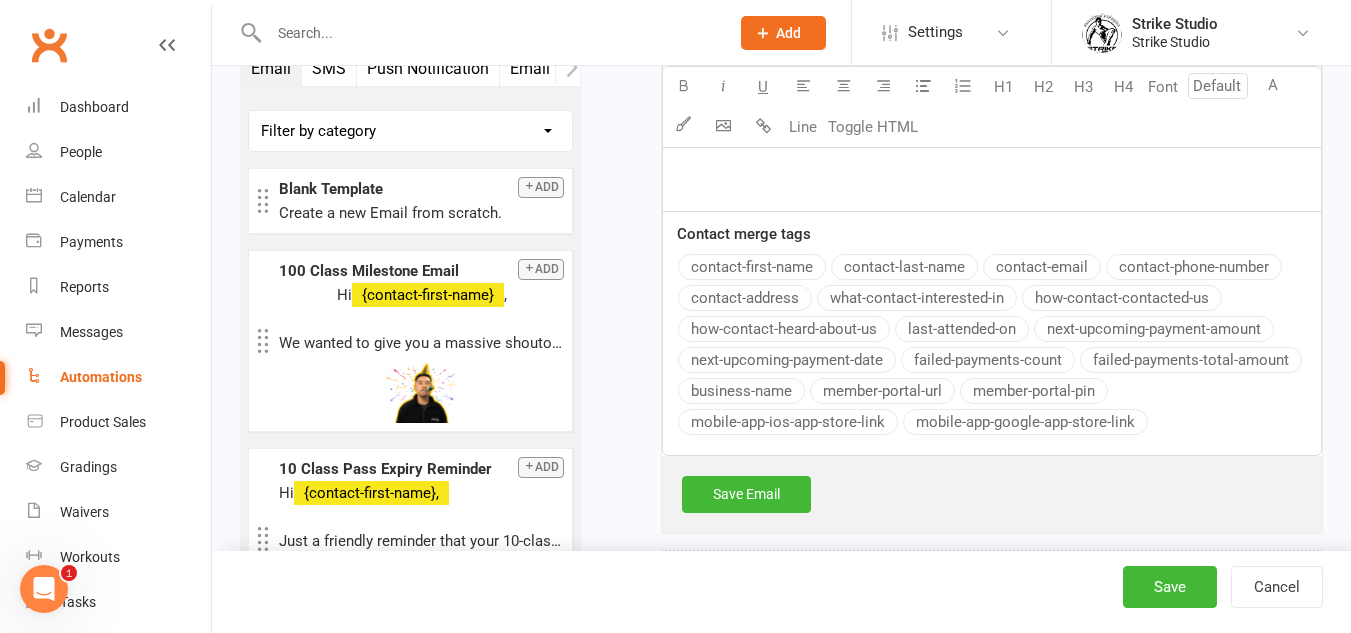 click on "Email subject A U H1 H2 H3 H4 Font A Line Toggle HTML ﻿ ﻿ {contact-last-name}   still hasn't returned to training since our last call with them. ﻿ They last attended on the  ﻿ {last-attended-on} ﻿ ﻿ Please give them a call on  ﻿ {contact-phone-number}   until you get a hold of them to check in, otherwise send a personalised email;  ﻿ {contact-email}   . Contact merge tags contact-first-name contact-last-name contact-email contact-phone-number contact-address what-contact-interested-in how-contact-contacted-us how-contact-heard-about-us last-attended-on next-upcoming-payment-amount next-upcoming-payment-date failed-payments-count failed-payments-total-amount business-name member-portal-url member-portal-pin mobile-app-ios-app-store-link mobile-app-google-app-store-link" at bounding box center (992, 109) 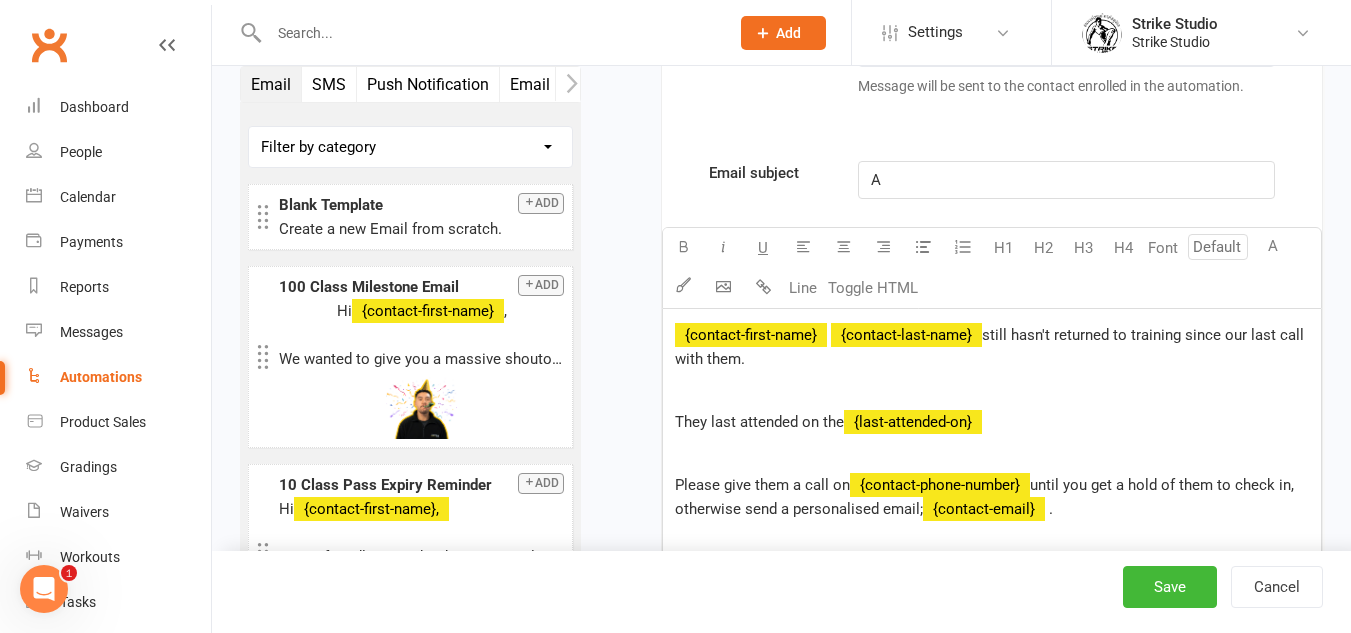 scroll, scrollTop: 1322, scrollLeft: 0, axis: vertical 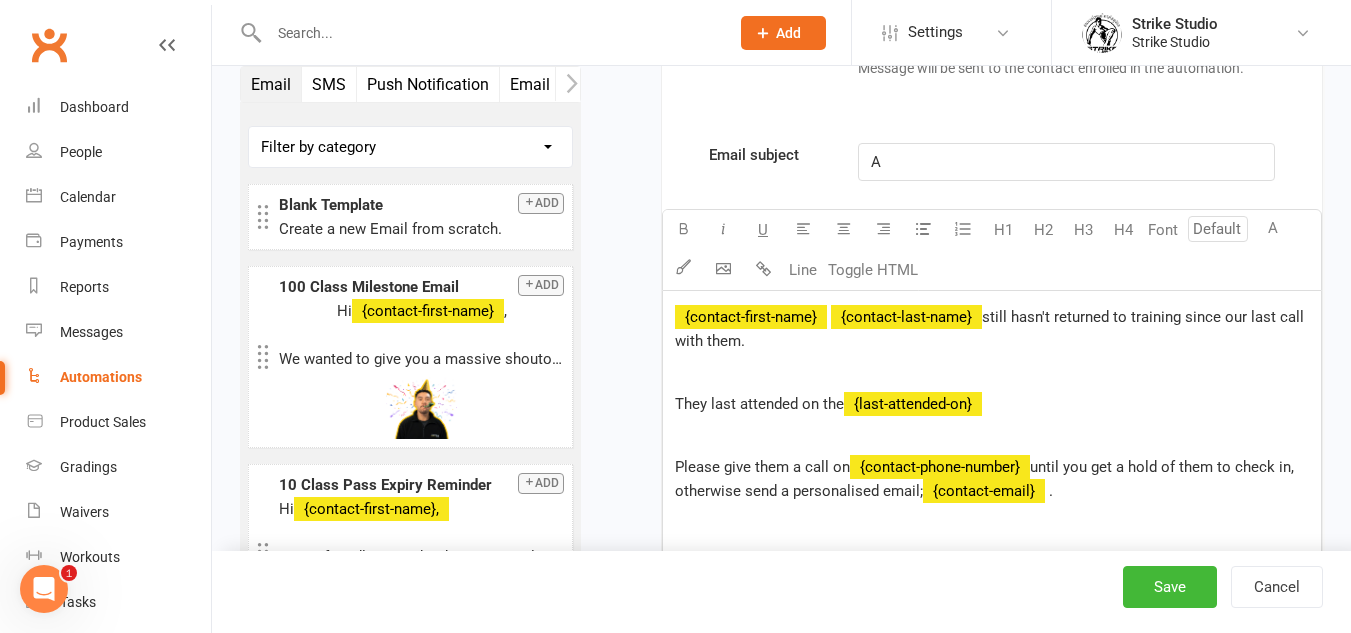 click on "A" at bounding box center (1066, 162) 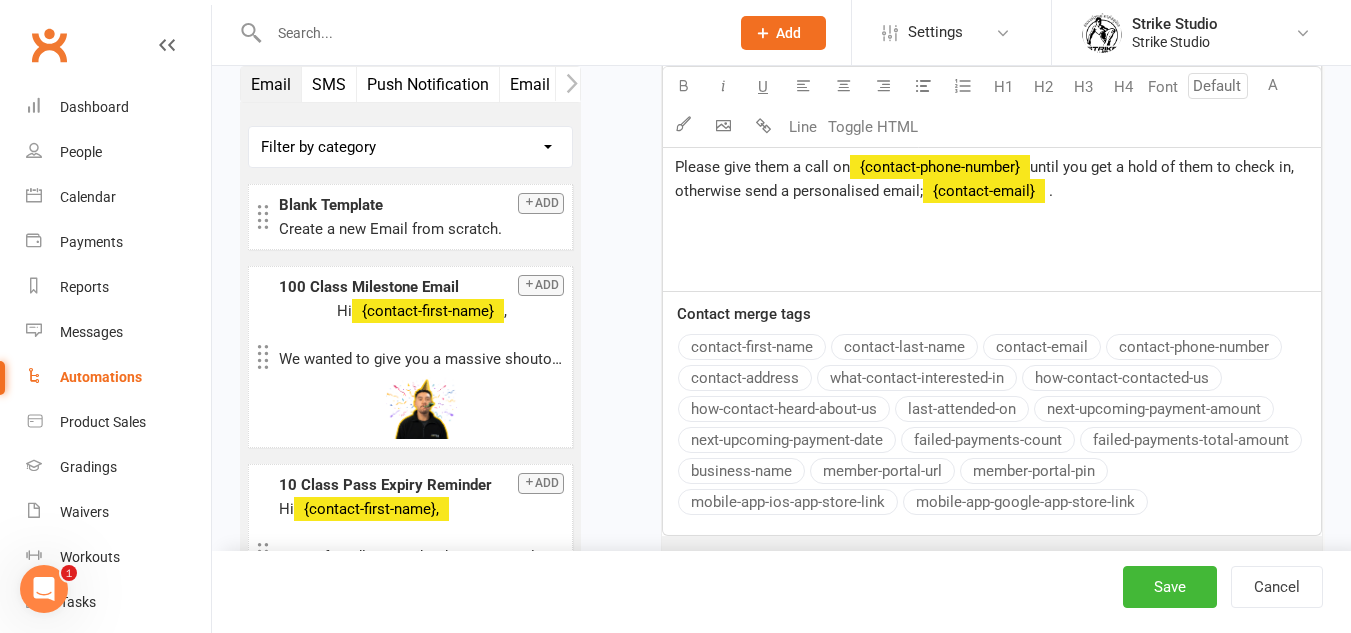 click on "Email subject Absent Call:  U H1 H2 H3 H4 Font A Line Toggle HTML ﻿ ﻿ {contact-first-name}   ﻿ {contact-last-name}   still hasn't returned to training since our last call with them. ﻿ They last attended on the  ﻿ {last-attended-on} ﻿ ﻿ Please give them a call on  ﻿ {contact-phone-number}   until you get a hold of them to check in, otherwise send a personalised email;  ﻿ {contact-email}   . Contact merge tags contact-first-name contact-last-name contact-email contact-phone-number contact-address what-contact-interested-in how-contact-contacted-us how-contact-heard-about-us last-attended-on next-upcoming-payment-amount next-upcoming-payment-date failed-payments-count failed-payments-total-amount business-name member-portal-url member-portal-pin mobile-app-ios-app-store-link mobile-app-google-app-store-link" at bounding box center (992, 189) 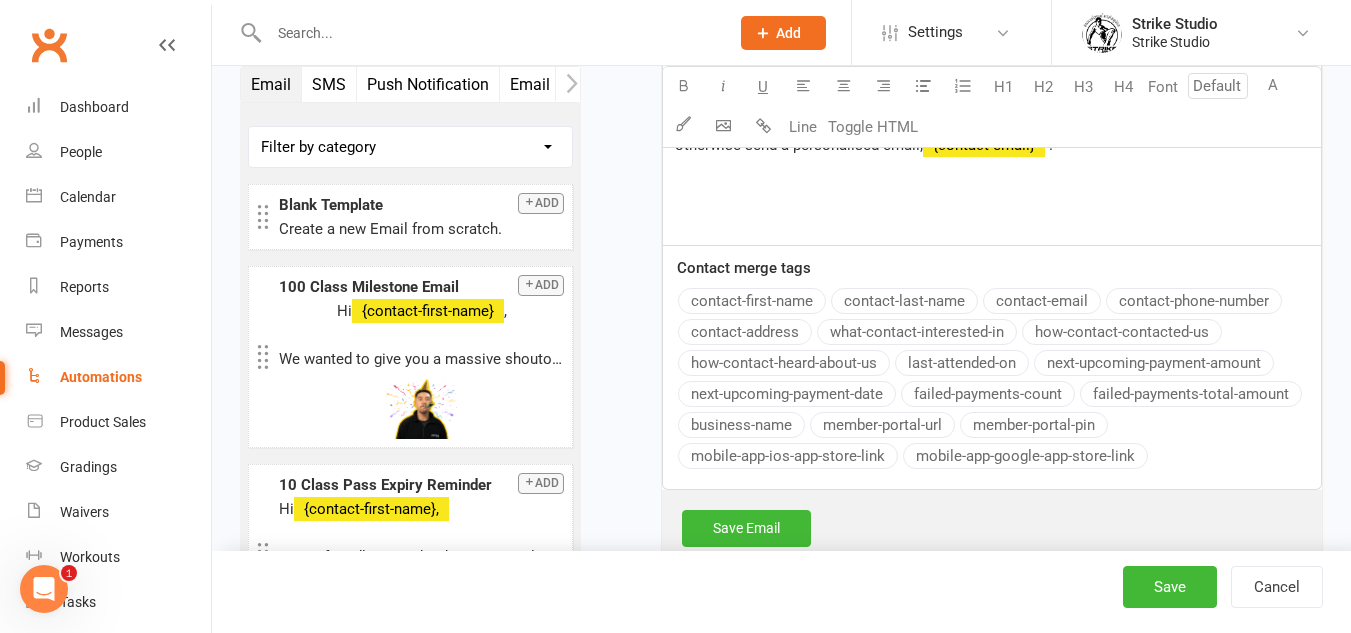 click on "Email subject Absent Call:  ﻿ {contact-first-name}   U H1 H2 H3 H4 Font A Line Toggle HTML ﻿ ﻿ {contact-first-name}   ﻿ {contact-last-name}   still hasn't returned to training since our last call with them. ﻿ They last attended on the  ﻿ {last-attended-on} ﻿ ﻿ Please give them a call on  ﻿ {contact-phone-number}   until you get a hold of them to check in, otherwise send a personalised email;  ﻿ {contact-email}   . Contact merge tags contact-first-name contact-last-name contact-email contact-phone-number contact-address what-contact-interested-in how-contact-contacted-us how-contact-heard-about-us last-attended-on next-upcoming-payment-amount next-upcoming-payment-date failed-payments-count failed-payments-total-amount business-name member-portal-url member-portal-pin mobile-app-ios-app-store-link mobile-app-google-app-store-link" at bounding box center [992, 143] 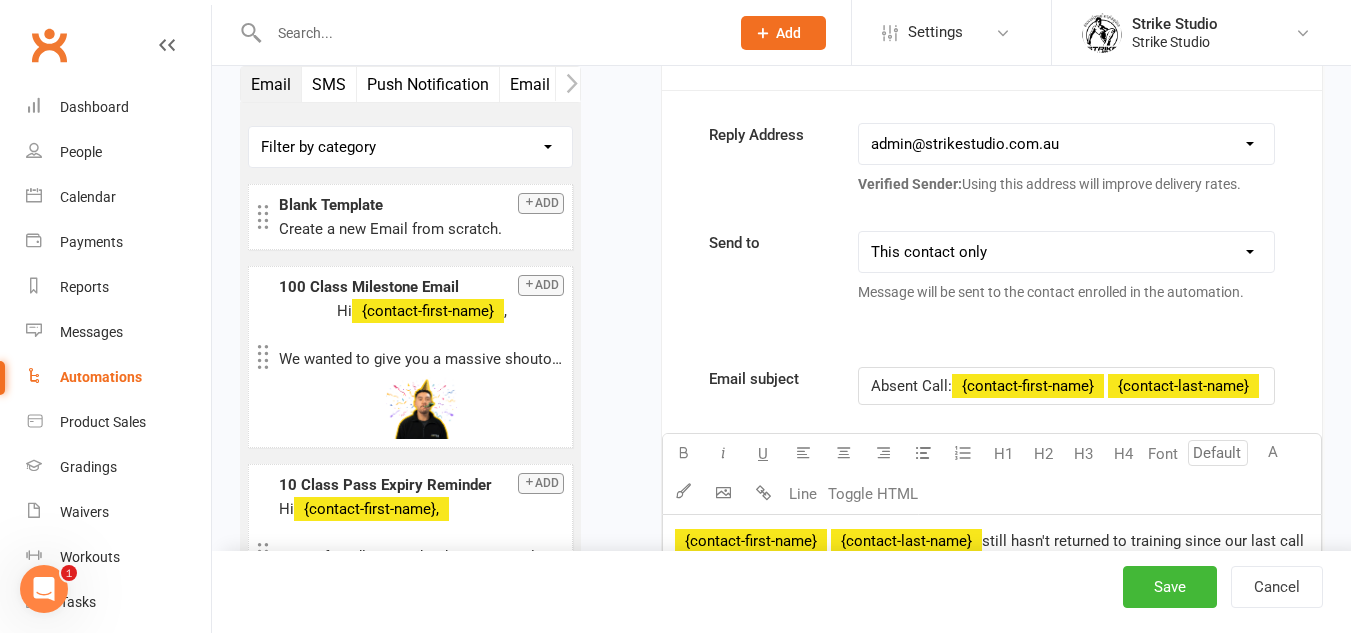 scroll, scrollTop: 1068, scrollLeft: 0, axis: vertical 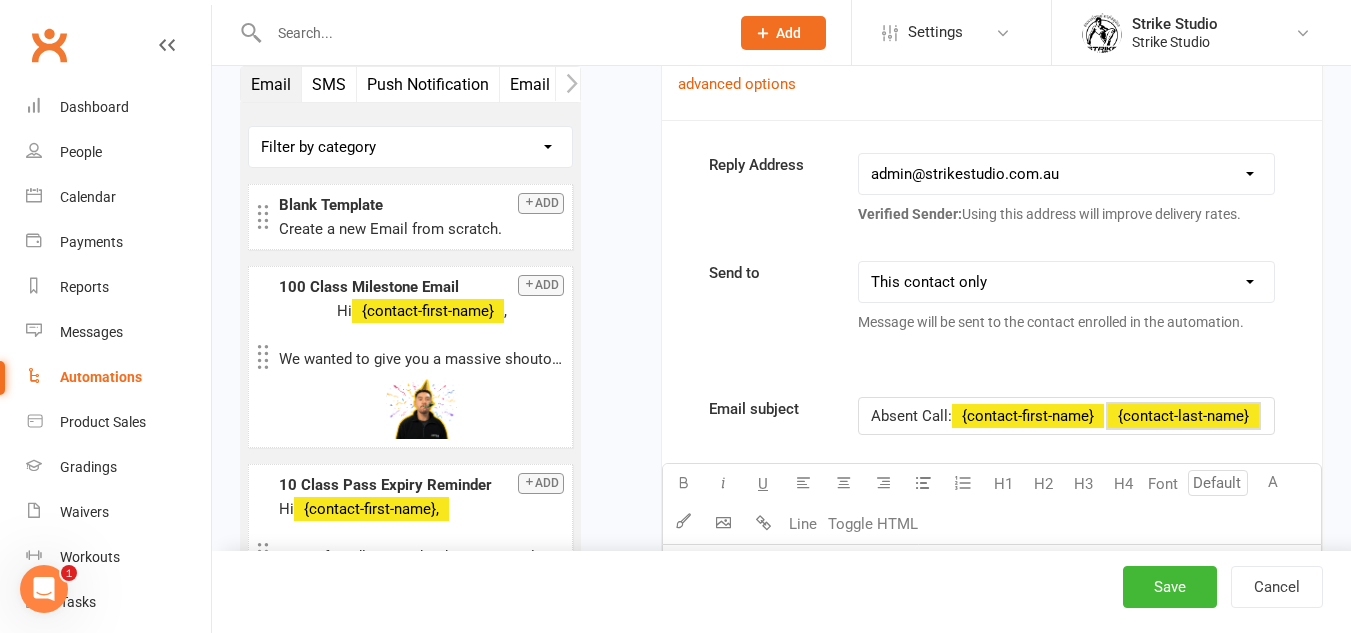 click on "Absent Call:  ﻿ {contact-first-name}   ﻿ {contact-last-name}" at bounding box center [1066, 416] 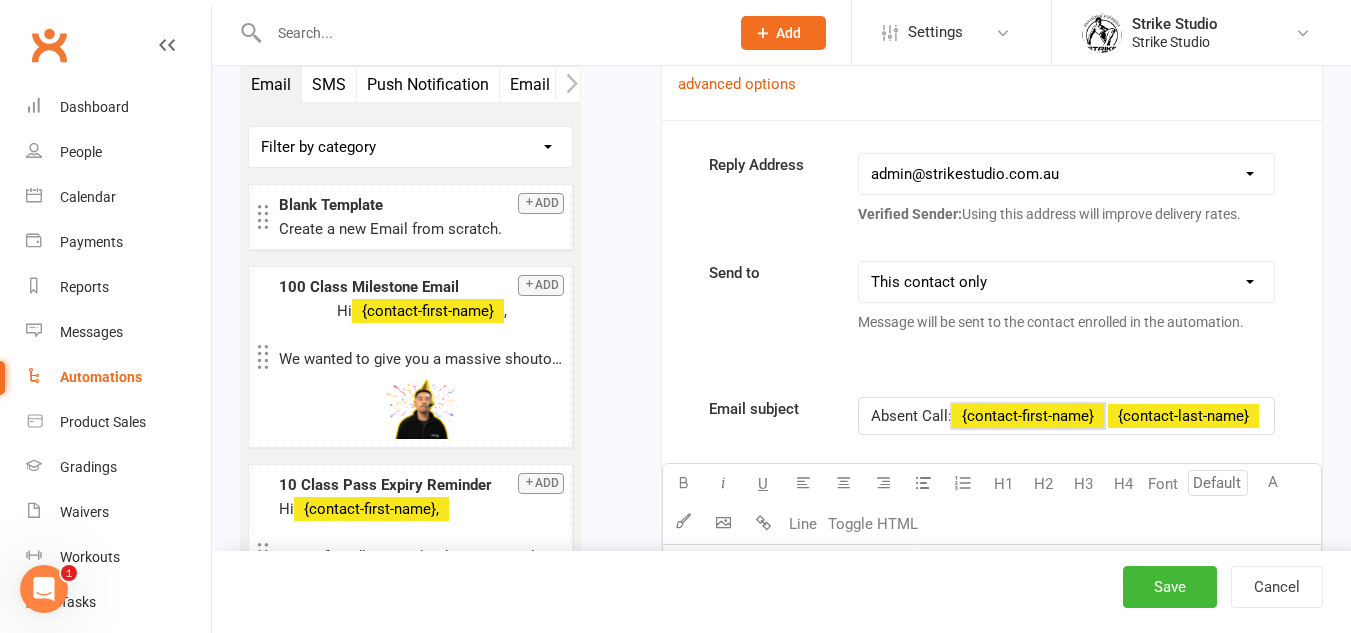 click on "Absent Call:" at bounding box center [911, 416] 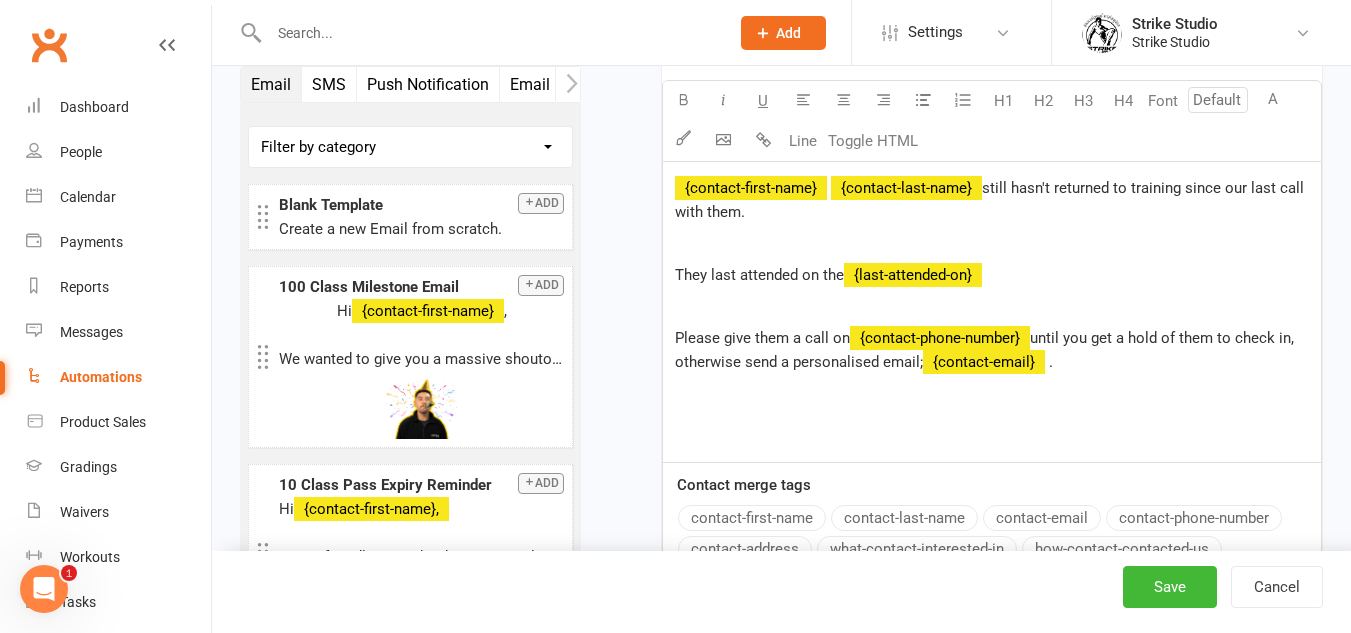 scroll, scrollTop: 1468, scrollLeft: 0, axis: vertical 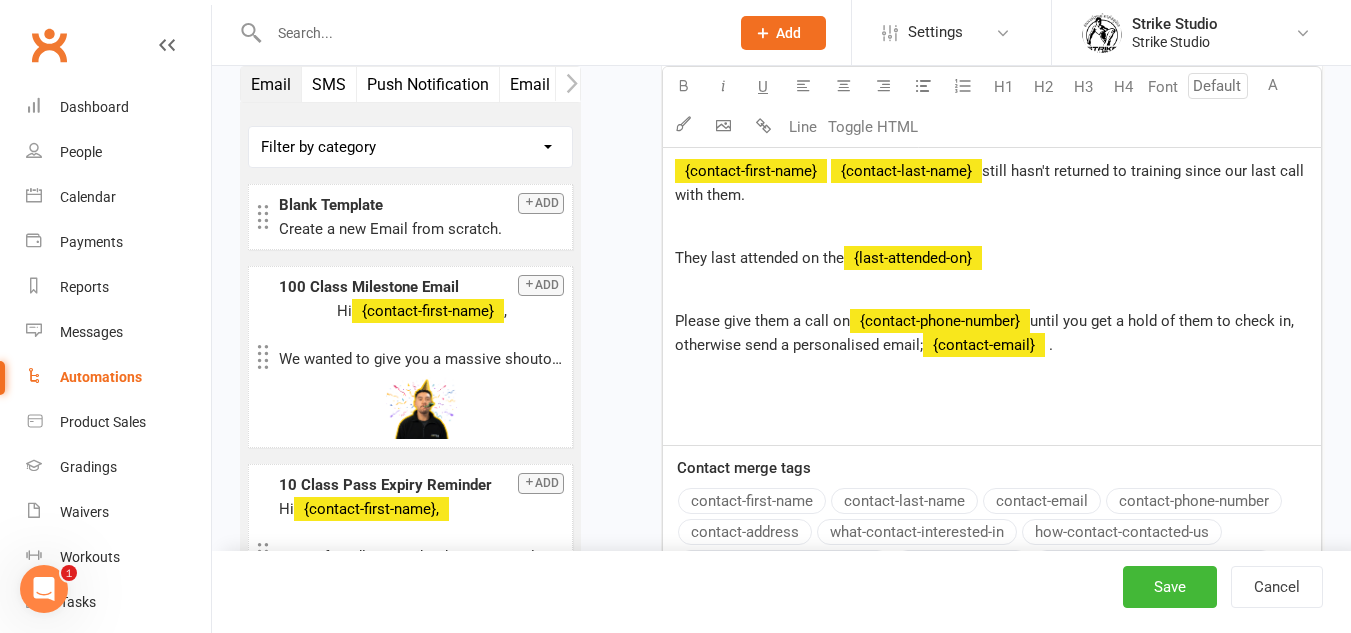 click on "﻿ ﻿ {contact-first-name}   ﻿ {contact-last-name}   still hasn't returned to training since our last call with them. ﻿ They last attended on the  ﻿ {last-attended-on} ﻿ ﻿ Please give them a call on  ﻿ {contact-phone-number}   until you get a hold of them to check in, otherwise send a personalised email;  ﻿ {contact-email}   ." at bounding box center [992, 295] 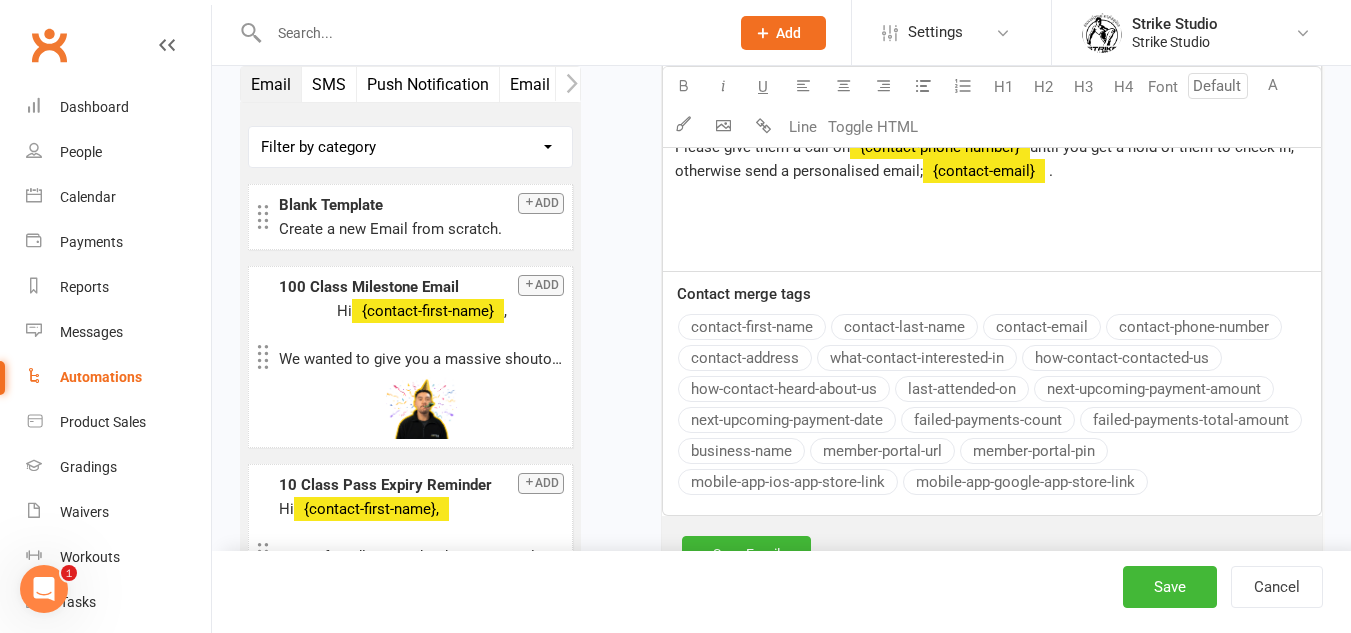 scroll, scrollTop: 1668, scrollLeft: 0, axis: vertical 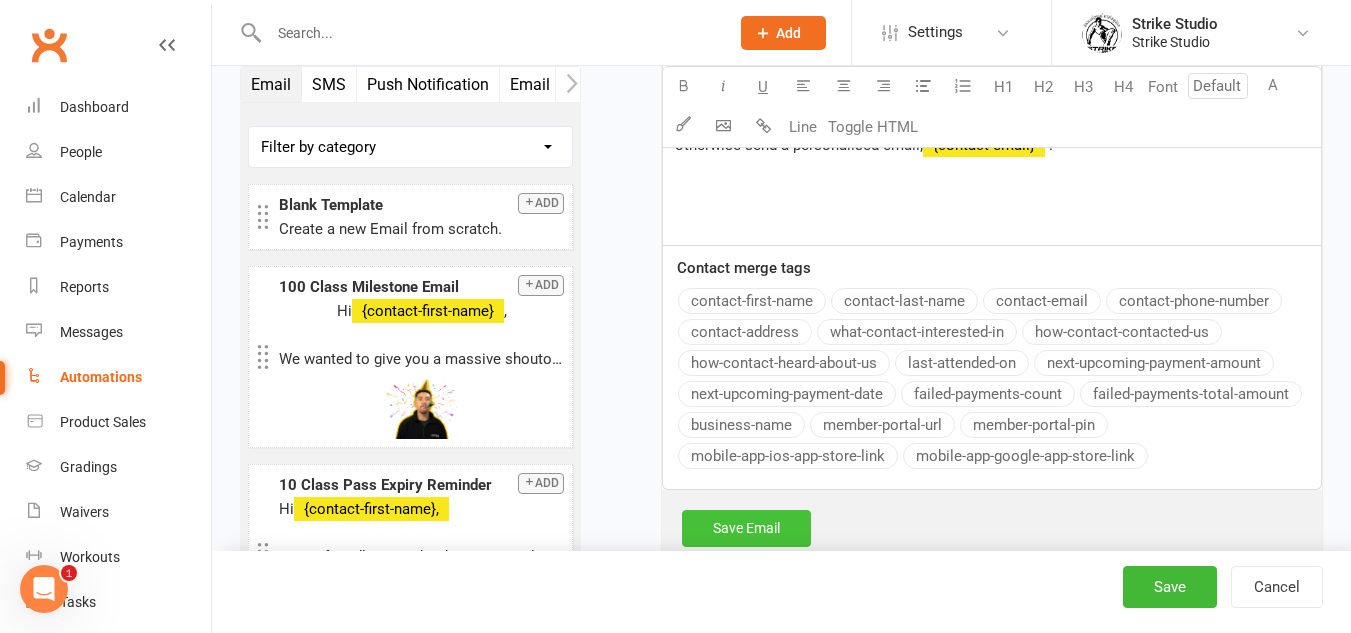 click on "Save Email" at bounding box center [746, 528] 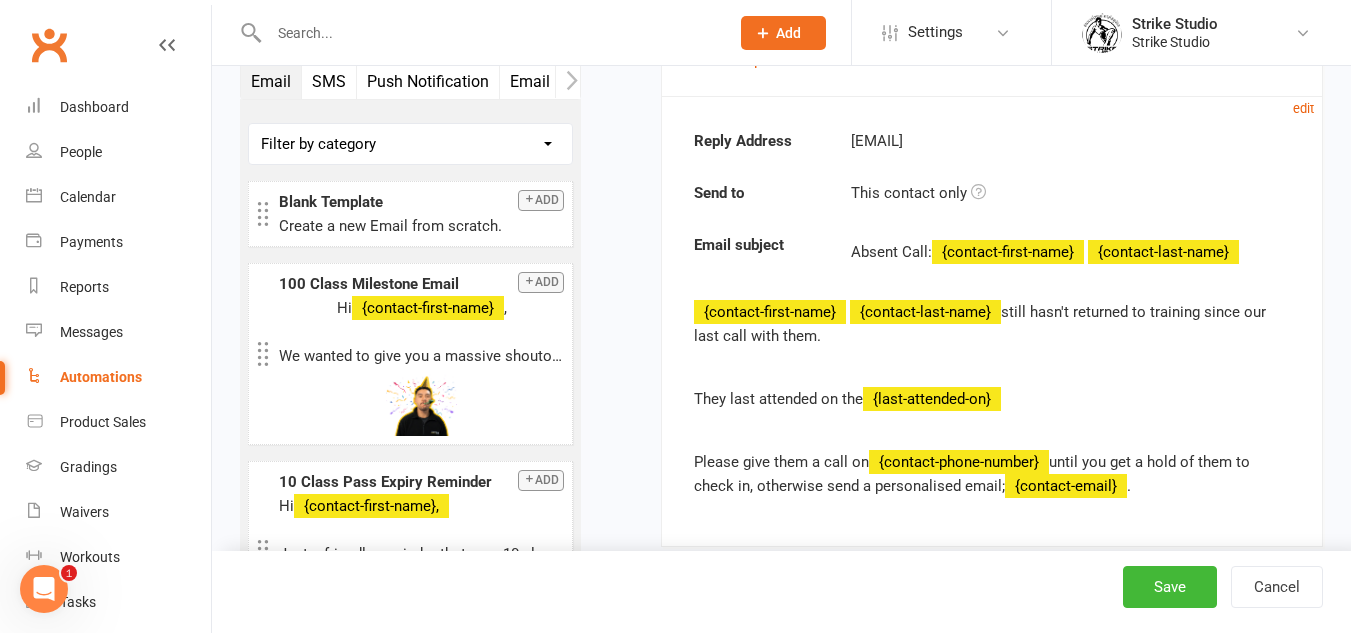 scroll, scrollTop: 905, scrollLeft: 0, axis: vertical 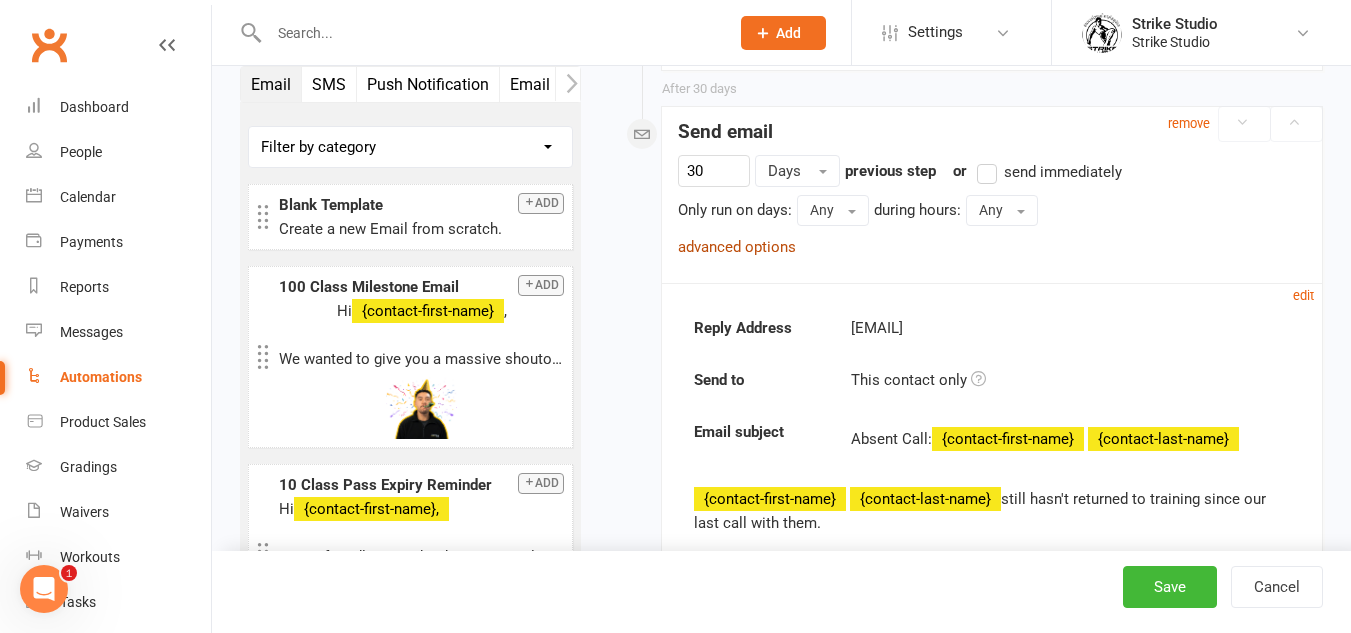 click on "advanced options" at bounding box center (737, 247) 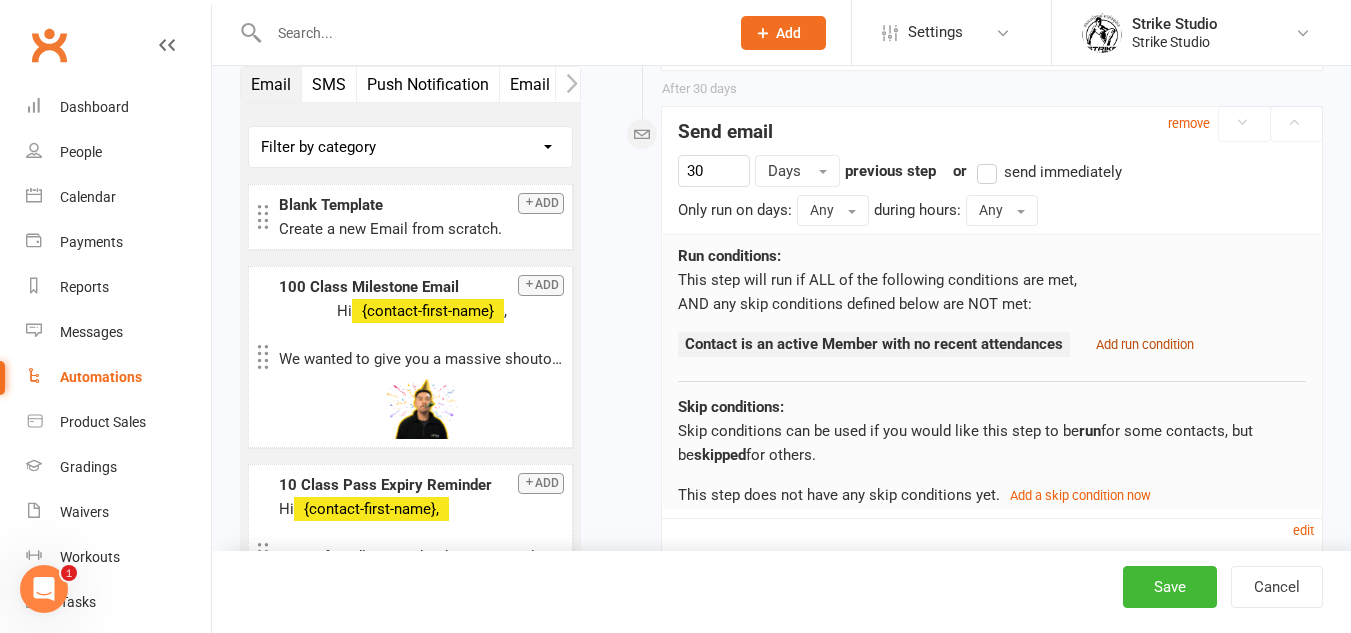 click on "Add run condition" at bounding box center (1145, 344) 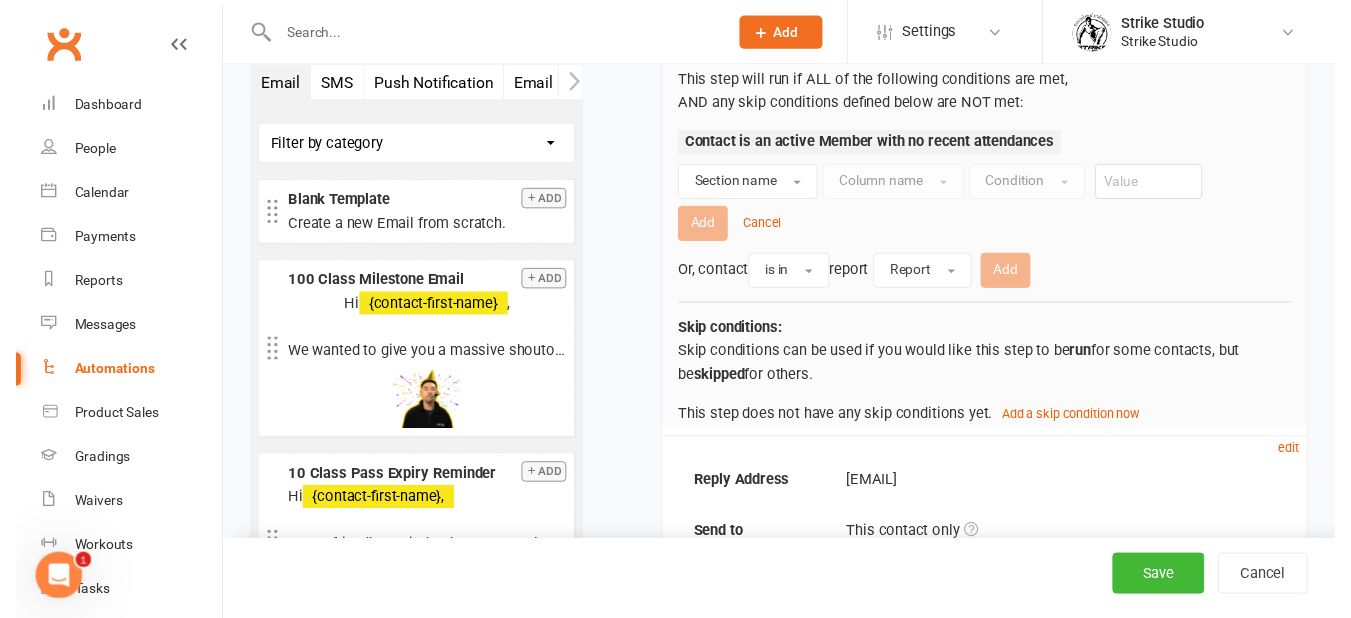 scroll, scrollTop: 1105, scrollLeft: 0, axis: vertical 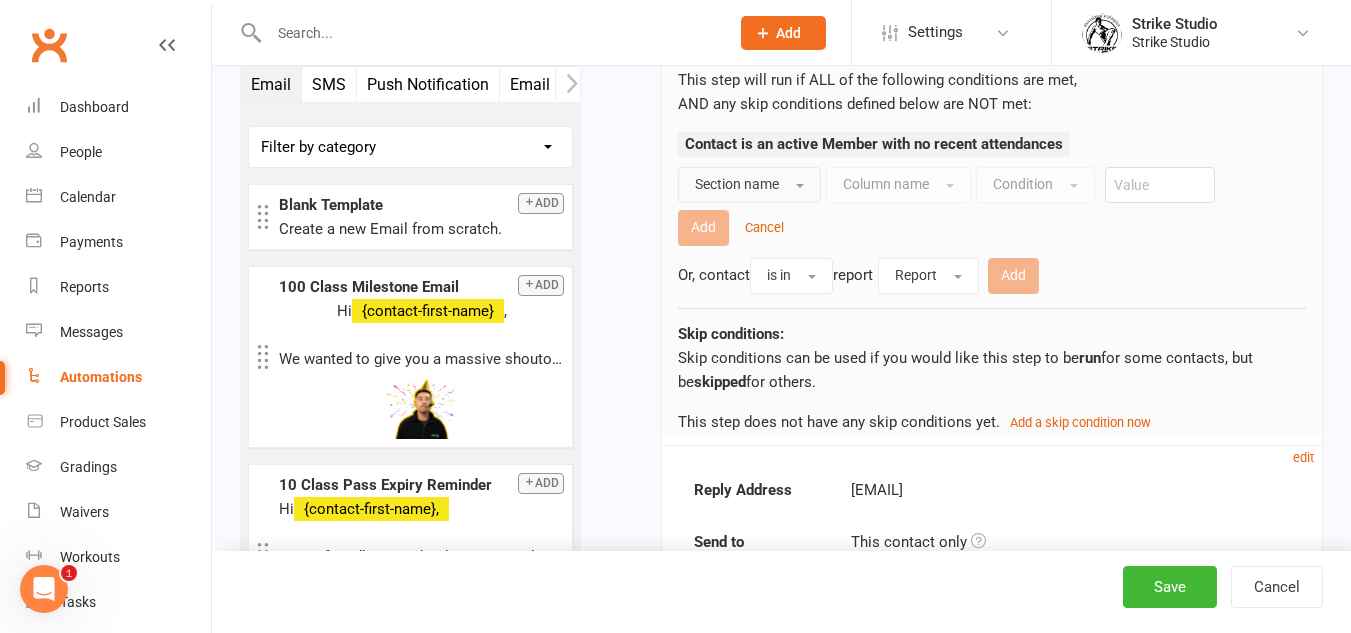 click on "Section name" at bounding box center [749, 185] 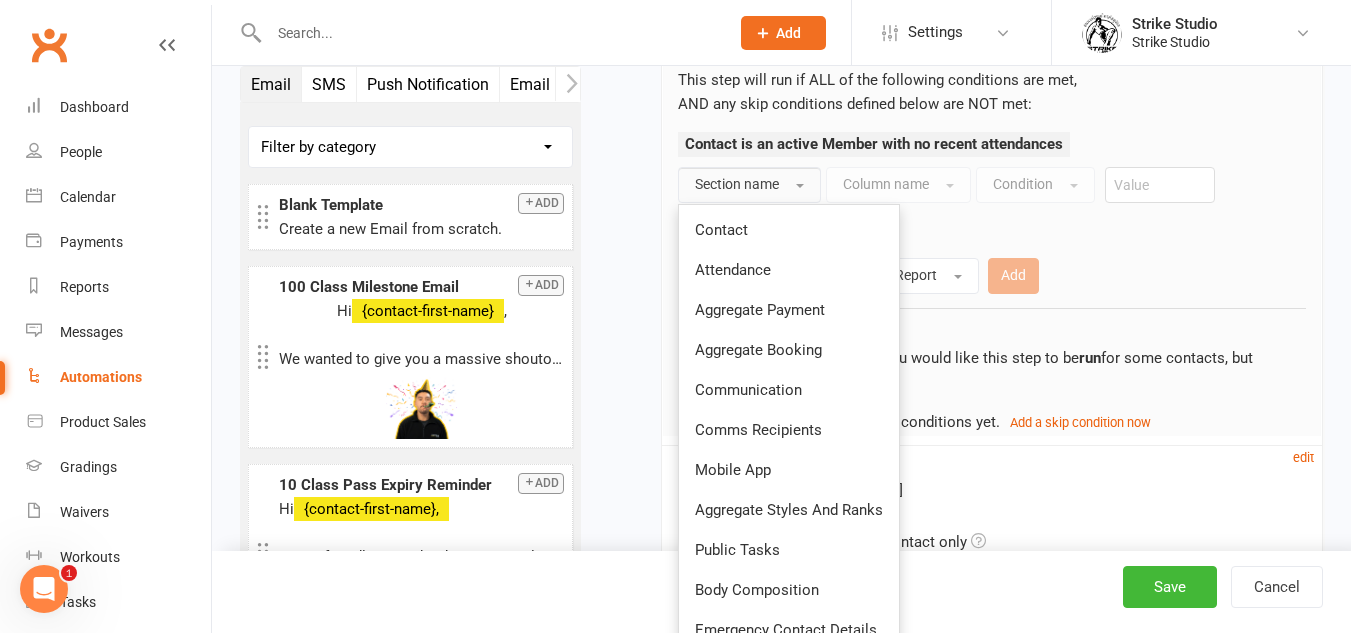 drag, startPoint x: 845, startPoint y: 265, endPoint x: 851, endPoint y: 247, distance: 18.973665 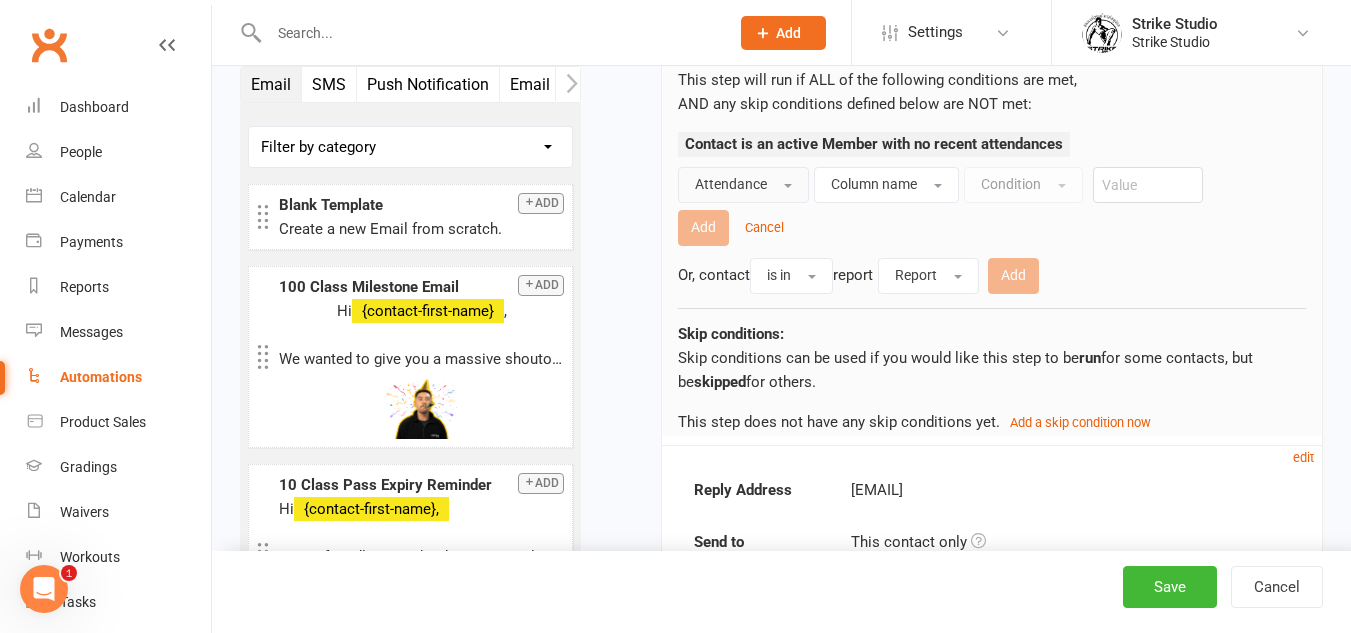click on "Attendance
Column name
Condition
Add Cancel Or, contact
is in
report
Report
Add" at bounding box center [992, 230] 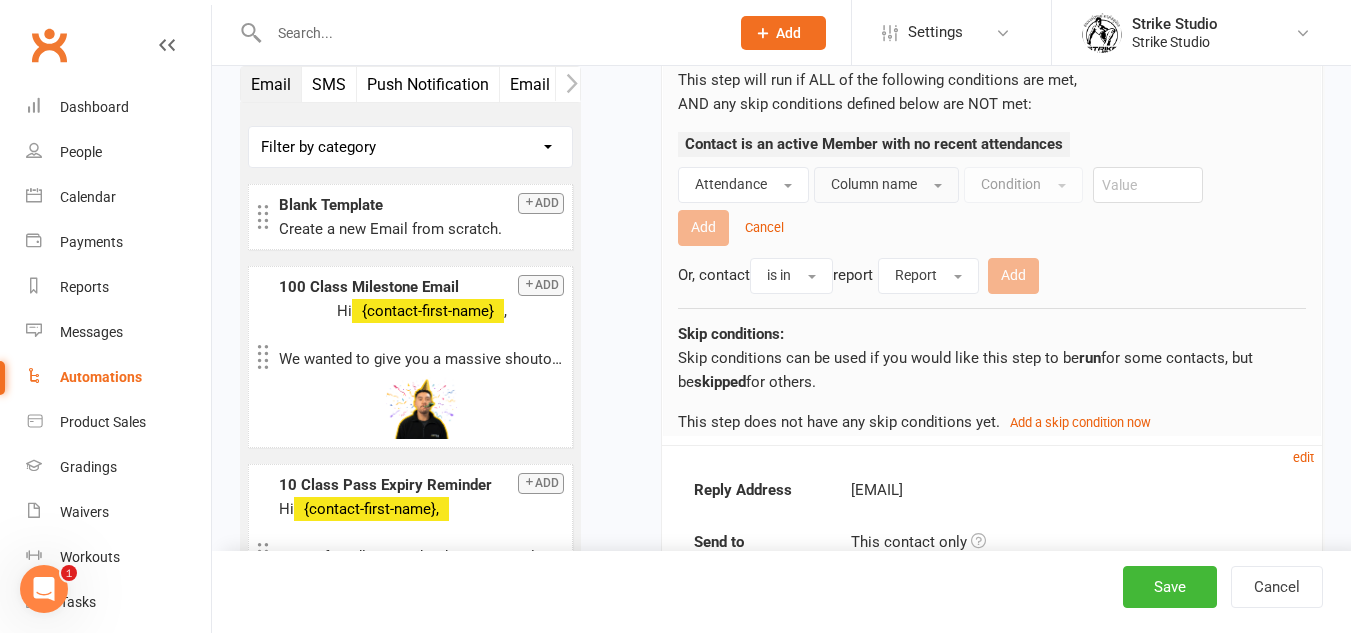 click on "Column name" at bounding box center [886, 185] 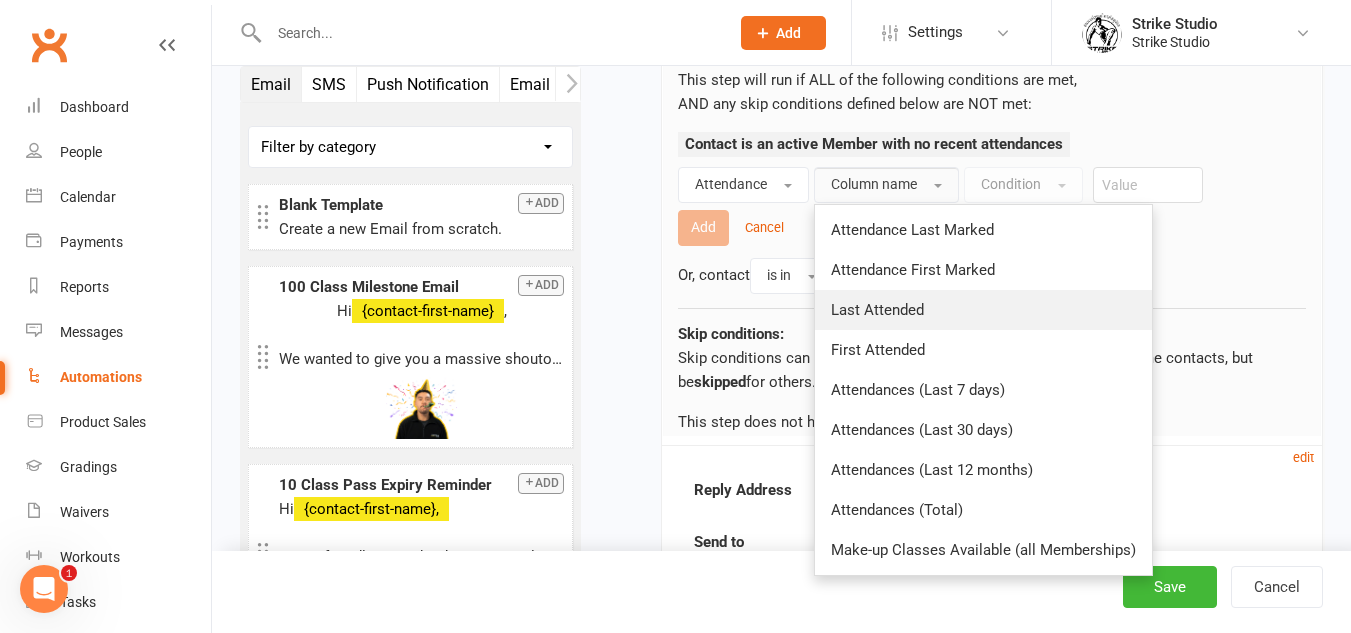 click on "Last Attended" at bounding box center (983, 310) 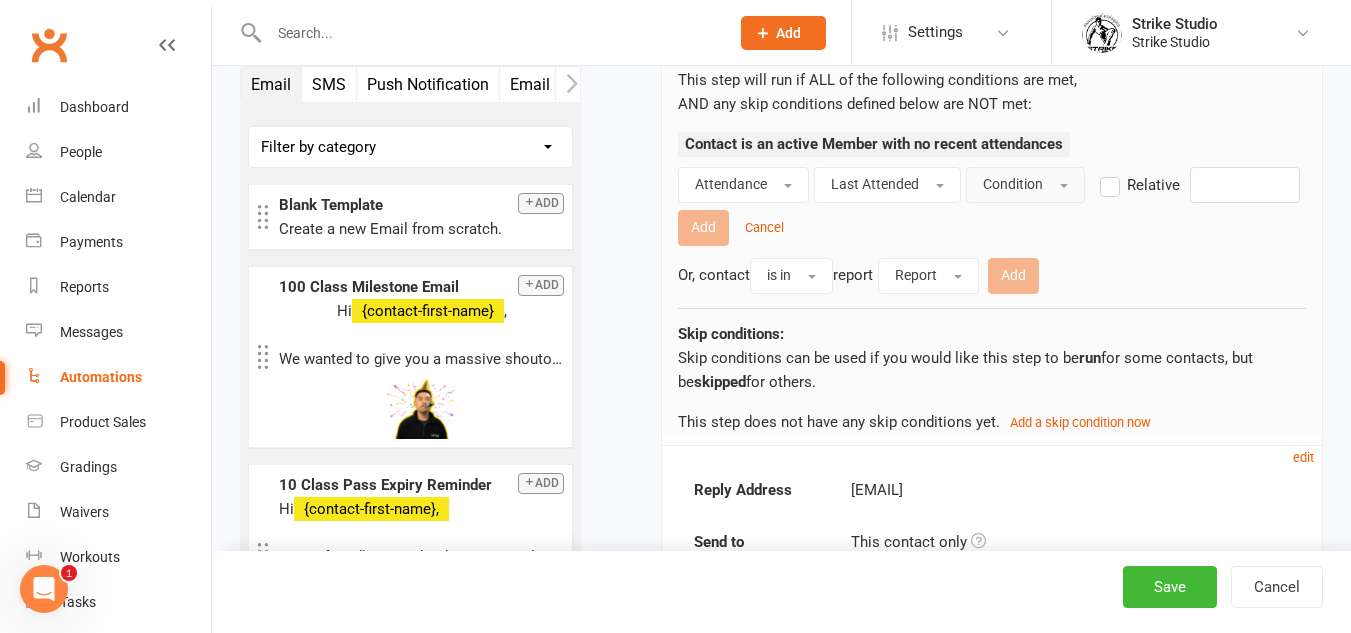 click on "Condition" at bounding box center (1025, 185) 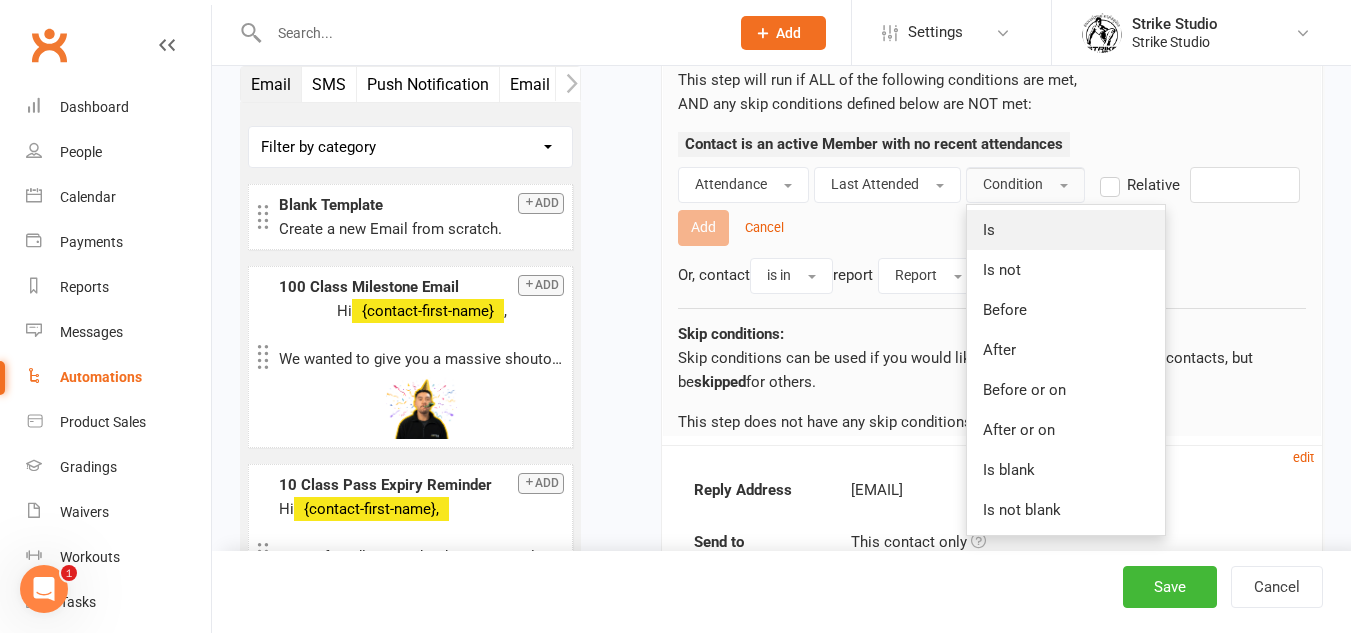click on "Is" at bounding box center (1066, 230) 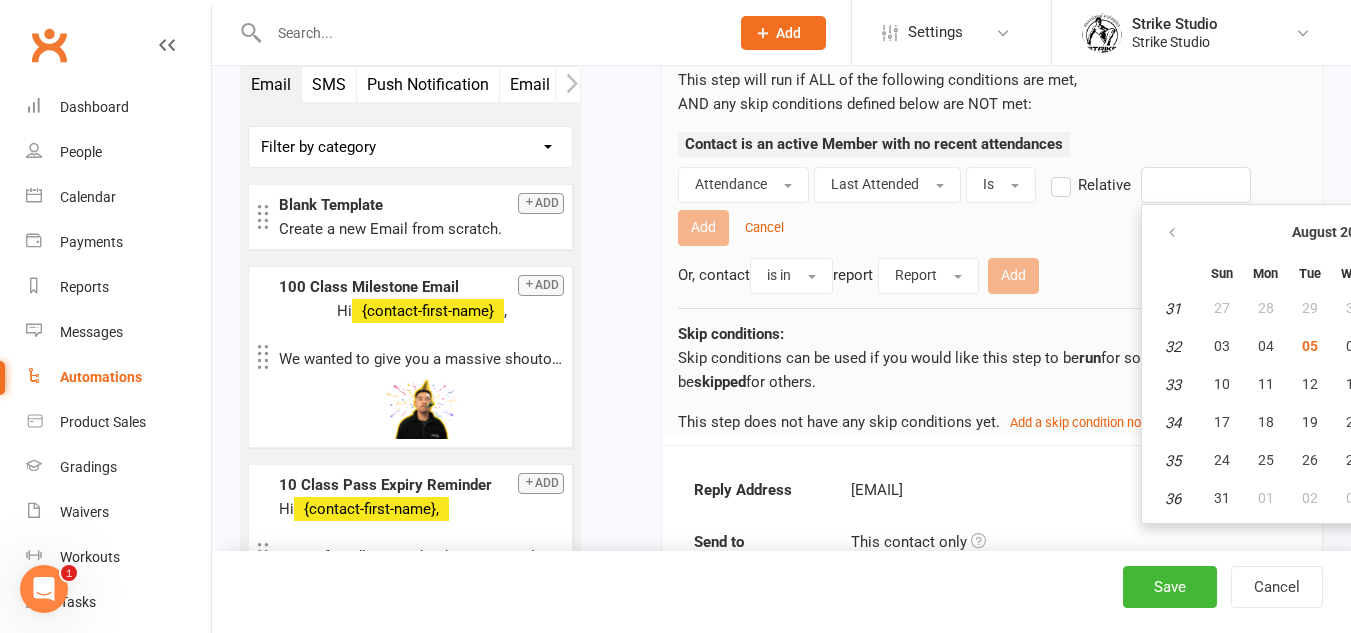click at bounding box center [1196, 185] 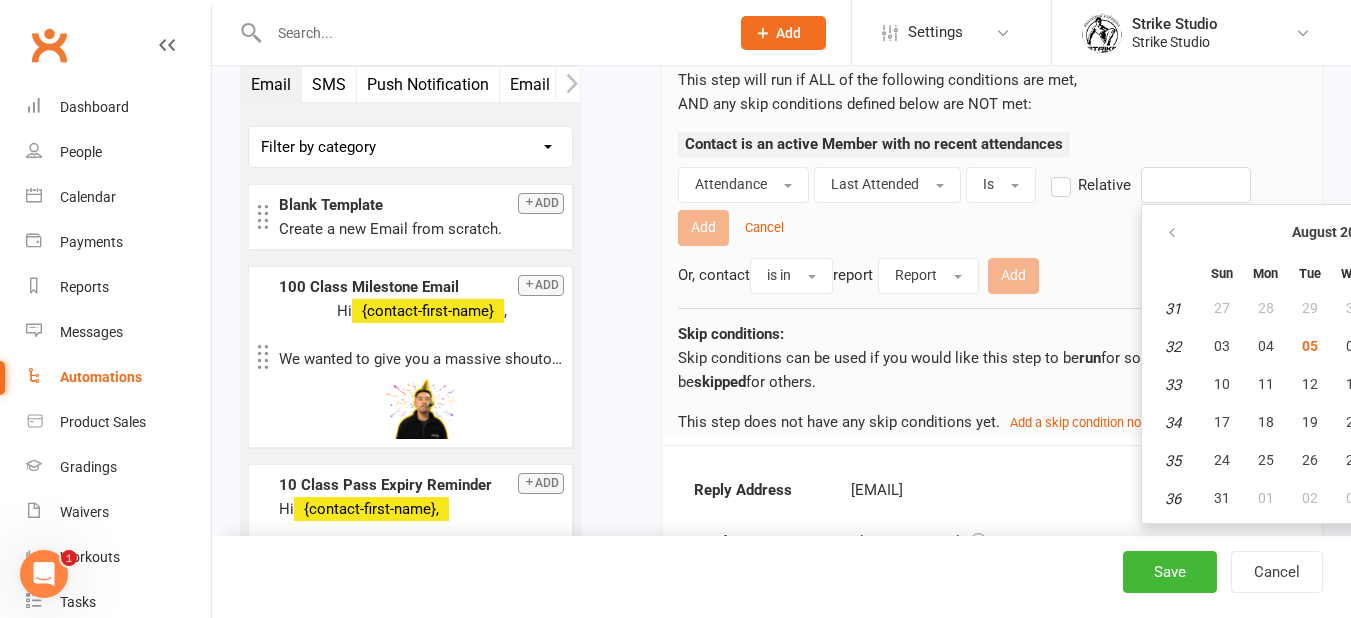 scroll, scrollTop: 1753, scrollLeft: 0, axis: vertical 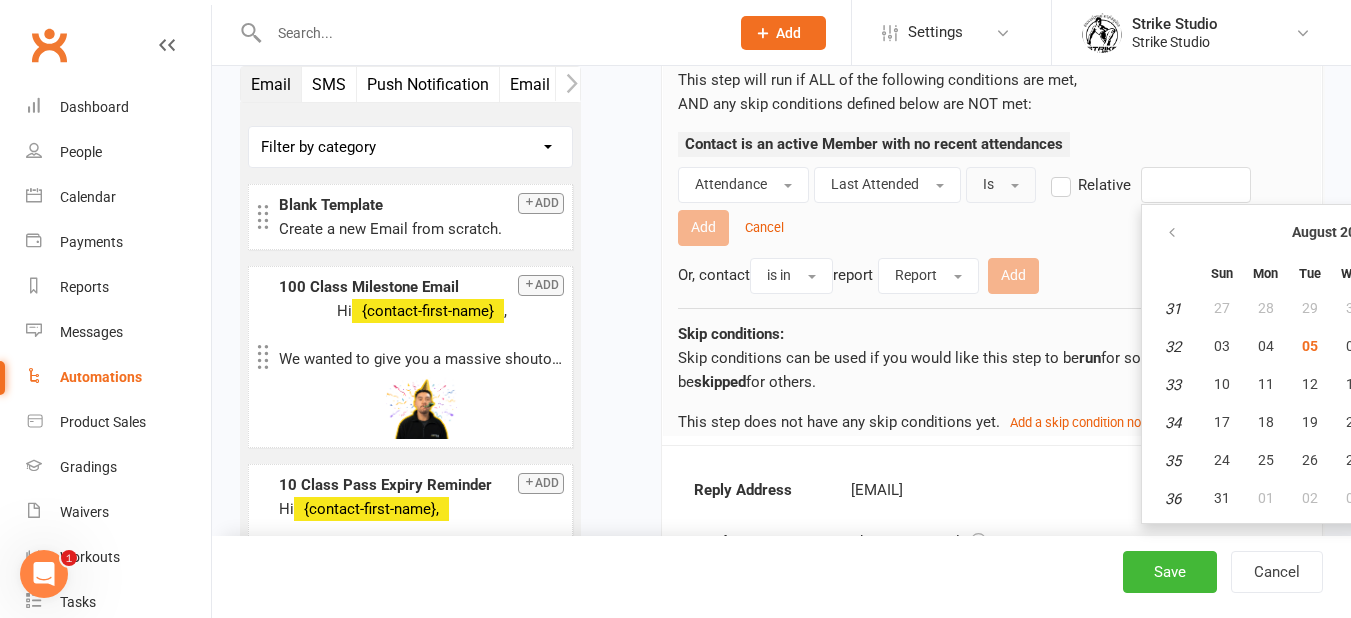click on "Is" at bounding box center [1001, 185] 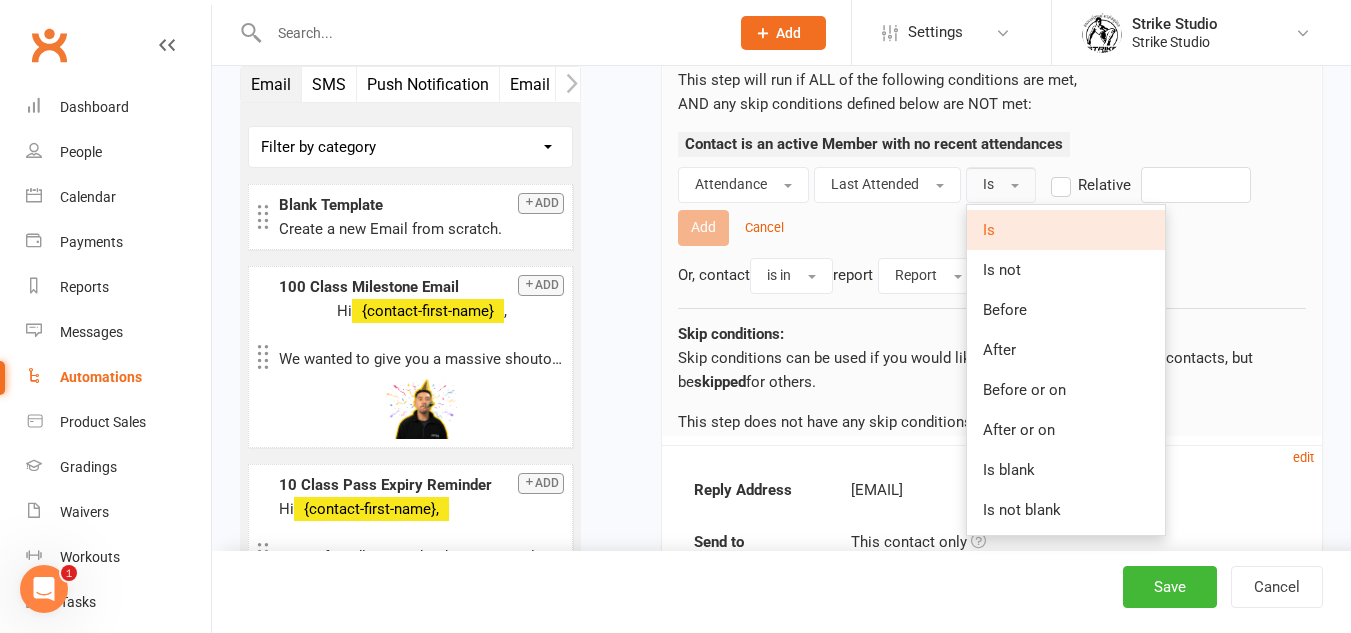 scroll, scrollTop: 1738, scrollLeft: 0, axis: vertical 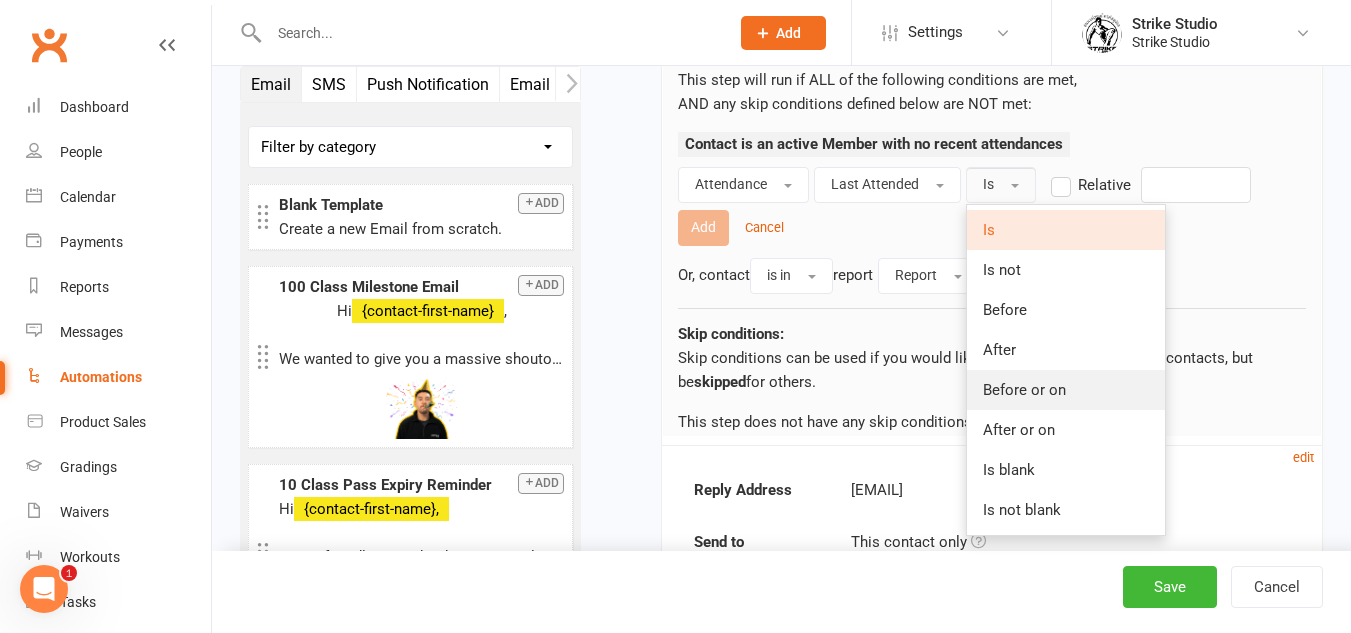 click on "Before or on" at bounding box center (1024, 390) 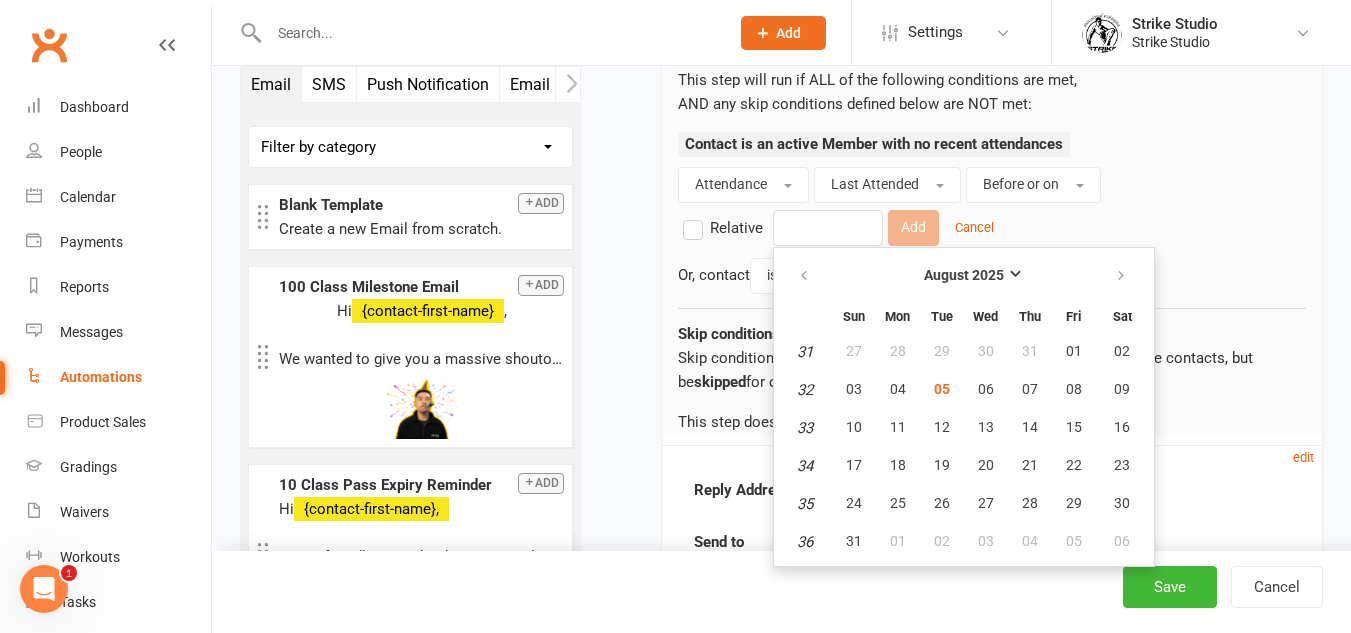 click at bounding box center (828, 228) 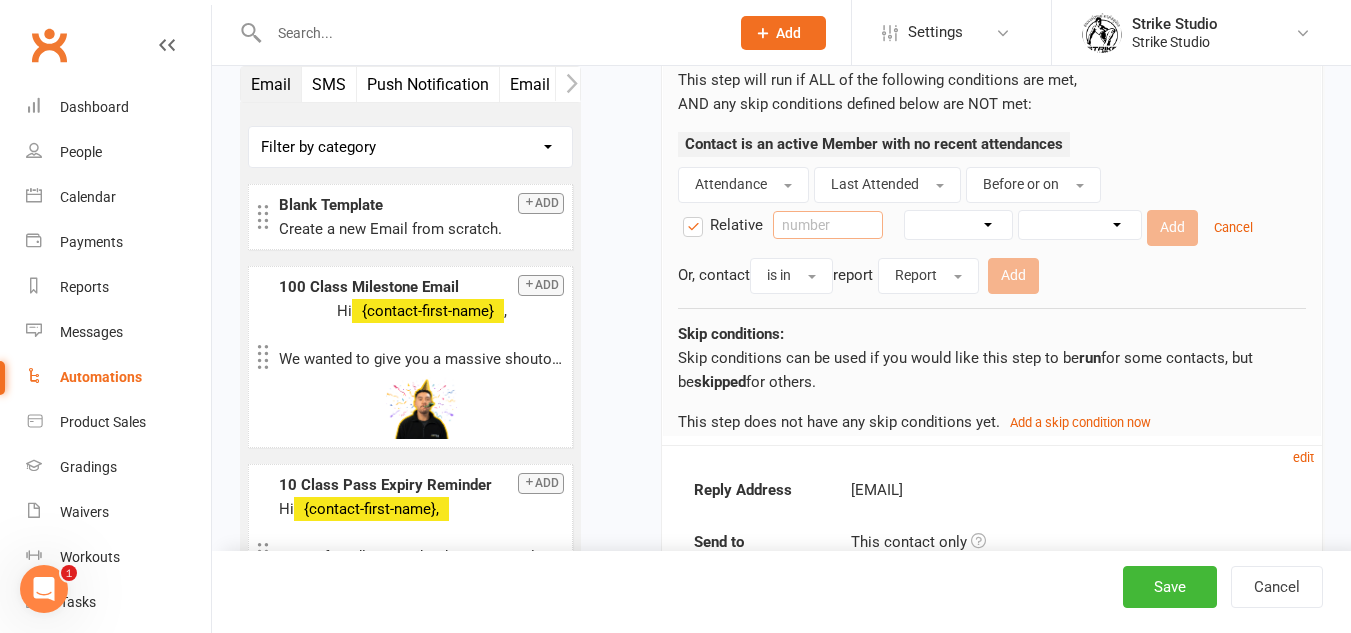 click at bounding box center (828, 225) 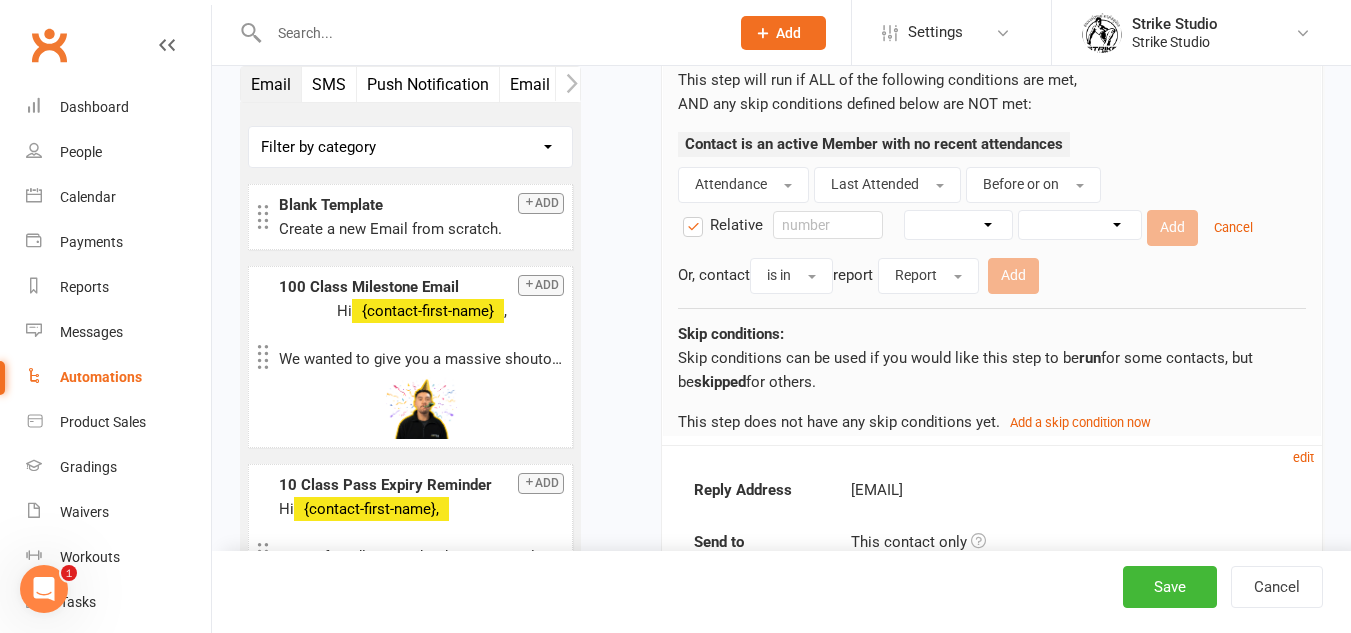 click on "Days Weeks Months Years" at bounding box center [958, 225] 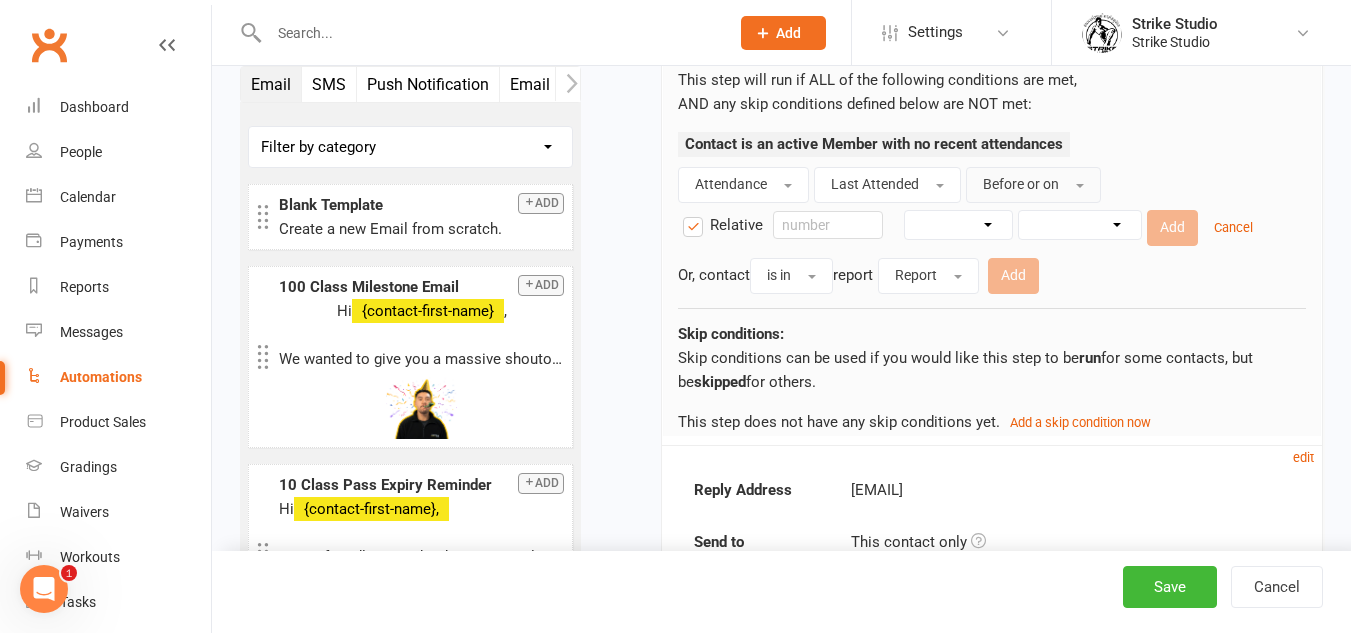 drag, startPoint x: 991, startPoint y: 217, endPoint x: 1004, endPoint y: 198, distance: 23.021729 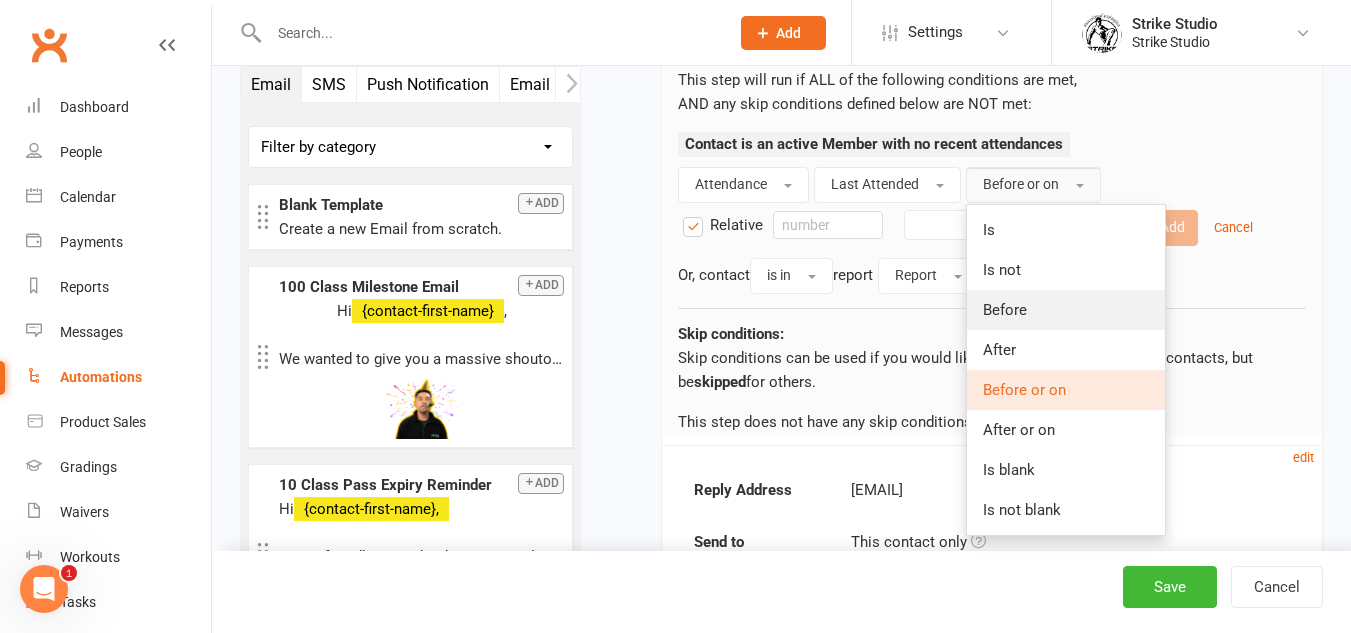 click on "Before" at bounding box center (1066, 310) 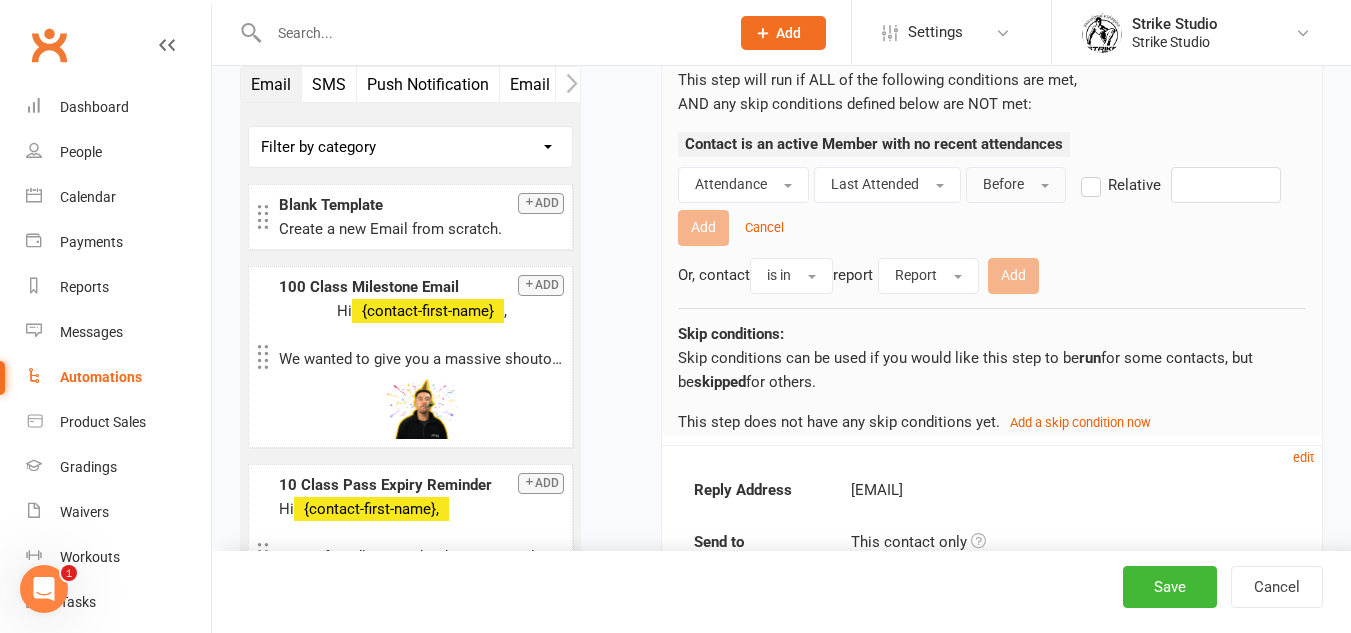 click on "Contact is an active Member with no recent attendances" at bounding box center (992, 149) 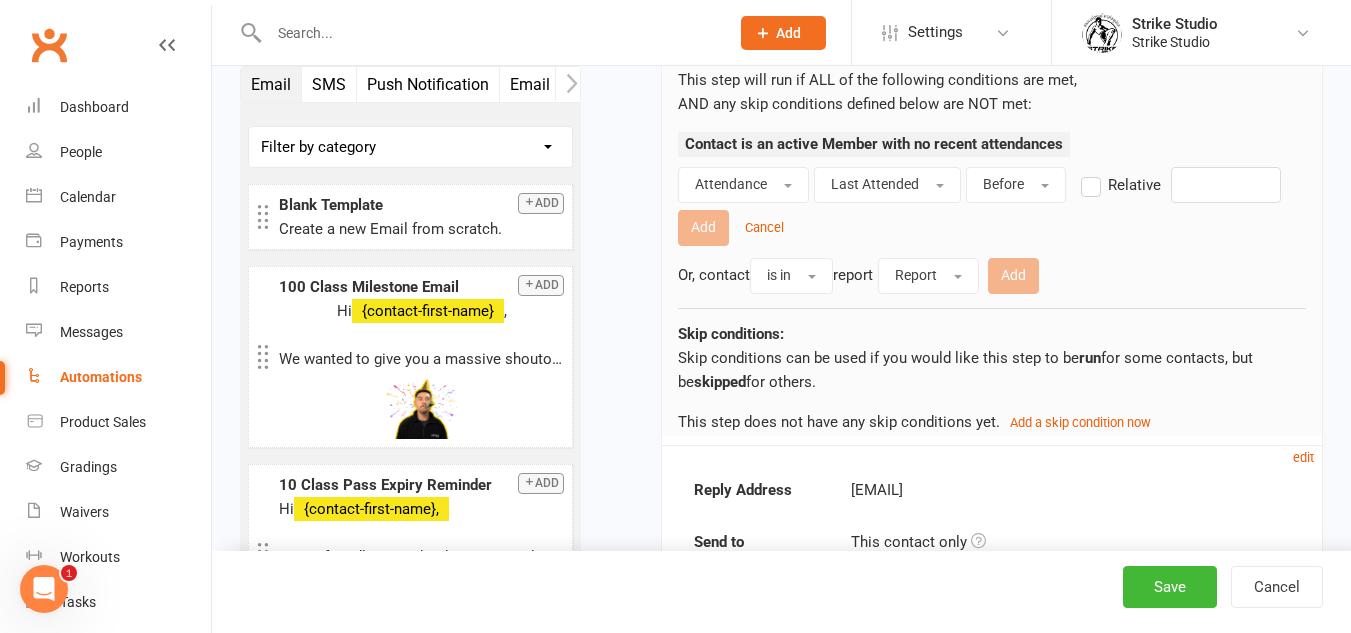 click on "Relative" at bounding box center [1087, 173] 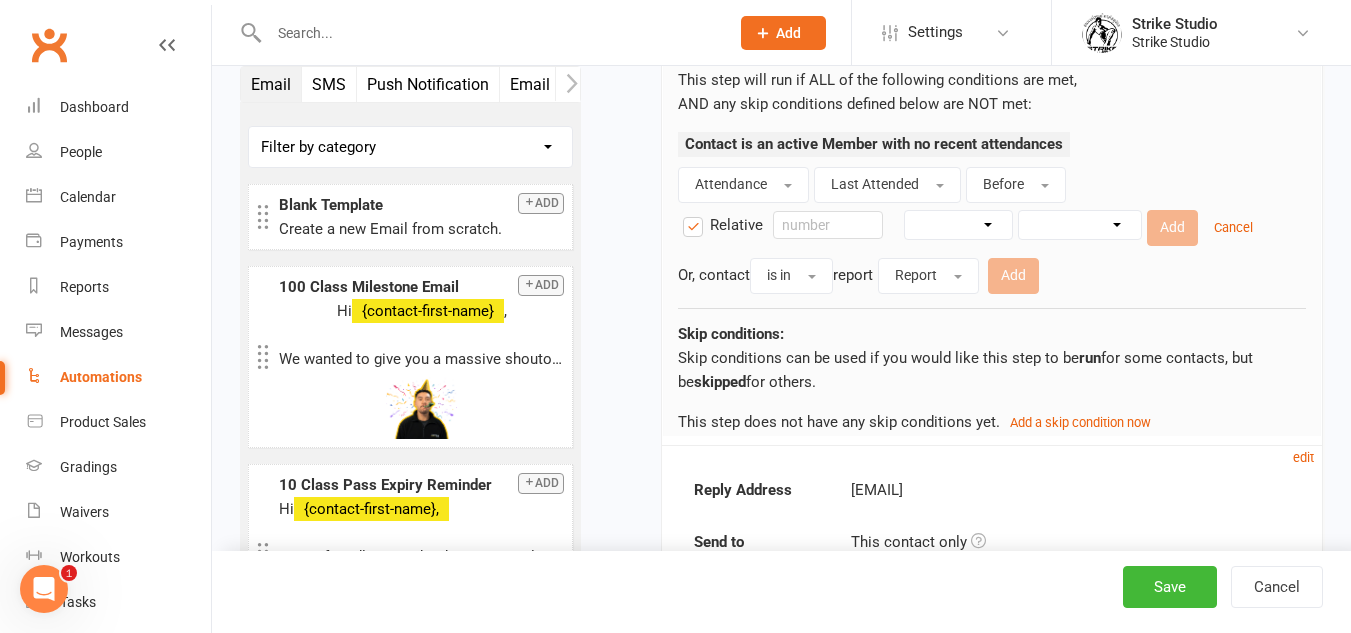 drag, startPoint x: 952, startPoint y: 237, endPoint x: 1005, endPoint y: 232, distance: 53.235325 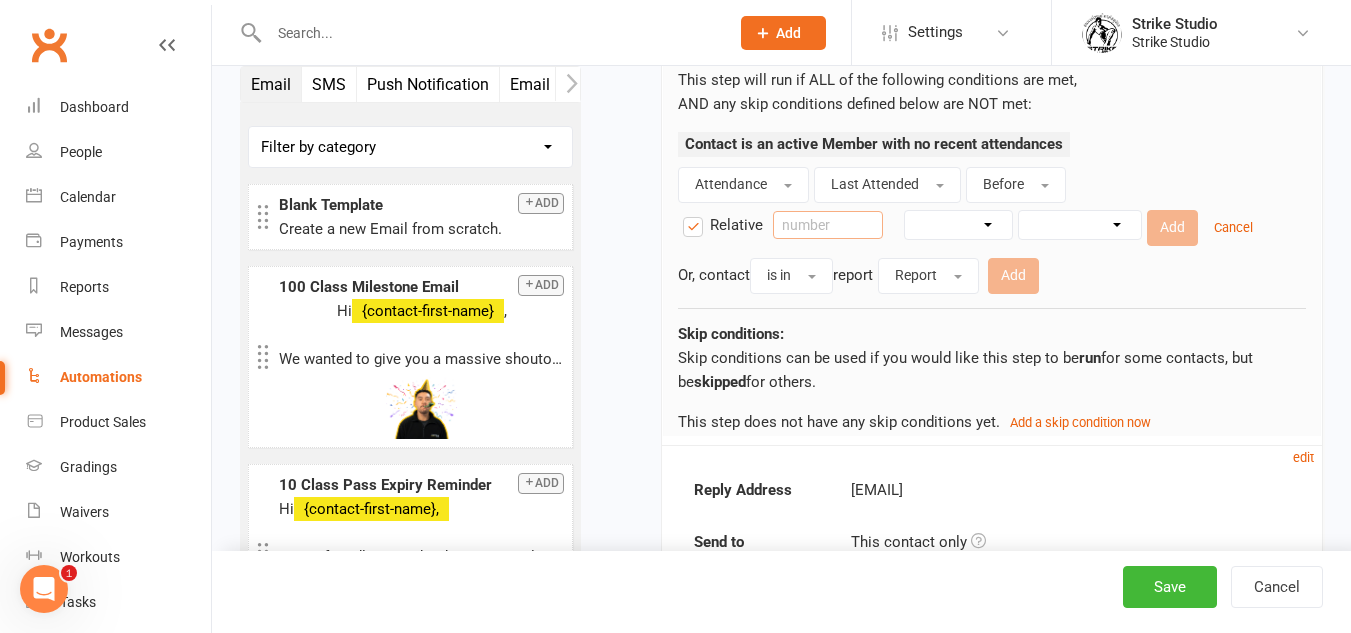 click at bounding box center (828, 225) 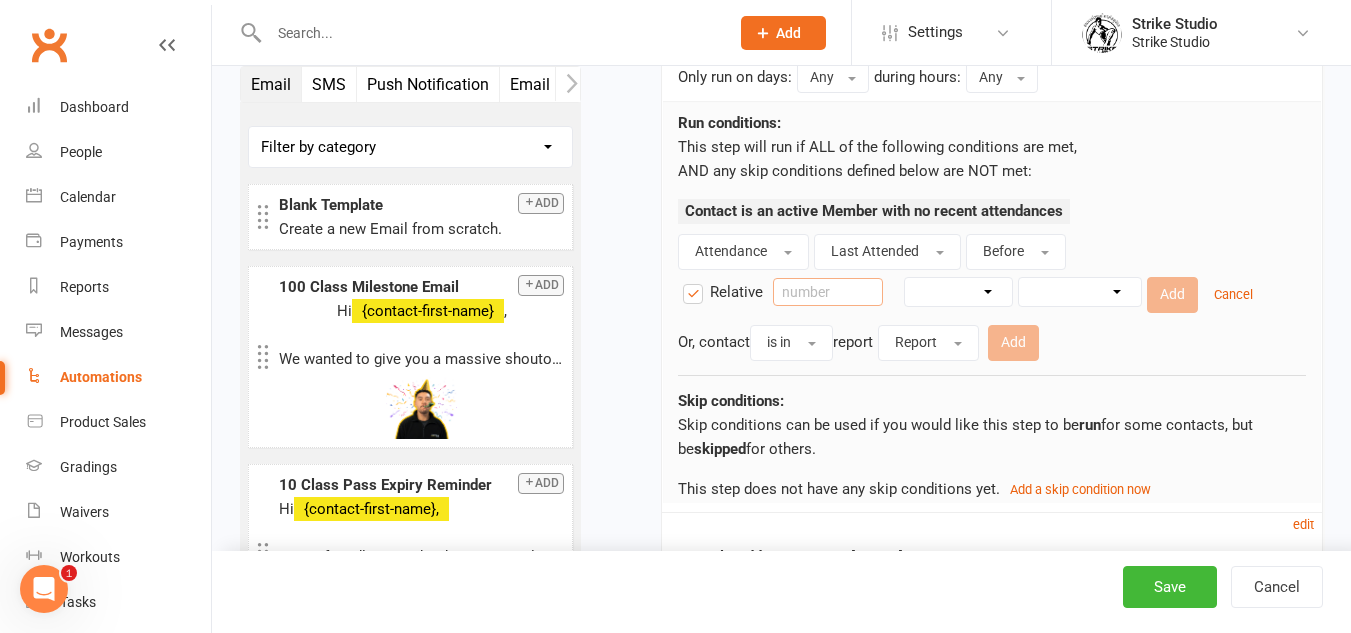 scroll, scrollTop: 905, scrollLeft: 0, axis: vertical 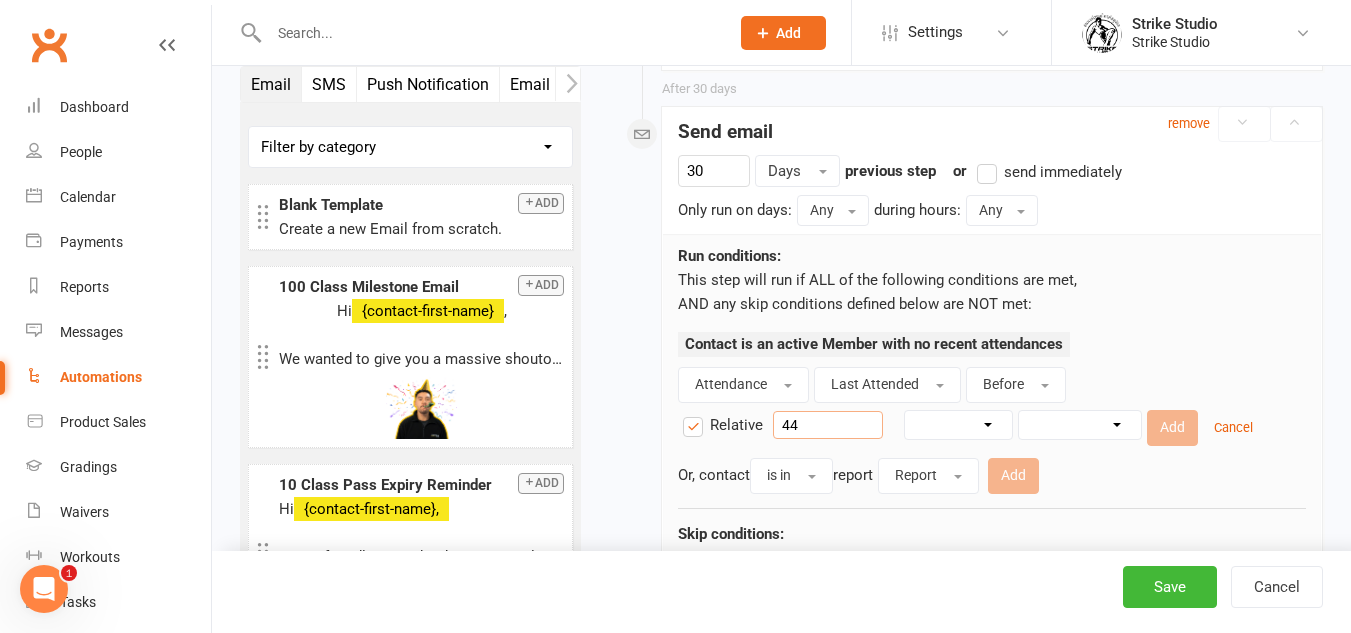 type on "44" 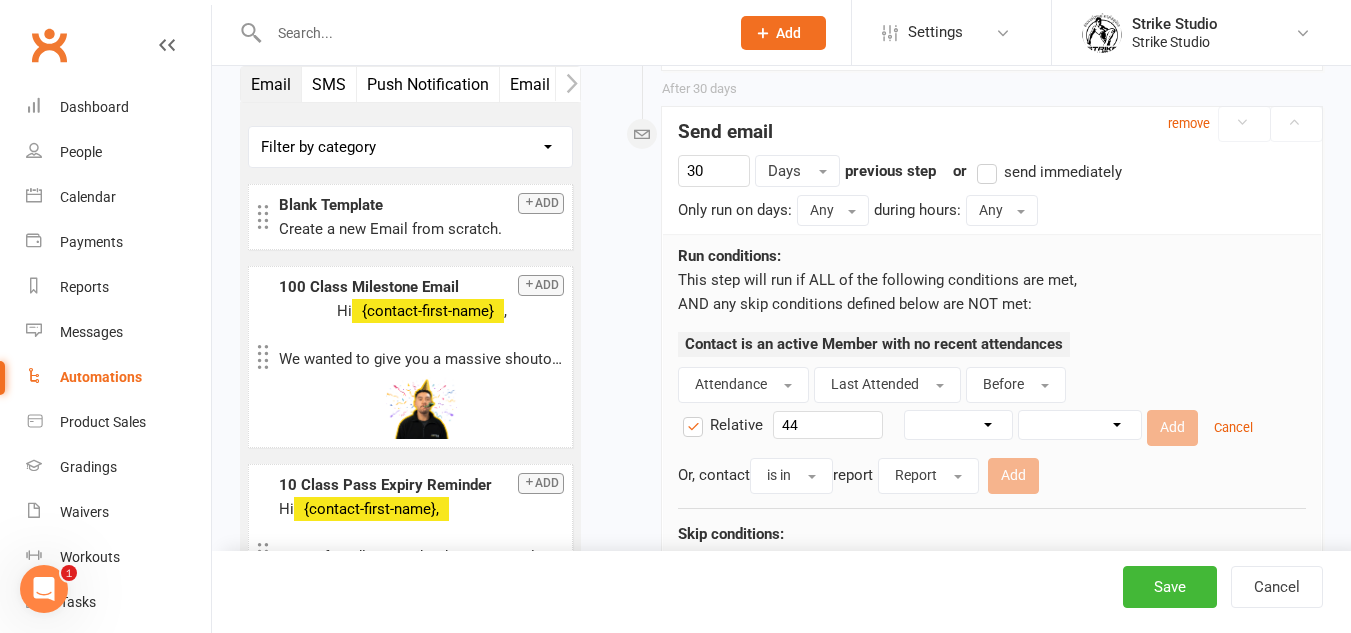 click on "Days Weeks Months Years" at bounding box center [958, 425] 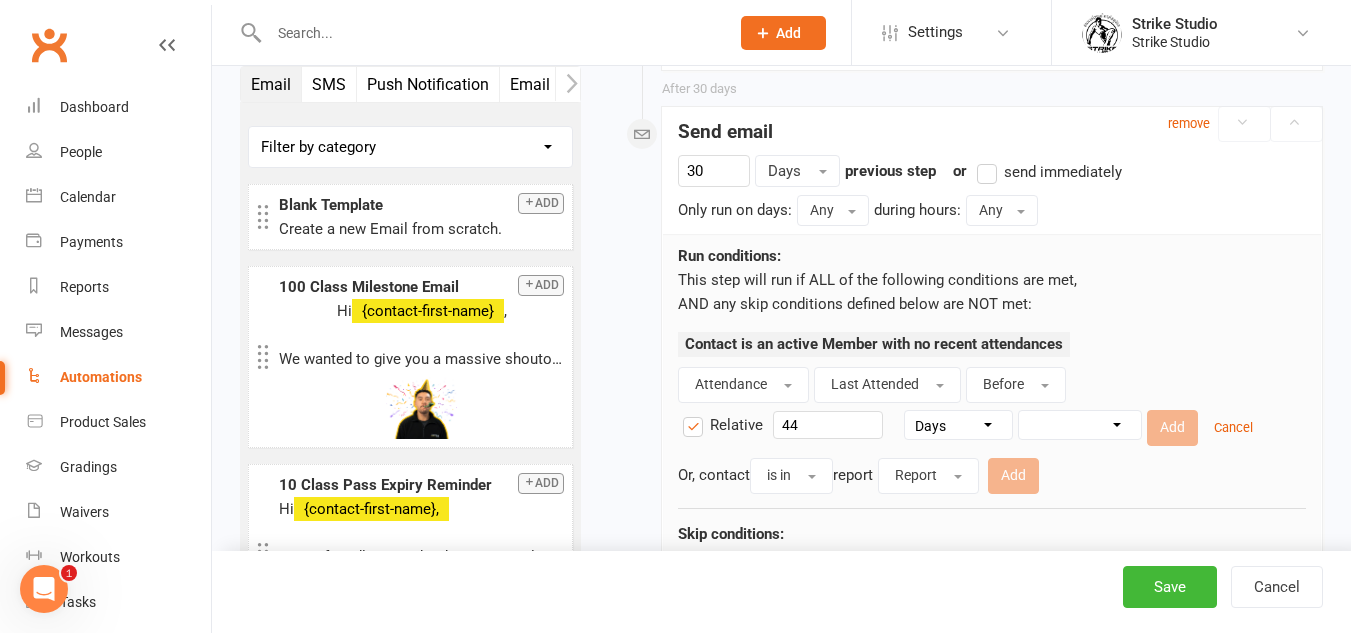 click on "Days Weeks Months Years" at bounding box center (958, 425) 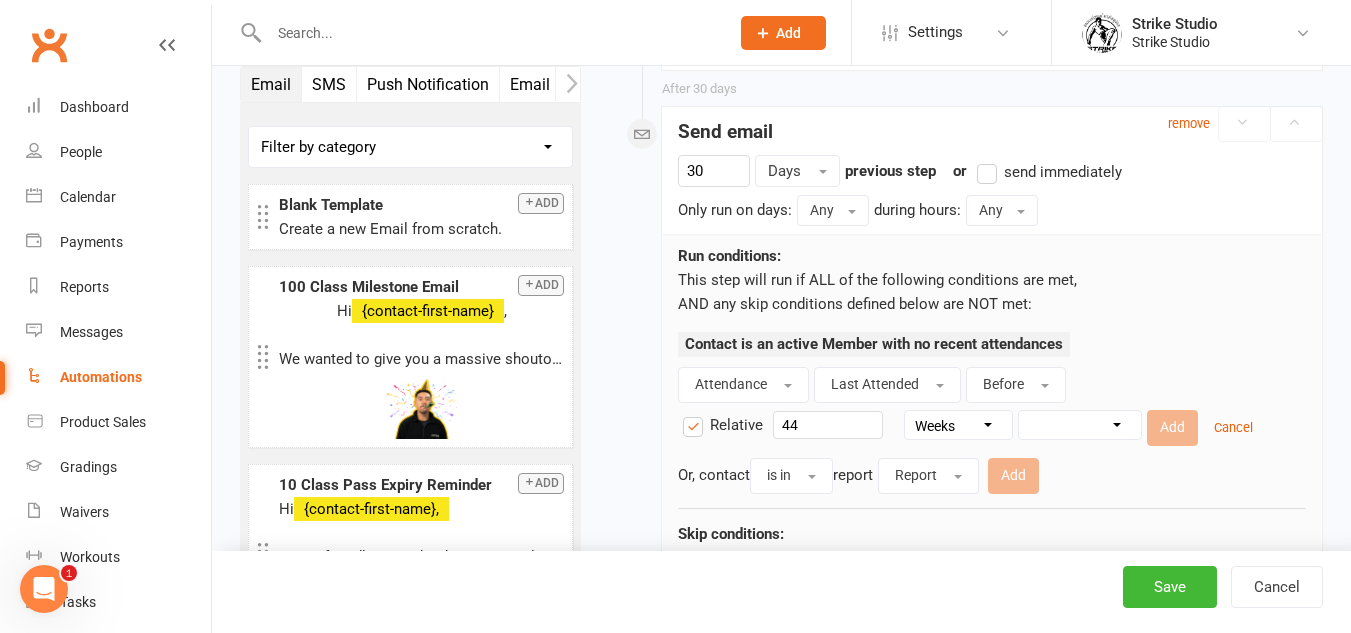 click on "From now Ago" at bounding box center (1080, 425) 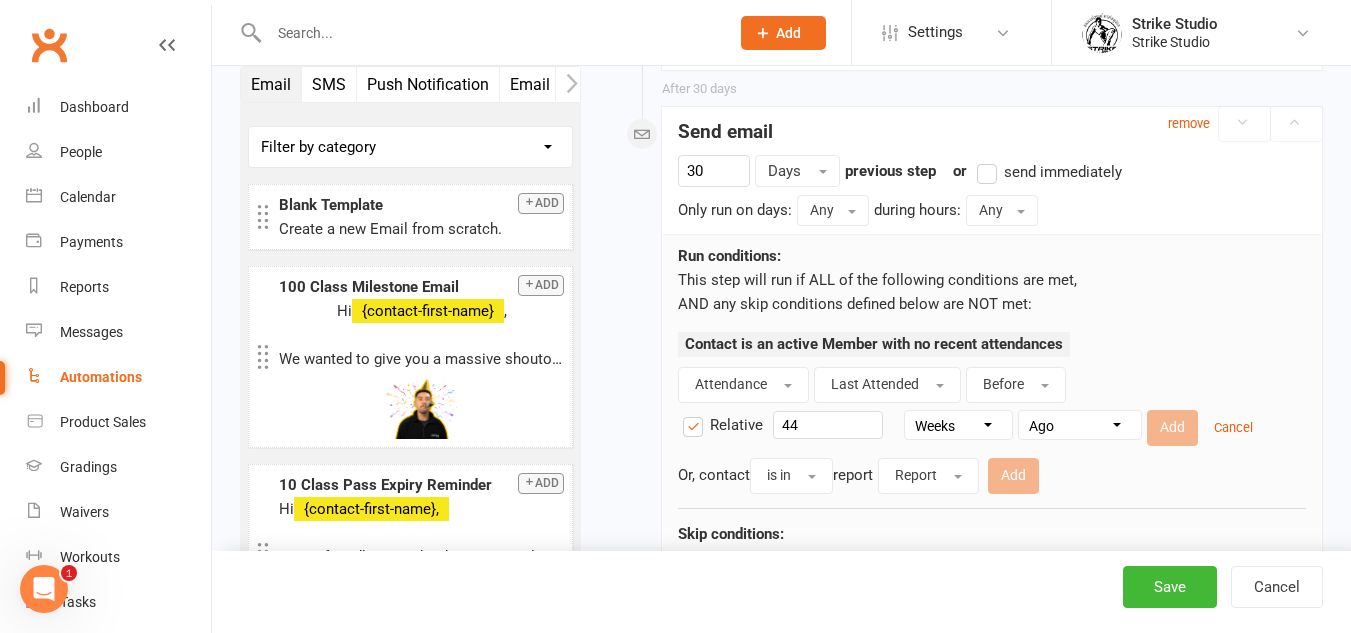 click on "From now Ago" at bounding box center [1080, 425] 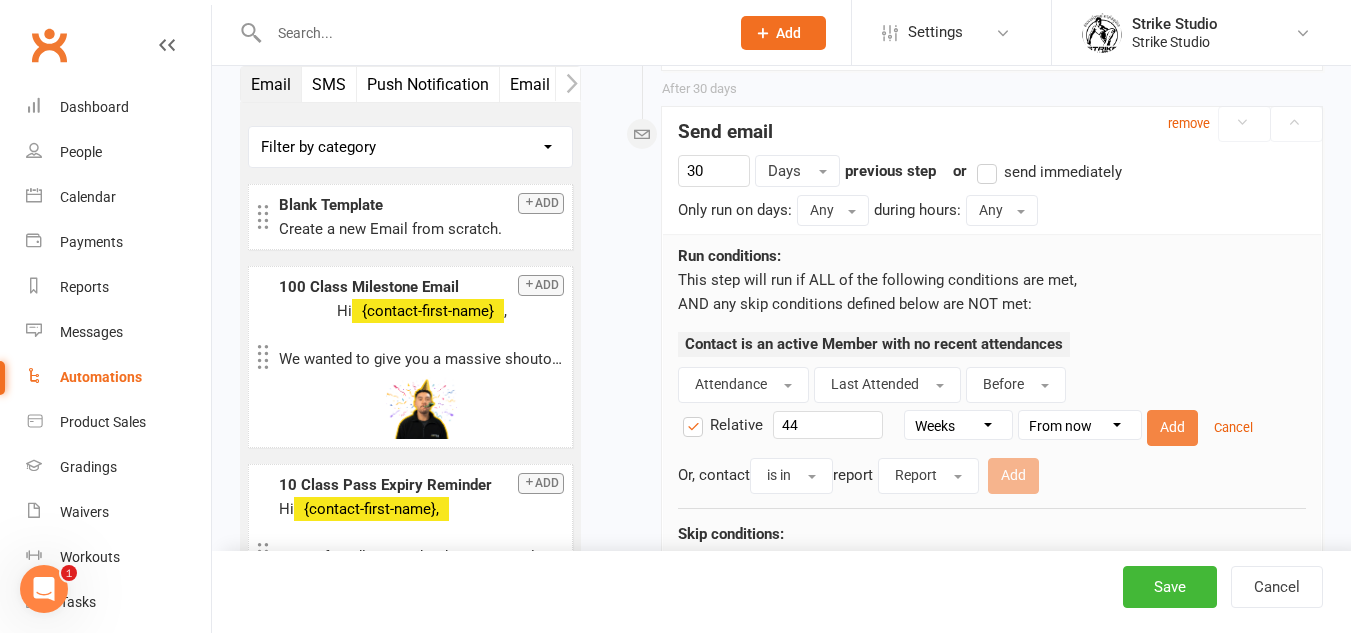 click on "Add" at bounding box center (1172, 428) 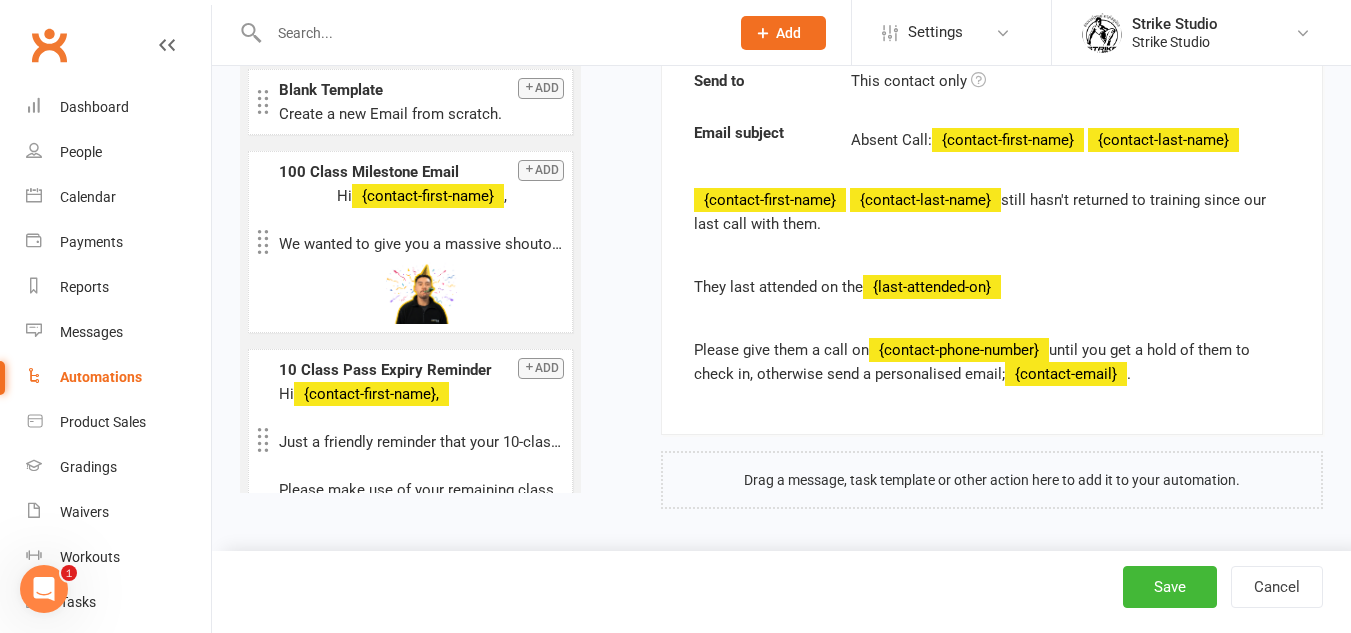 scroll, scrollTop: 1499, scrollLeft: 0, axis: vertical 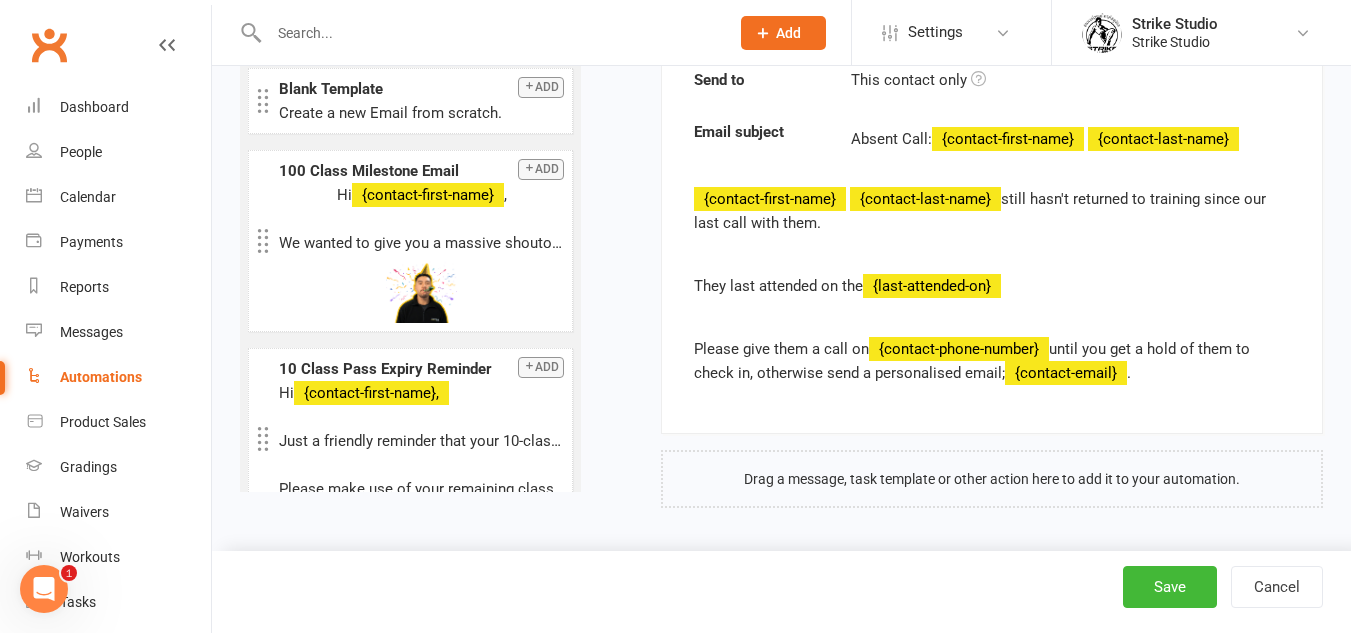 click at bounding box center (992, 254) 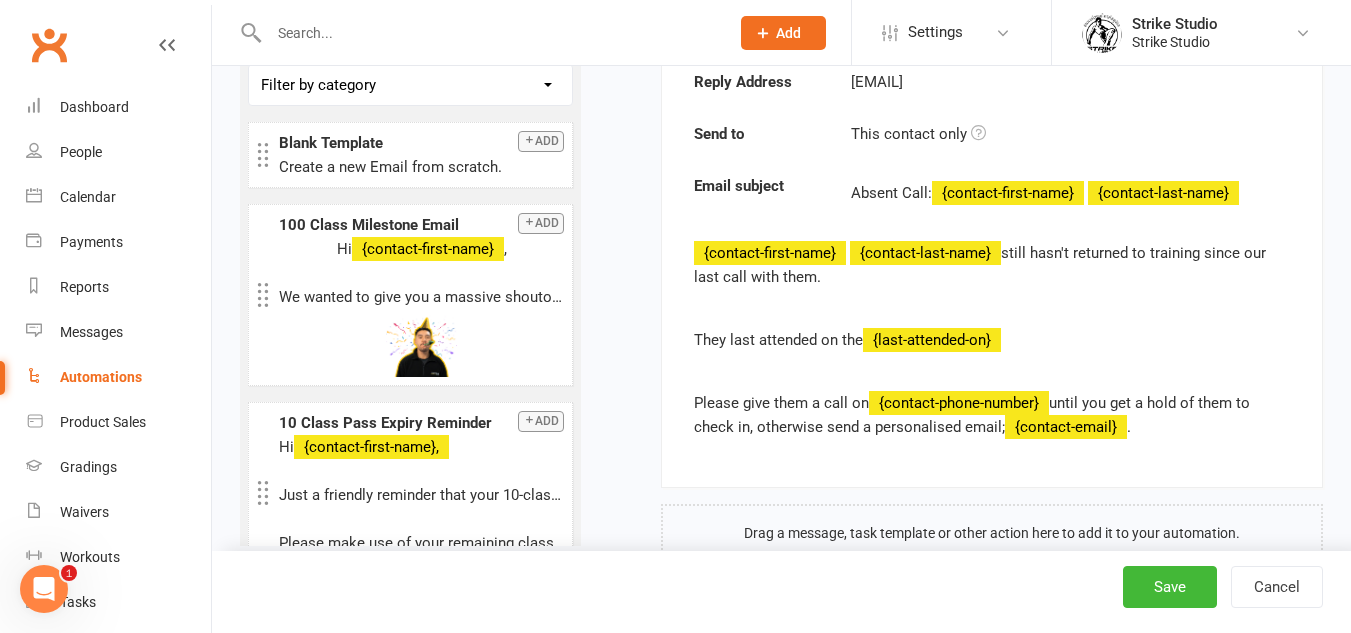 scroll, scrollTop: 1399, scrollLeft: 0, axis: vertical 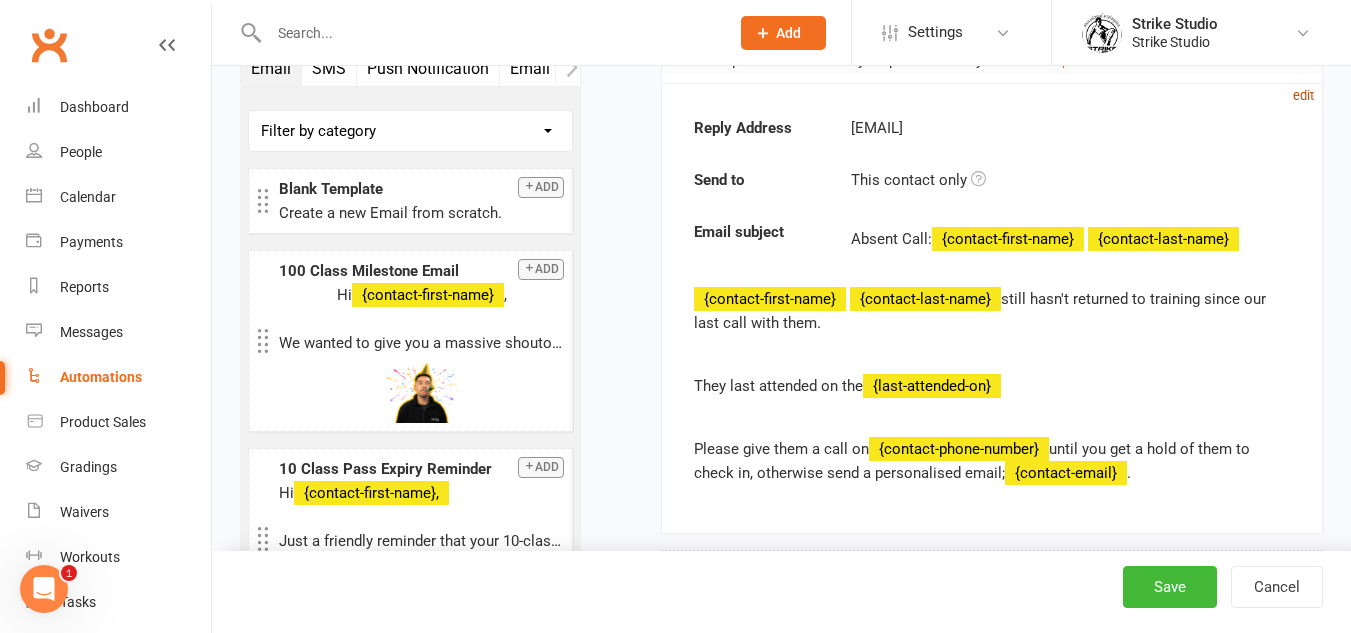 click on "edit" at bounding box center (1303, 95) 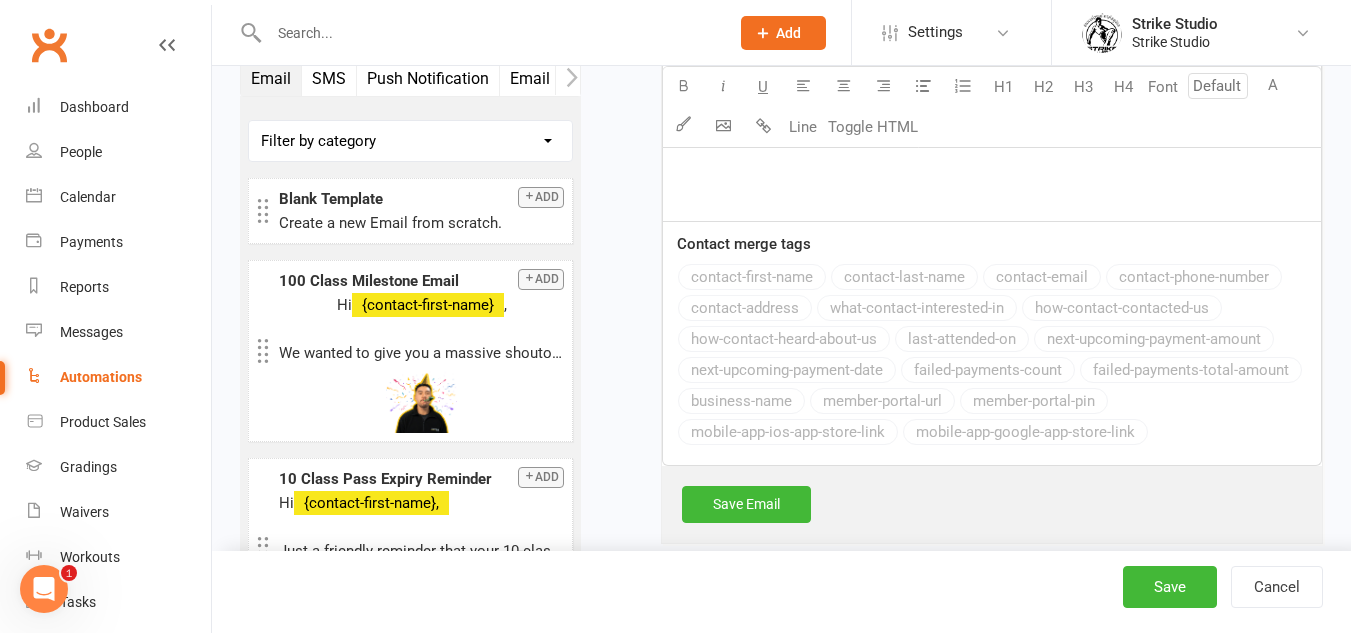 scroll, scrollTop: 2096, scrollLeft: 0, axis: vertical 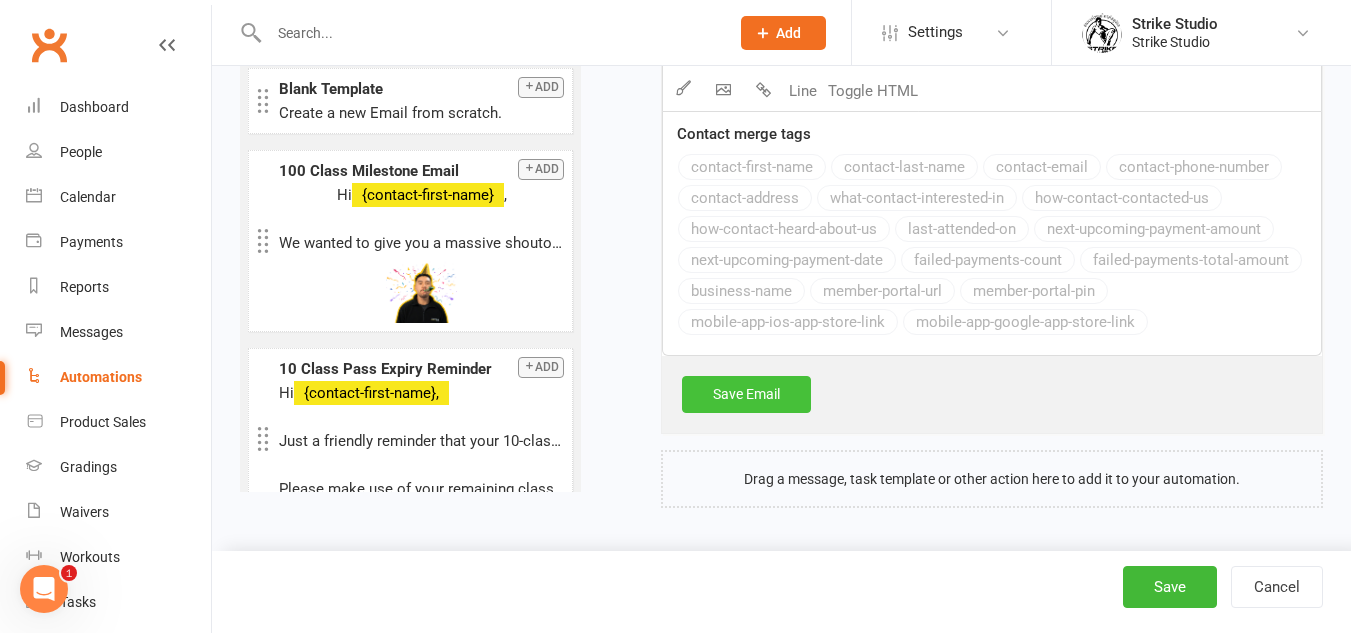 click on "Save Email" at bounding box center [746, 394] 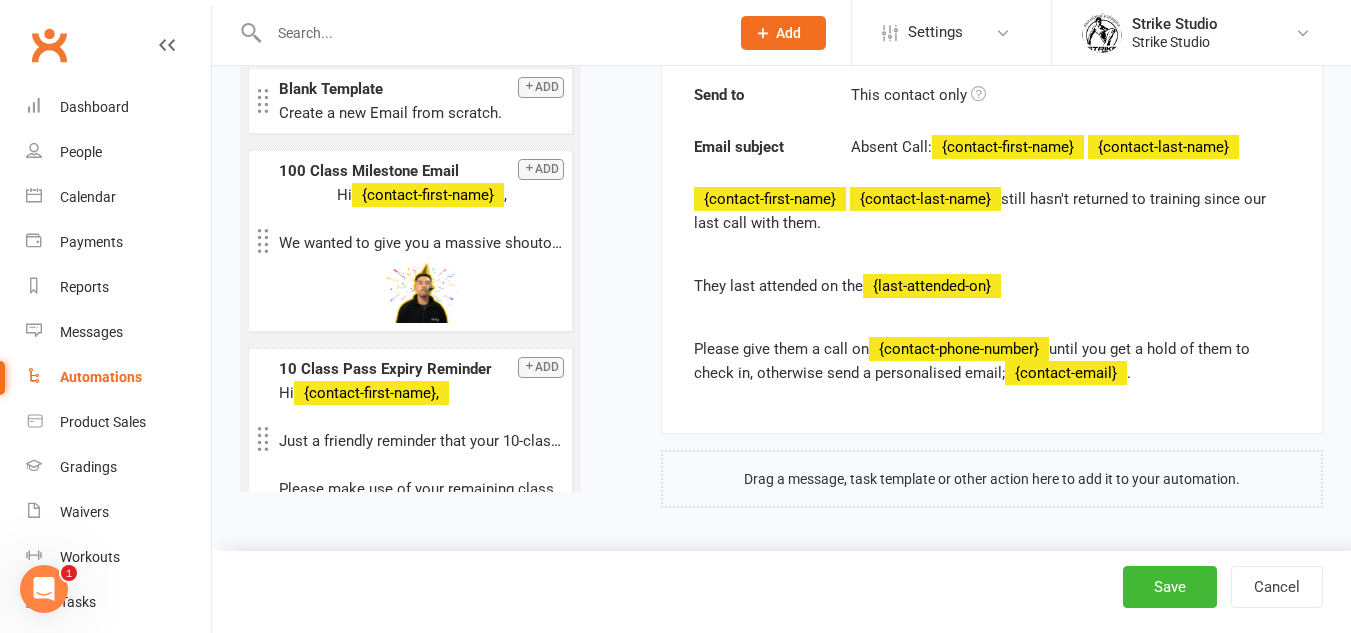 scroll, scrollTop: 1484, scrollLeft: 0, axis: vertical 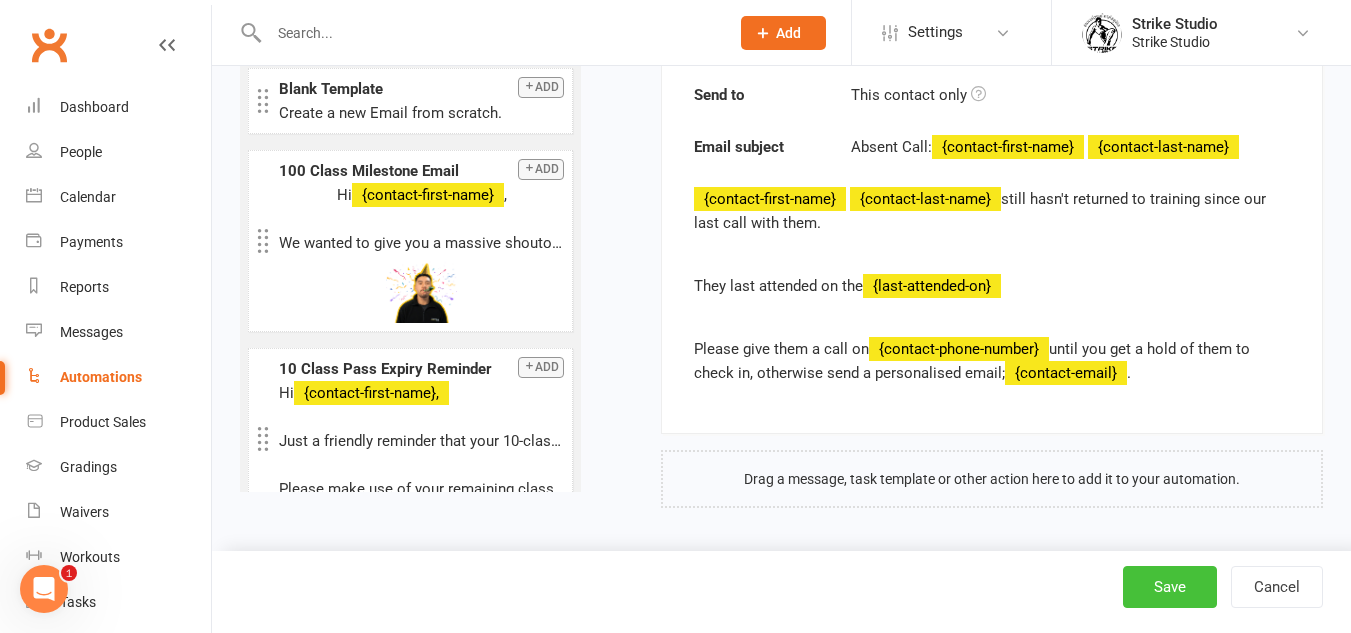 click on "Save" at bounding box center (1170, 587) 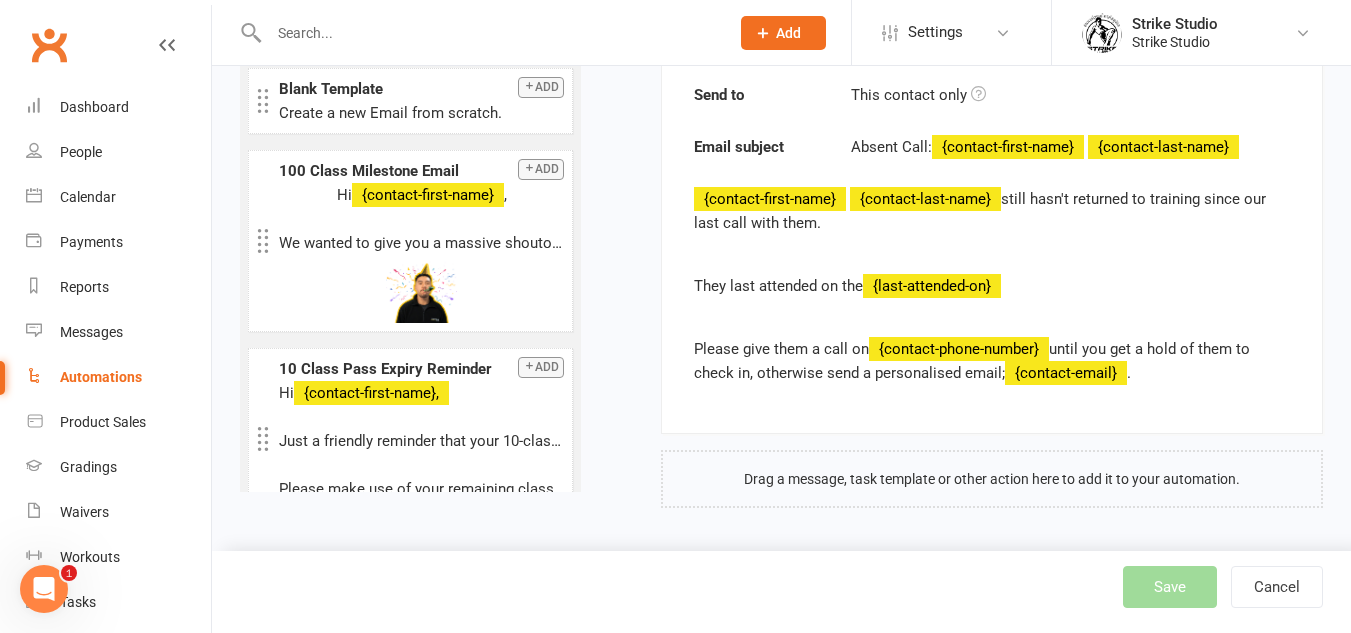 select on "100" 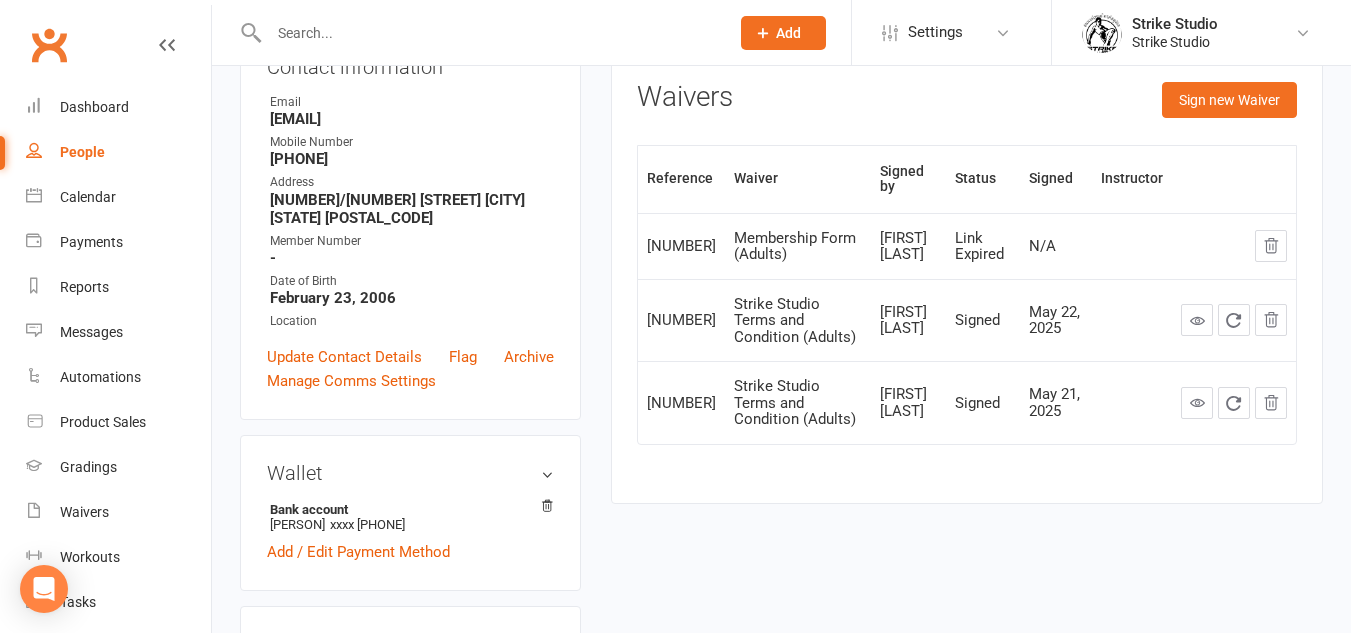 scroll, scrollTop: 600, scrollLeft: 0, axis: vertical 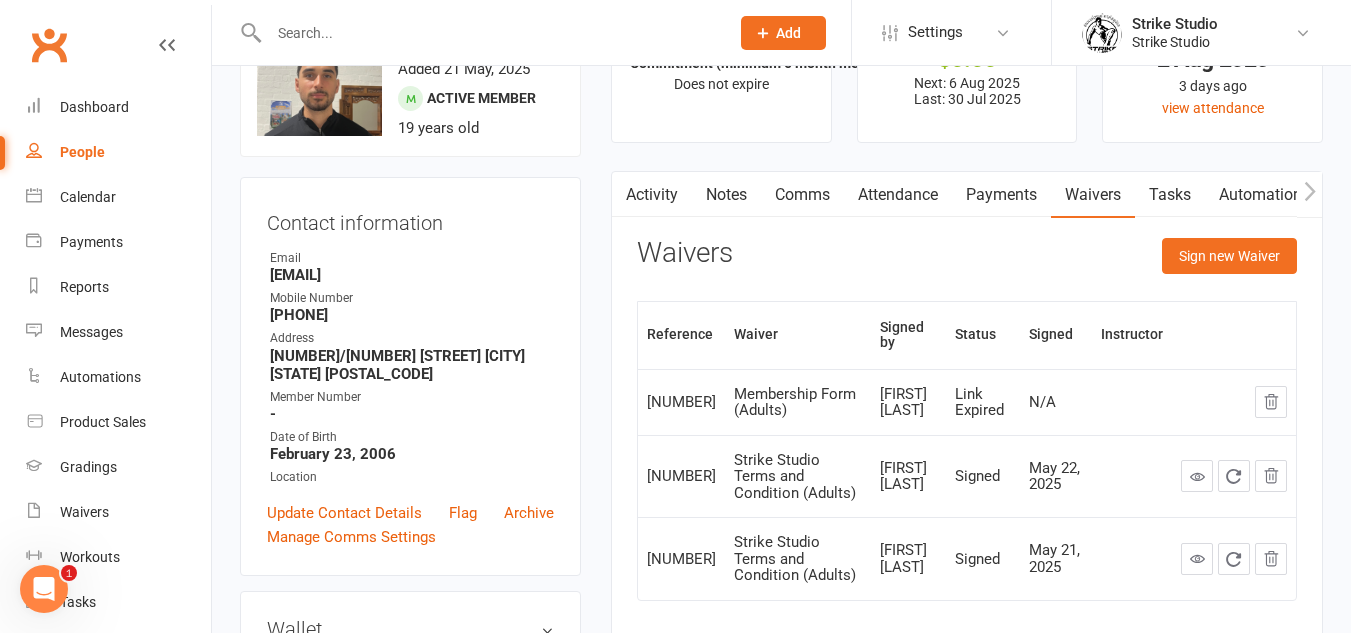 click on "Activity" at bounding box center (652, 195) 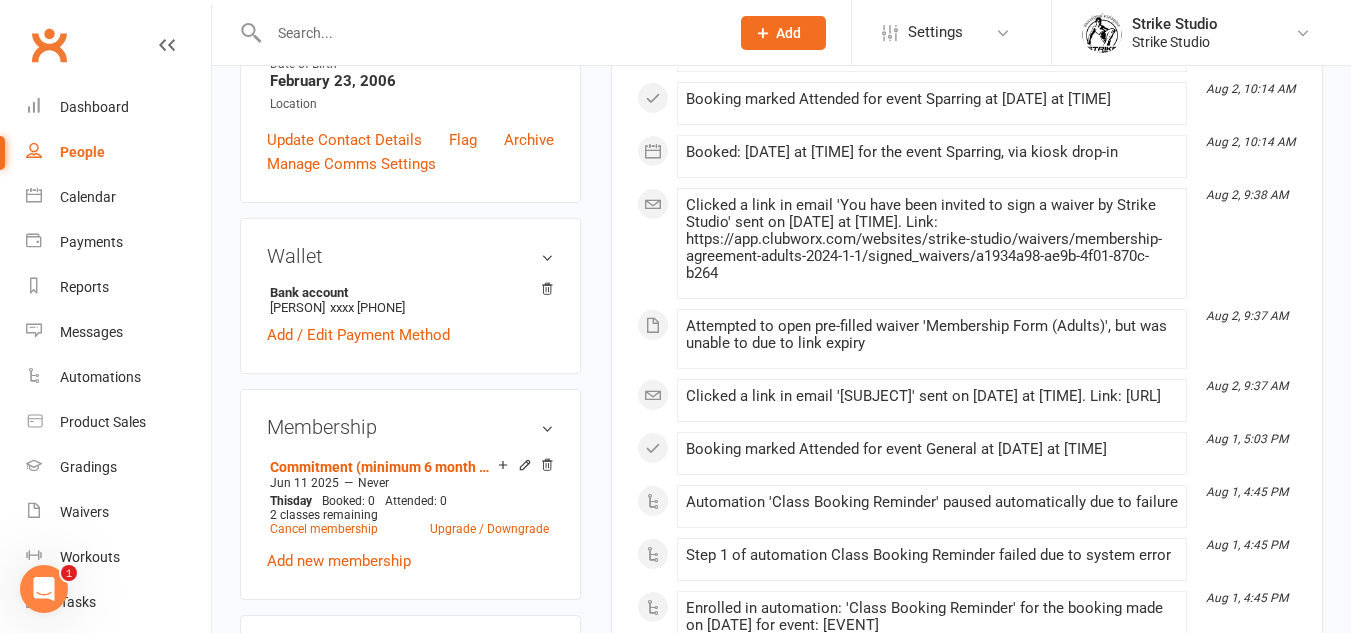 scroll, scrollTop: 500, scrollLeft: 0, axis: vertical 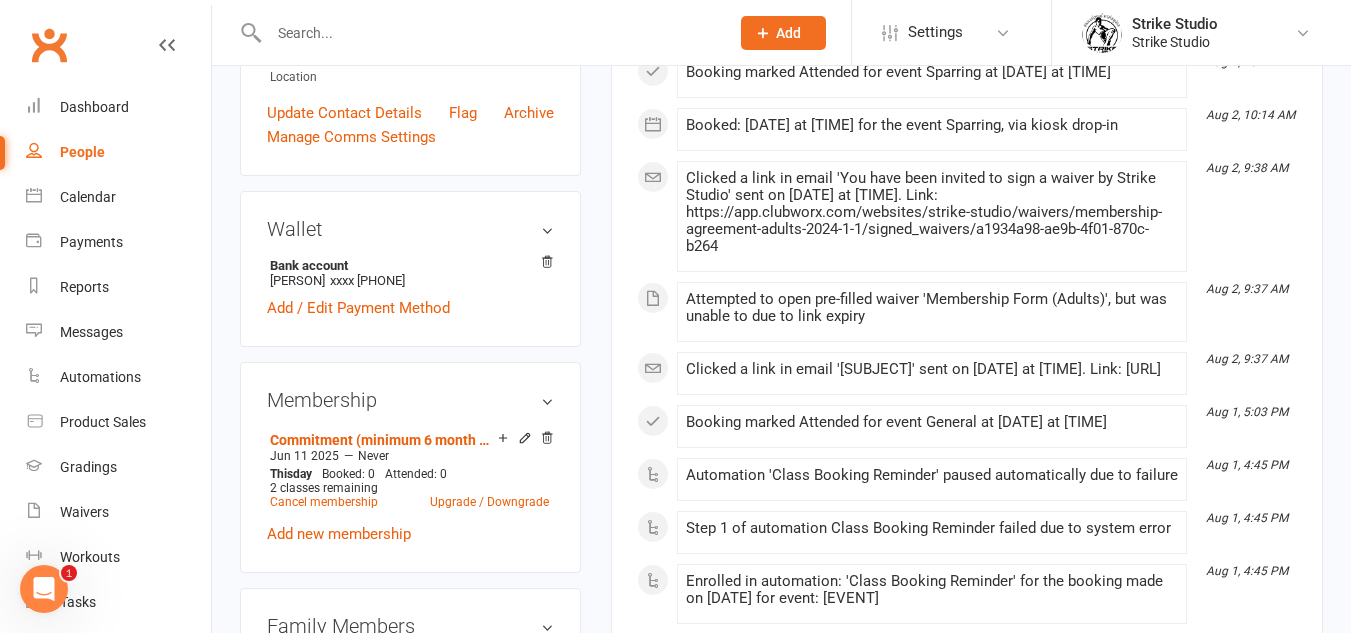 click at bounding box center (489, 33) 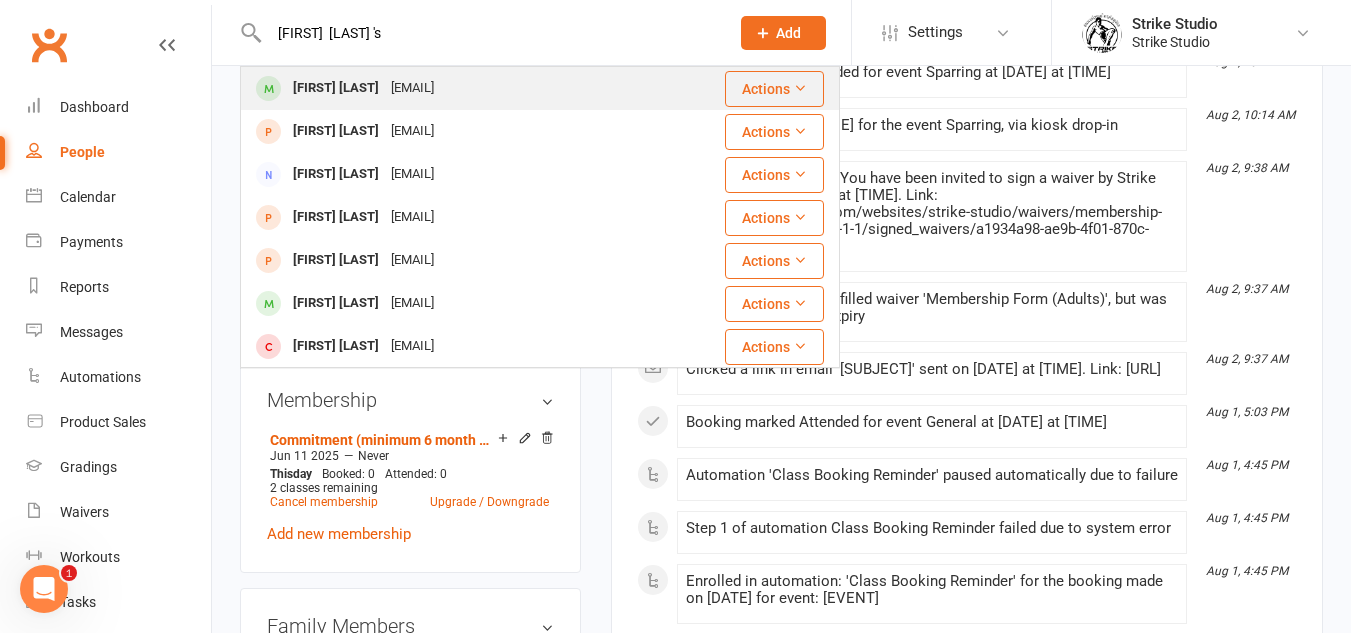 type on "[FIRST]  [LAST] 's" 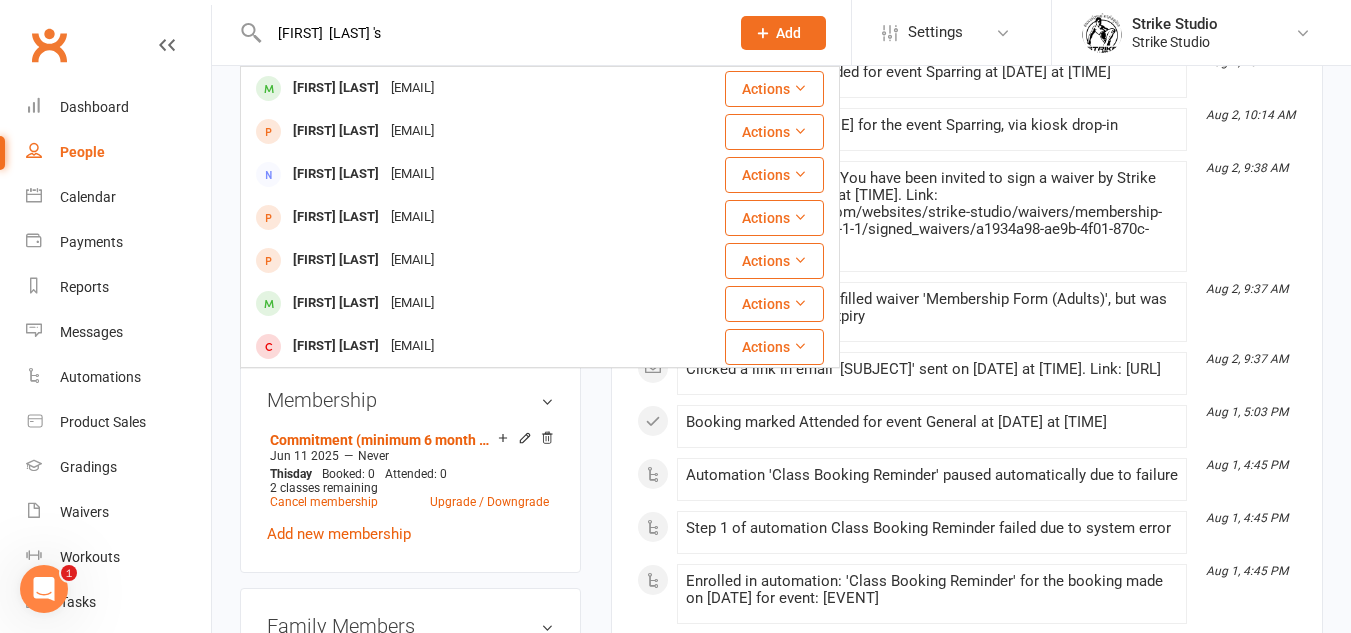 type 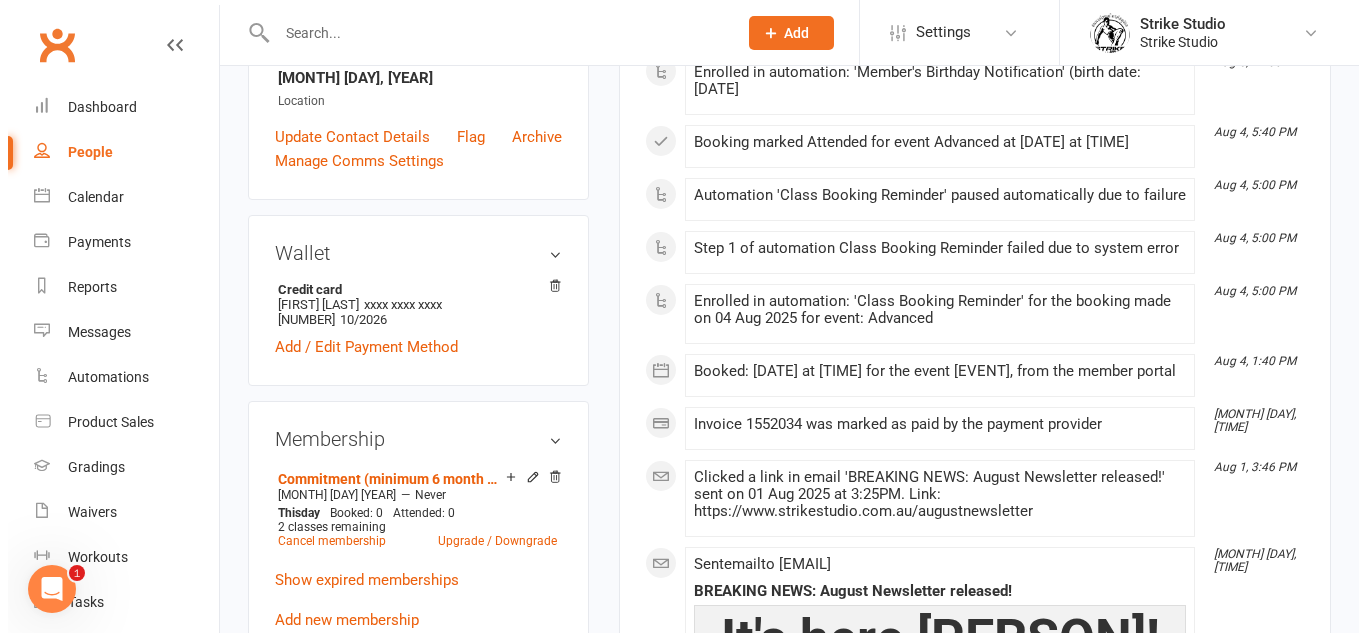 scroll, scrollTop: 0, scrollLeft: 0, axis: both 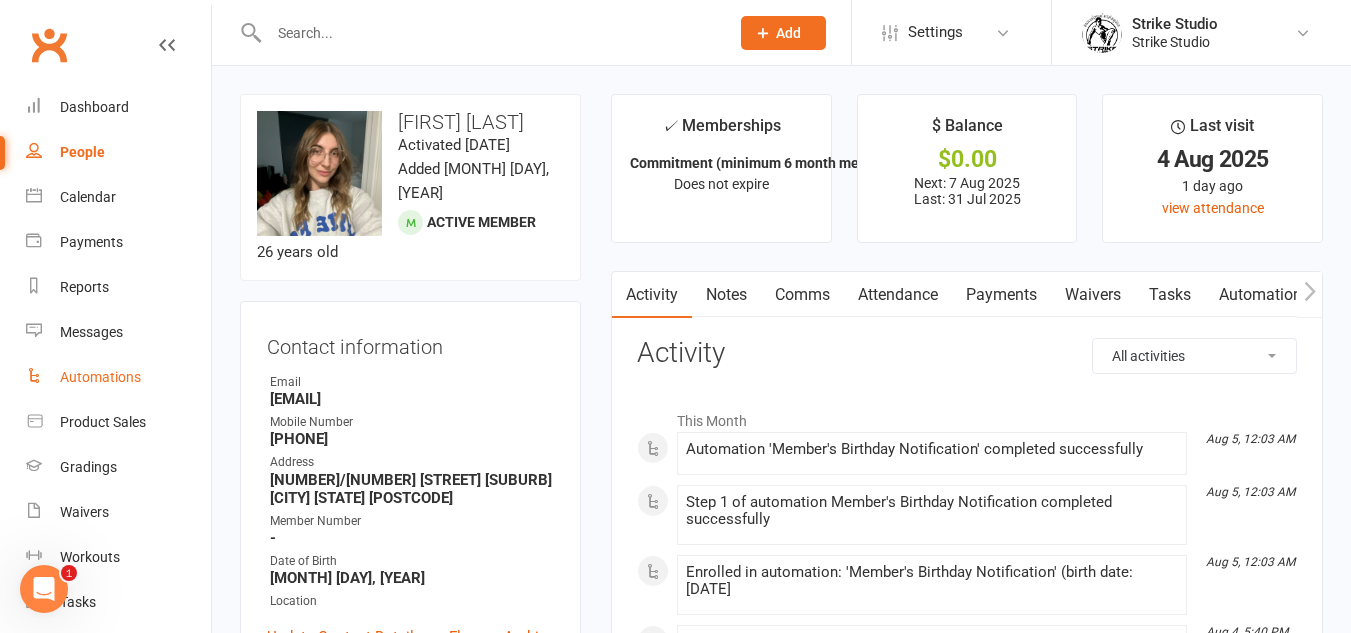 click on "Automations" at bounding box center [100, 377] 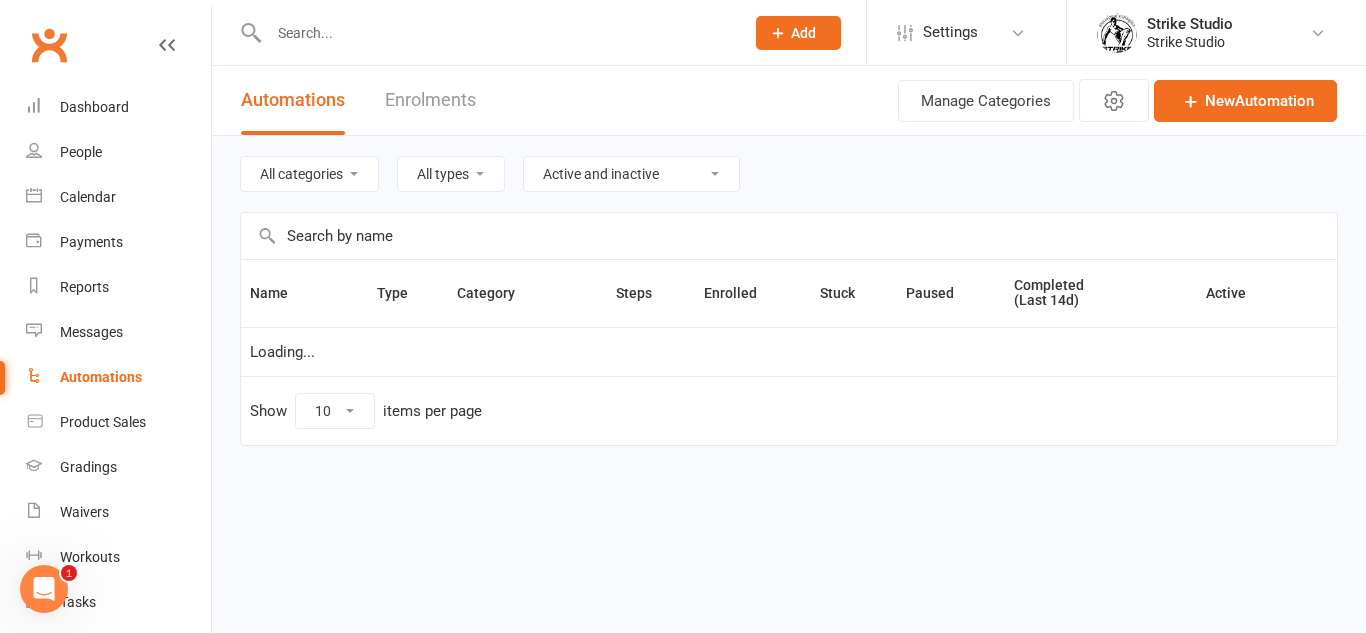 select on "100" 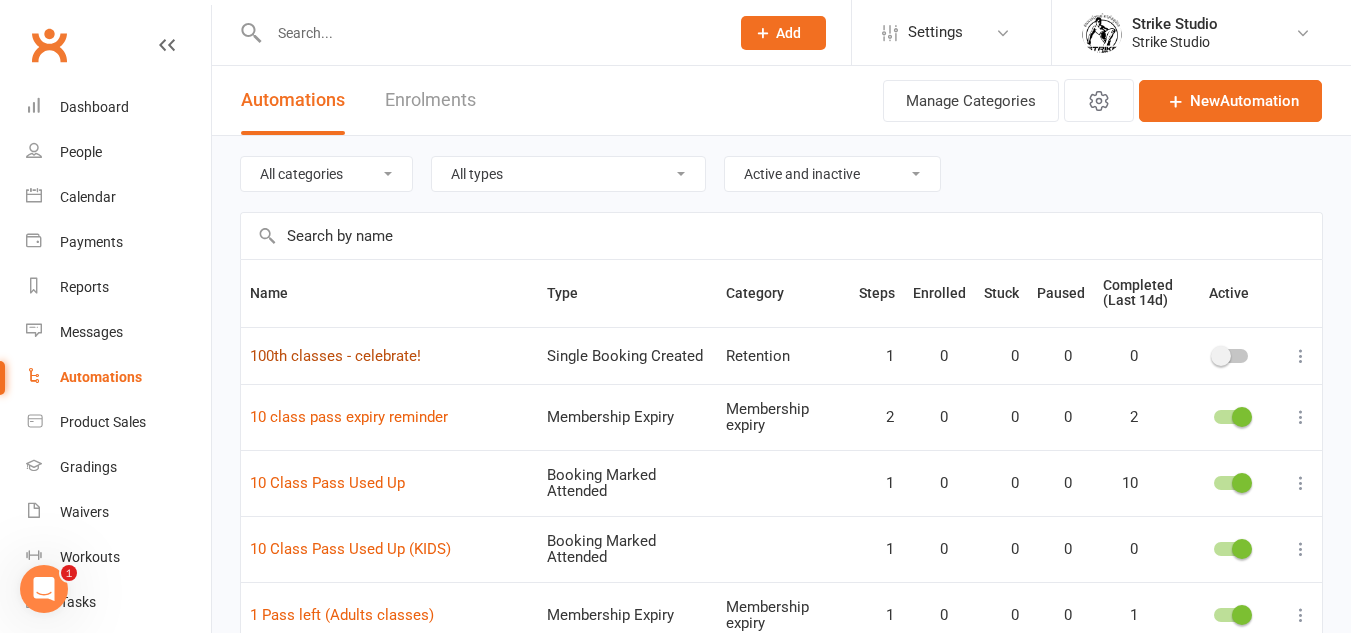 click on "100th classes - celebrate!" at bounding box center (335, 356) 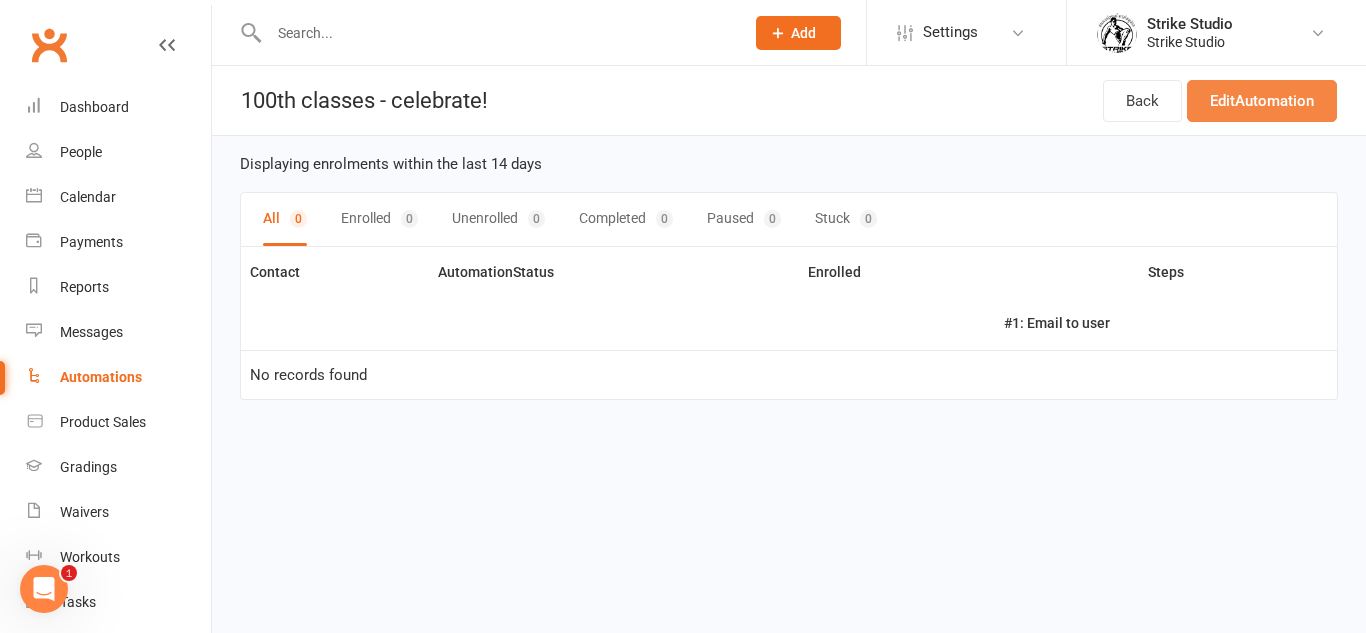 click on "Edit  Automation" at bounding box center (1262, 101) 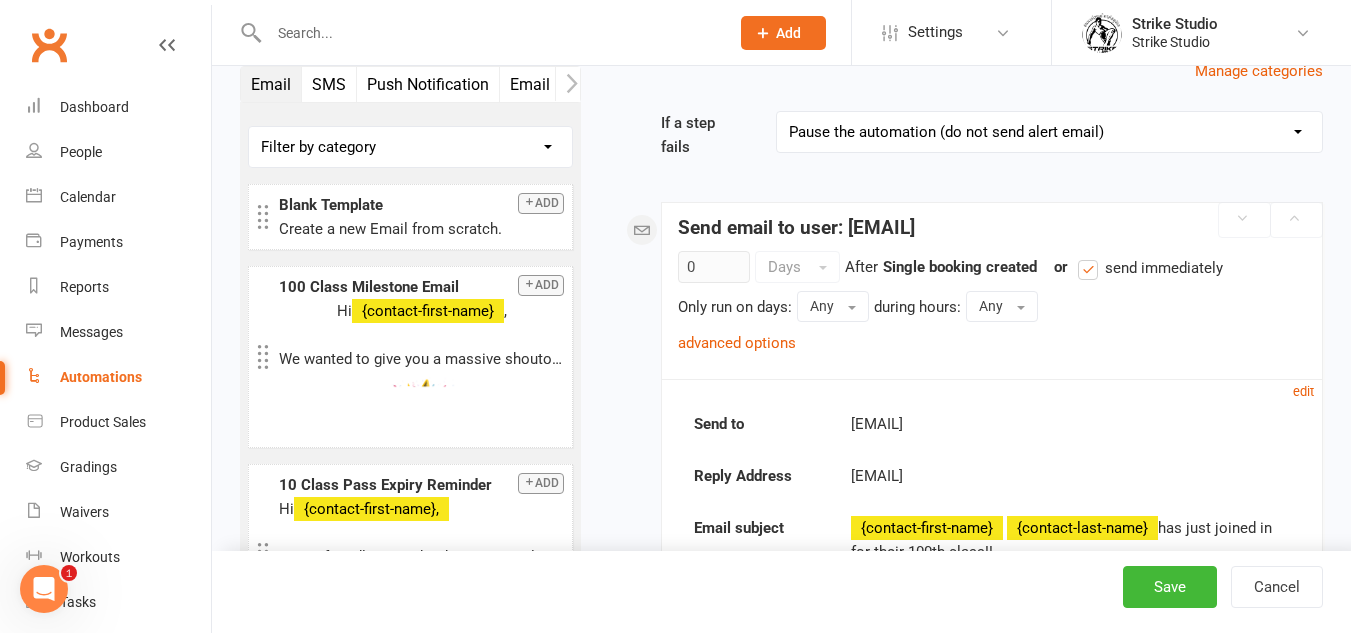 scroll, scrollTop: 0, scrollLeft: 0, axis: both 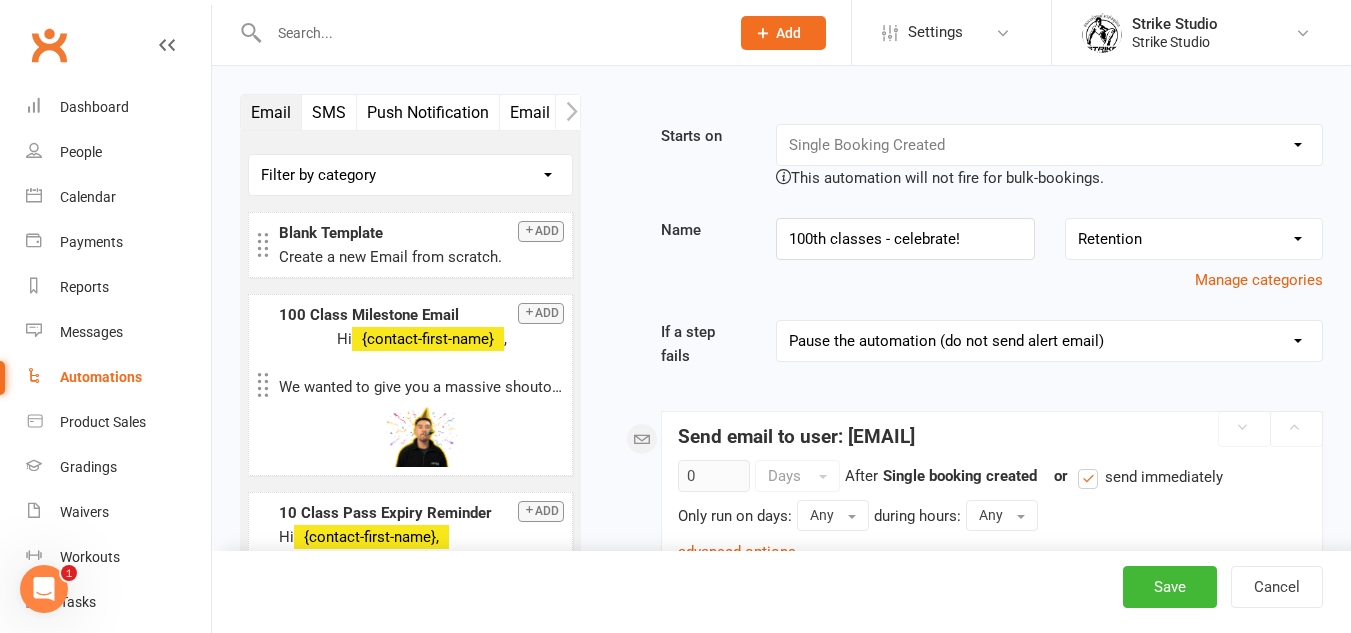 click on "Email User" at bounding box center (548, 112) 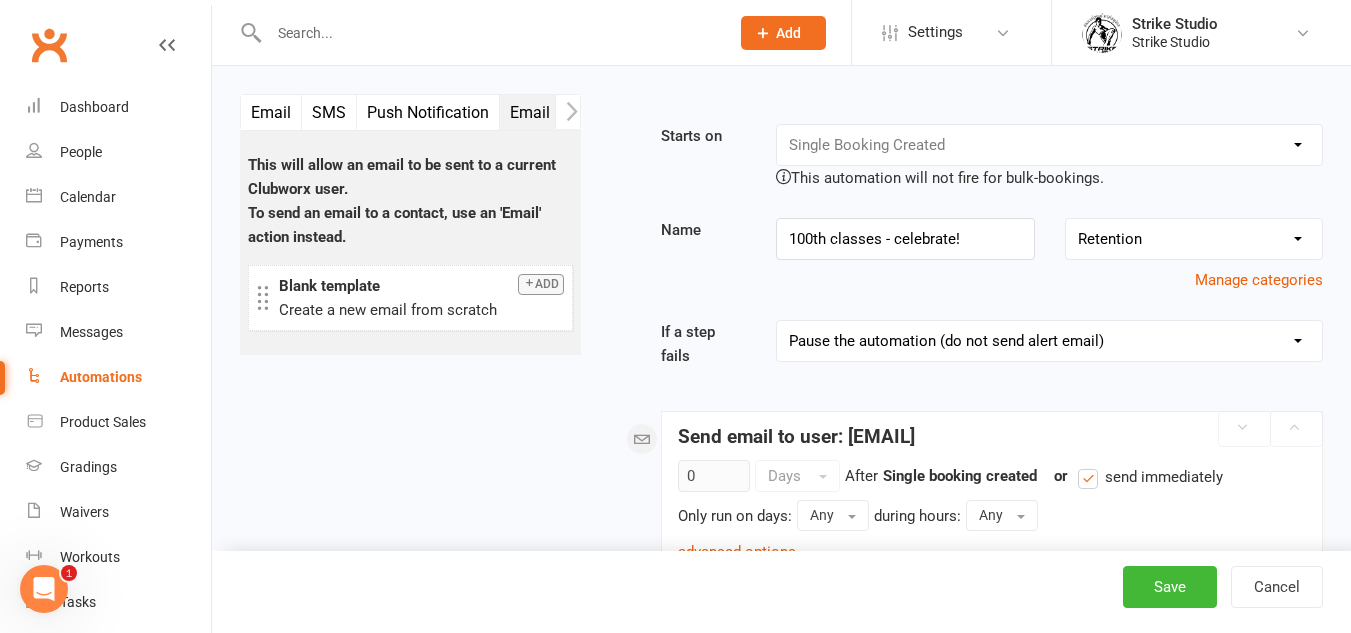 click 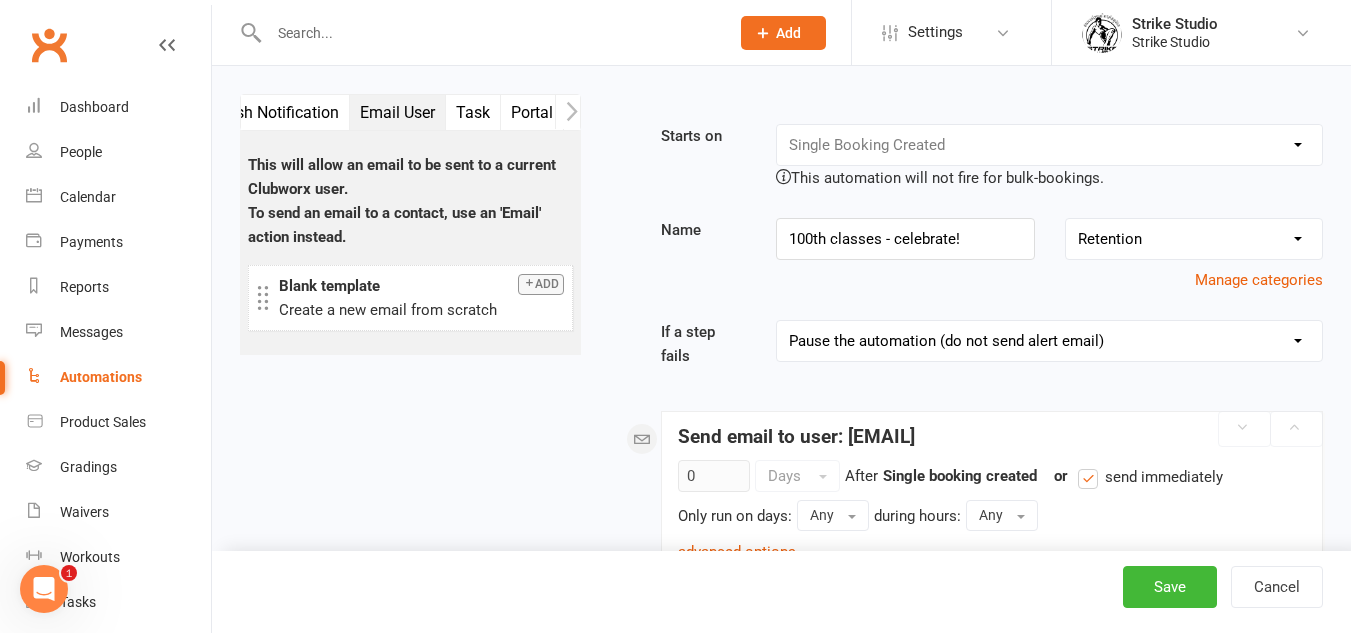 scroll, scrollTop: 0, scrollLeft: 150, axis: horizontal 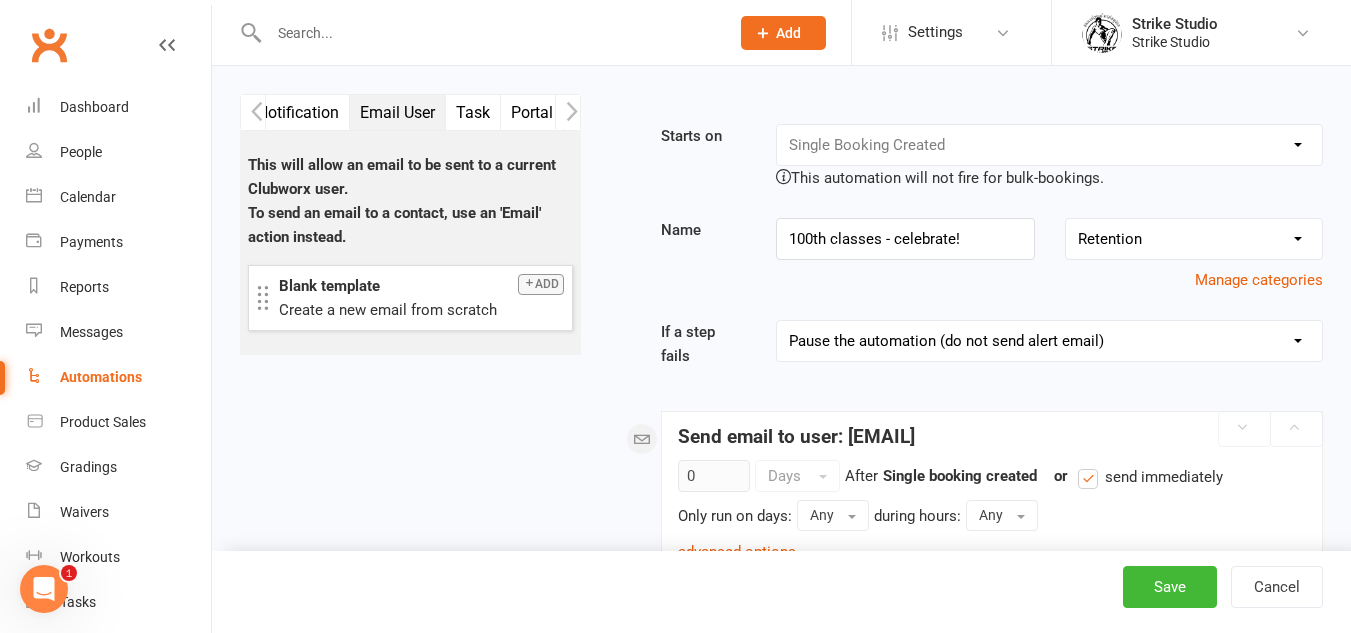 click on "Add" at bounding box center (541, 284) 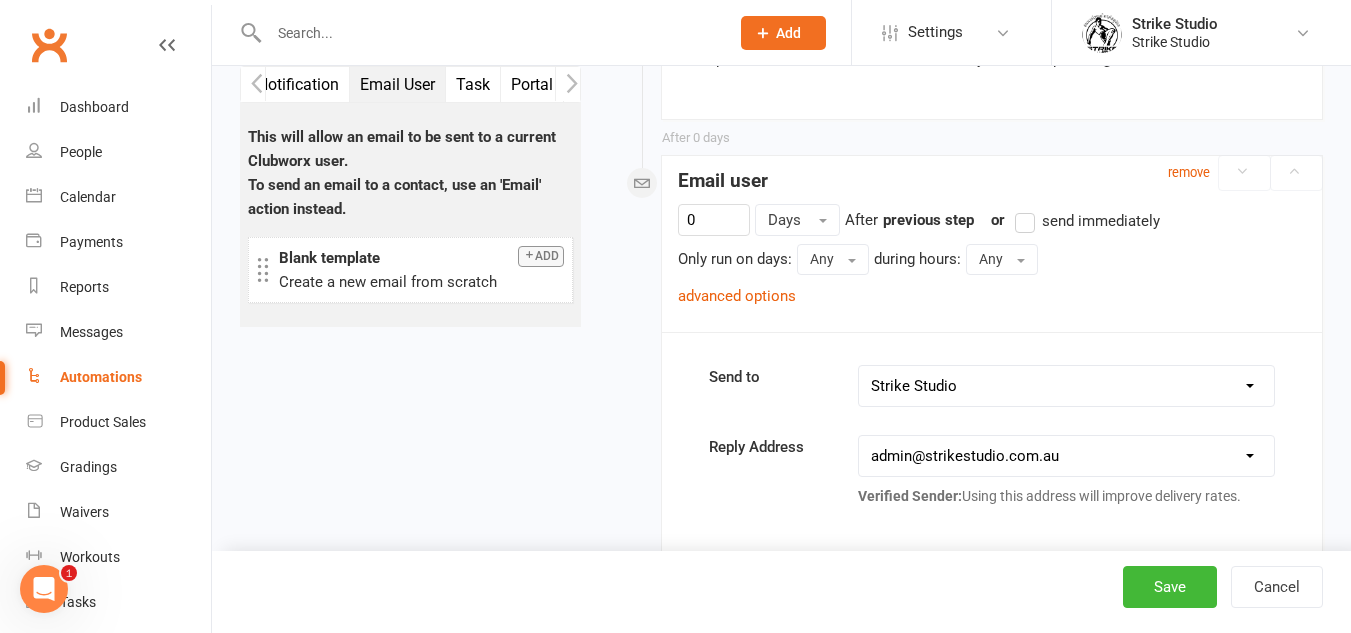 scroll, scrollTop: 859, scrollLeft: 0, axis: vertical 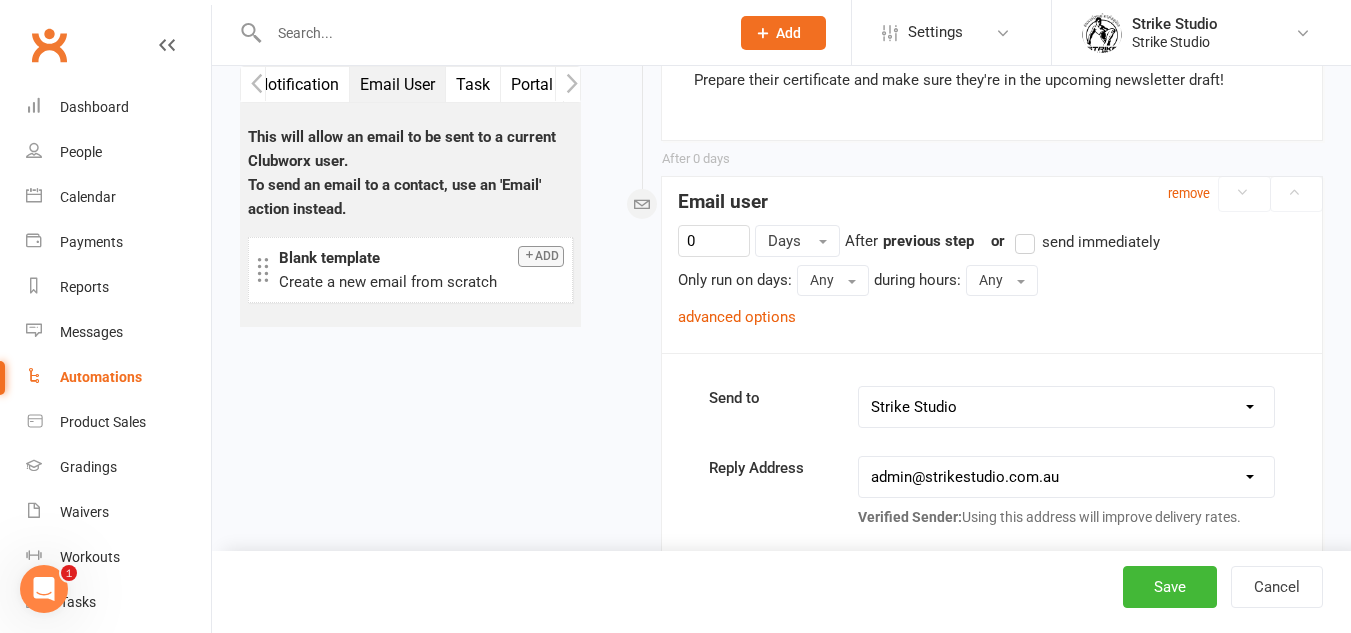 click on "After [NUMBER] days remove Email user [NUMBER]
Days
After Single booking created previous step or  send immediately Only run on days: Any  Any Sunday Monday Tuesday Wednesday Thursday Friday Saturday during hours: Any  Any 12am 1am 2am 3am 4am 5am 6am 7am 8am 9am 10am 11am 12pm 1pm 2pm 3pm 4pm 5pm 6pm 7pm 8pm 9pm 10pm 11pm
advanced options Run conditions: This step will run if ALL of the following conditions are met, AND any skip conditions defined below are NOT met: Booking has not been cancelled  Add run condition Skip conditions: Skip conditions can be used if you would like this step to be  run  for some contacts, but be  skipped  for others. This step does not have any skip conditions yet. Add a skip condition now
Send to Coach [NAME] Coach [NAME] Strike Studio Coach [NAME] Coach [NAME] [NAME] [NAME] Coach [NAME] Coach [NAME] Coach [NAME] Coach [NAME] Coach [NAME] Coach [NAME] Reply Address [EMAIL] [EMAIL] Verified Sender:  ﻿ U" at bounding box center [992, 946] 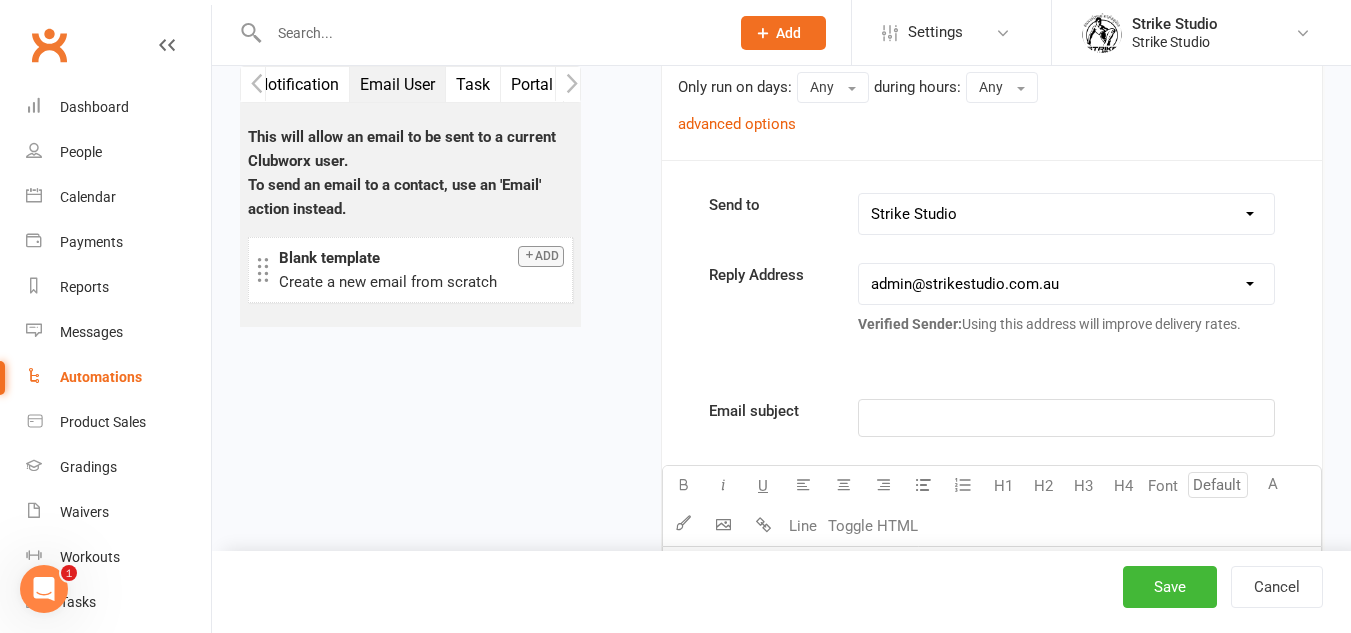 scroll, scrollTop: 1059, scrollLeft: 0, axis: vertical 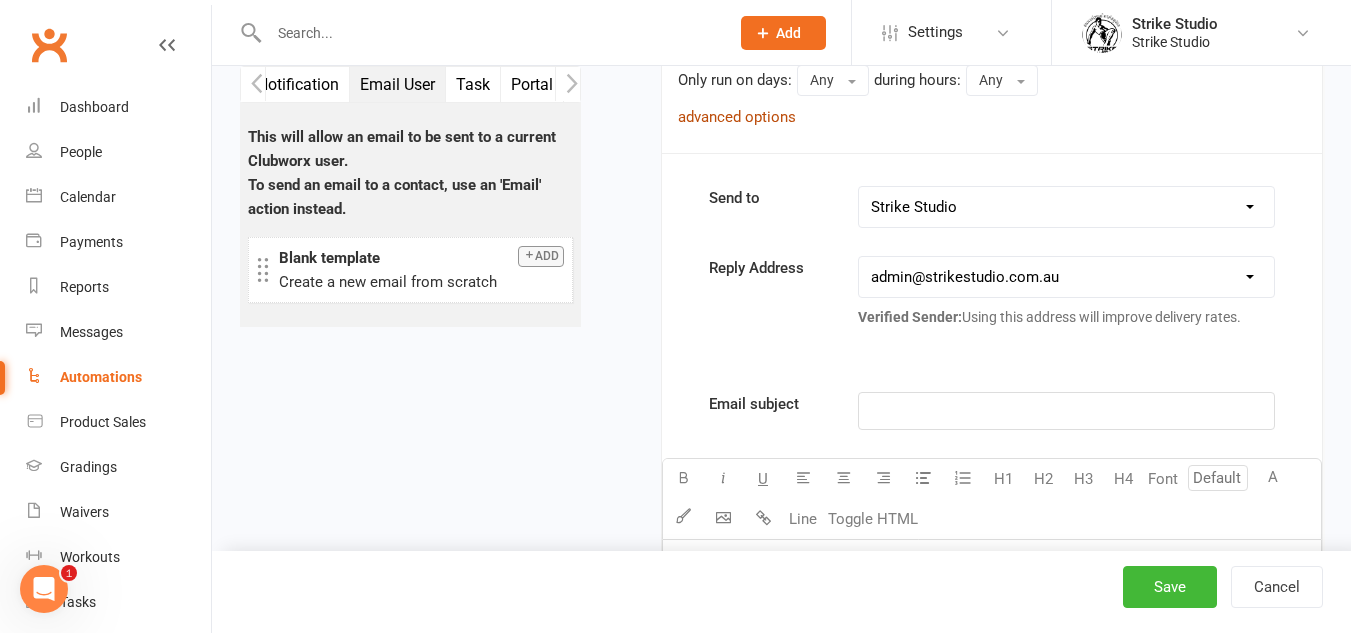 click on "advanced options" at bounding box center [737, 117] 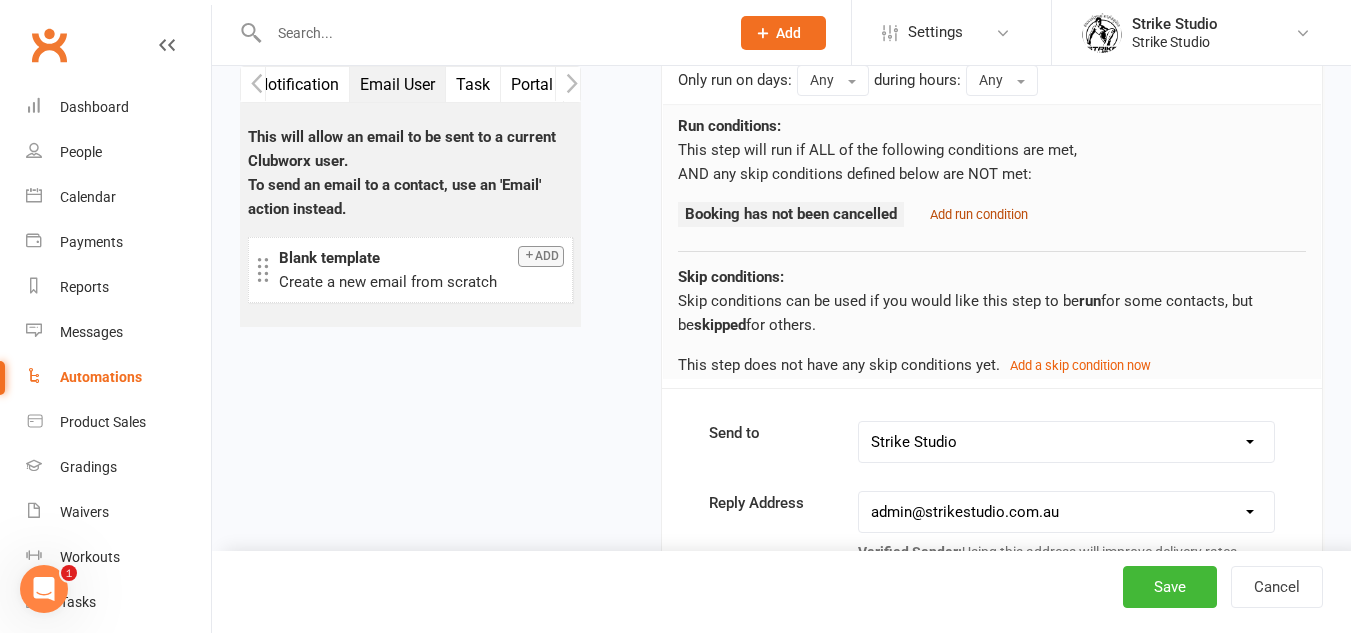 click on "Add run condition" at bounding box center (979, 214) 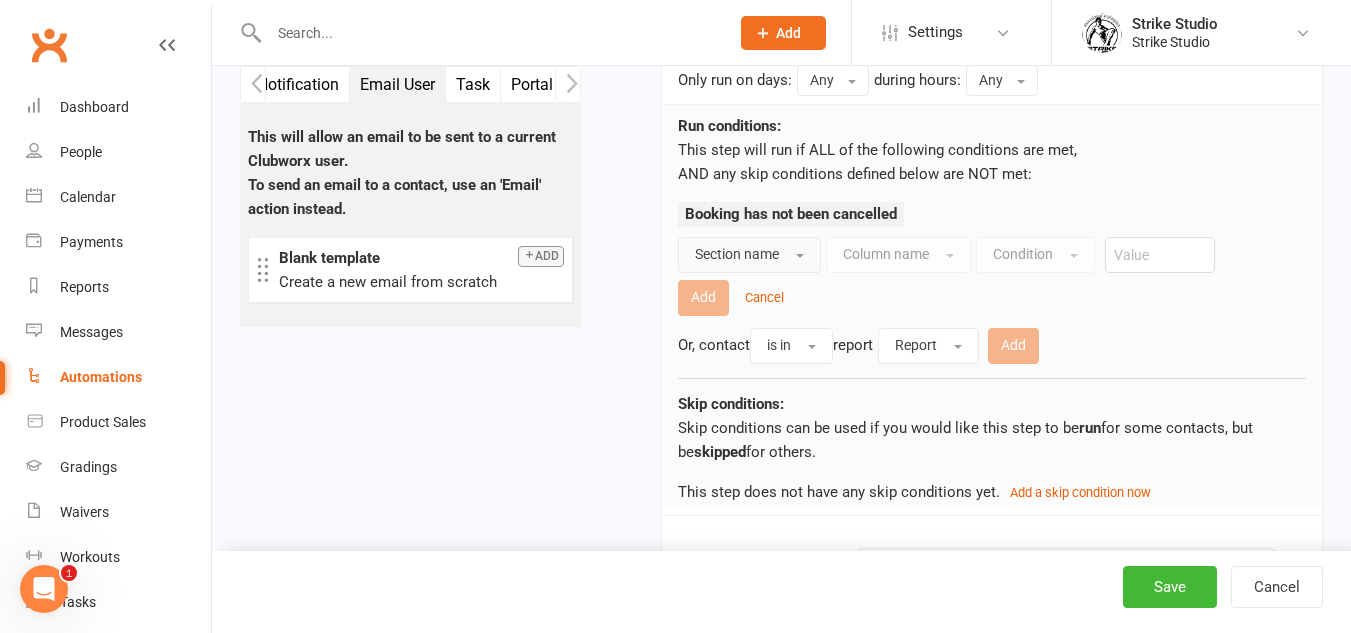 click on "Section name" at bounding box center (737, 254) 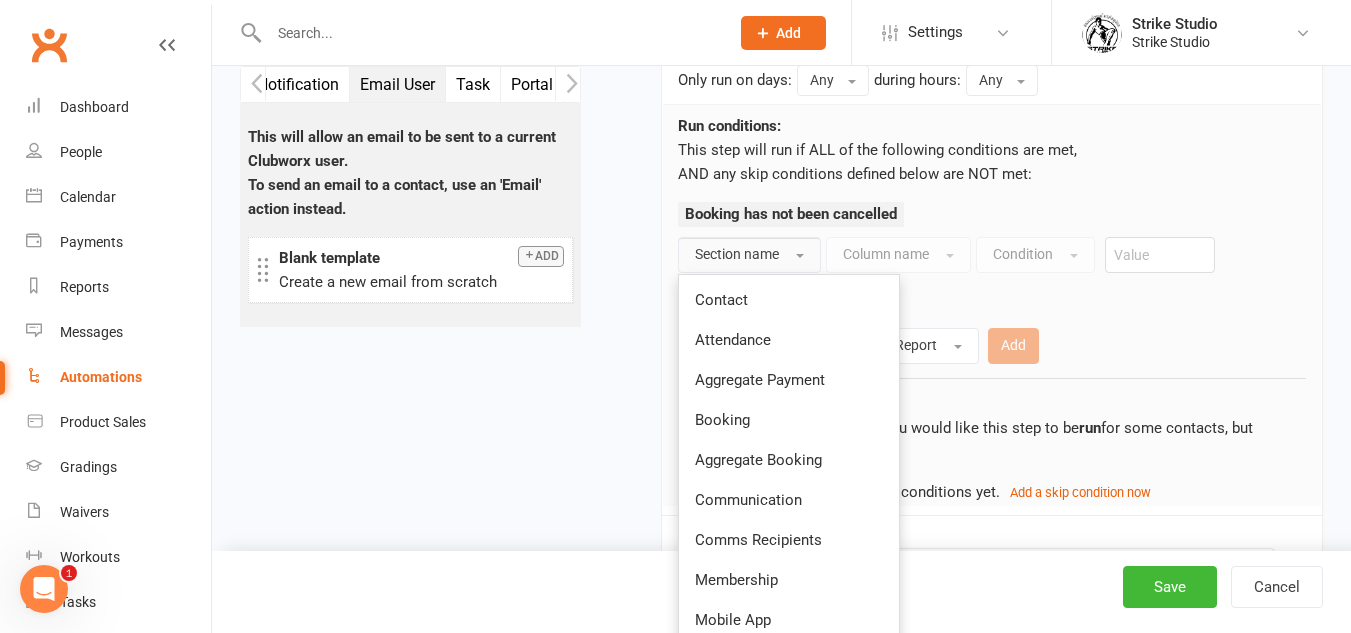 drag, startPoint x: 780, startPoint y: 353, endPoint x: 796, endPoint y: 328, distance: 29.681644 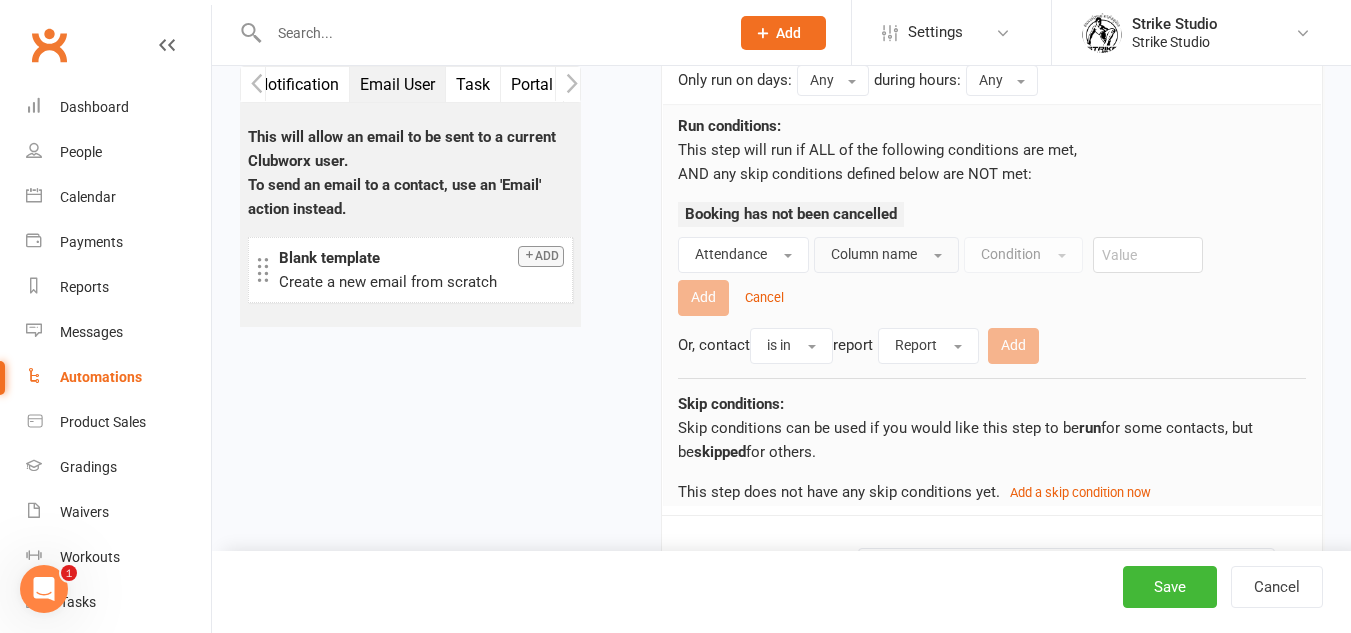 click on "Column name" at bounding box center (886, 255) 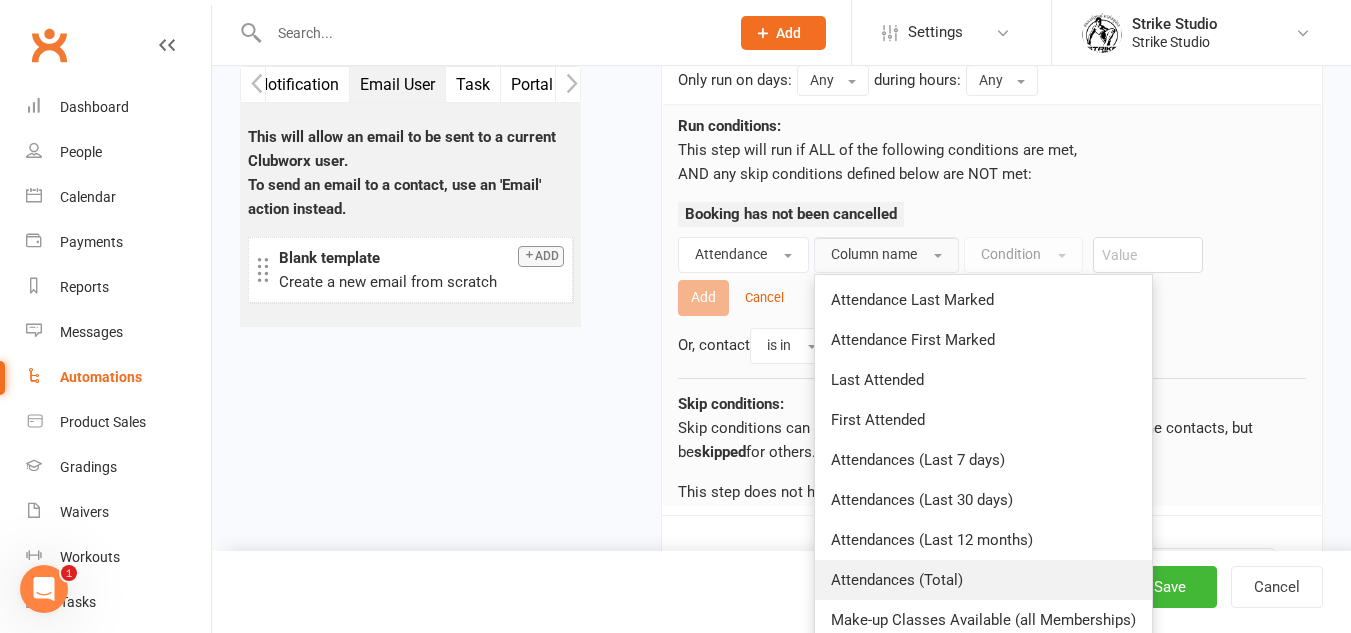 click on "Attendances (Total)" at bounding box center [897, 580] 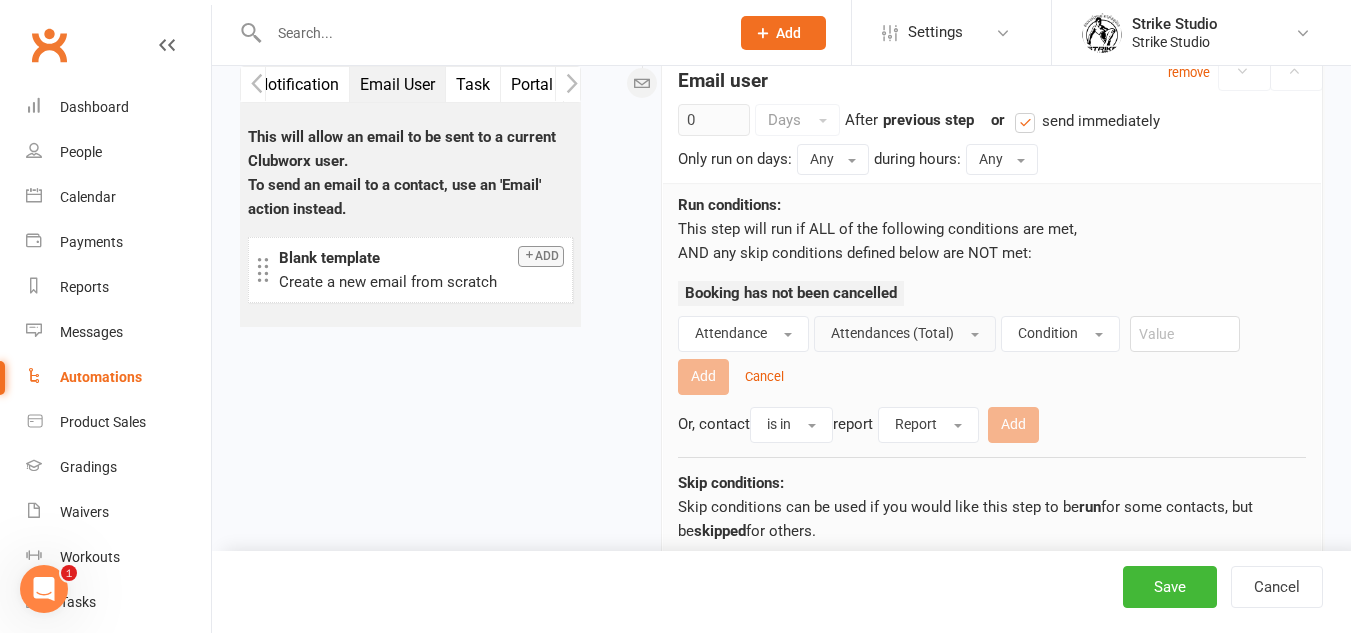 scroll, scrollTop: 1059, scrollLeft: 0, axis: vertical 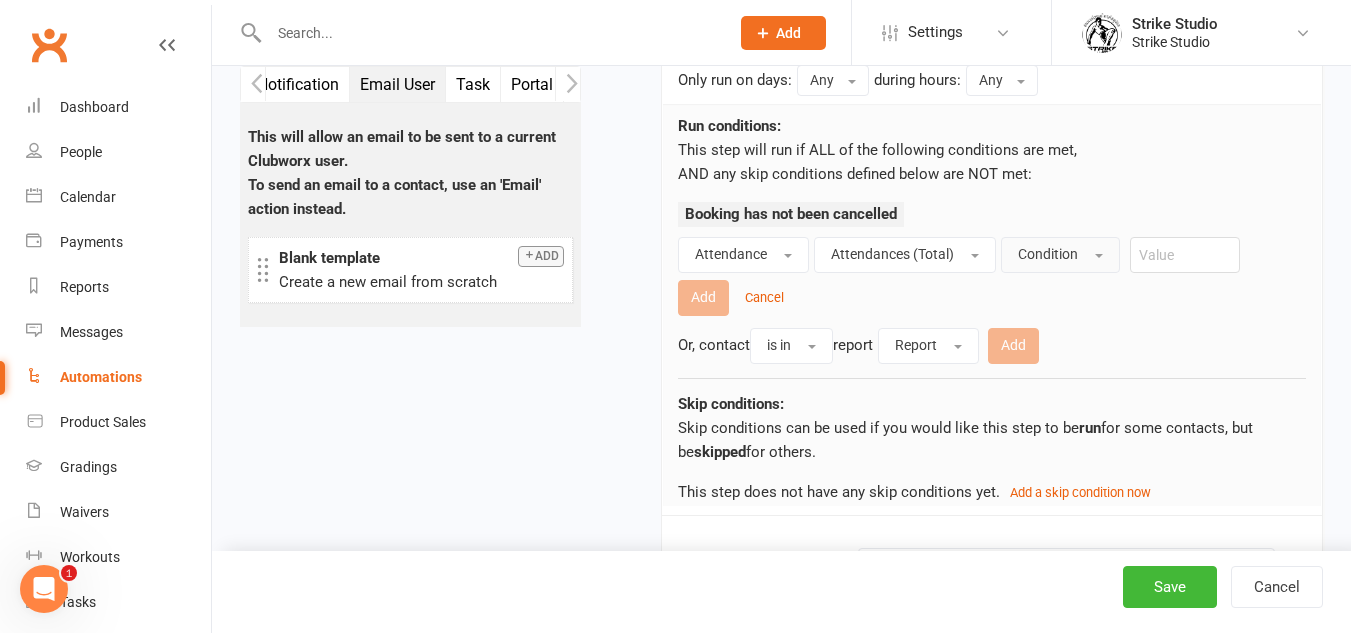 click on "Condition" at bounding box center (1060, 255) 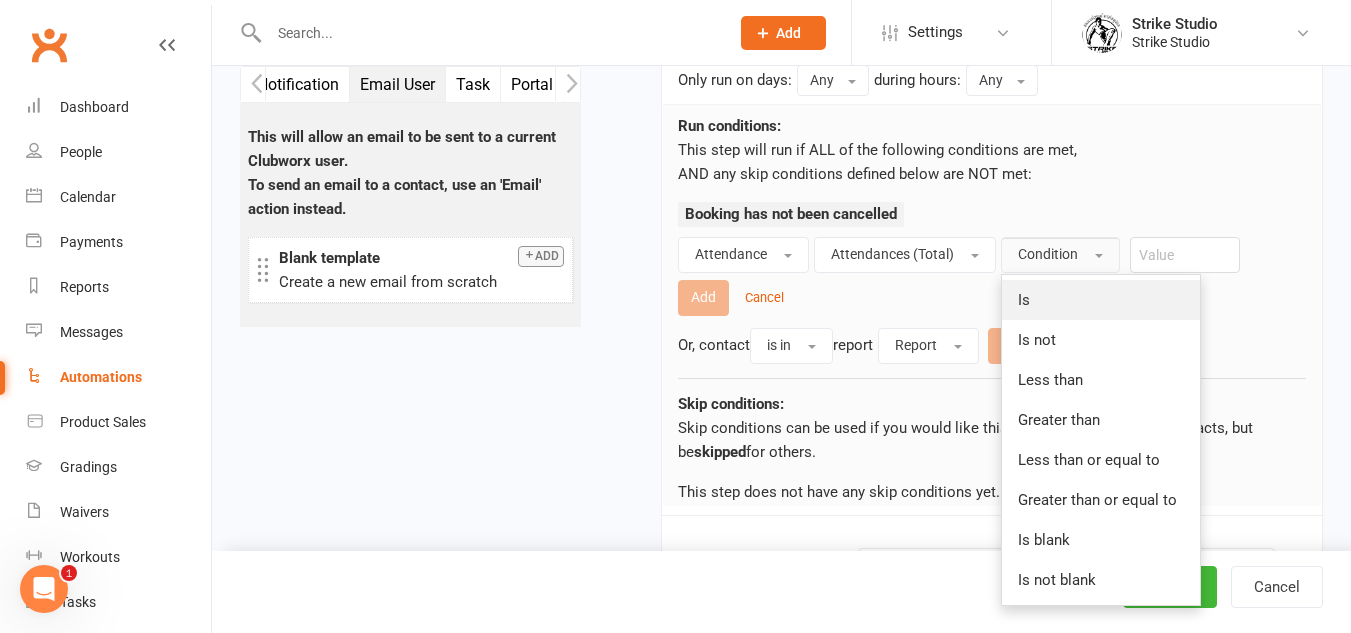 click on "Is" at bounding box center [1101, 300] 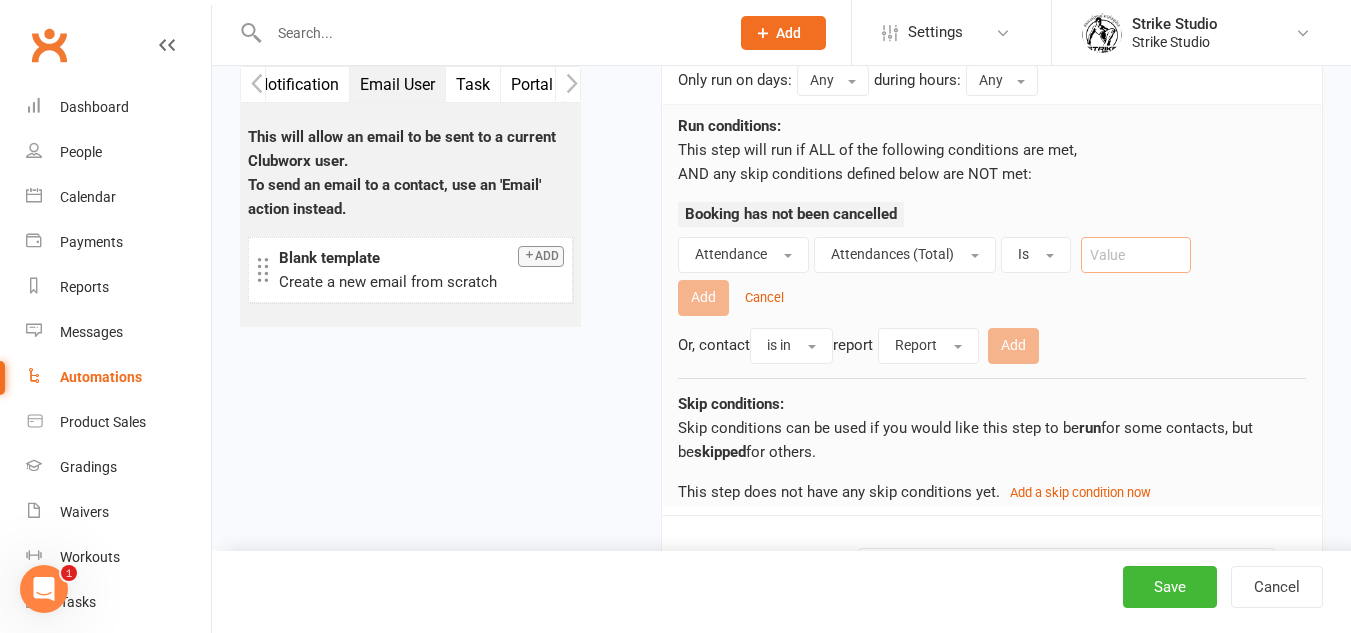 click at bounding box center [1136, 255] 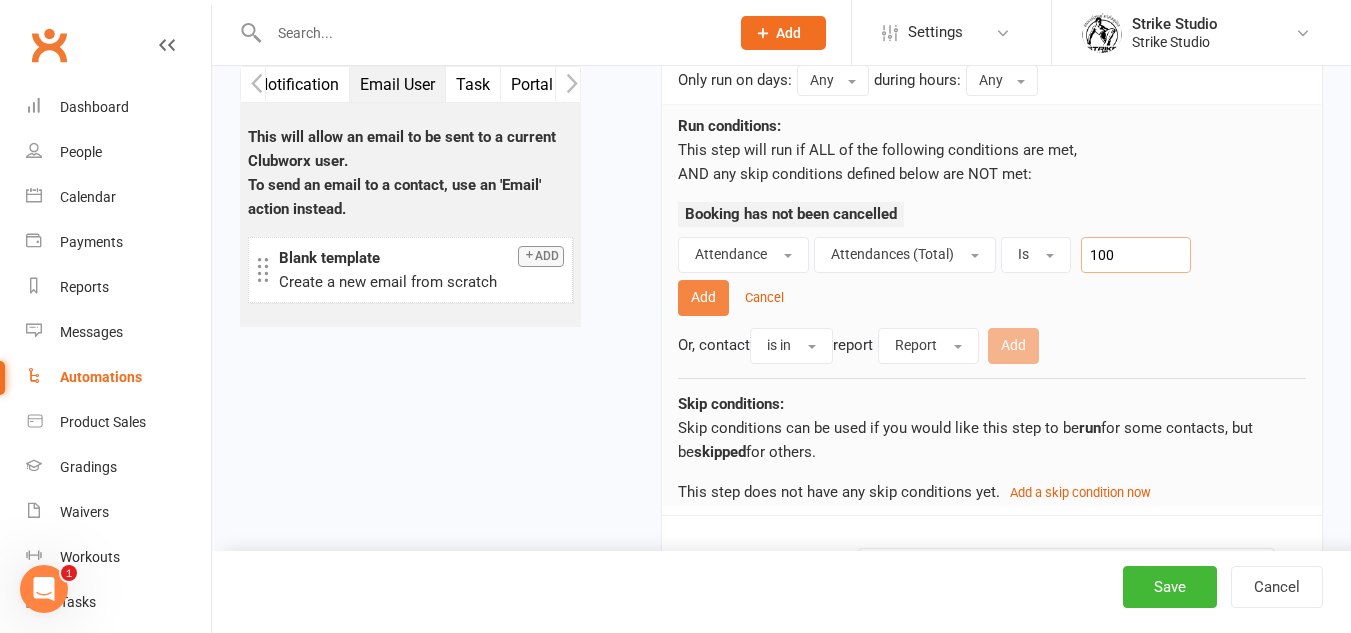type on "100" 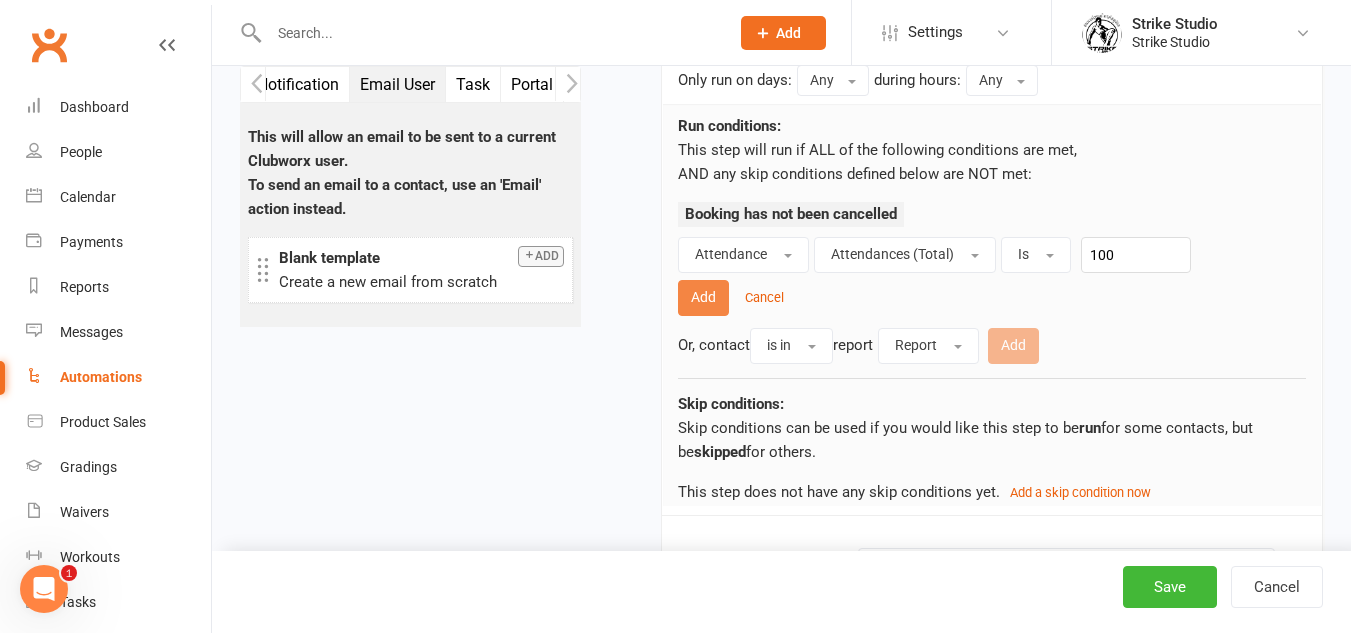 click on "Add" at bounding box center [703, 298] 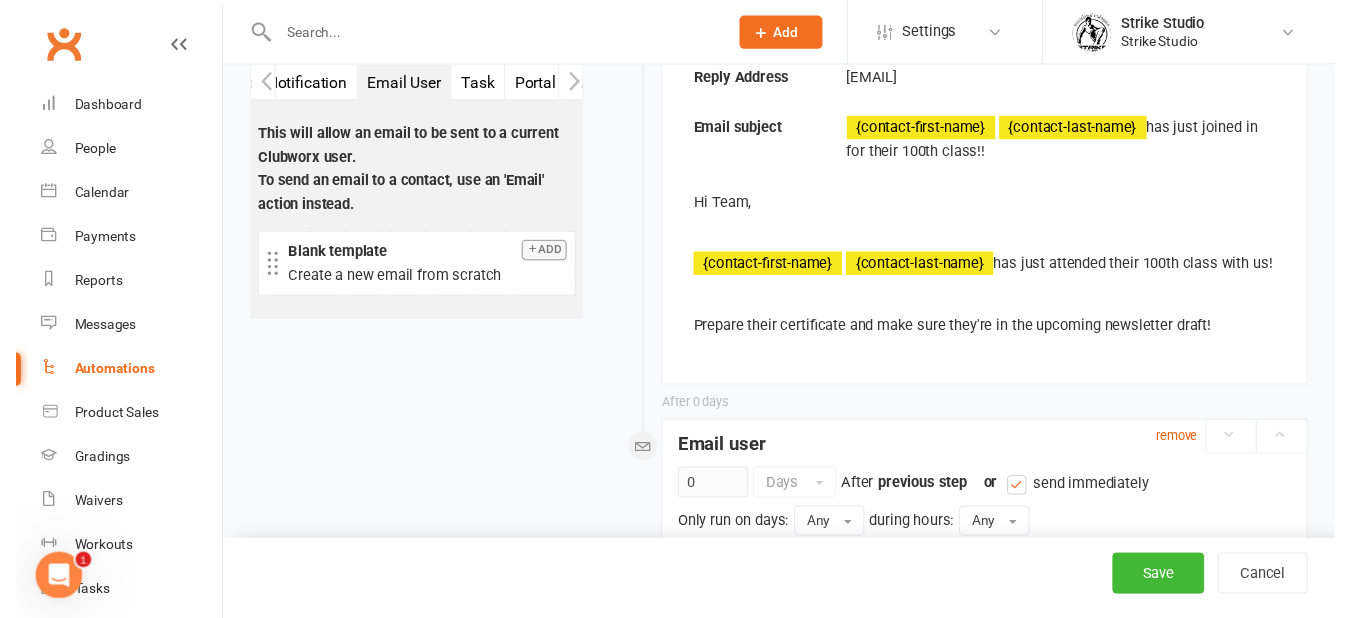 scroll, scrollTop: 559, scrollLeft: 0, axis: vertical 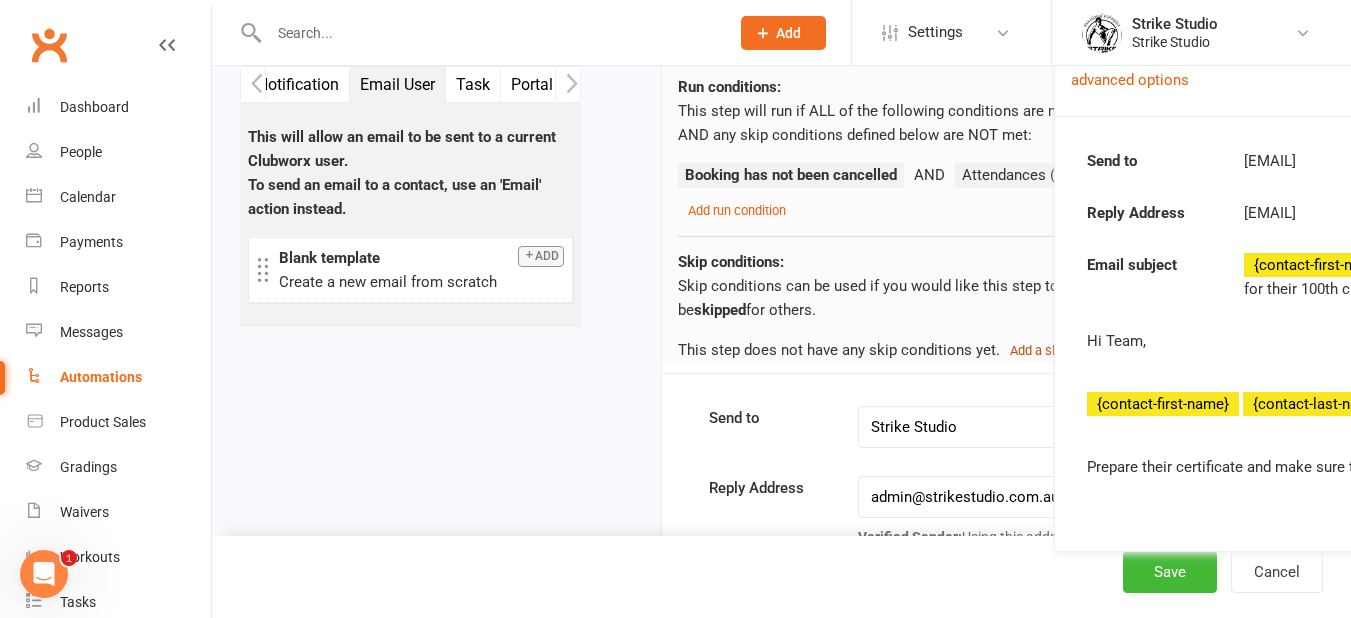 drag, startPoint x: 695, startPoint y: 251, endPoint x: 1063, endPoint y: 332, distance: 376.80896 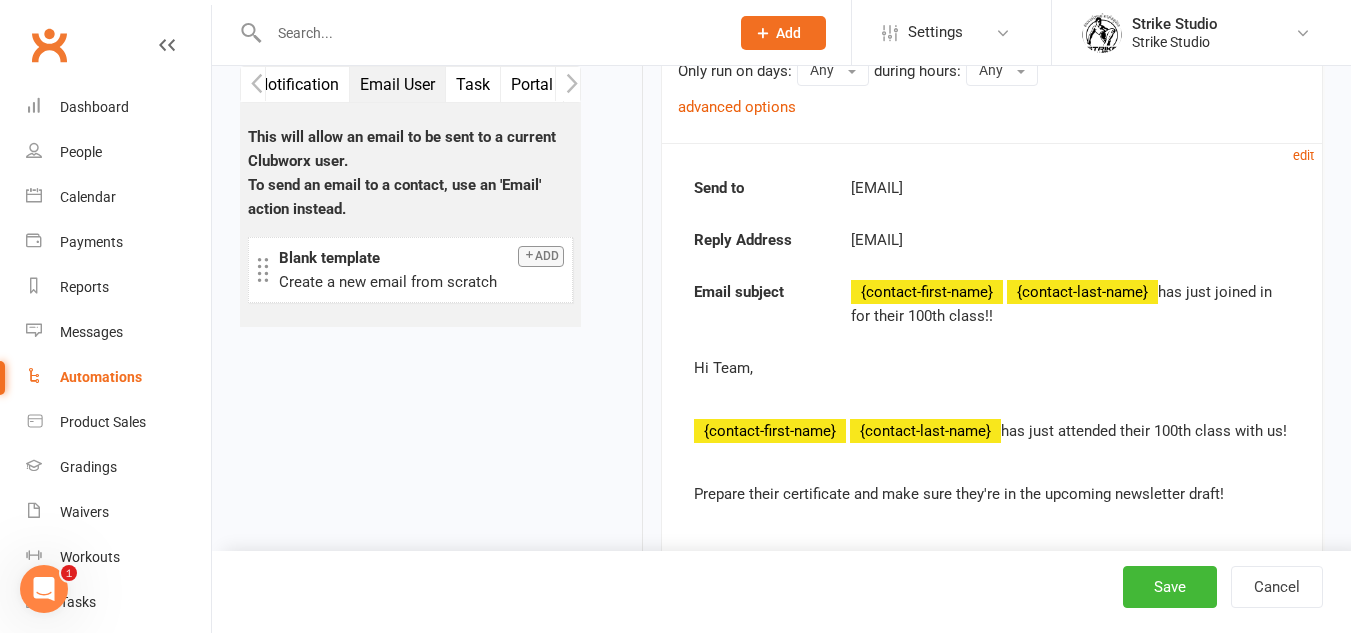 scroll, scrollTop: 400, scrollLeft: 0, axis: vertical 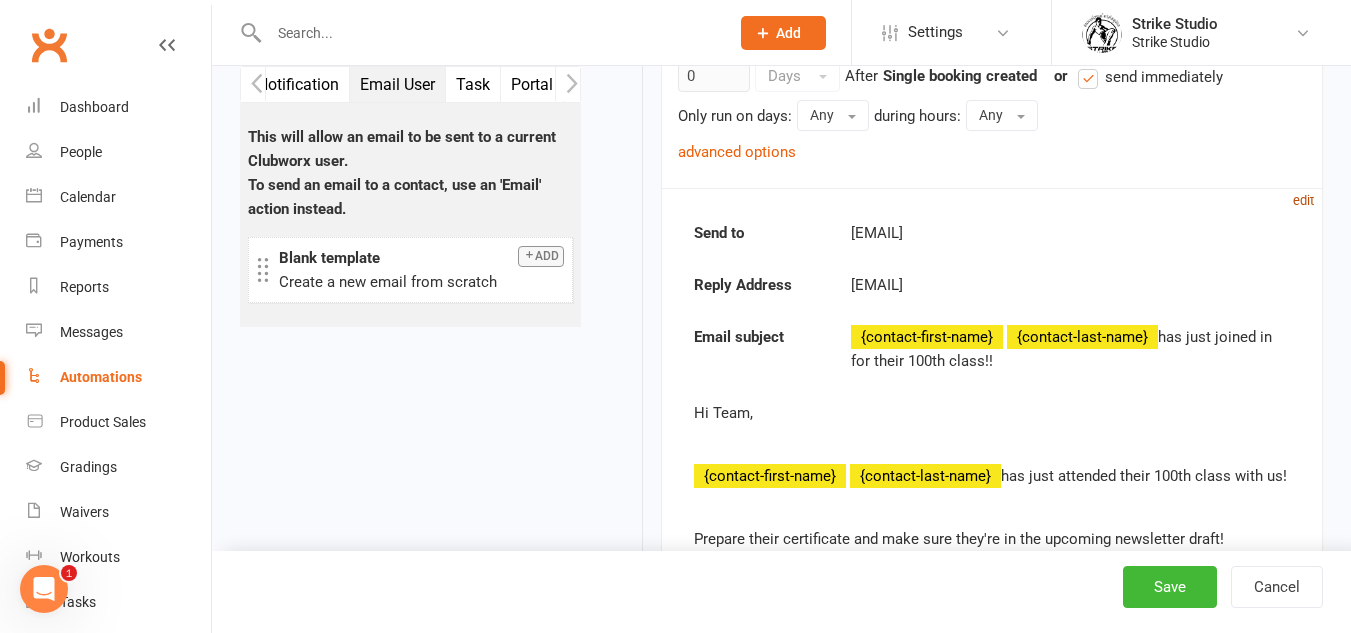 click on "edit" at bounding box center (1303, 200) 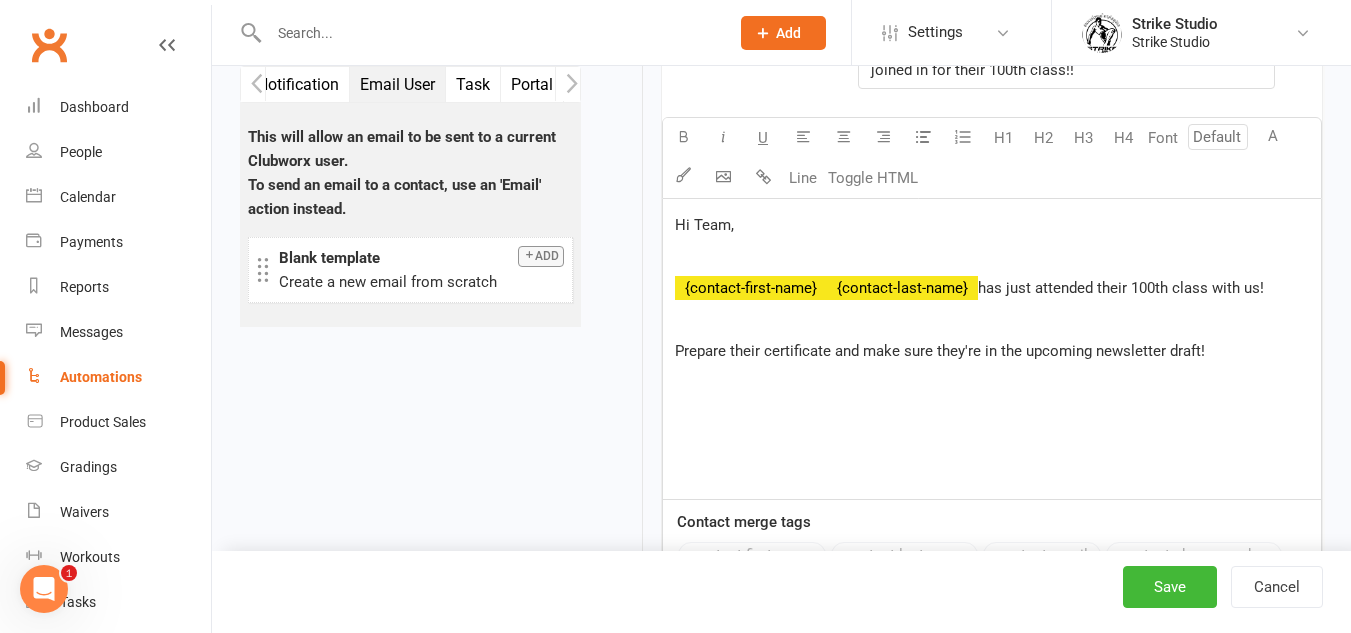 scroll, scrollTop: 700, scrollLeft: 0, axis: vertical 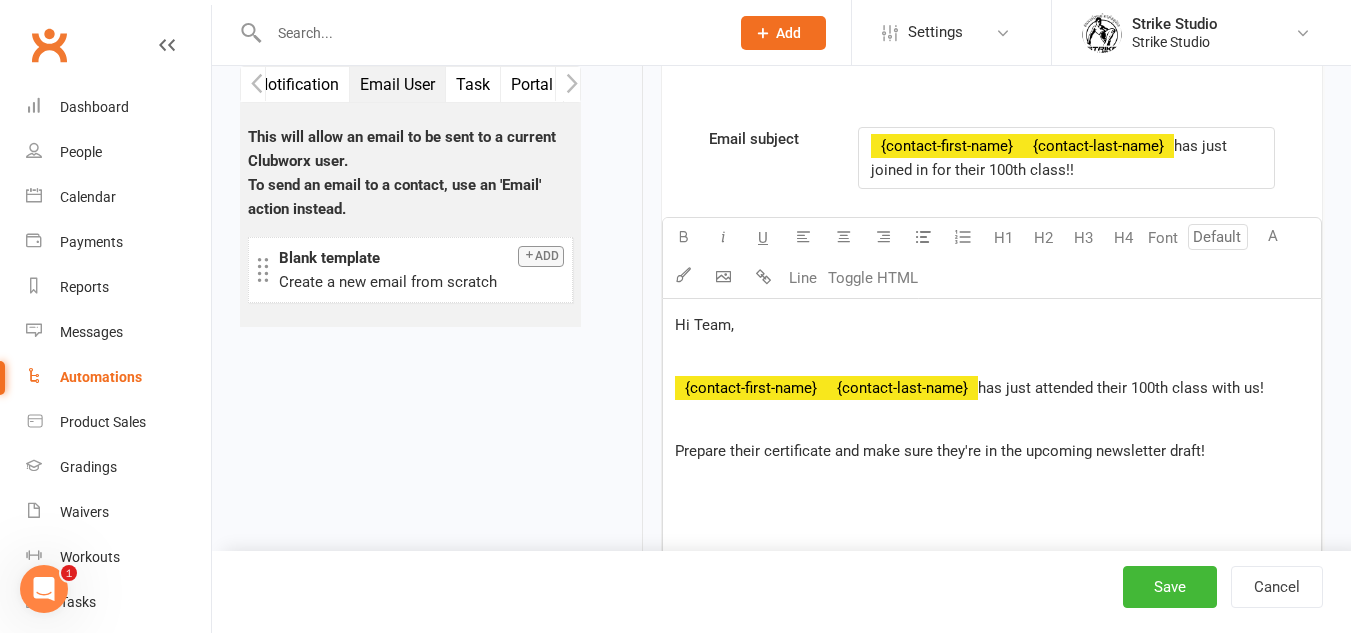 click on "has just joined in for their 100th class!!" at bounding box center [1051, 158] 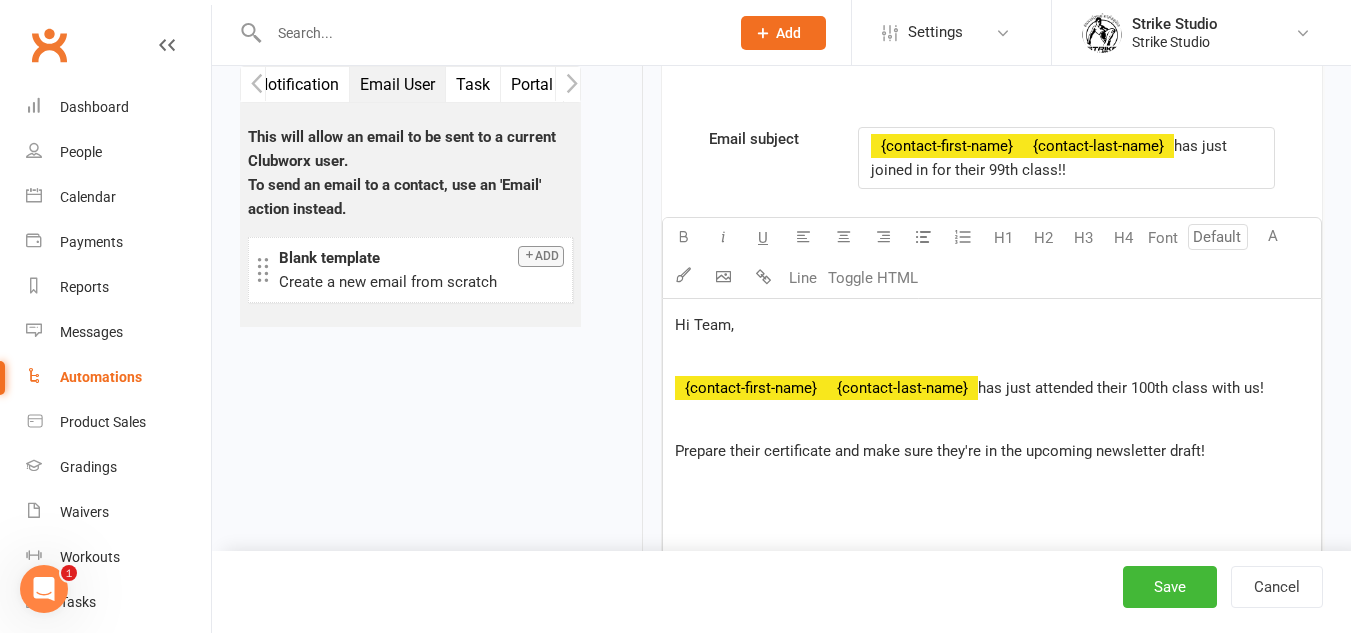 click on "Hi Team, ﻿ {contact-first-name} ﻿ {contact-last-name} has just attended their 100th class with us! Prepare their certificate and make sure they're in the upcoming newsletter draft!" at bounding box center [992, 449] 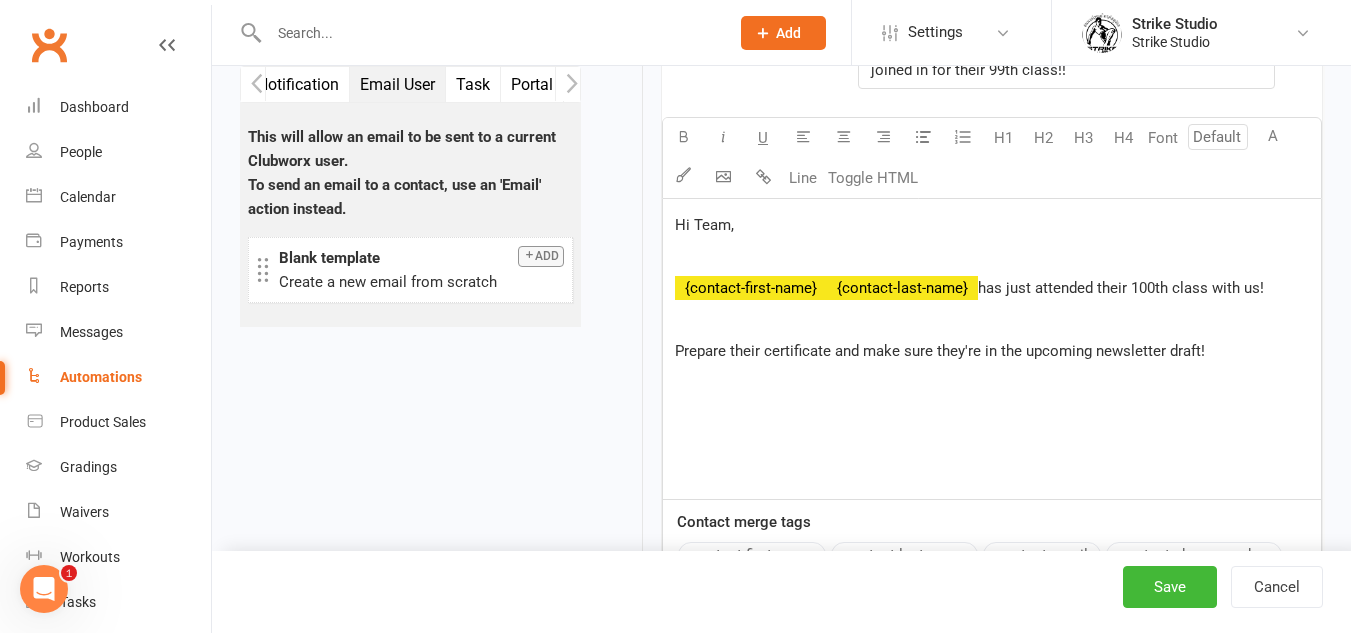 click on "has just attended their 100th class with us!" at bounding box center [1121, 288] 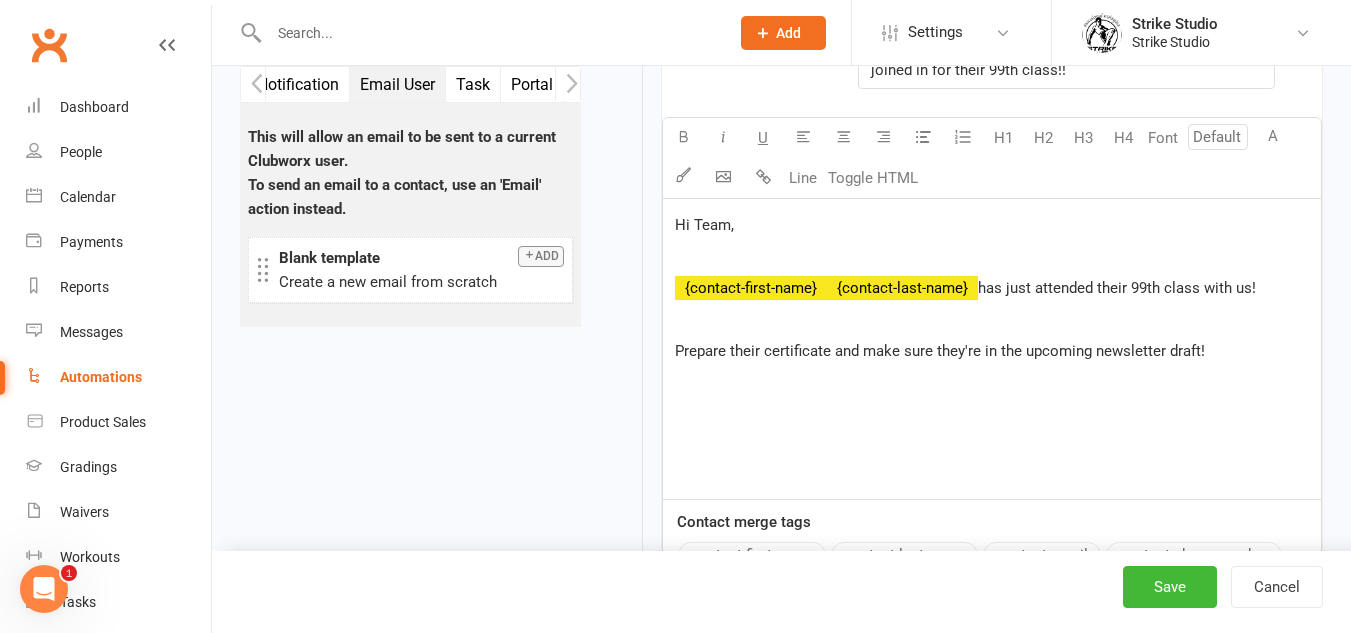 click on "Prepare their certificate and make sure they're in the upcoming newsletter draft!" at bounding box center [940, 351] 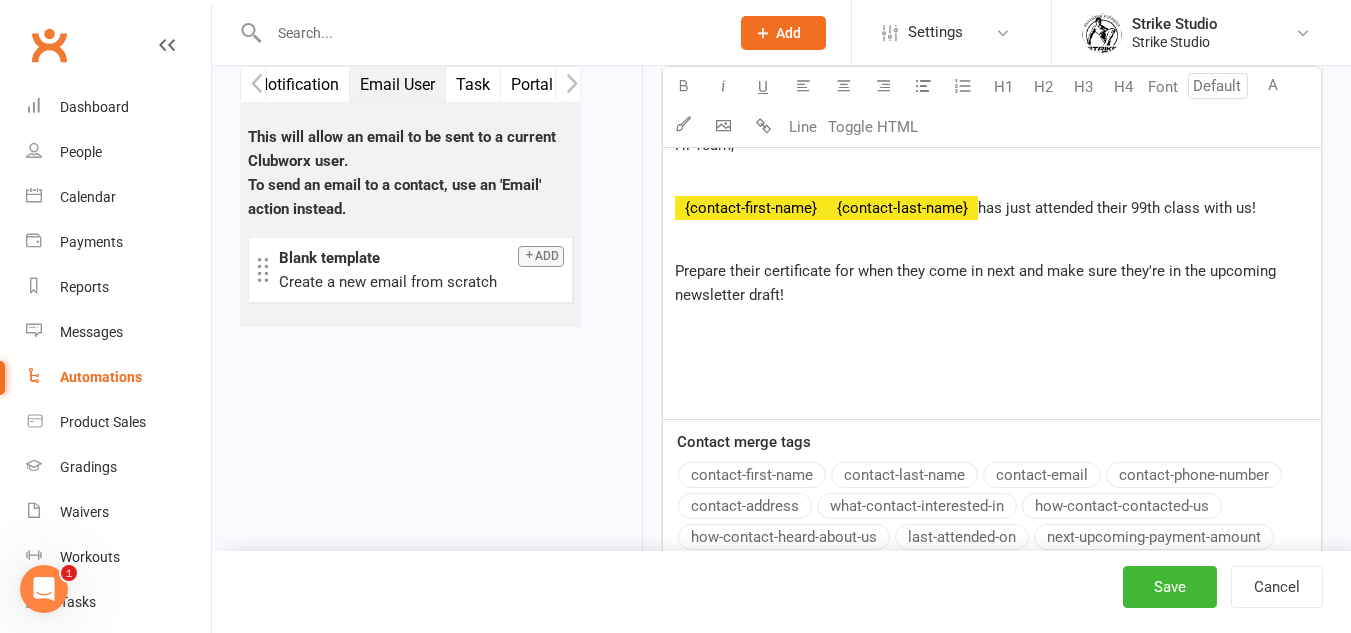 scroll, scrollTop: 1000, scrollLeft: 0, axis: vertical 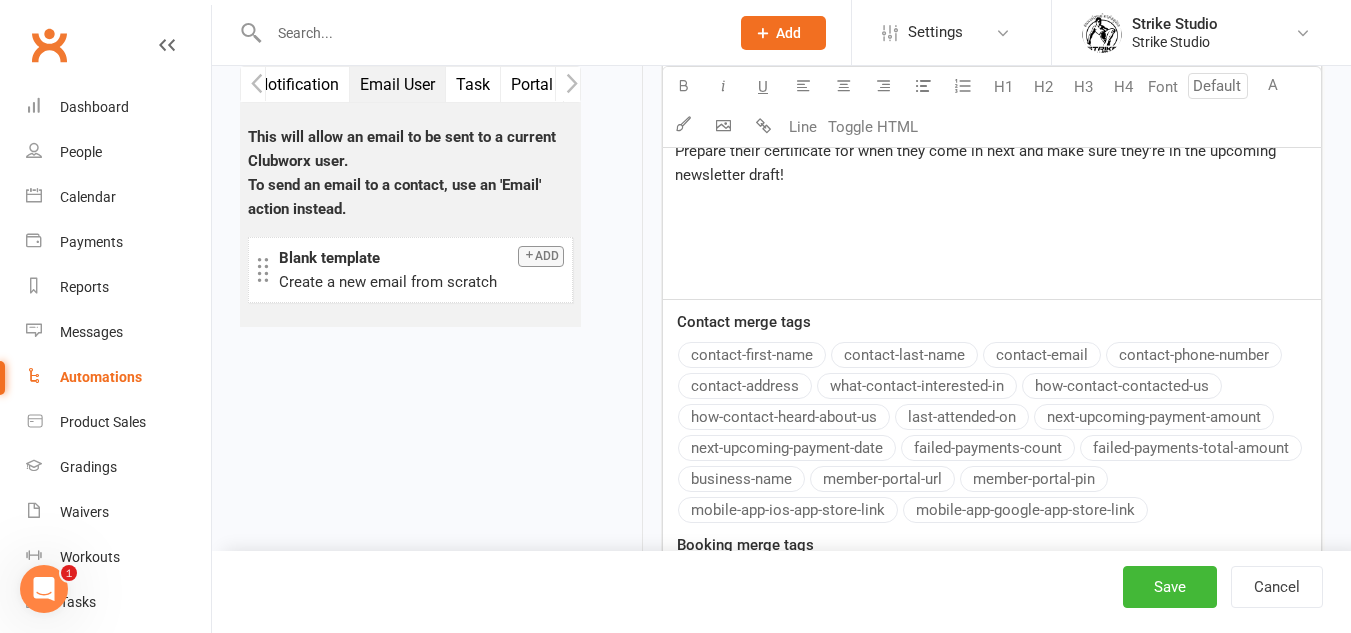 click on "Hi Team, ﻿ ﻿ {contact-first-name} ﻿ ﻿ {contact-last-name} has just attended their 99th class with us! Prepare their certificate for when they come in next and make sure they're in the upcoming newsletter draft!" at bounding box center (992, 149) 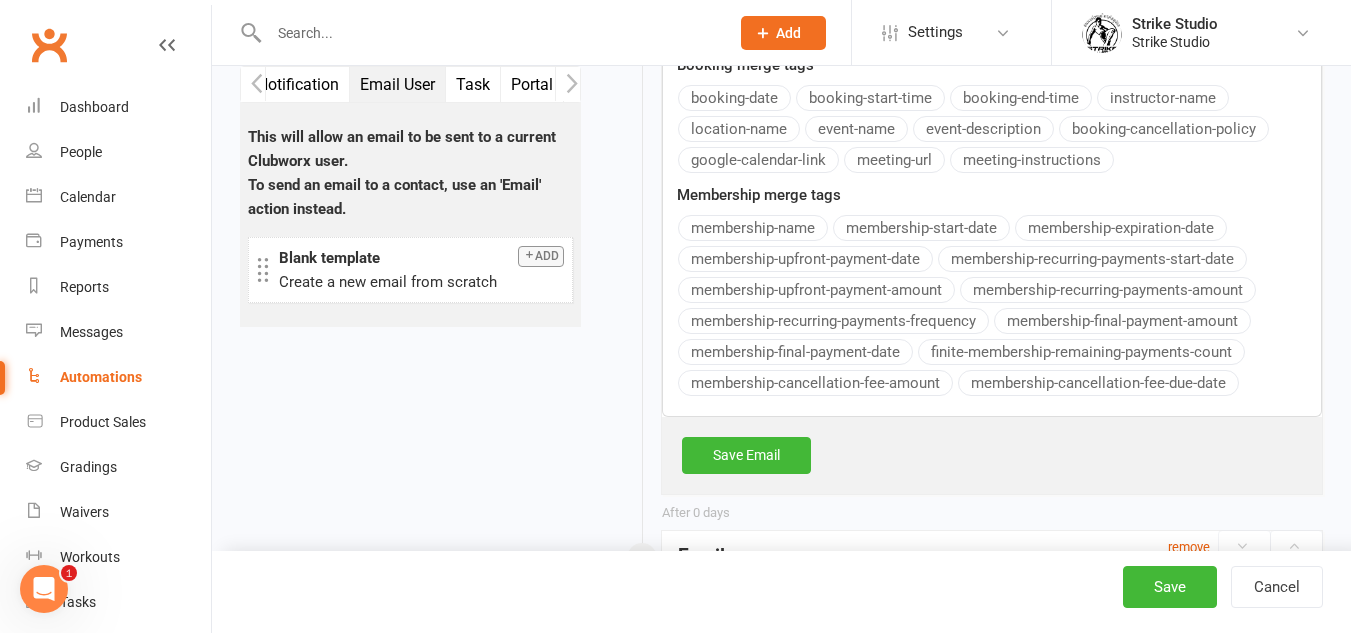 scroll, scrollTop: 1600, scrollLeft: 0, axis: vertical 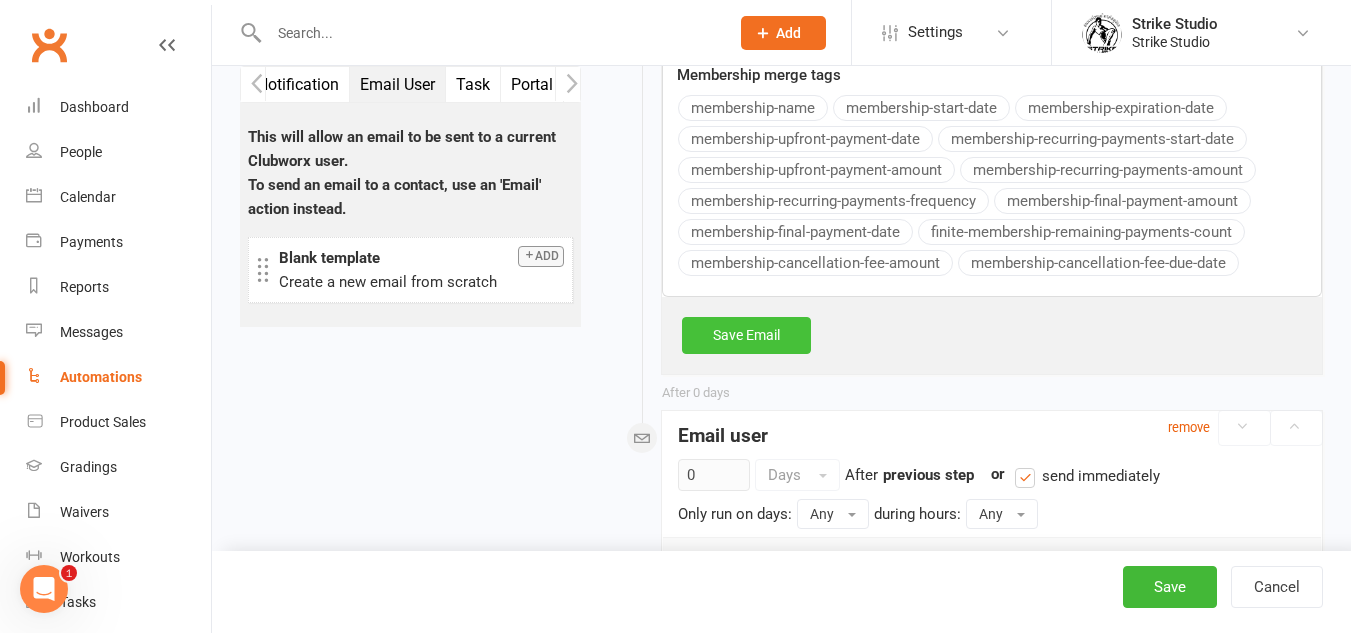 click on "Save Email" at bounding box center (746, 335) 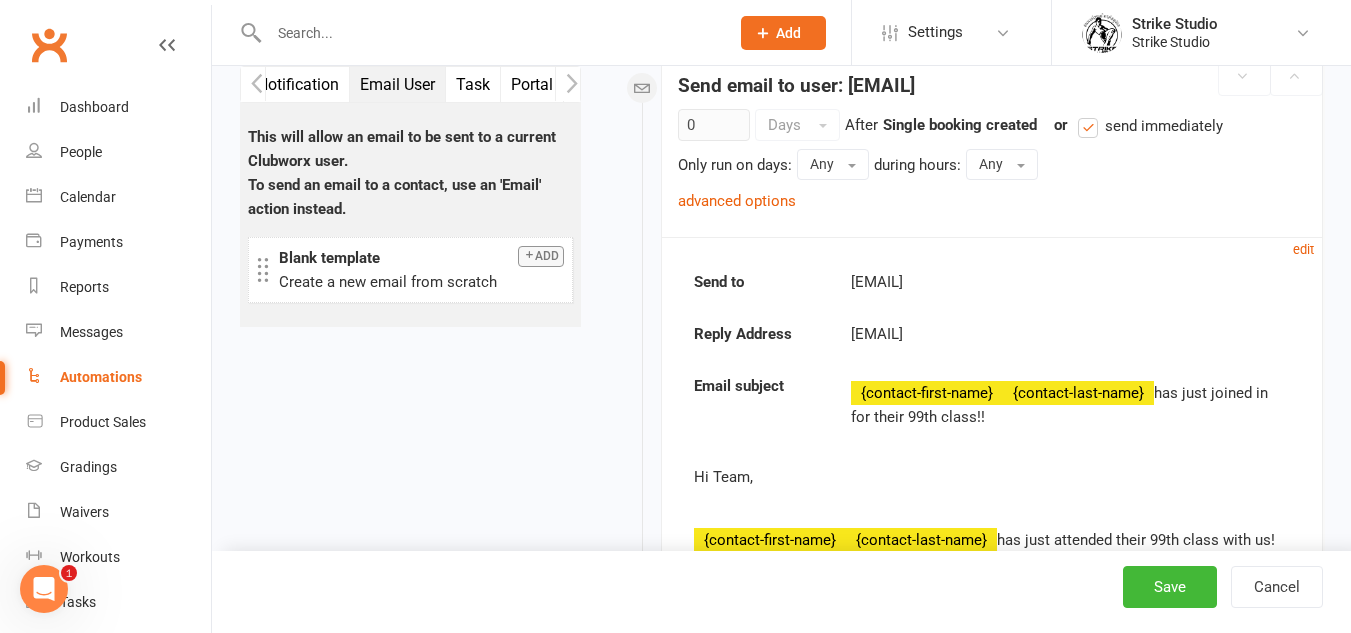 scroll, scrollTop: 300, scrollLeft: 0, axis: vertical 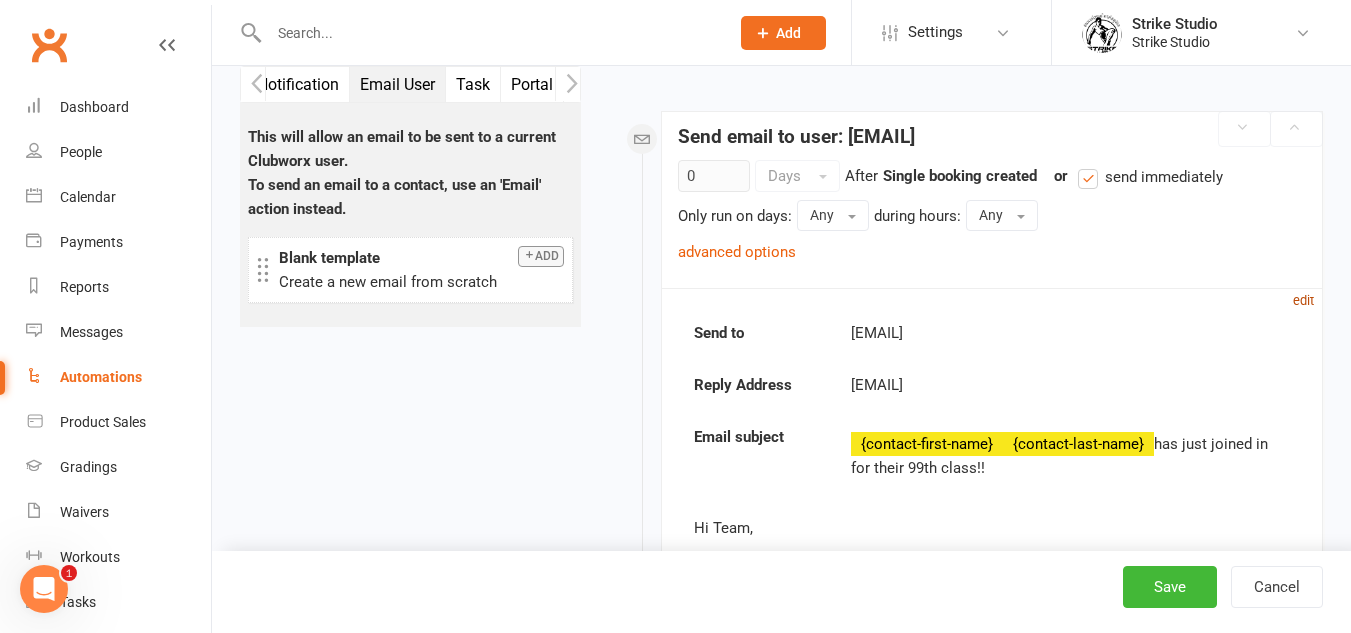 click on "edit" at bounding box center [1303, 300] 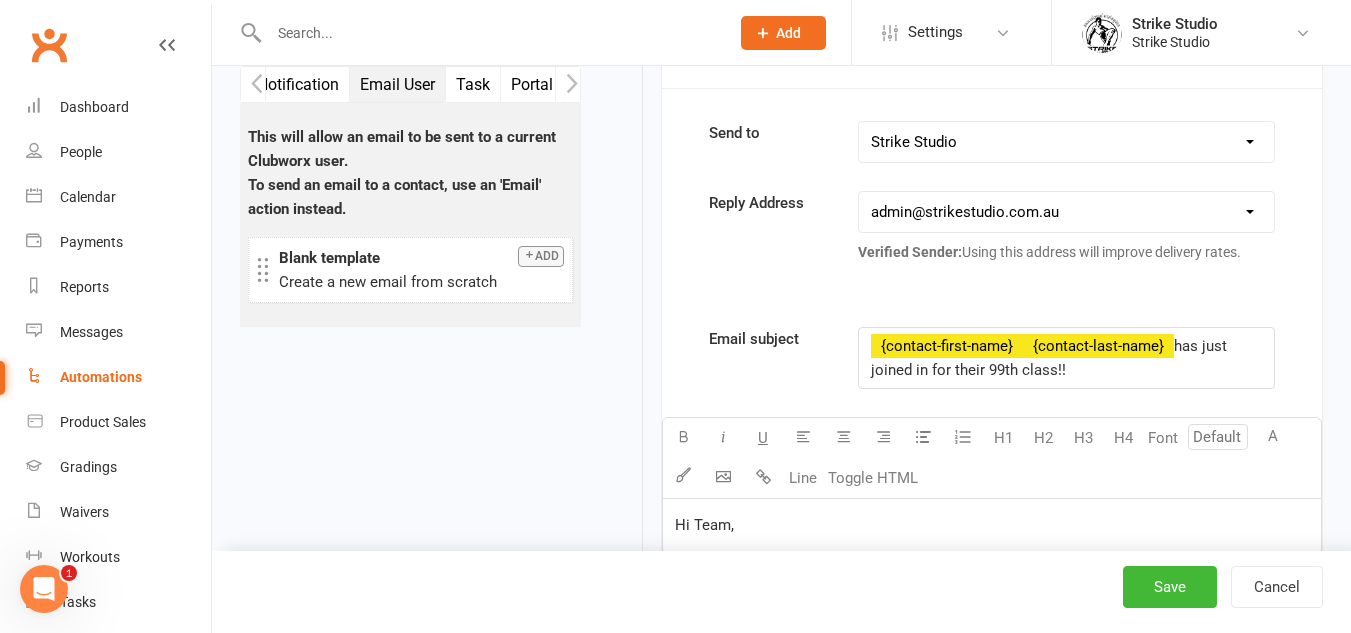 scroll, scrollTop: 600, scrollLeft: 0, axis: vertical 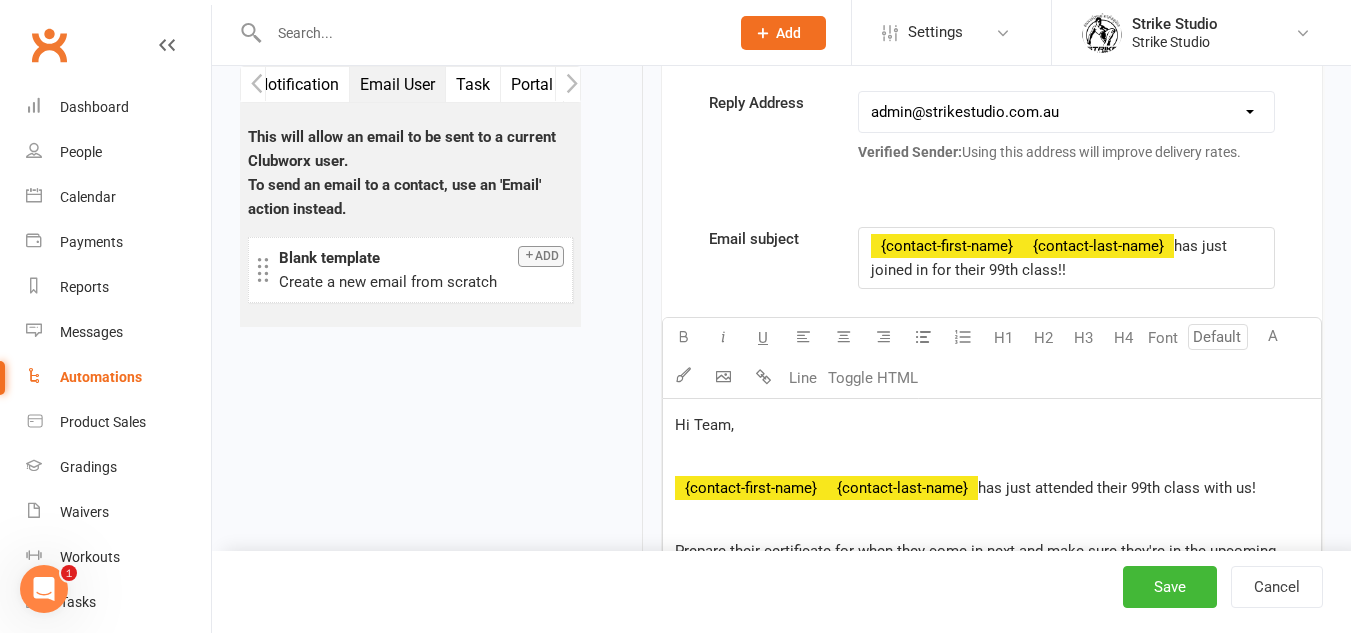 drag, startPoint x: 1099, startPoint y: 271, endPoint x: 868, endPoint y: 269, distance: 231.00865 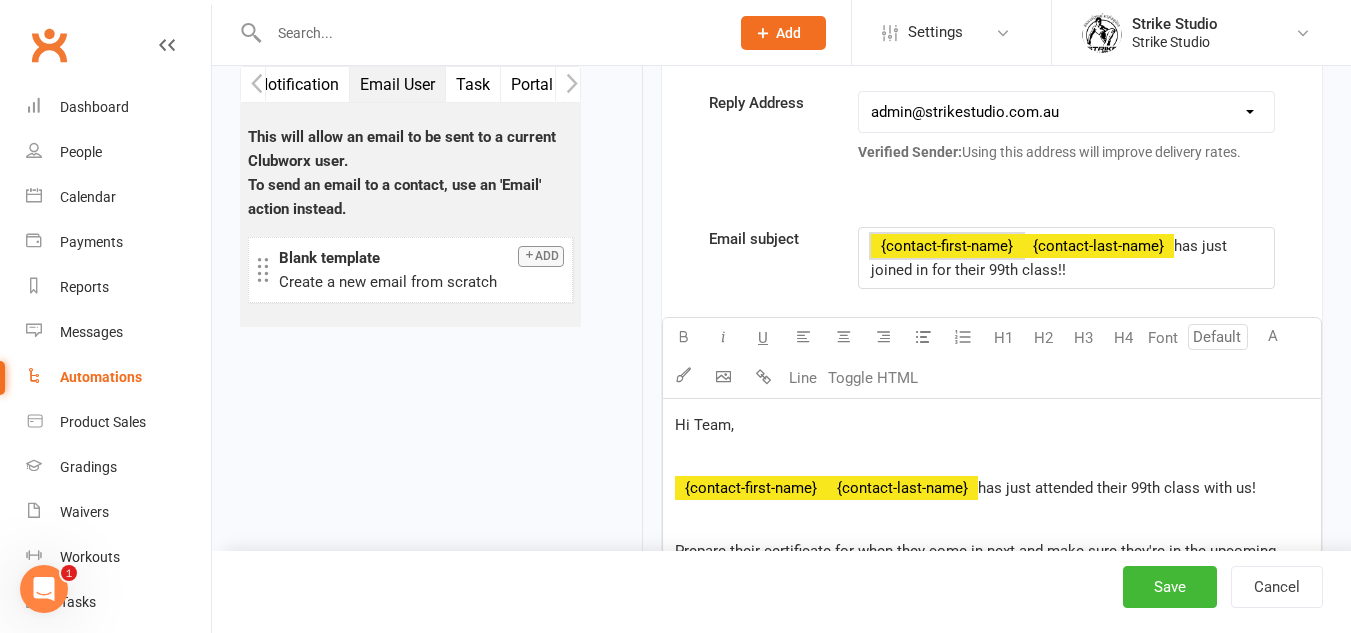 click on "has just joined in for their 99th class!!" at bounding box center (1051, 258) 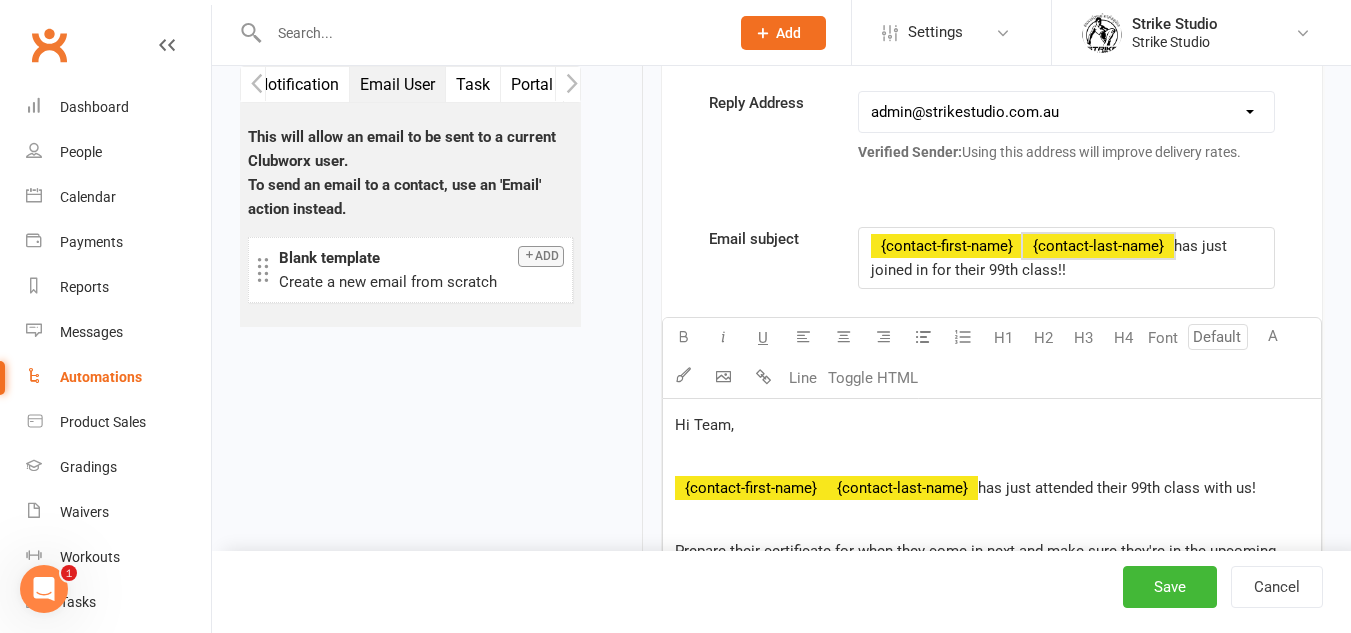 click on "has just joined in for their 99th class!!" at bounding box center [1051, 258] 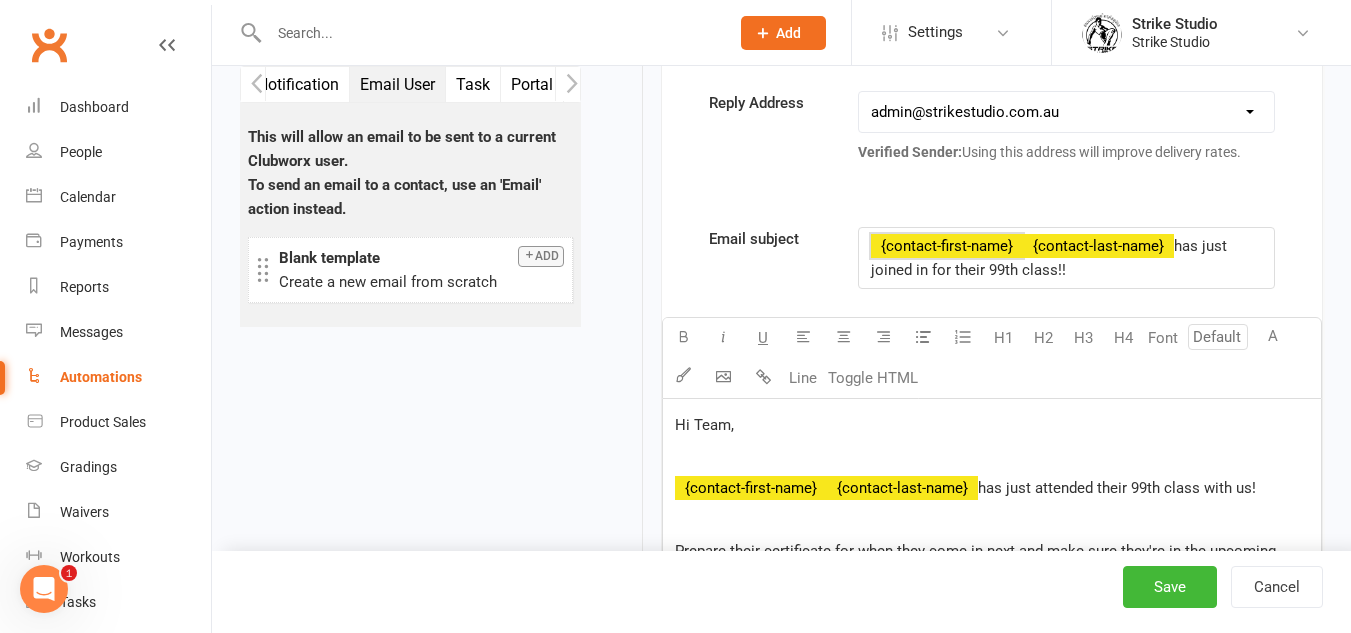click on "﻿ [FIRST] ﻿ [LAST]  has just joined in for their 99th class!!" at bounding box center [1066, 258] 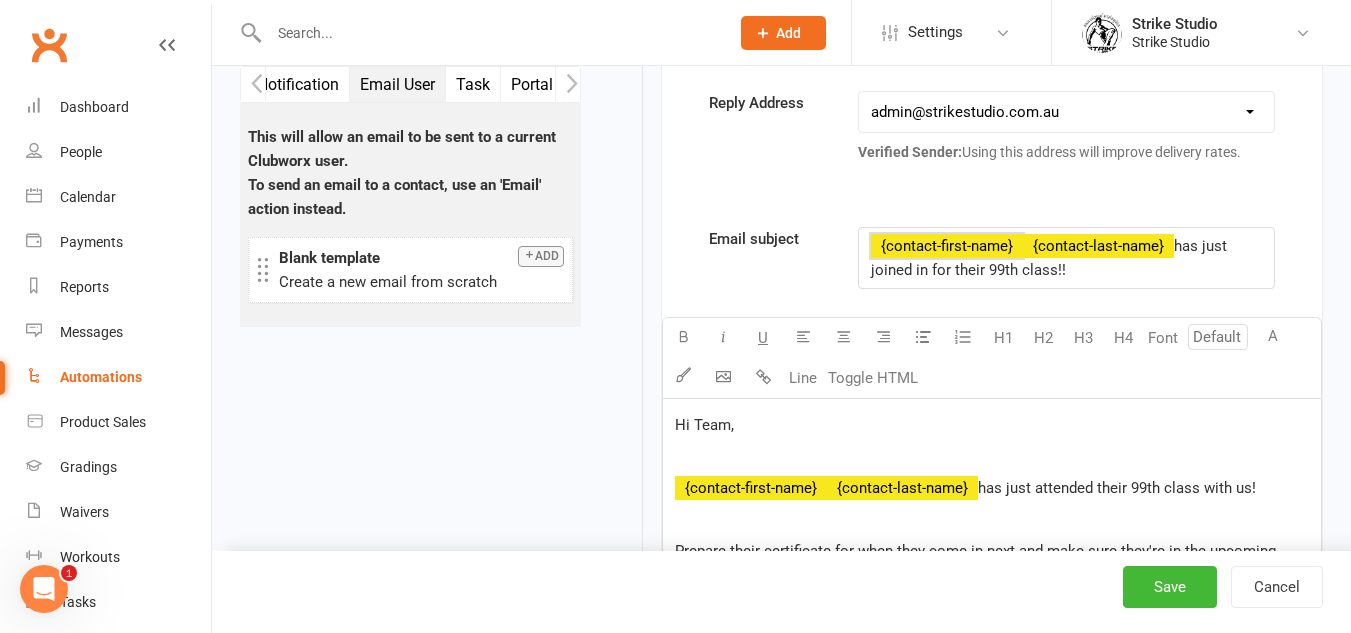 click on "﻿ [FIRST] ﻿ [LAST]  has just joined in for their 99th class!!" at bounding box center (1066, 258) 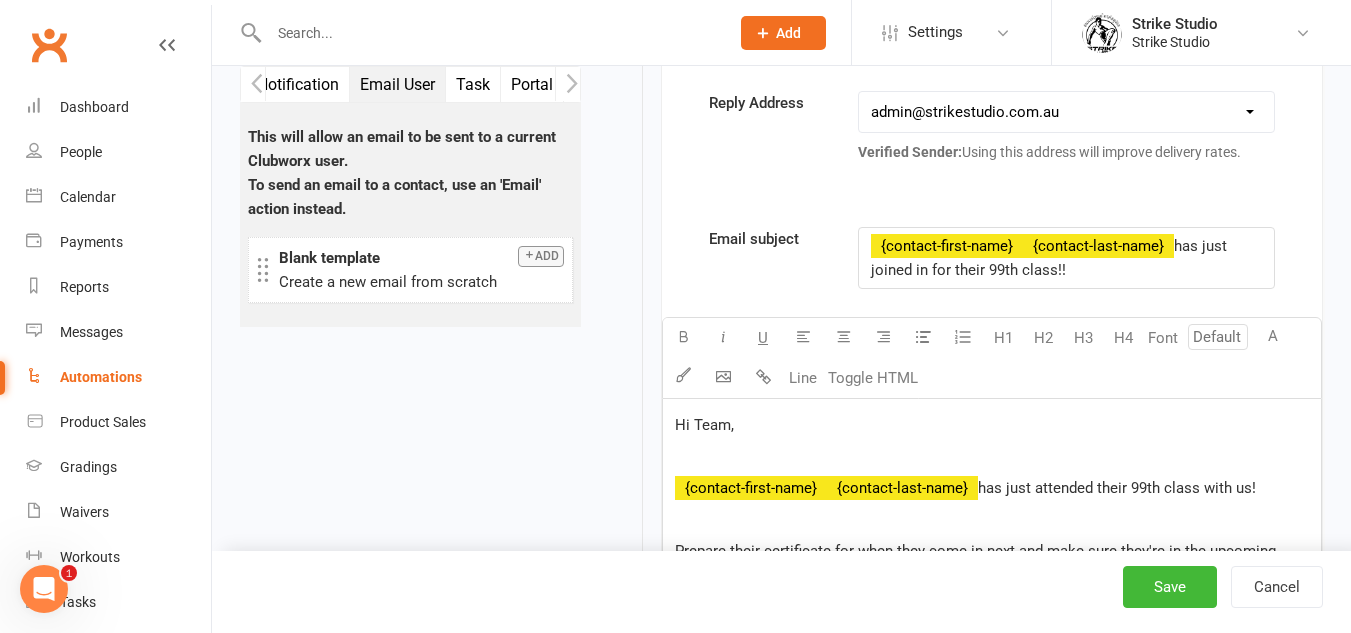click on "﻿ [FIRST] ﻿ [LAST]  has just joined in for their 99th class!!" at bounding box center (1066, 258) 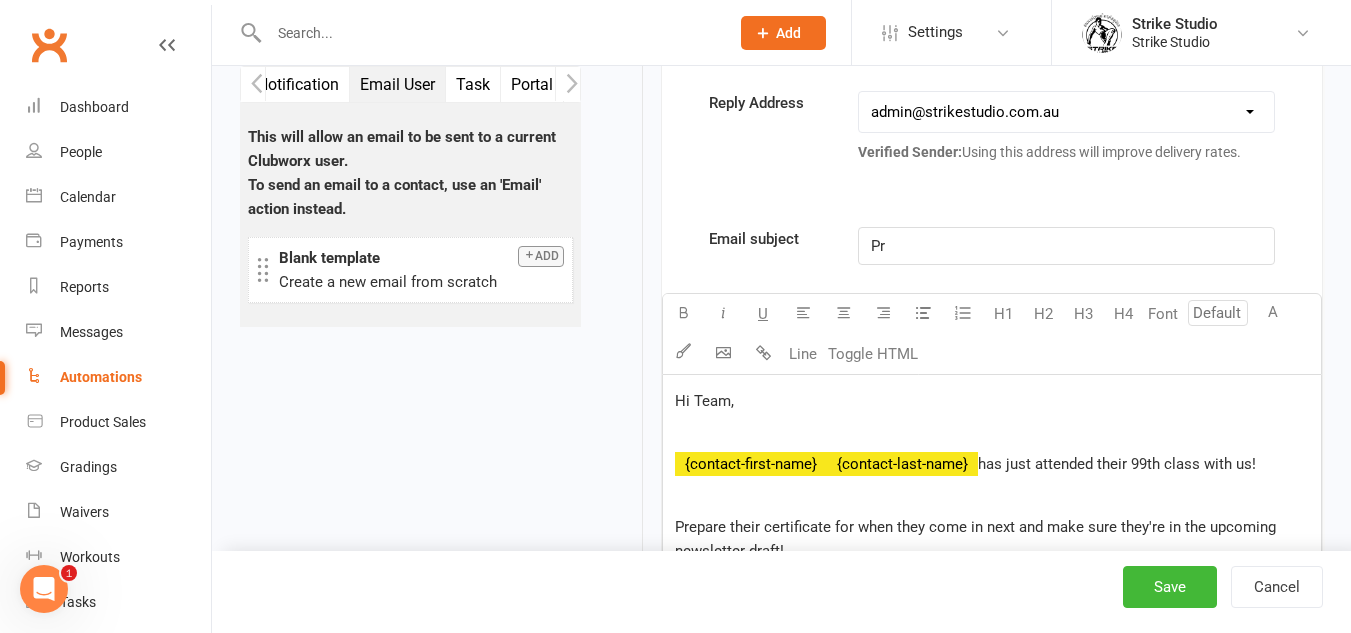type 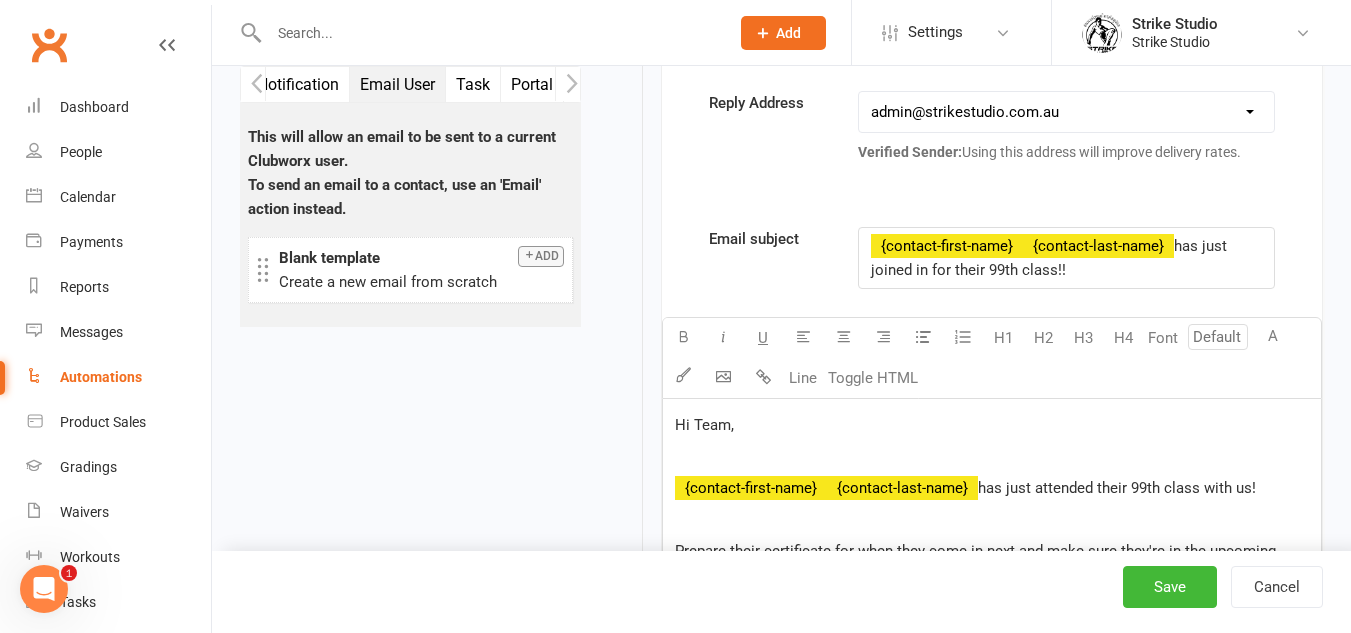 click on "[FIRST] [LAST] has just joined in for their 99th class!!" at bounding box center (1066, 258) 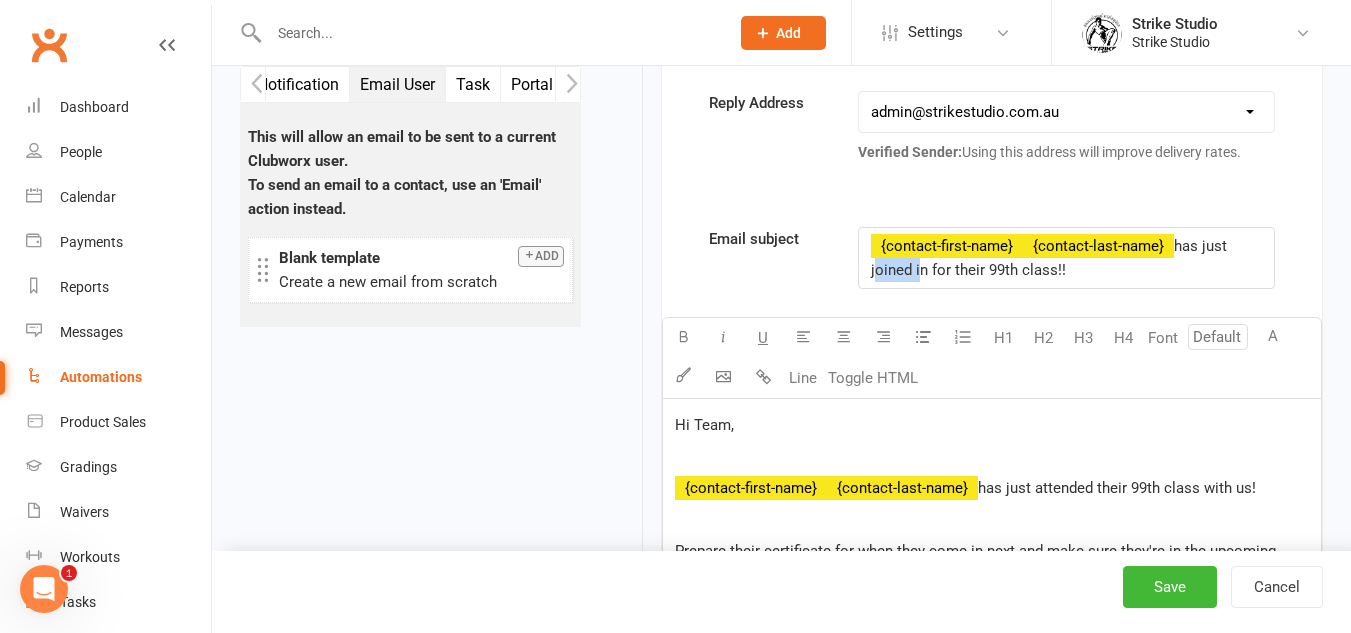 click on "has just joined in for their 99th class!!" at bounding box center [1051, 258] 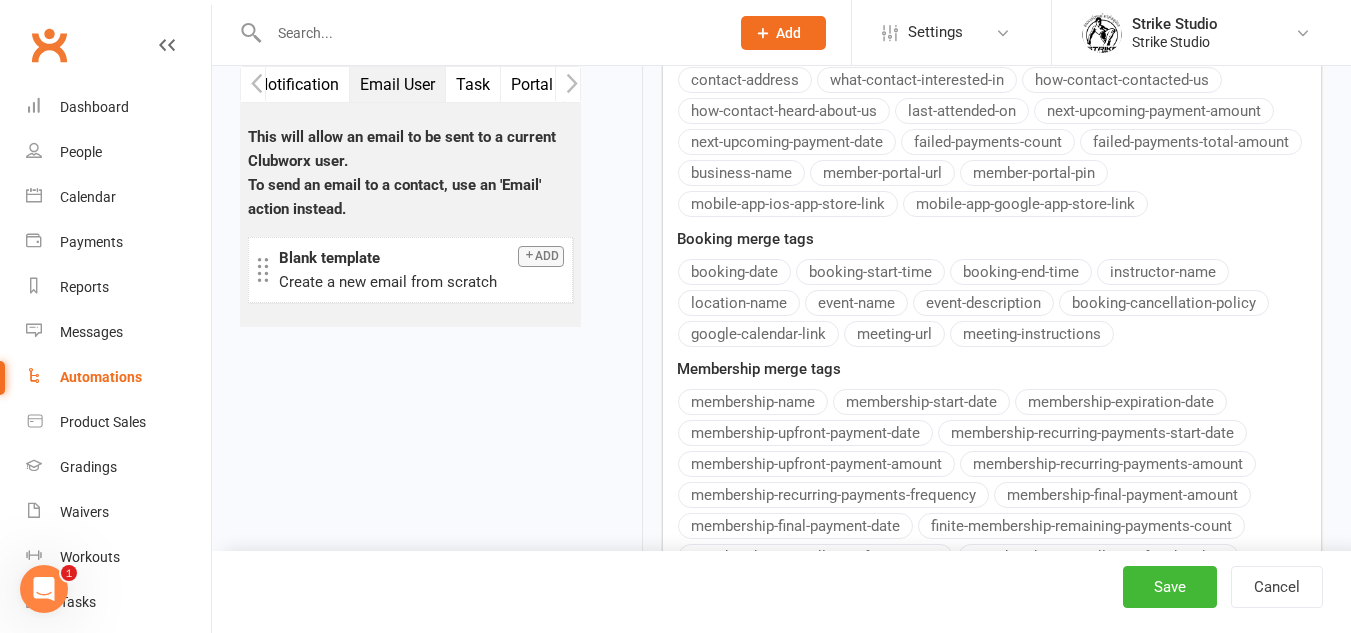 scroll, scrollTop: 1500, scrollLeft: 0, axis: vertical 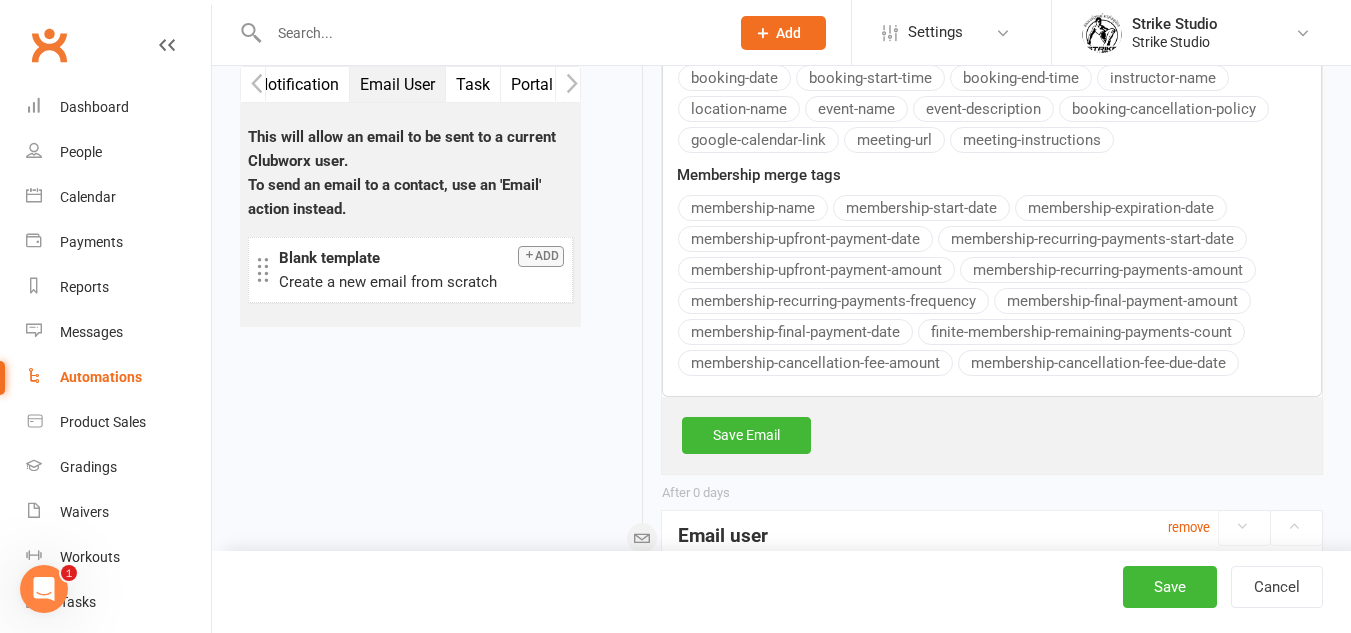 click on "Save Email" at bounding box center (992, 435) 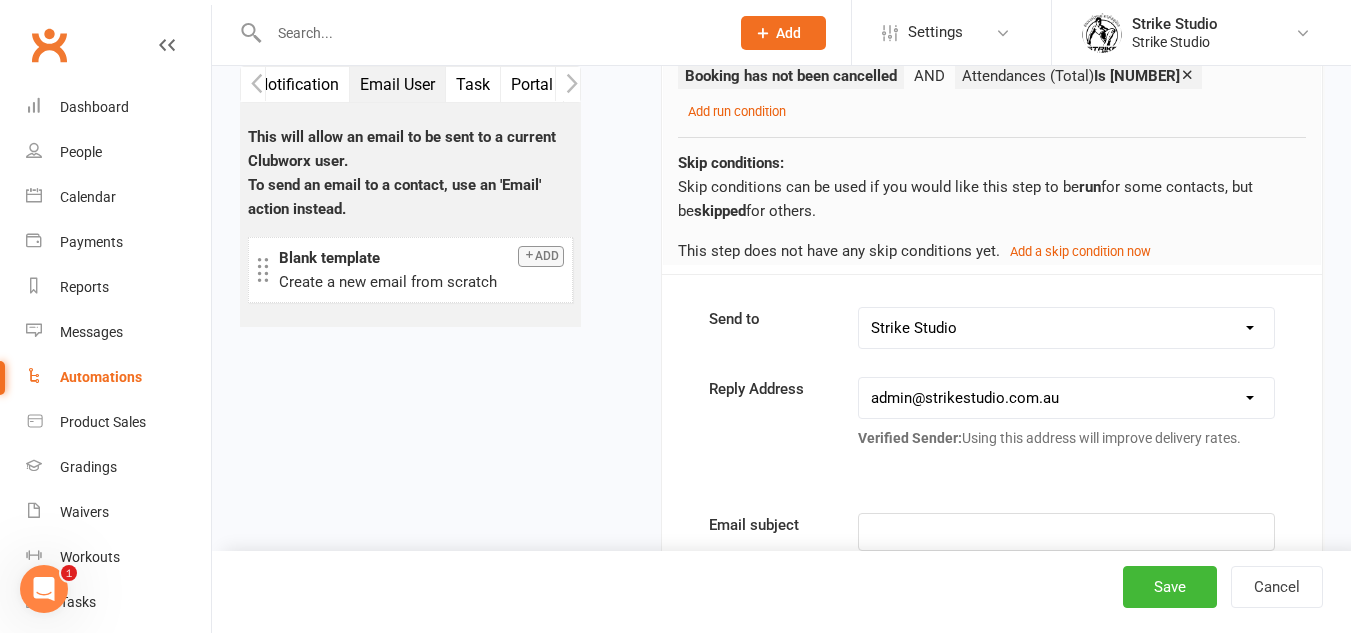 scroll, scrollTop: 1500, scrollLeft: 0, axis: vertical 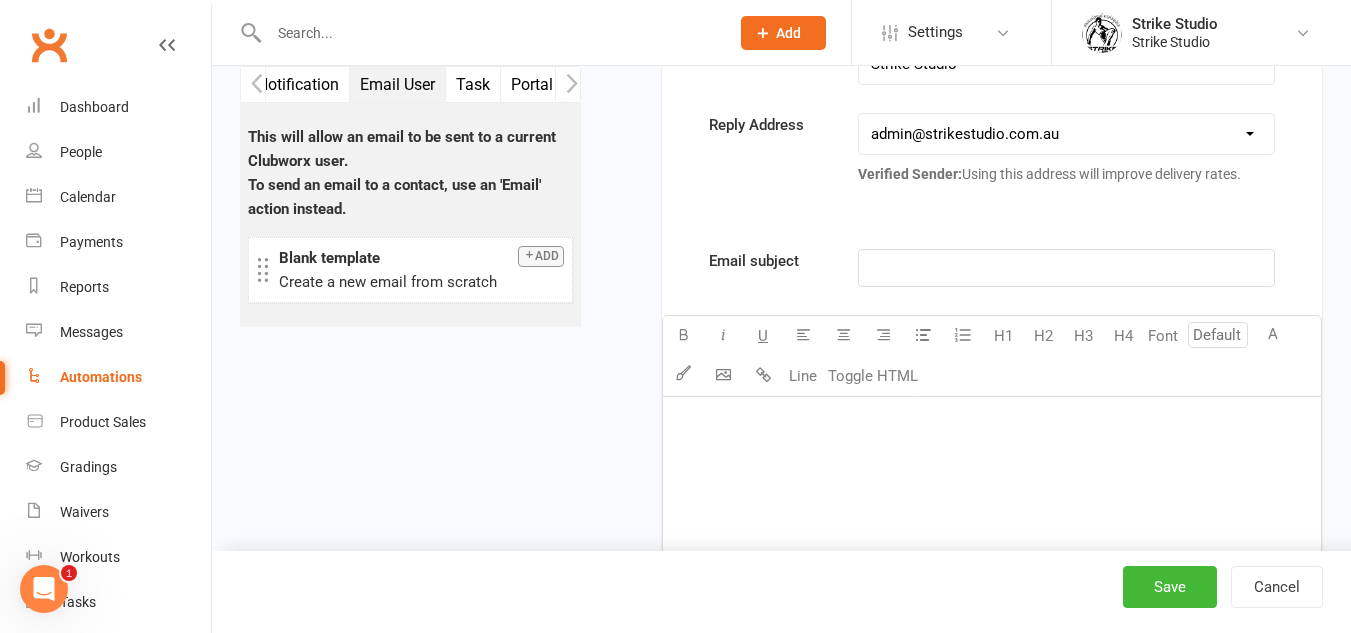 click on "﻿" at bounding box center [1066, 268] 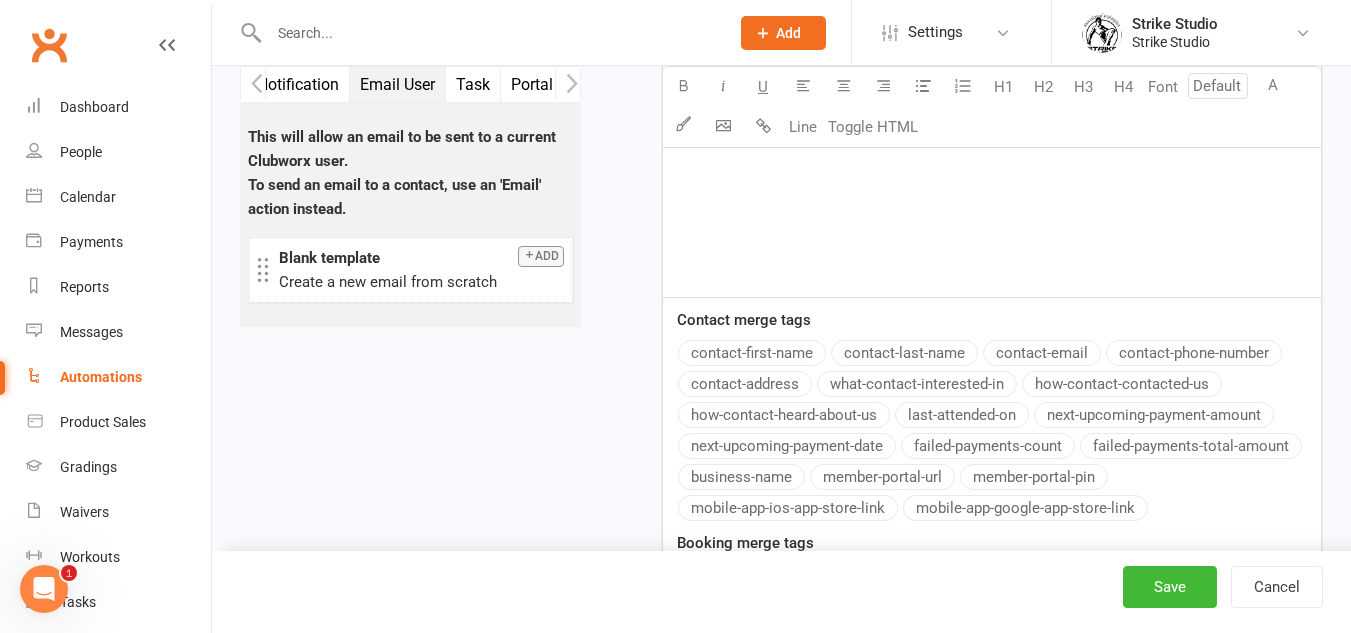 click on "Email subject ﻿ Font size U H1 H2 H3 H4 Font A Line Toggle HTML ﻿ Contact merge tags contact-first-name contact-last-name contact-email contact-phone-number contact-address what-contact-interested-in how-contact-contacted-us how-contact-heard-about-us last-attended-on next-upcoming-payment-amount next-upcoming-payment-date failed-payments-count failed-payments-total-amount business-name member-portal-url member-portal-pin mobile-app-ios-app-store-link mobile-app-google-app-store-link Booking merge tags booking-date booking-start-time booking-end-time instructor-name location-name event-name event-description booking-cancellation-policy google-calendar-link meeting-url meeting-instructions Membership merge tags membership-name membership-start-date membership-expiration-date membership-upfront-payment-date membership-recurring-payments-start-date membership-upfront-payment-amount membership-recurring-payments-amount membership-recurring-payments-frequency membership-final-payment-amount" at bounding box center (992, 372) 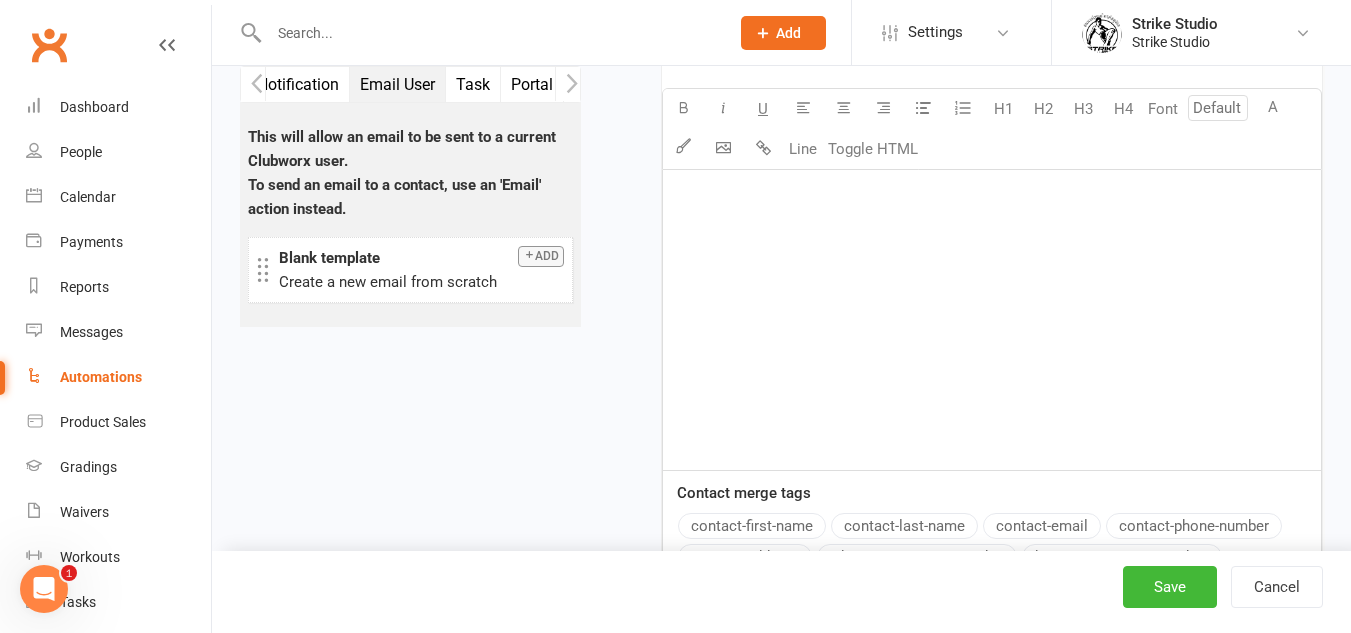 scroll, scrollTop: 1827, scrollLeft: 0, axis: vertical 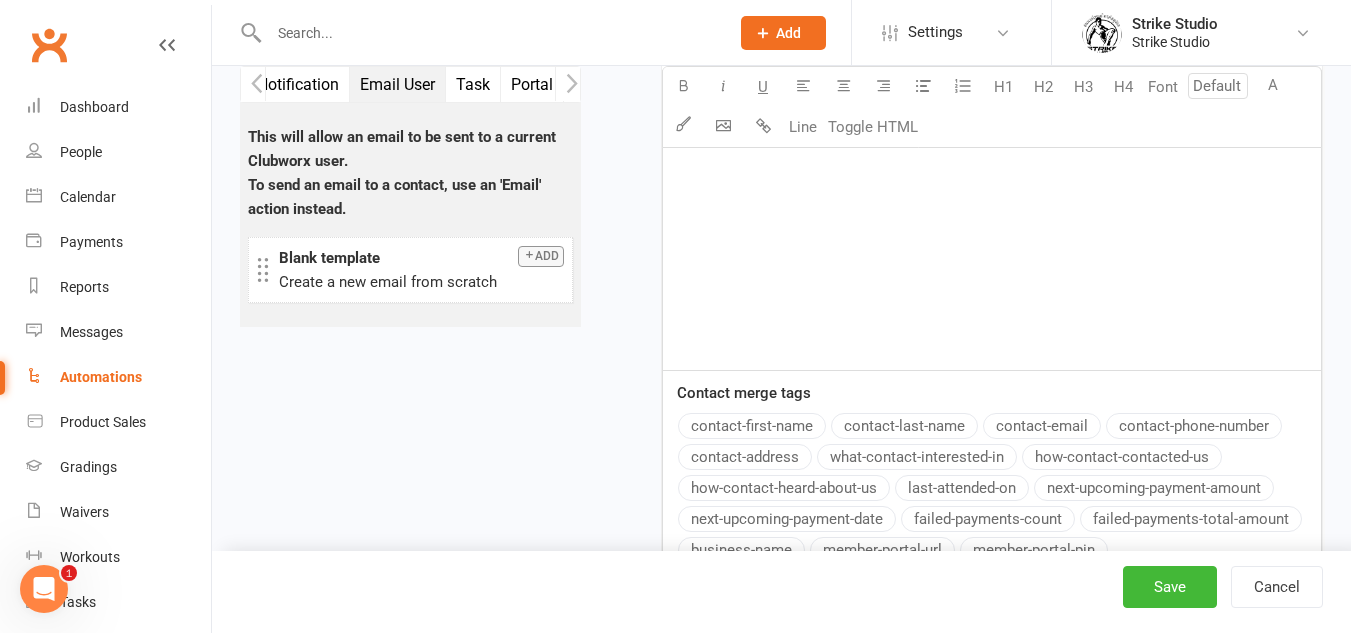 click on "Email subject ﻿ ﻿ {contact-first-name}   Font size U H1 H2 H3 H4 Font A Line Toggle HTML ﻿ Contact merge tags contact-first-name contact-last-name contact-email contact-phone-number contact-address what-contact-interested-in how-contact-contacted-us how-contact-heard-about-us last-attended-on next-upcoming-payment-amount next-upcoming-payment-date failed-payments-count failed-payments-total-amount business-name member-portal-url member-portal-pin mobile-app-ios-app-store-link mobile-app-google-app-store-link Booking merge tags booking-date booking-start-time booking-end-time instructor-name location-name event-name event-description booking-cancellation-policy google-calendar-link meeting-url meeting-instructions Membership merge tags membership-name membership-start-date membership-expiration-date membership-upfront-payment-date membership-recurring-payments-start-date membership-upfront-payment-amount membership-recurring-payments-amount membership-recurring-payments-frequency" at bounding box center (992, 445) 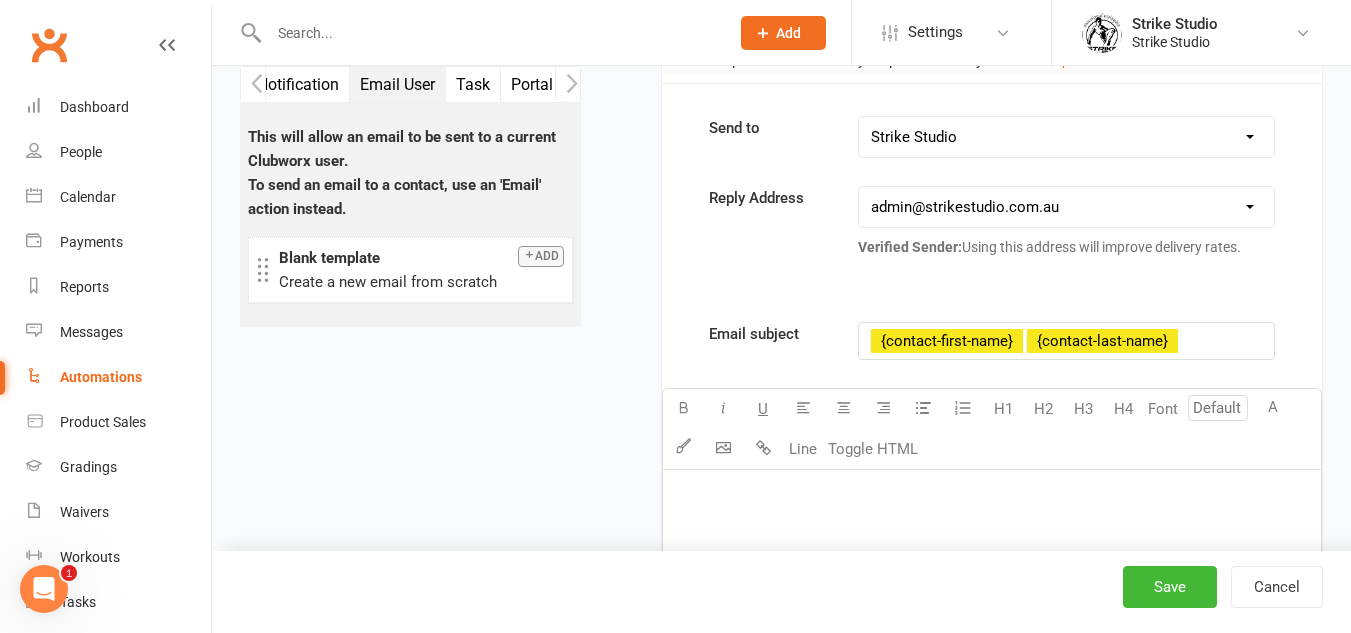 type 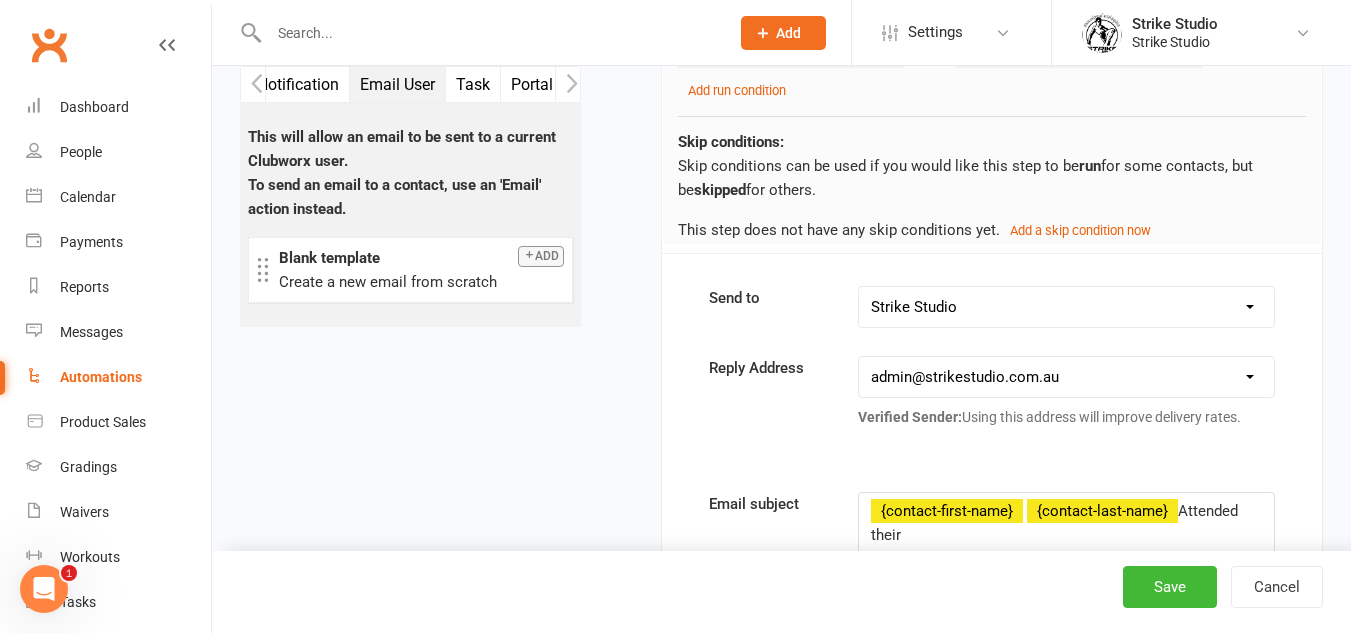scroll, scrollTop: 1544, scrollLeft: 0, axis: vertical 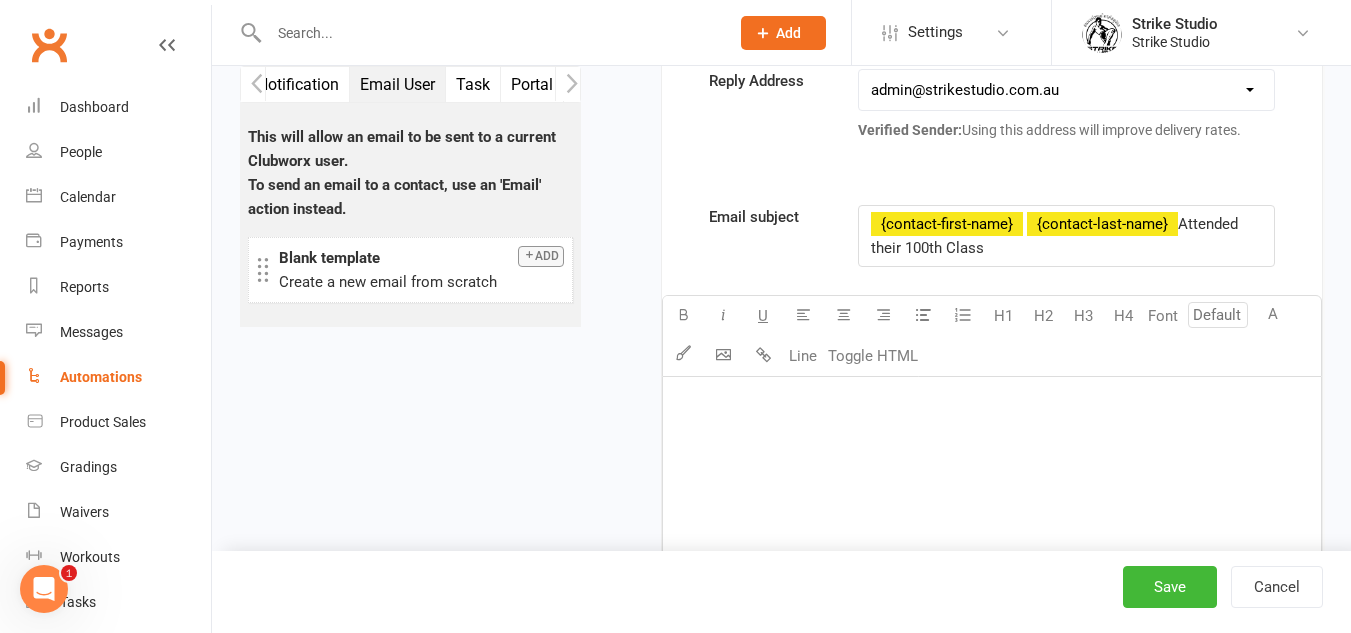 type 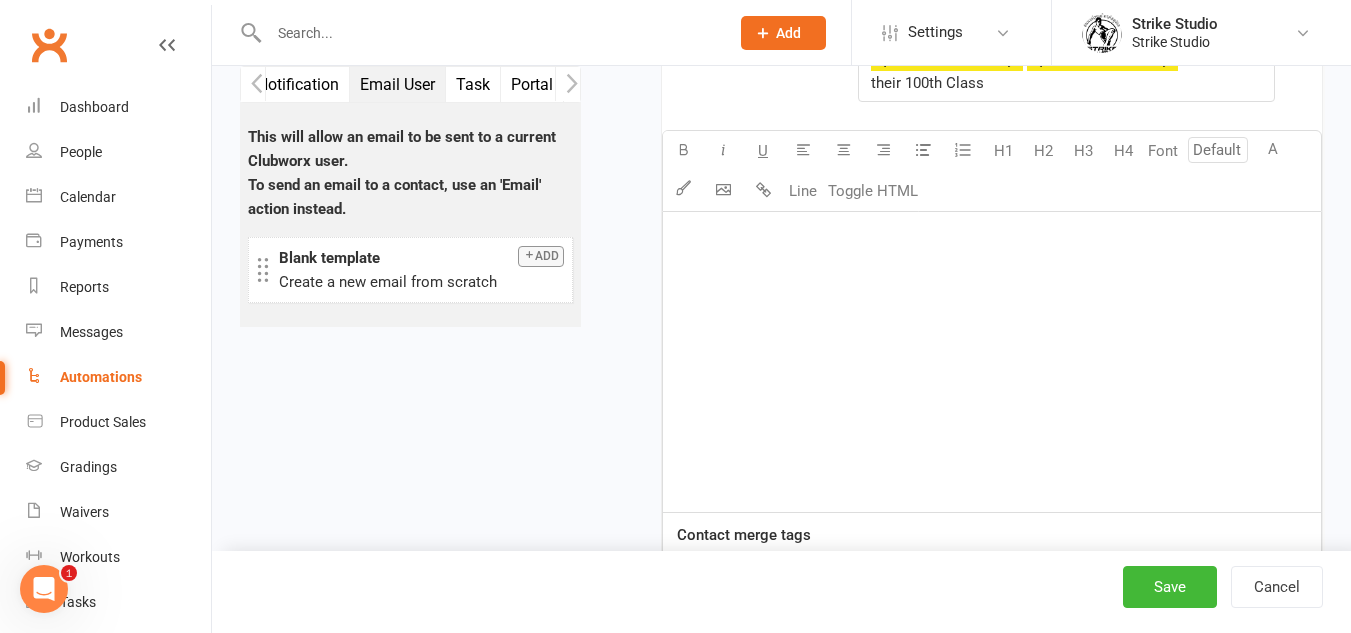 scroll, scrollTop: 1744, scrollLeft: 0, axis: vertical 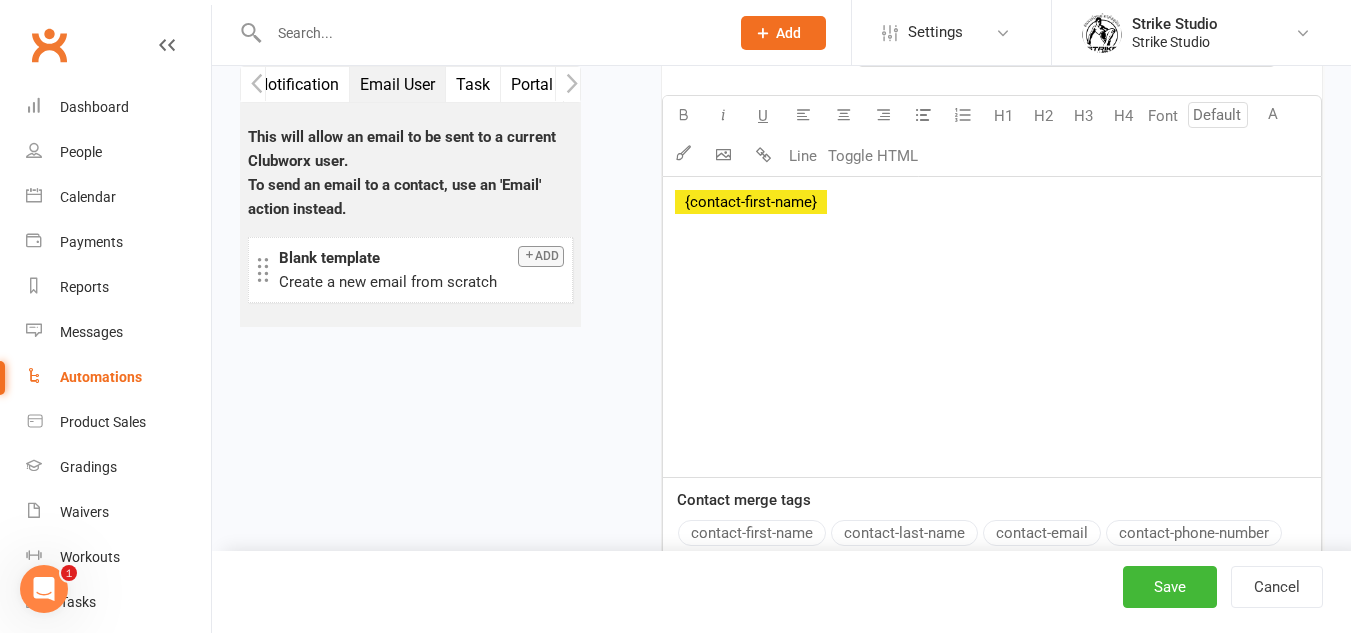 click on "contact-first-name" at bounding box center [752, 533] 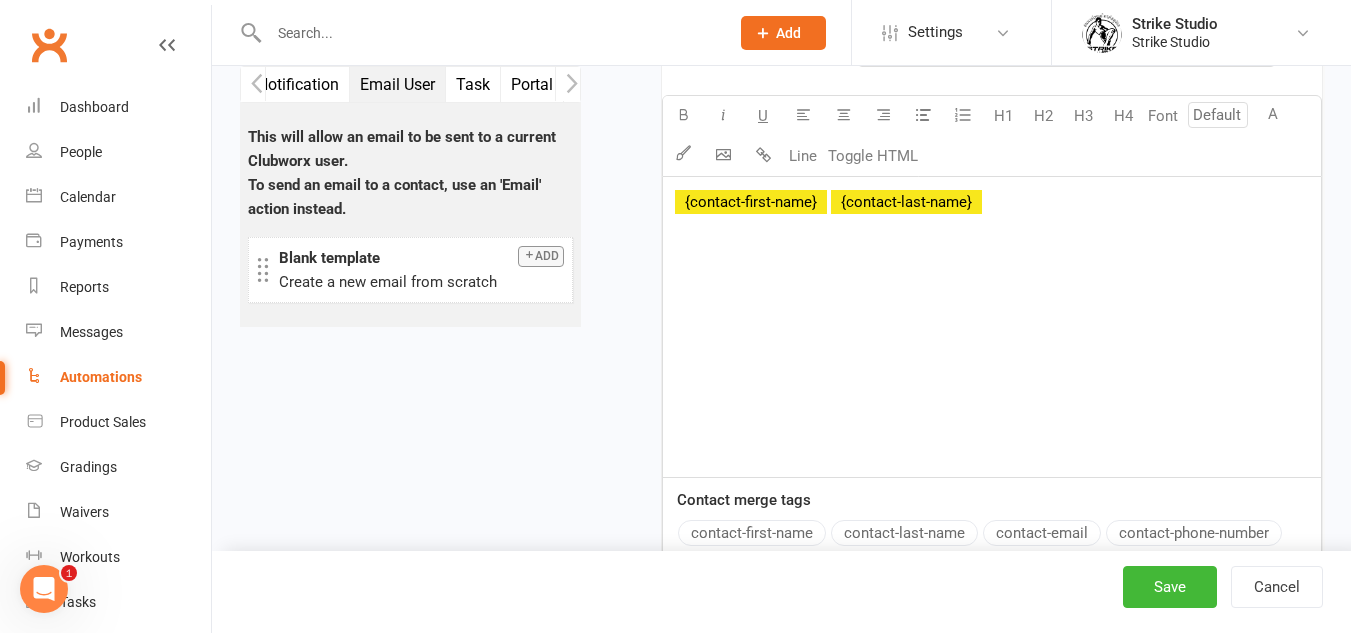 click on "﻿ {contact-last-name}" at bounding box center [906, 202] 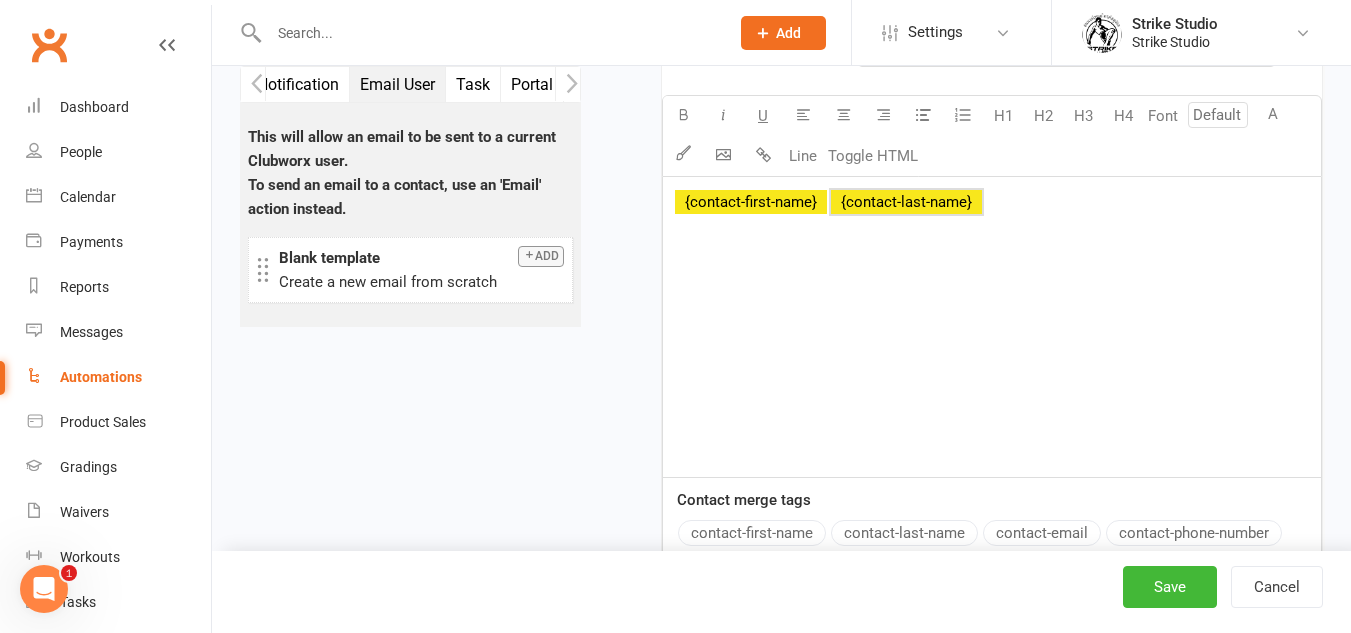 click at bounding box center (829, 202) 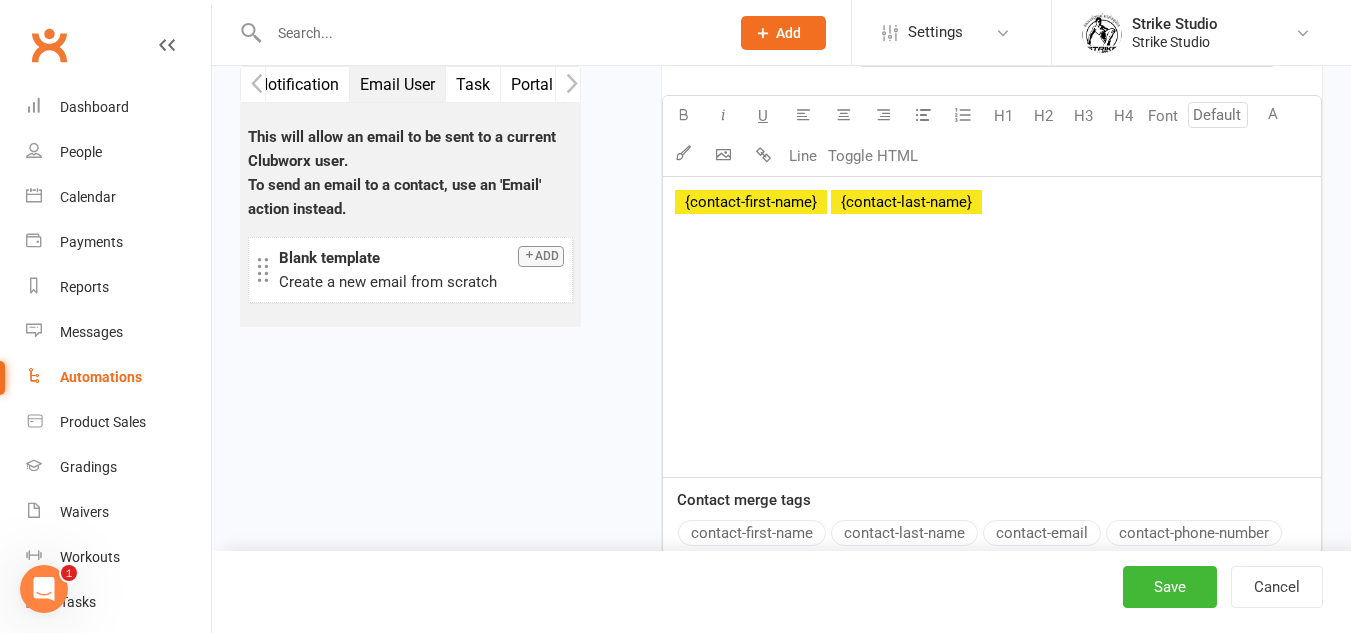 type 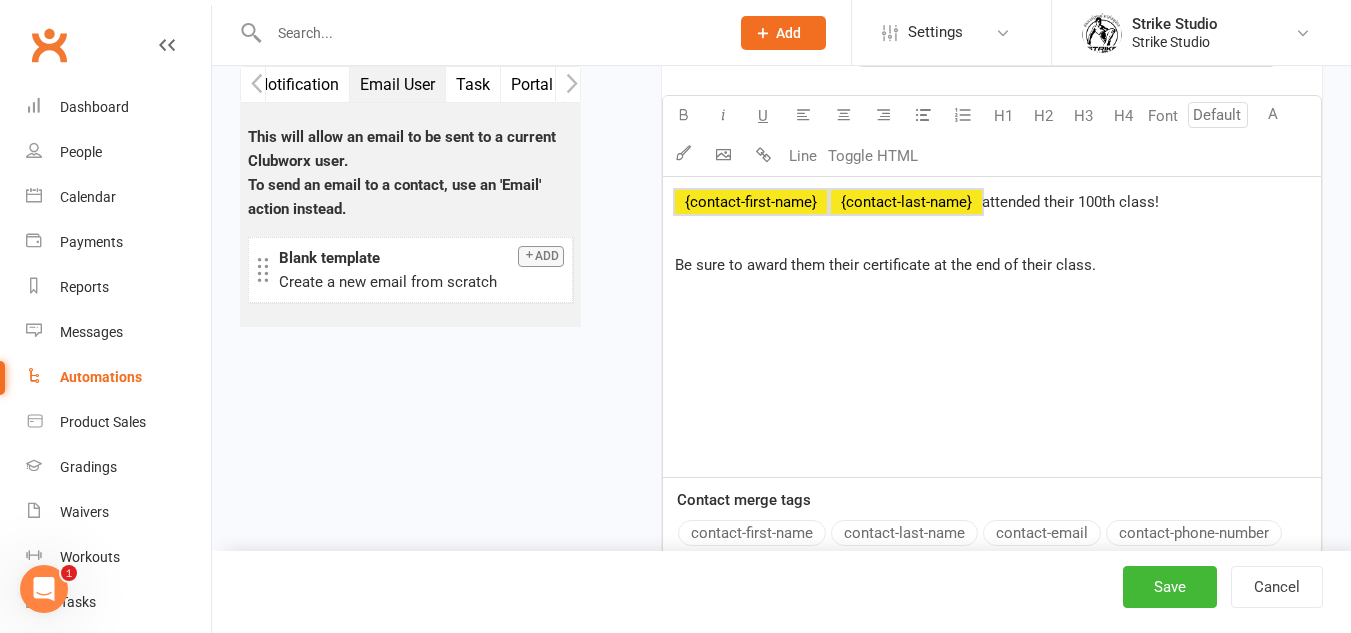 drag, startPoint x: 1198, startPoint y: 179, endPoint x: 674, endPoint y: 171, distance: 524.06104 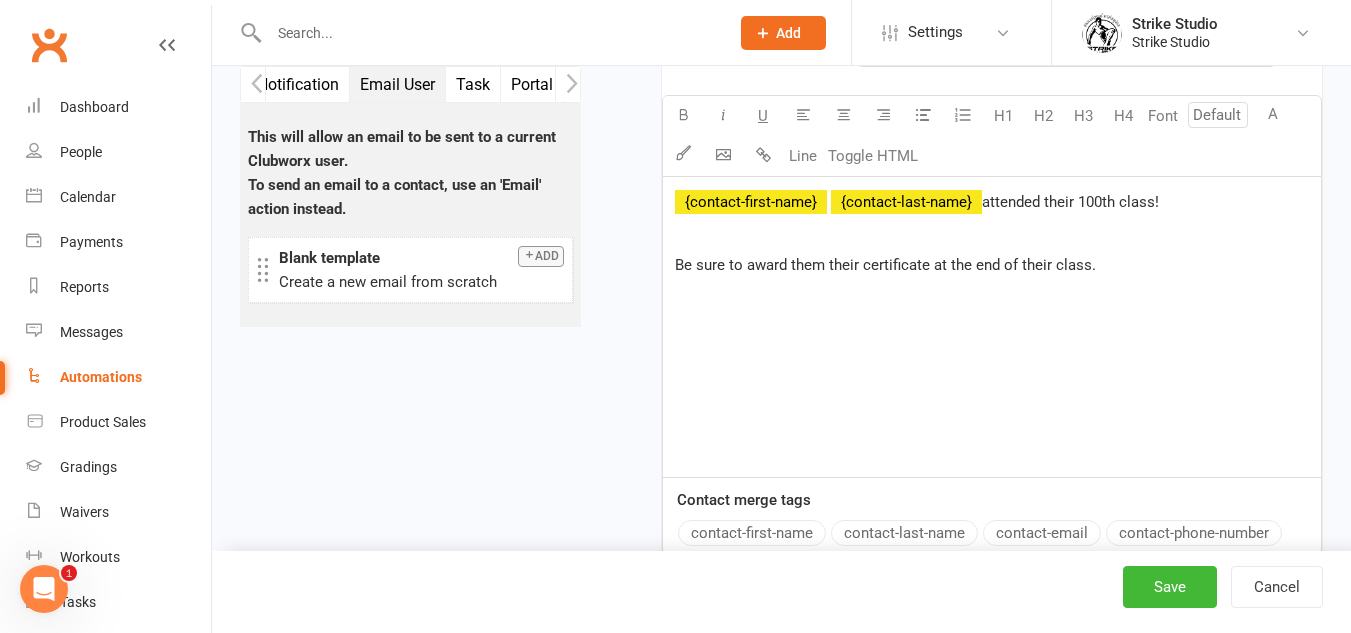 click on "﻿" at bounding box center (992, 328) 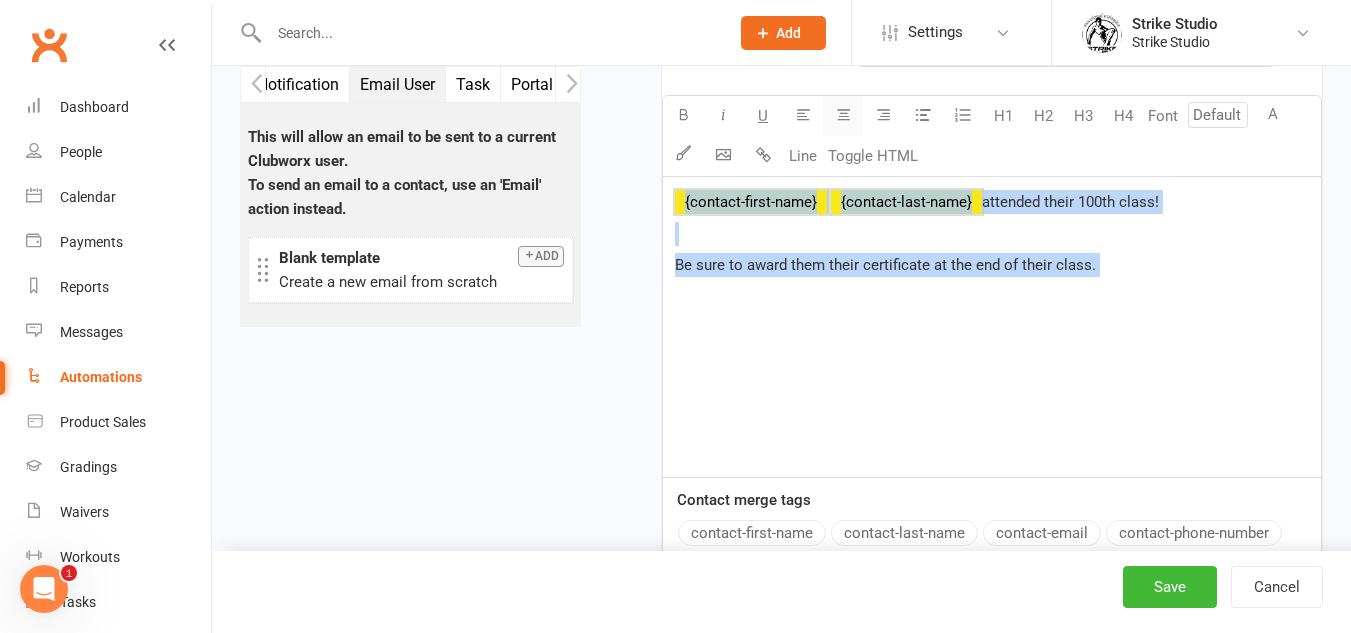 drag, startPoint x: 845, startPoint y: 87, endPoint x: 854, endPoint y: 110, distance: 24.698177 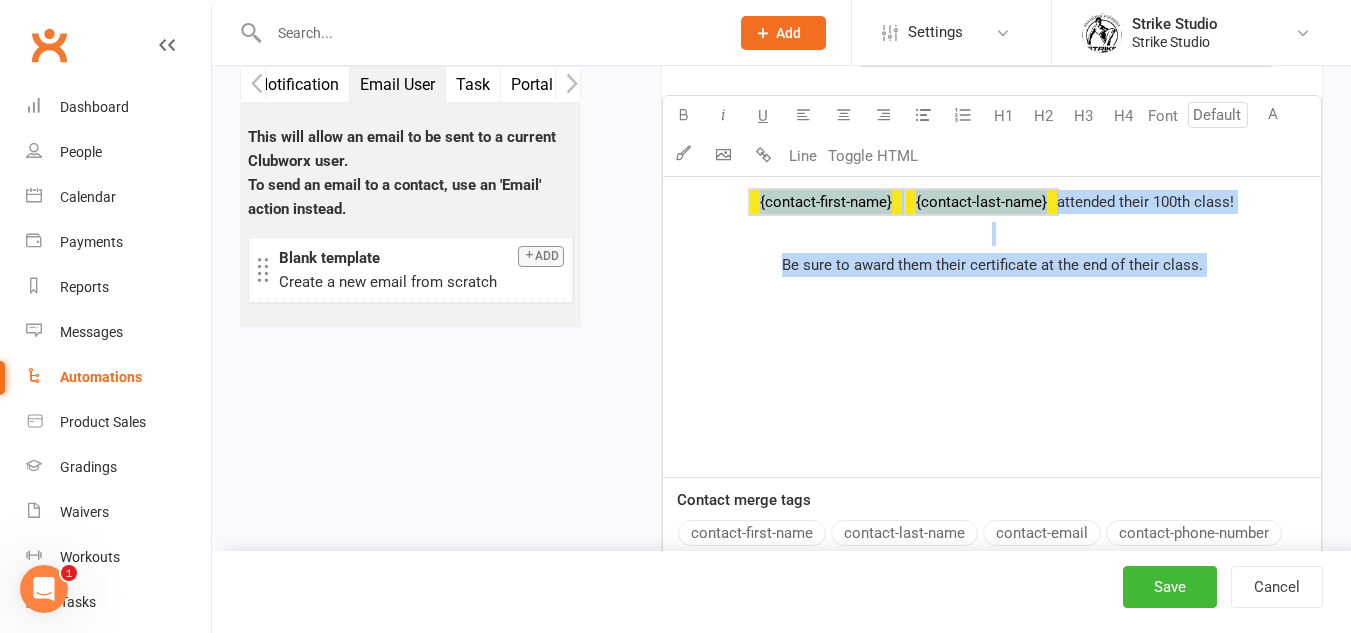 click on "﻿" at bounding box center [992, 234] 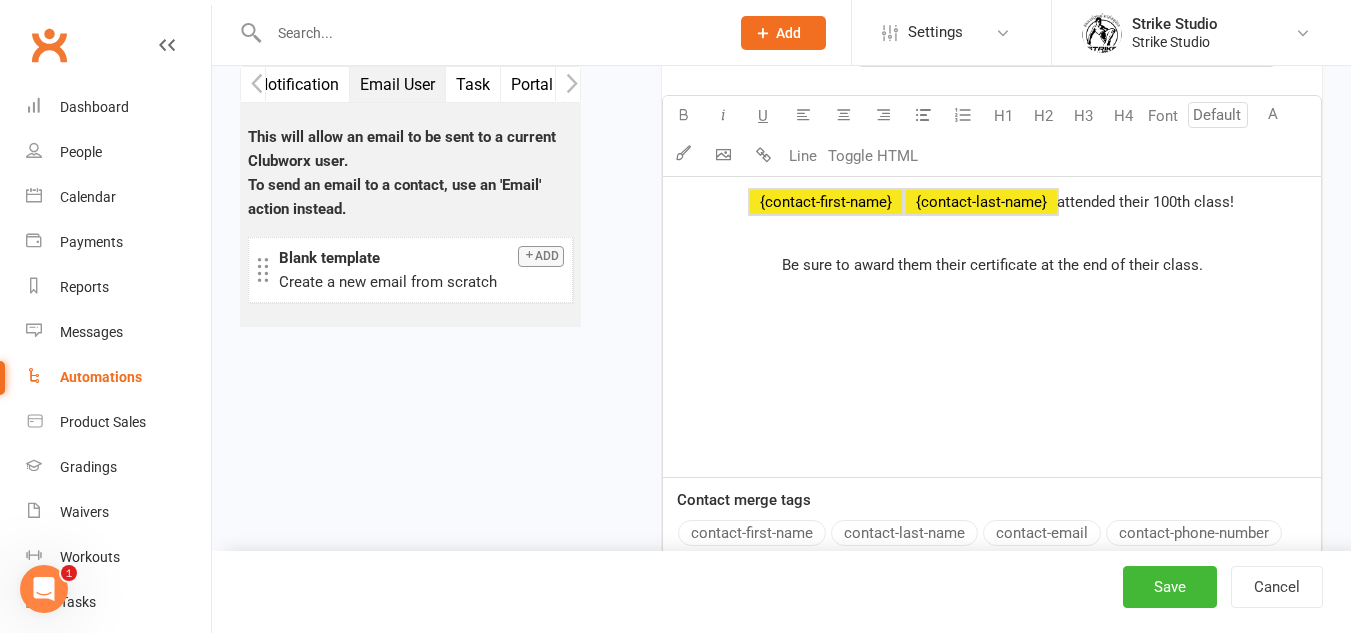 drag, startPoint x: 1205, startPoint y: 182, endPoint x: 778, endPoint y: 180, distance: 427.00467 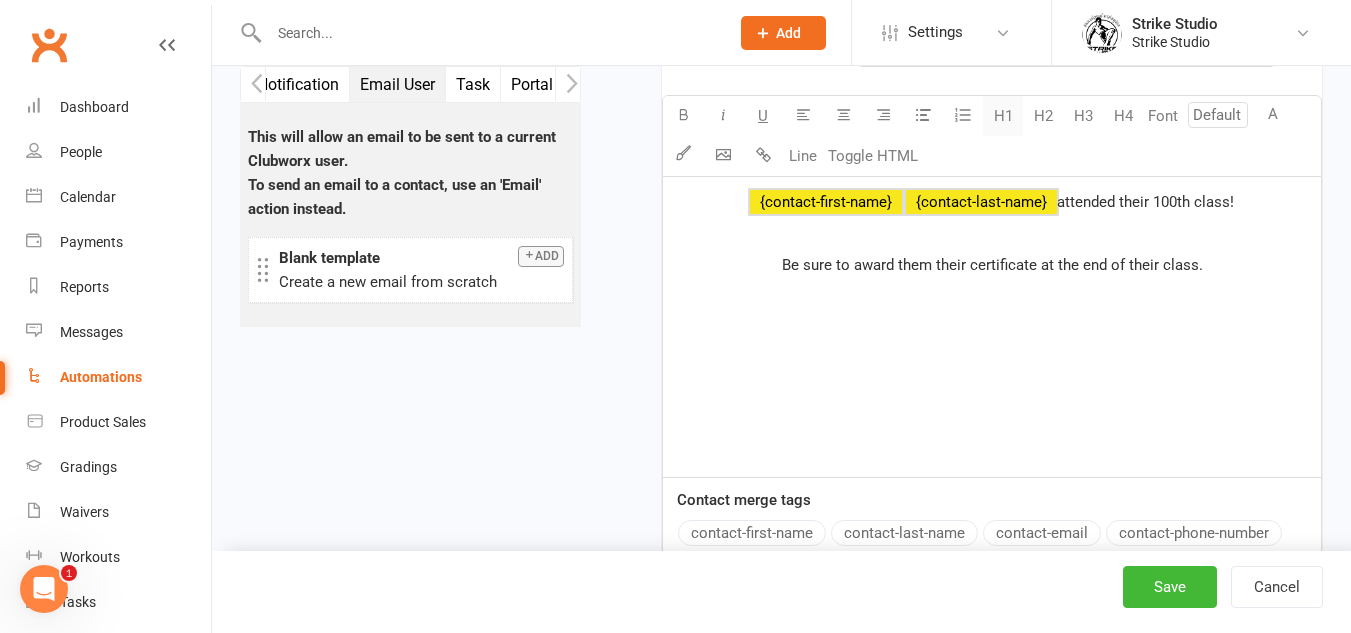 click on "H1" at bounding box center [1003, 116] 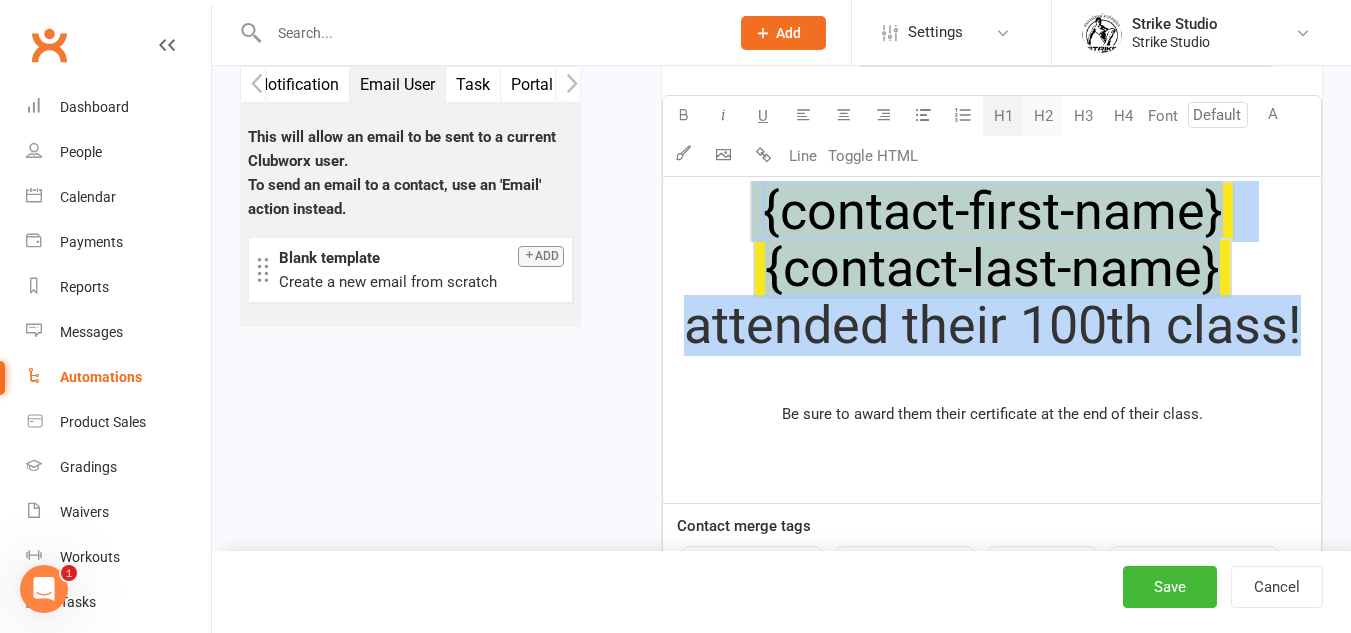 click on "H2" at bounding box center (1043, 116) 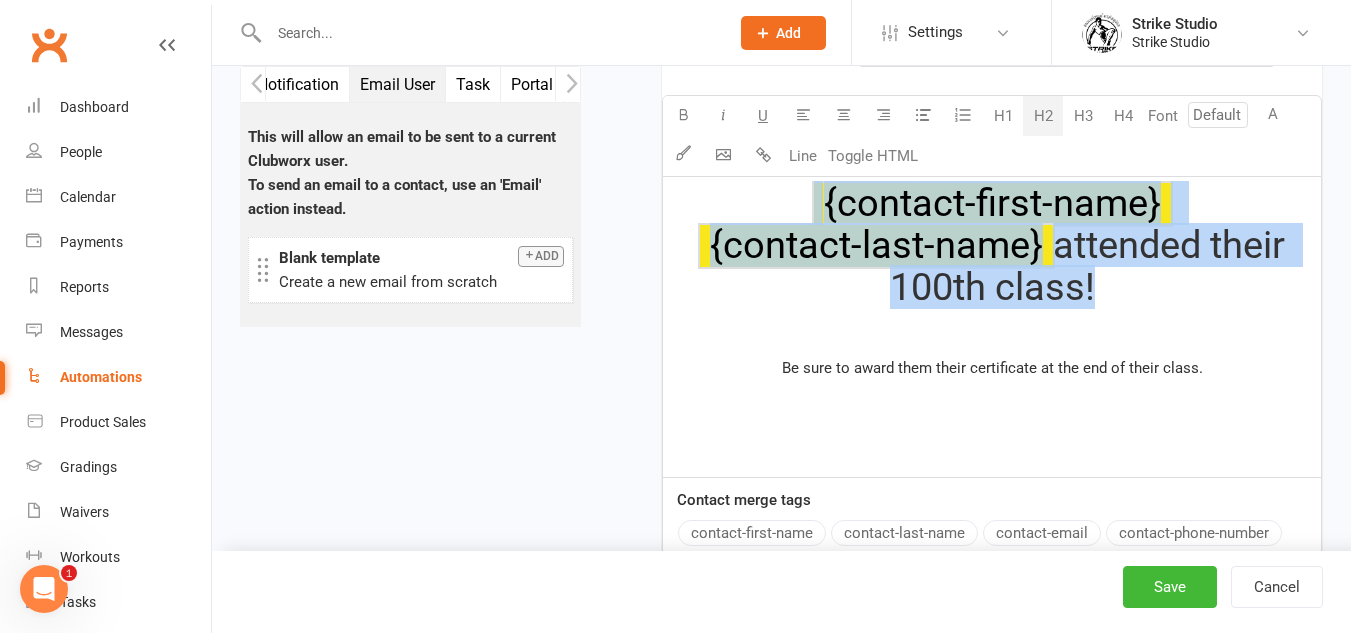 click on "﻿ [FIRST] ﻿ [LAST]  has just joined in for their 99th class!!" at bounding box center [992, 245] 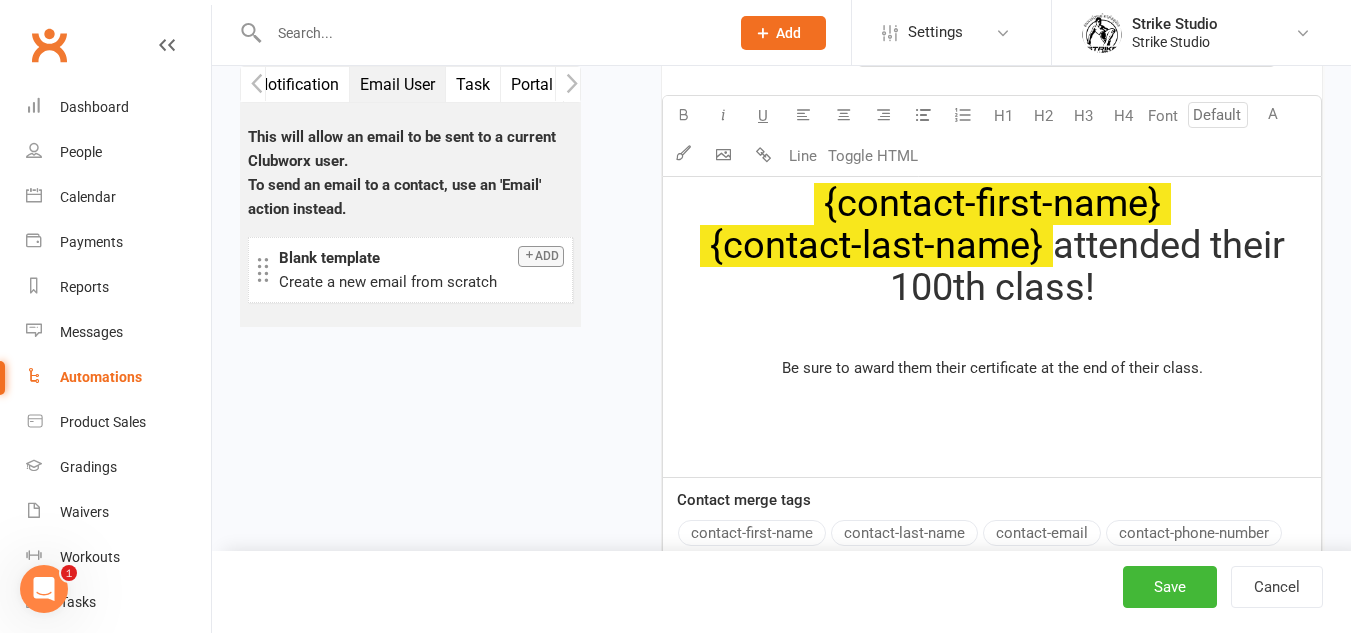 click on "﻿" at bounding box center [992, 399] 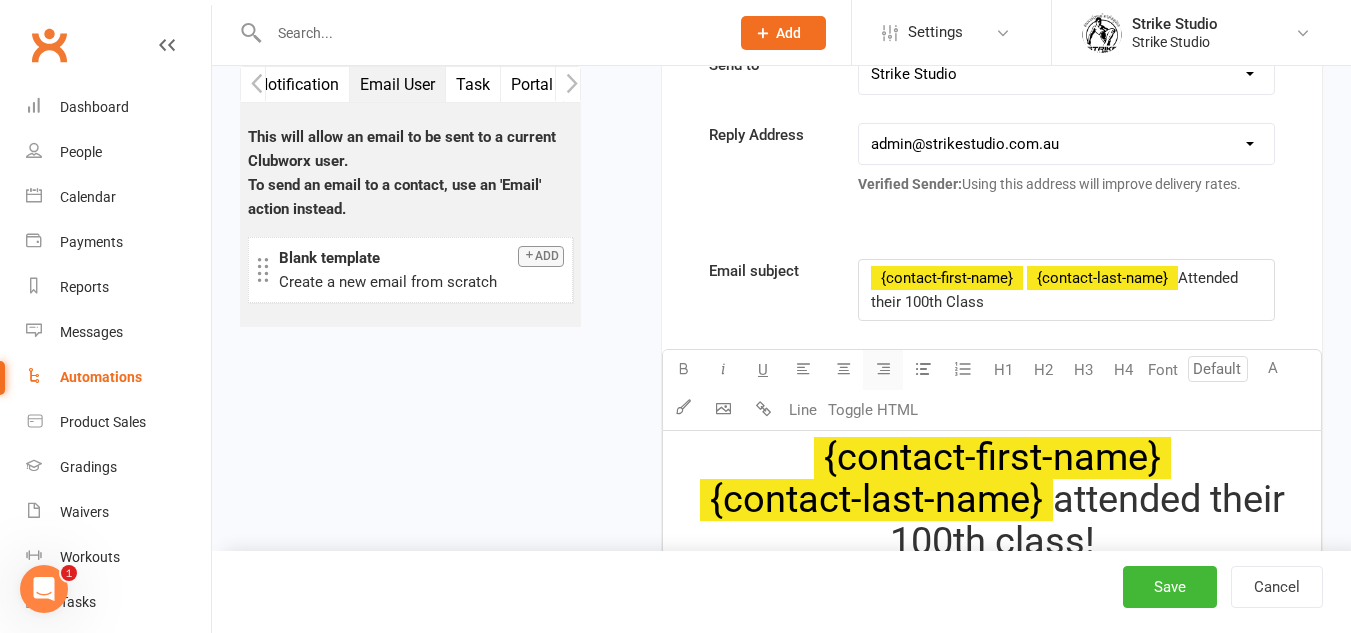 scroll, scrollTop: 1444, scrollLeft: 0, axis: vertical 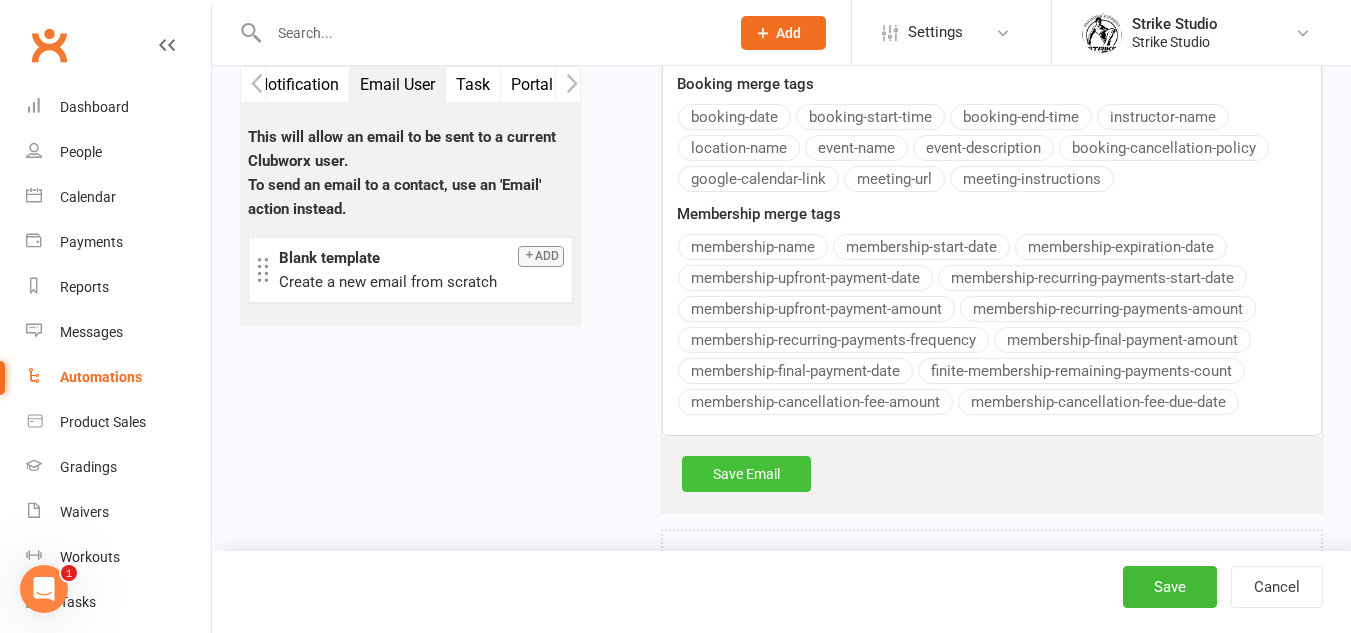 click on "Contact merge tags contact-first-name contact-last-name contact-email contact-phone-number contact-address what-contact-interested-in how-contact-contacted-us how-contact-heard-about-us last-attended-on next-upcoming-payment-amount next-upcoming-payment-date failed-payments-count failed-payments-total-amount business-name member-portal-url member-portal-pin mobile-app-ios-app-store-link mobile-app-google-app-store-link Booking merge tags booking-date booking-start-time booking-end-time instructor-name location-name event-name event-description booking-cancellation-policy google-calendar-link meeting-url meeting-instructions Membership merge tags membership-name membership-start-date membership-expiration-date membership-upfront-payment-date membership-recurring-payments-start-date membership-upfront-payment-amount membership-recurring-payments-amount membership-recurring-payments-frequency" at bounding box center (992, 137) 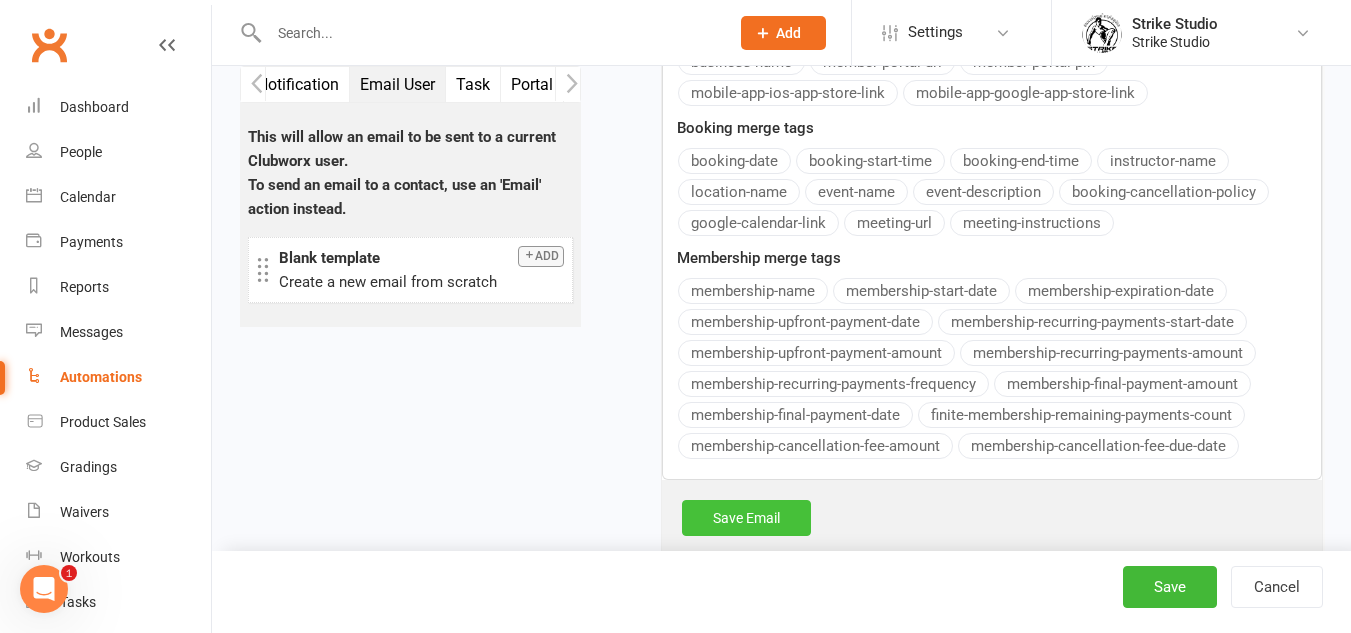 click on "Save Email" at bounding box center (746, 518) 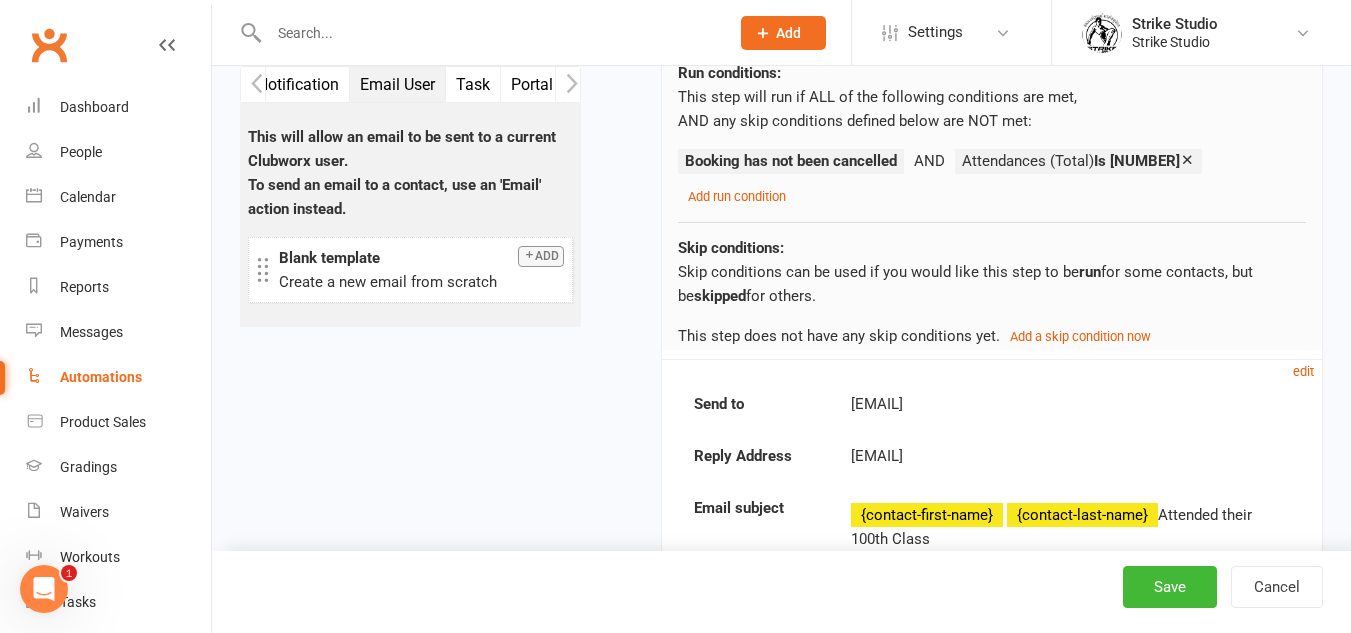 scroll, scrollTop: 989, scrollLeft: 0, axis: vertical 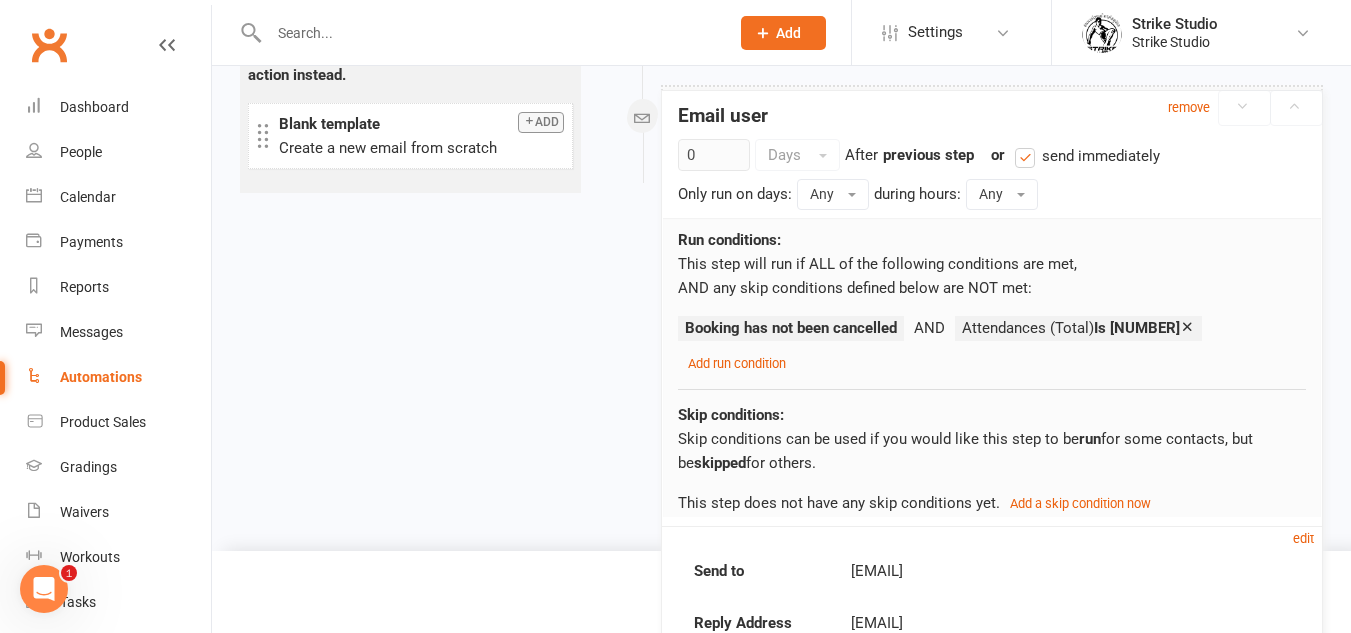drag, startPoint x: 1271, startPoint y: 326, endPoint x: 1071, endPoint y: 374, distance: 205.67937 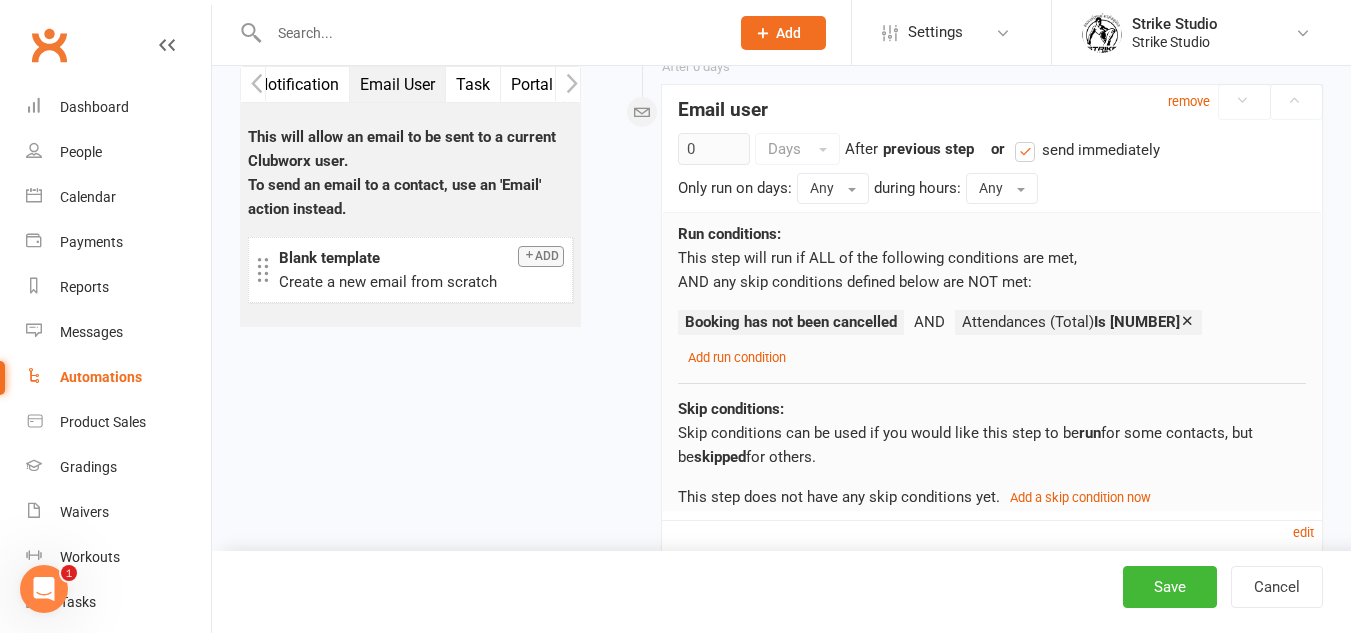 scroll, scrollTop: 989, scrollLeft: 0, axis: vertical 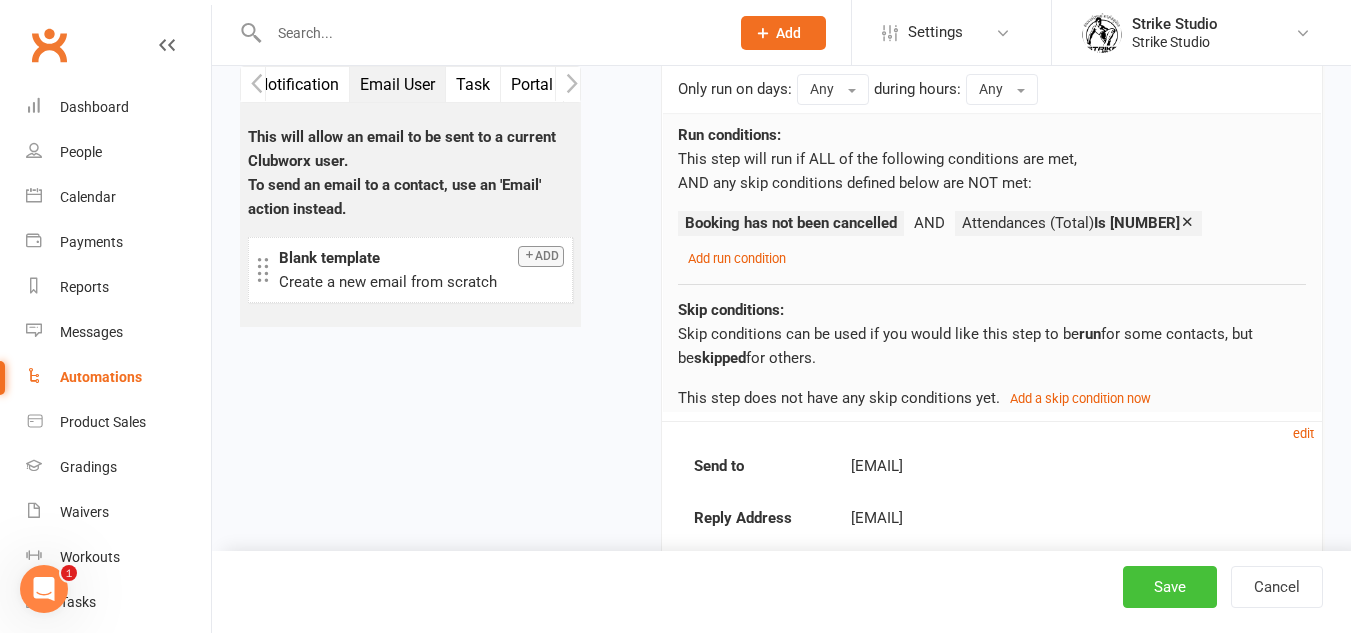 click on "Save" at bounding box center [1170, 587] 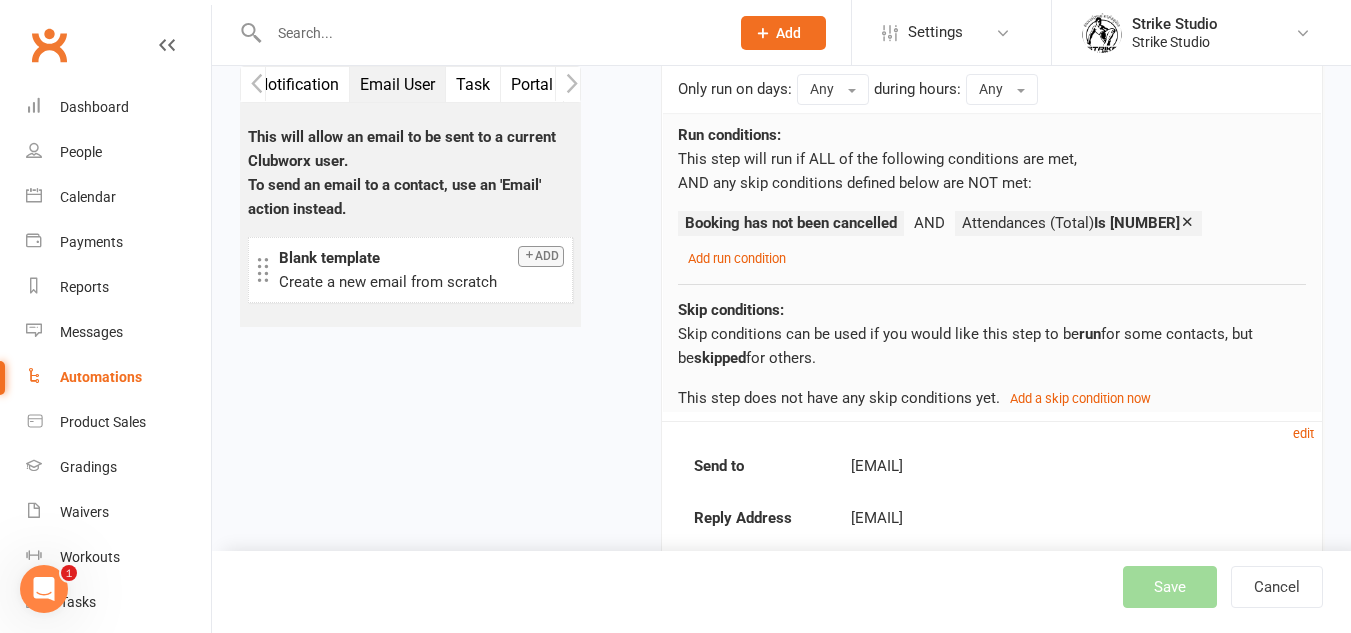 scroll, scrollTop: 1127, scrollLeft: 0, axis: vertical 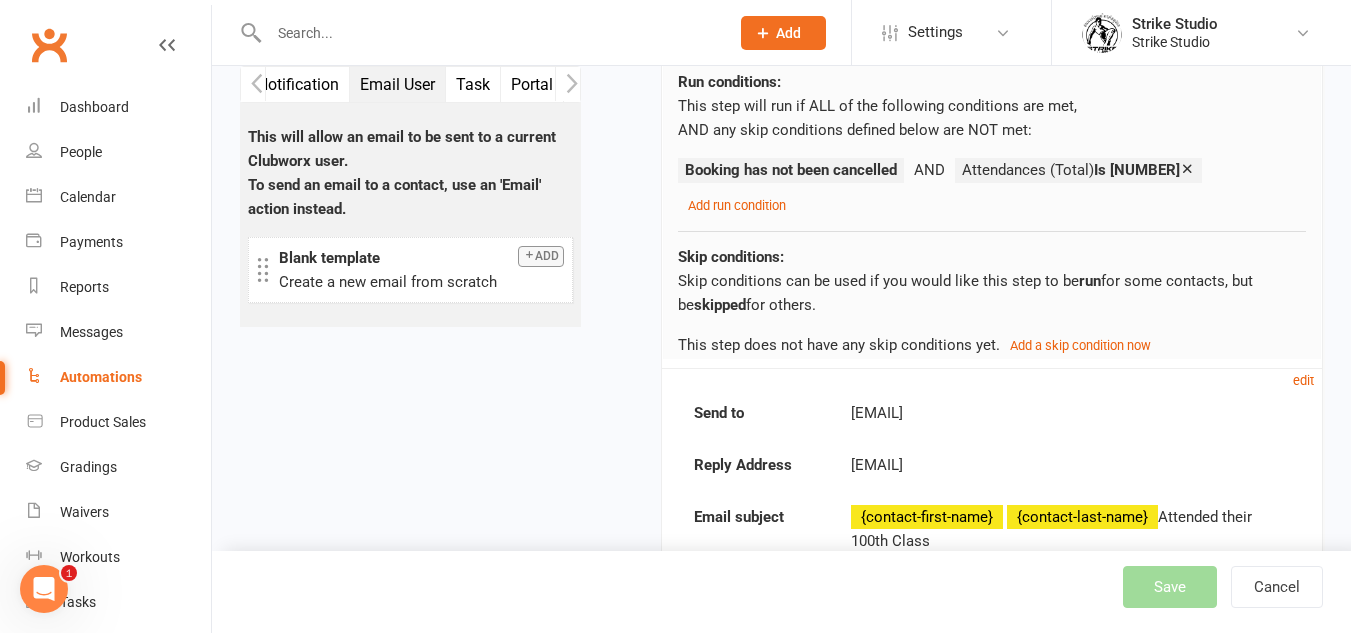 select on "100" 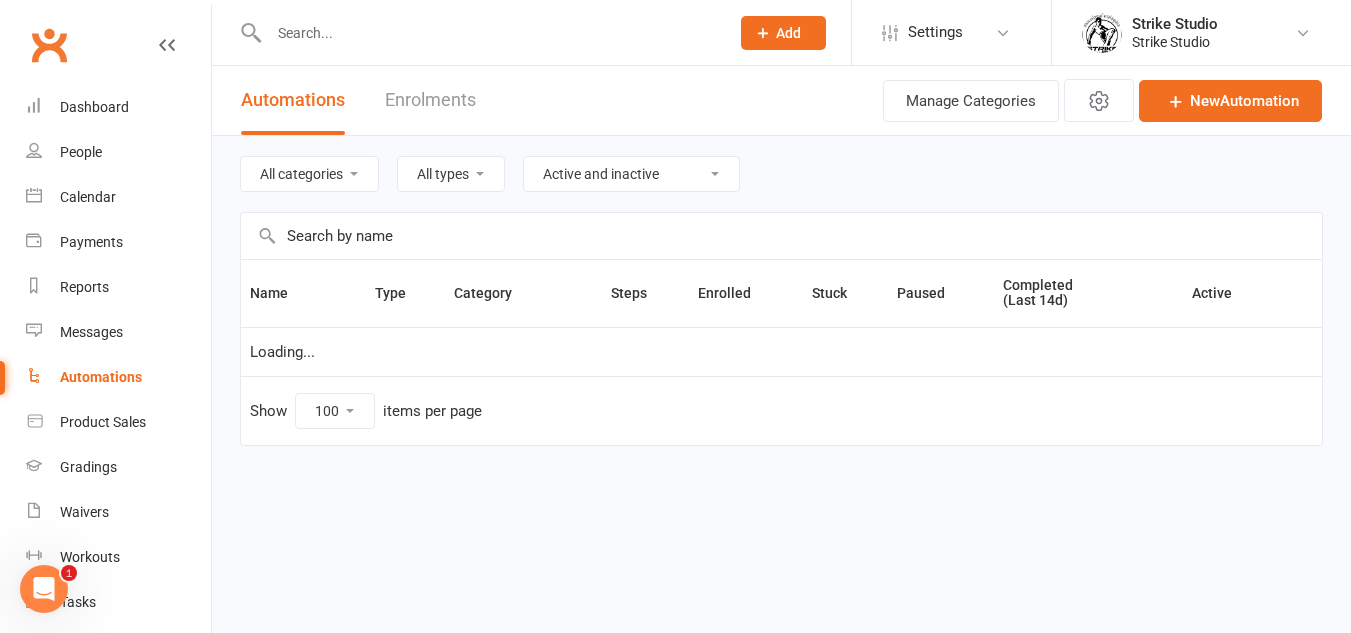scroll, scrollTop: 0, scrollLeft: 0, axis: both 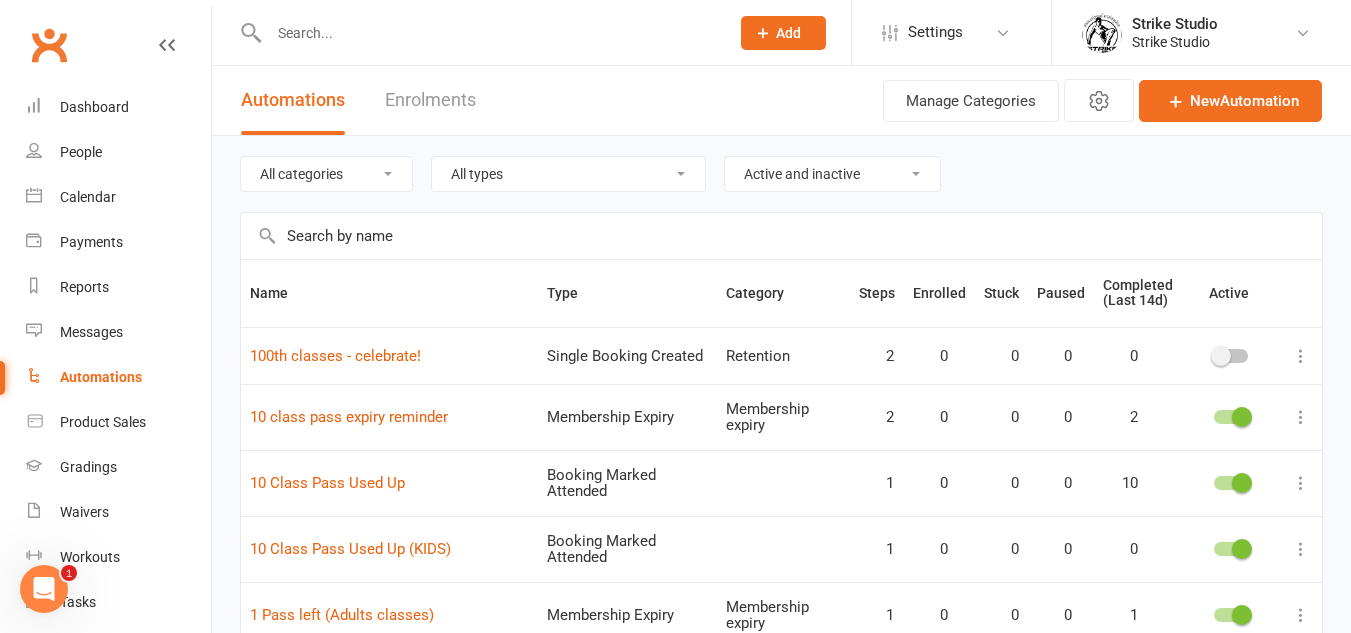 click at bounding box center (489, 33) 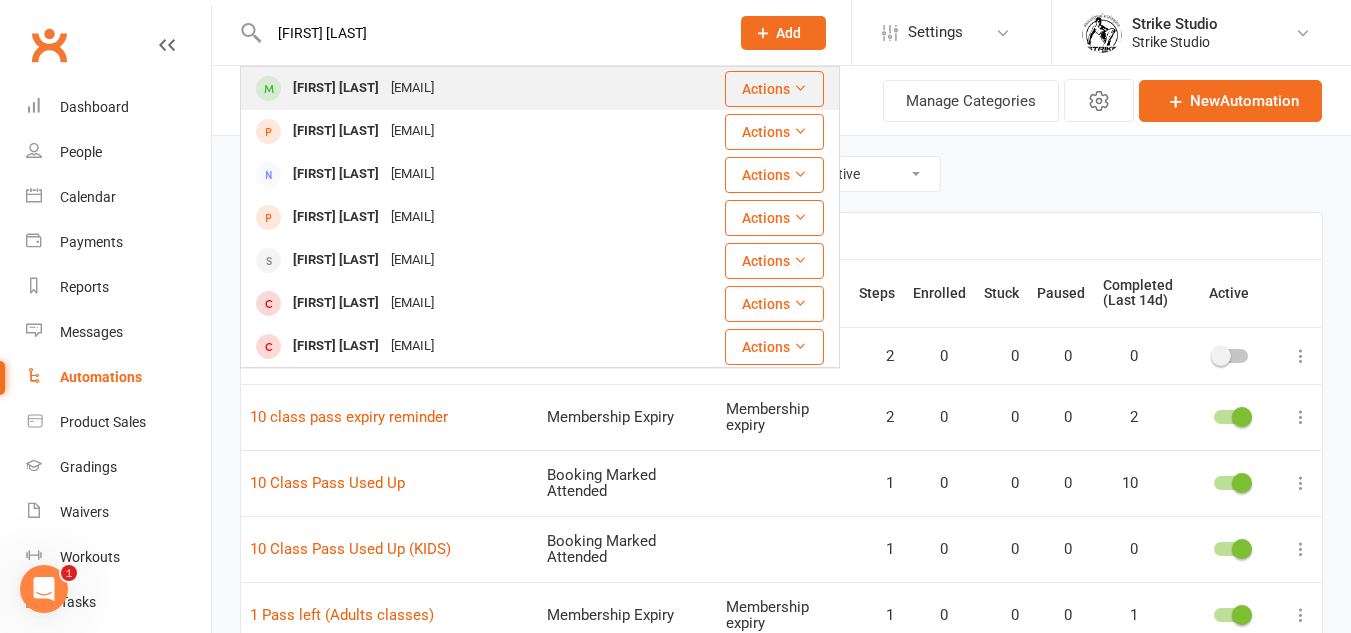 type on "[FIRST] [LAST]" 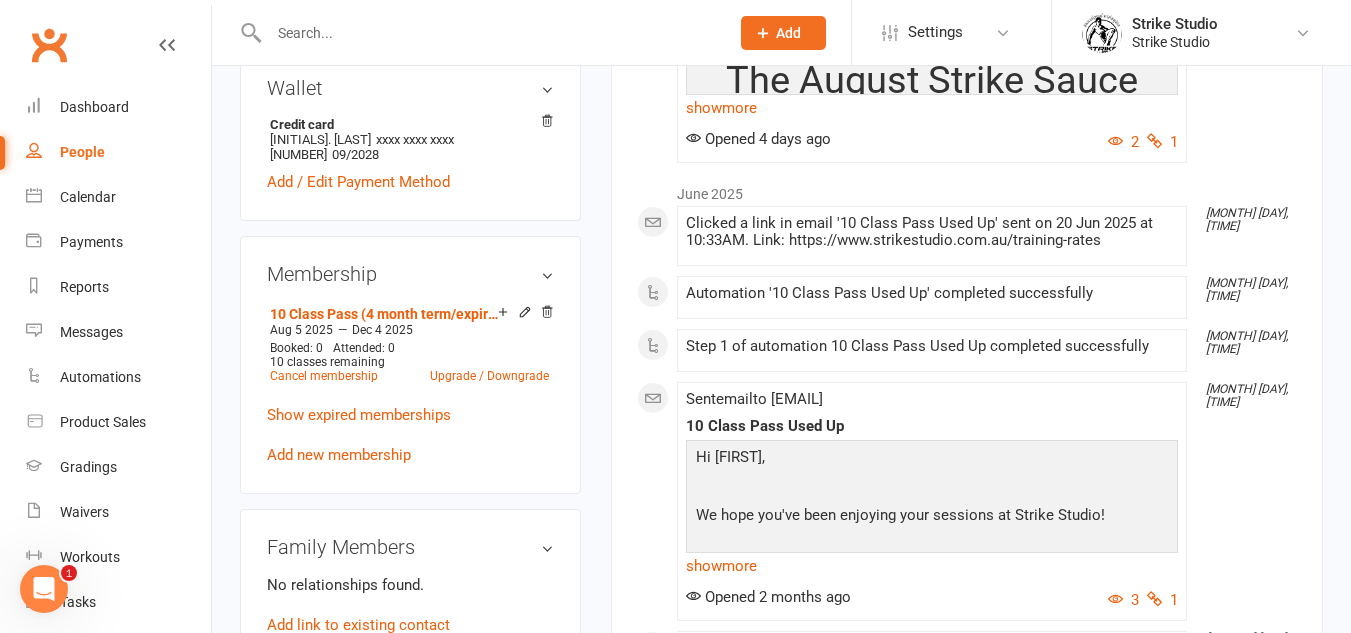 scroll, scrollTop: 700, scrollLeft: 0, axis: vertical 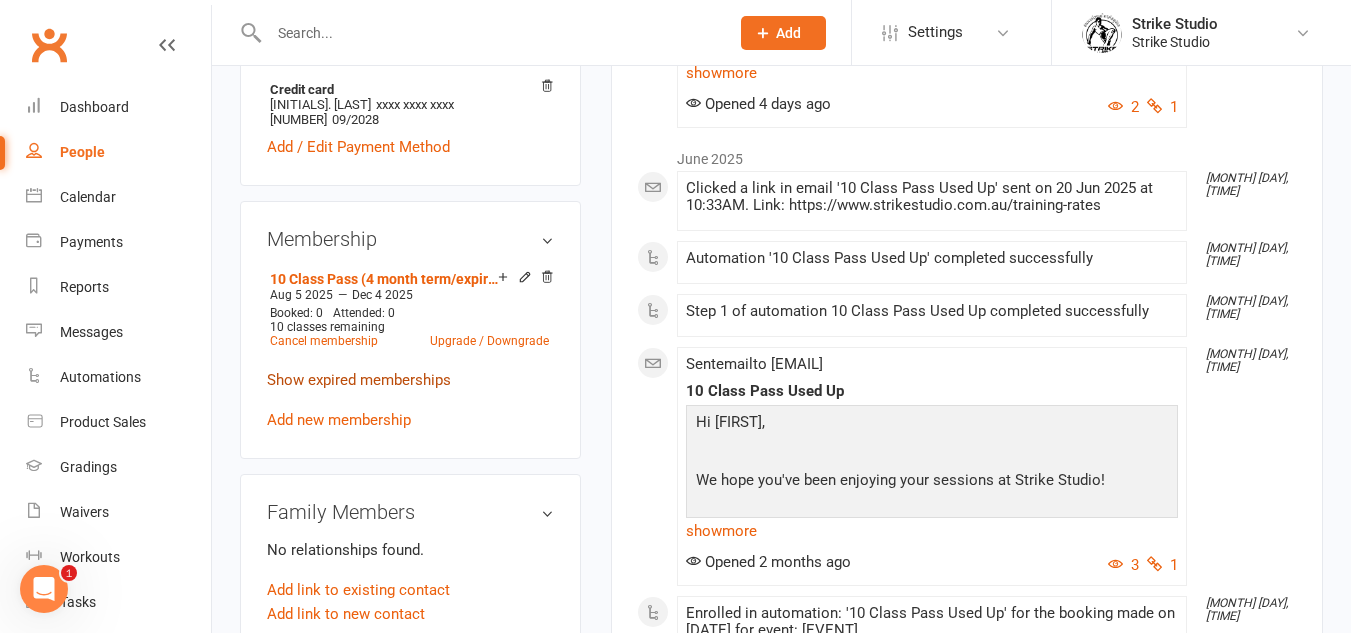 click on "Show expired memberships" at bounding box center (359, 380) 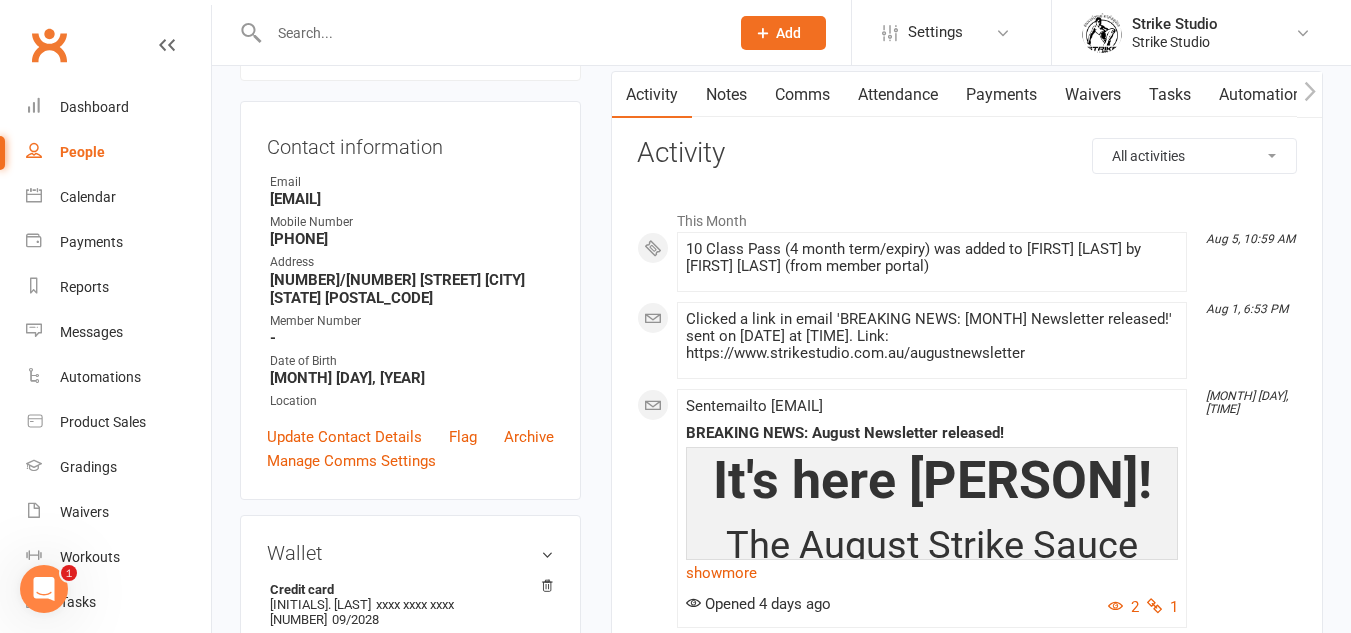 scroll, scrollTop: 0, scrollLeft: 0, axis: both 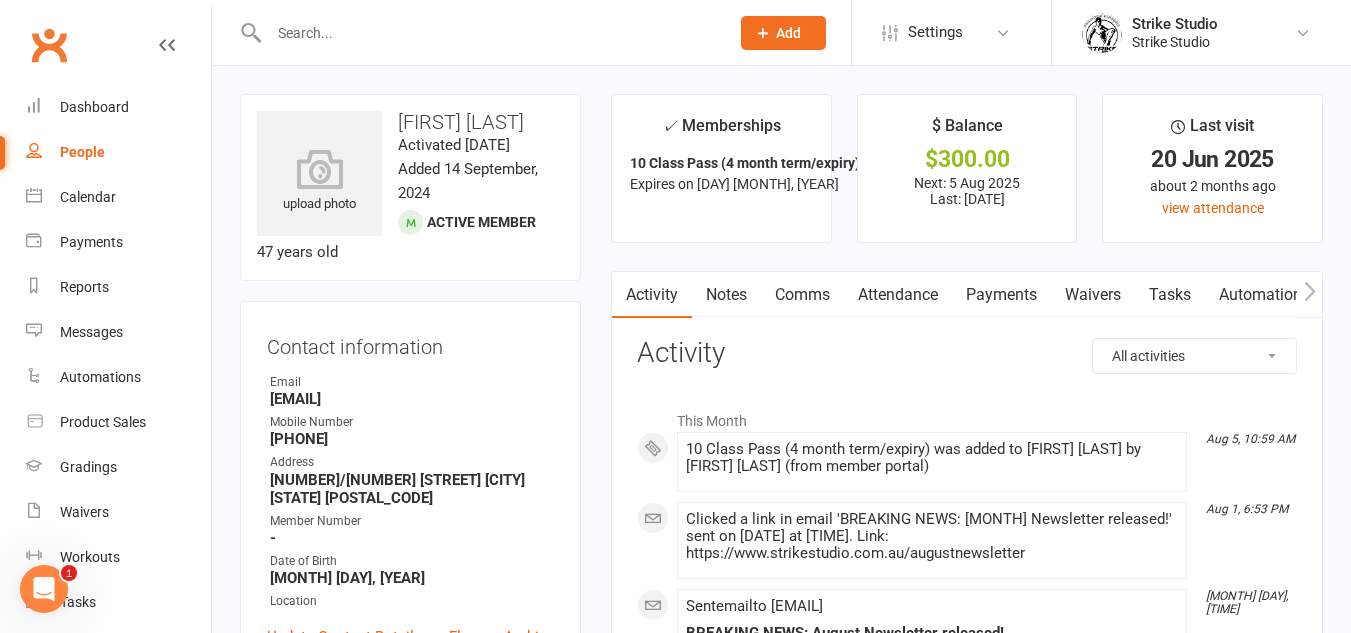 click at bounding box center (477, 32) 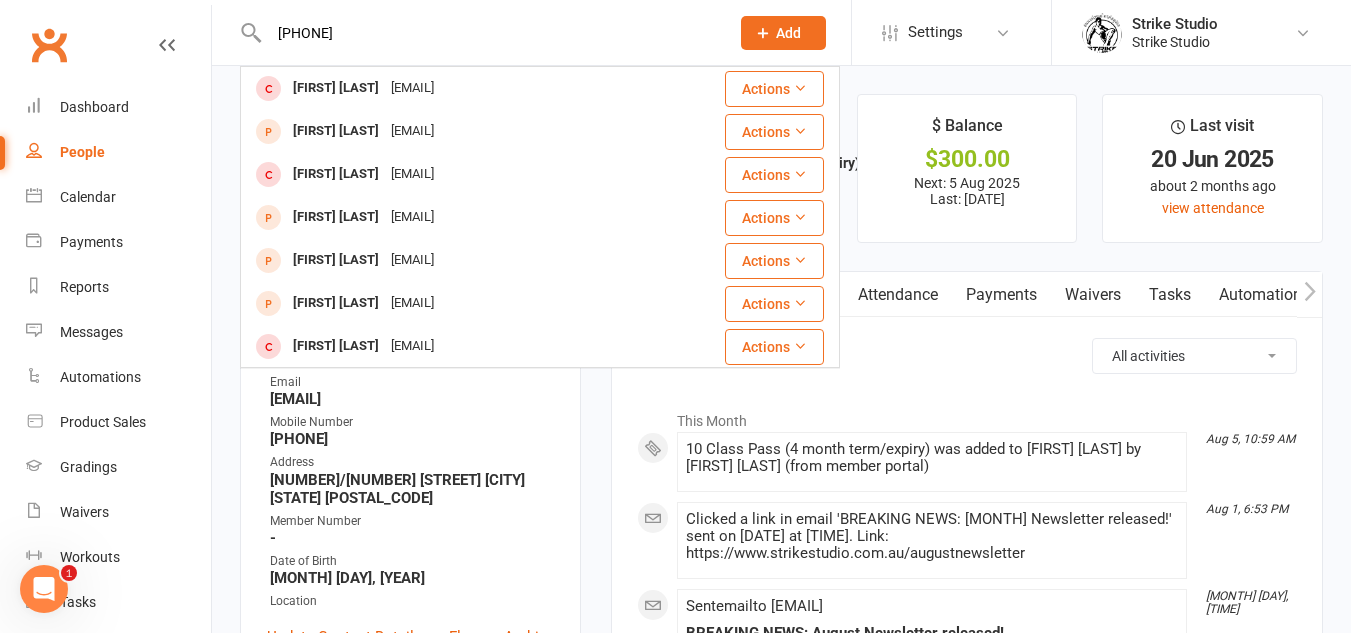 type on "[PHONE]" 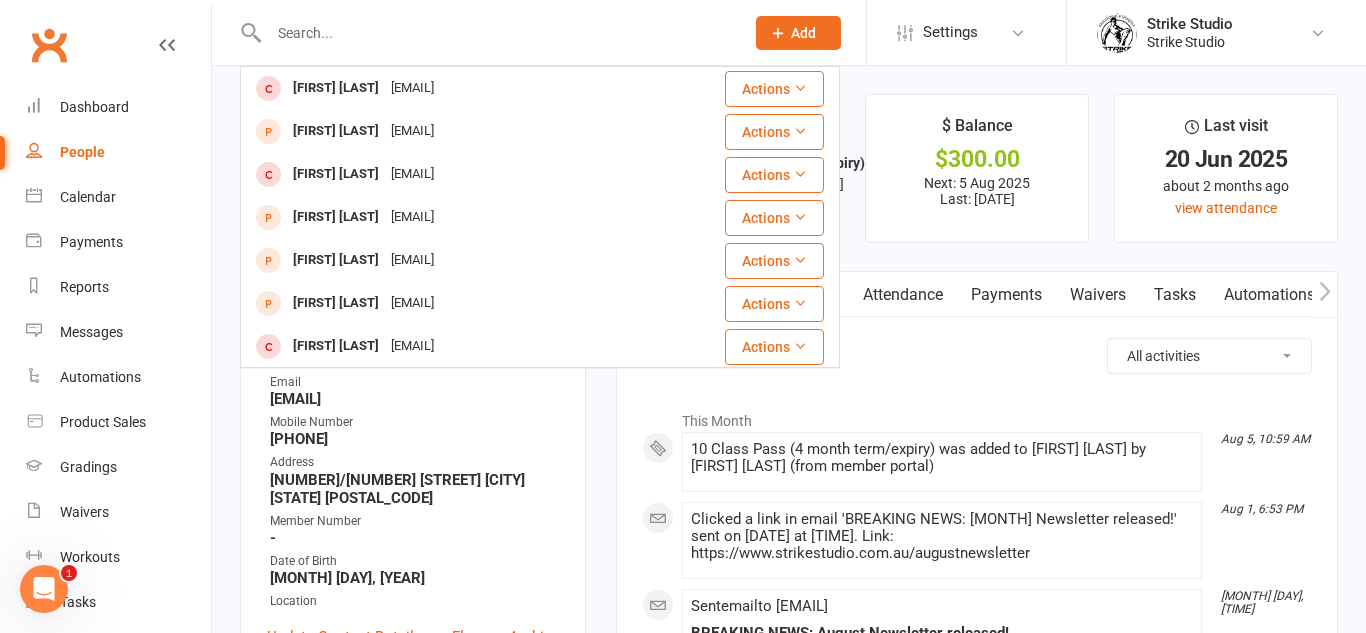 select on "100" 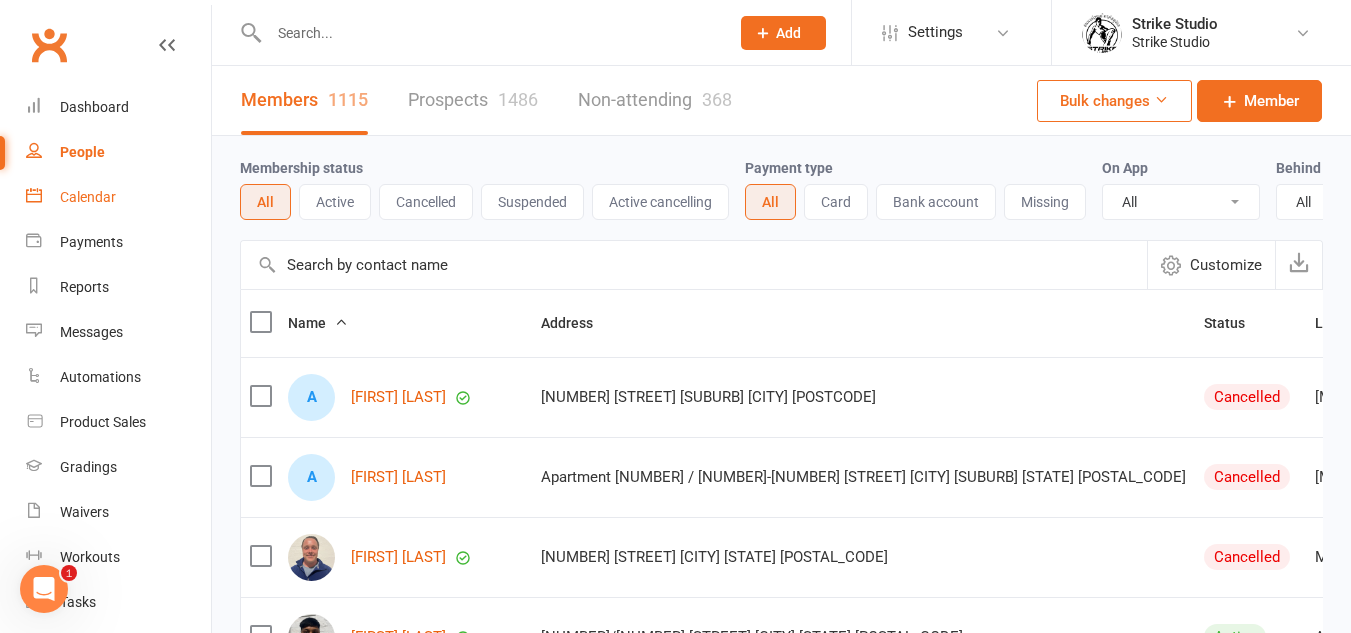 click on "Calendar" at bounding box center [88, 197] 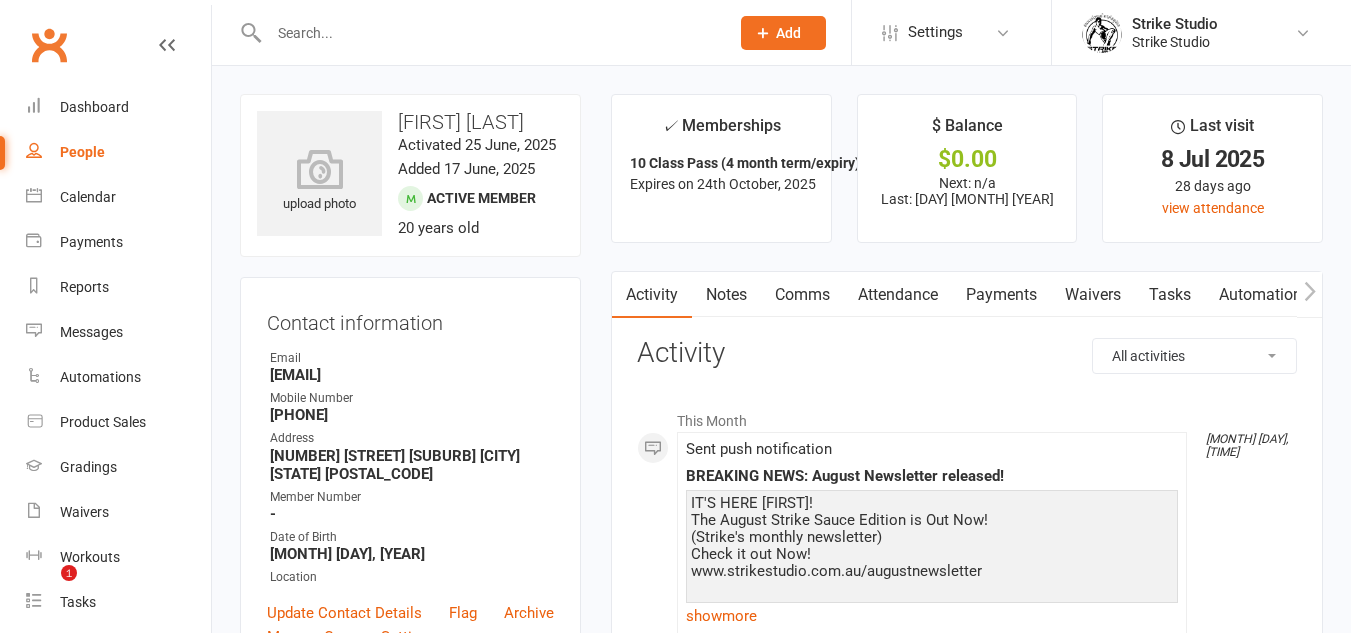 scroll, scrollTop: 0, scrollLeft: 0, axis: both 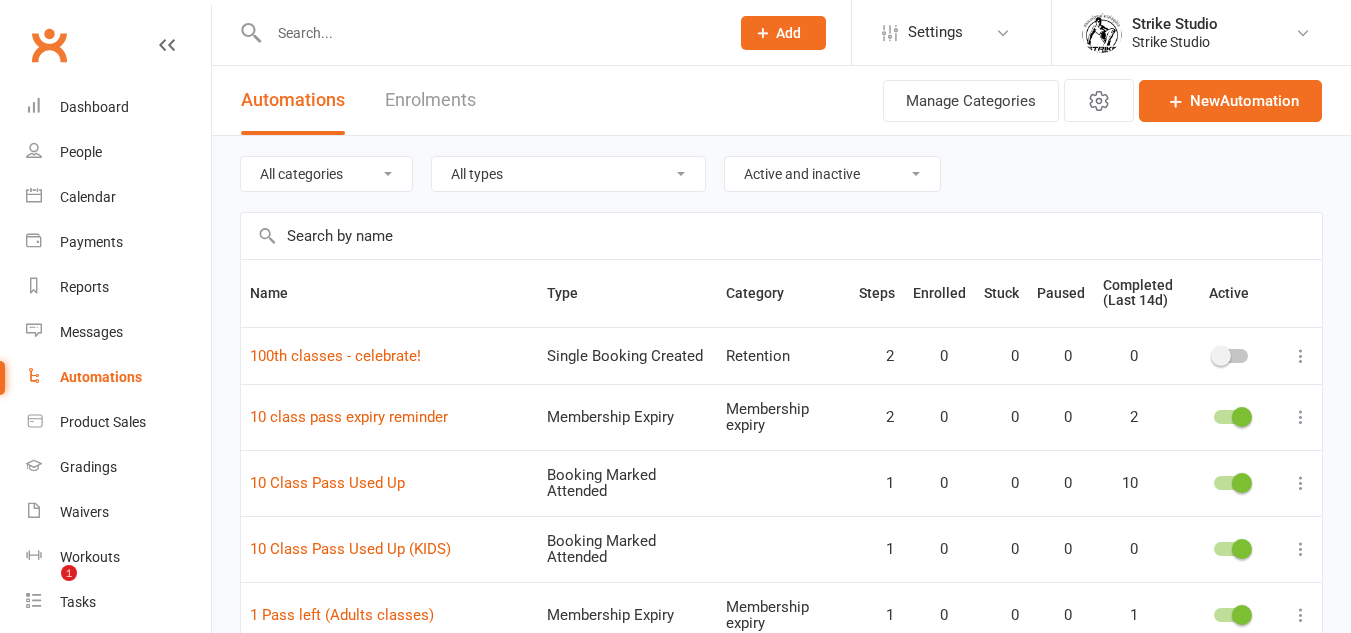 select on "100" 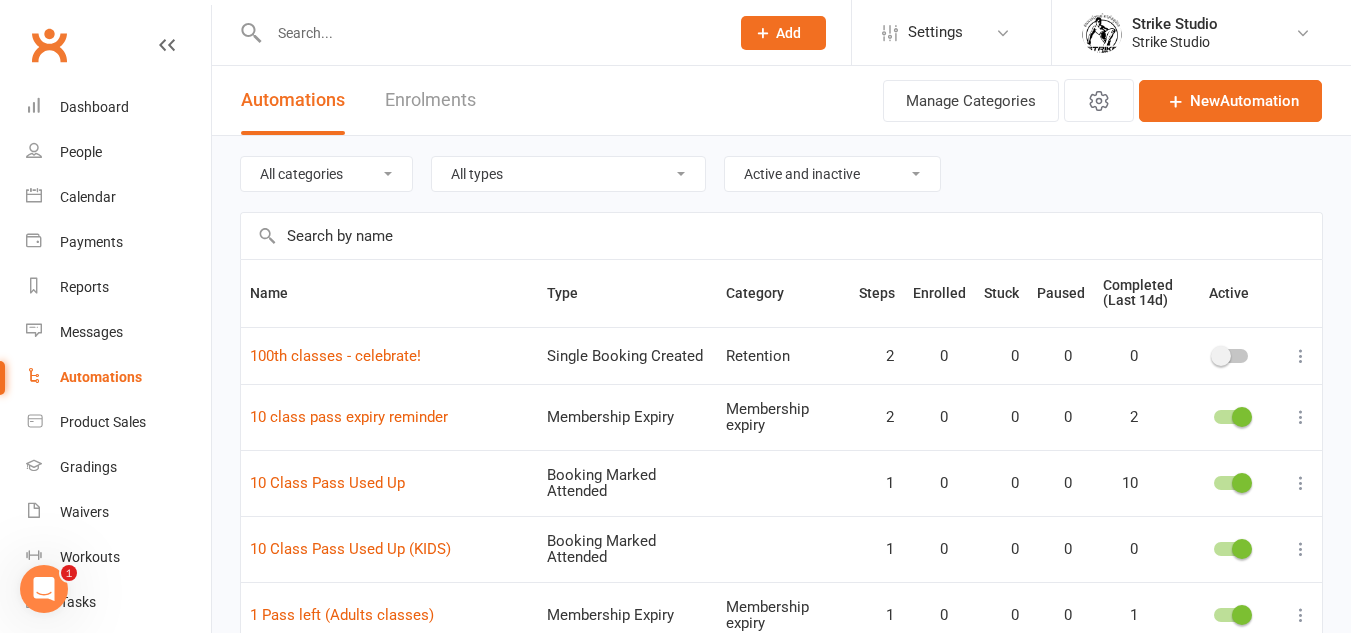 scroll, scrollTop: 0, scrollLeft: 0, axis: both 